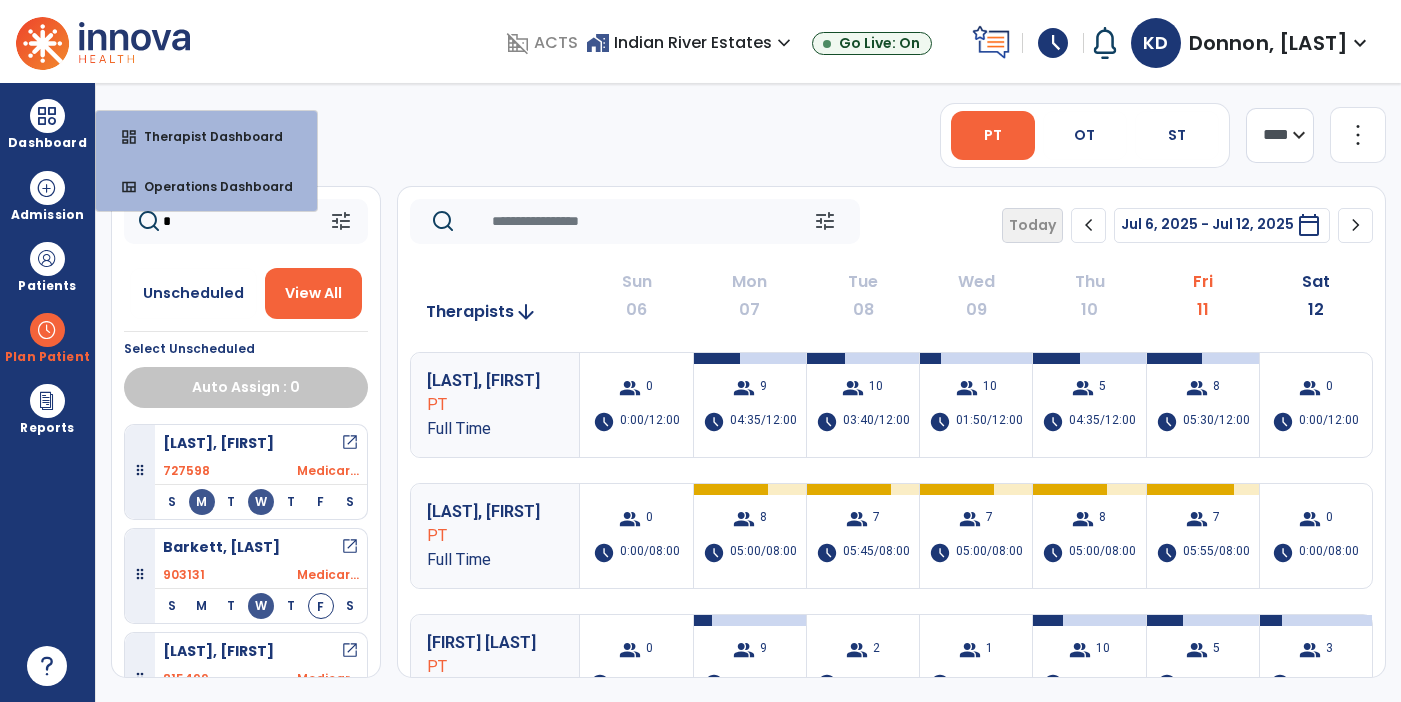 scroll, scrollTop: 0, scrollLeft: 0, axis: both 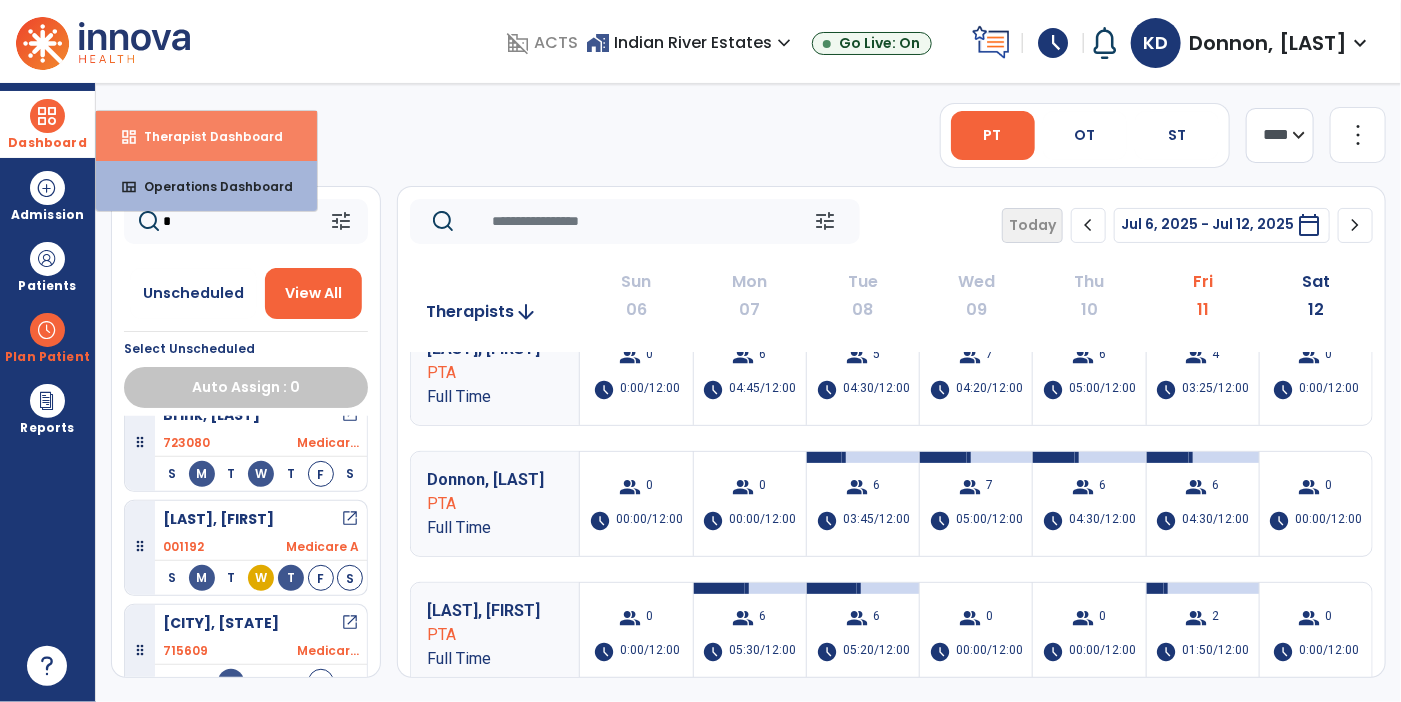 click on "dashboard  Therapist Dashboard" at bounding box center (206, 136) 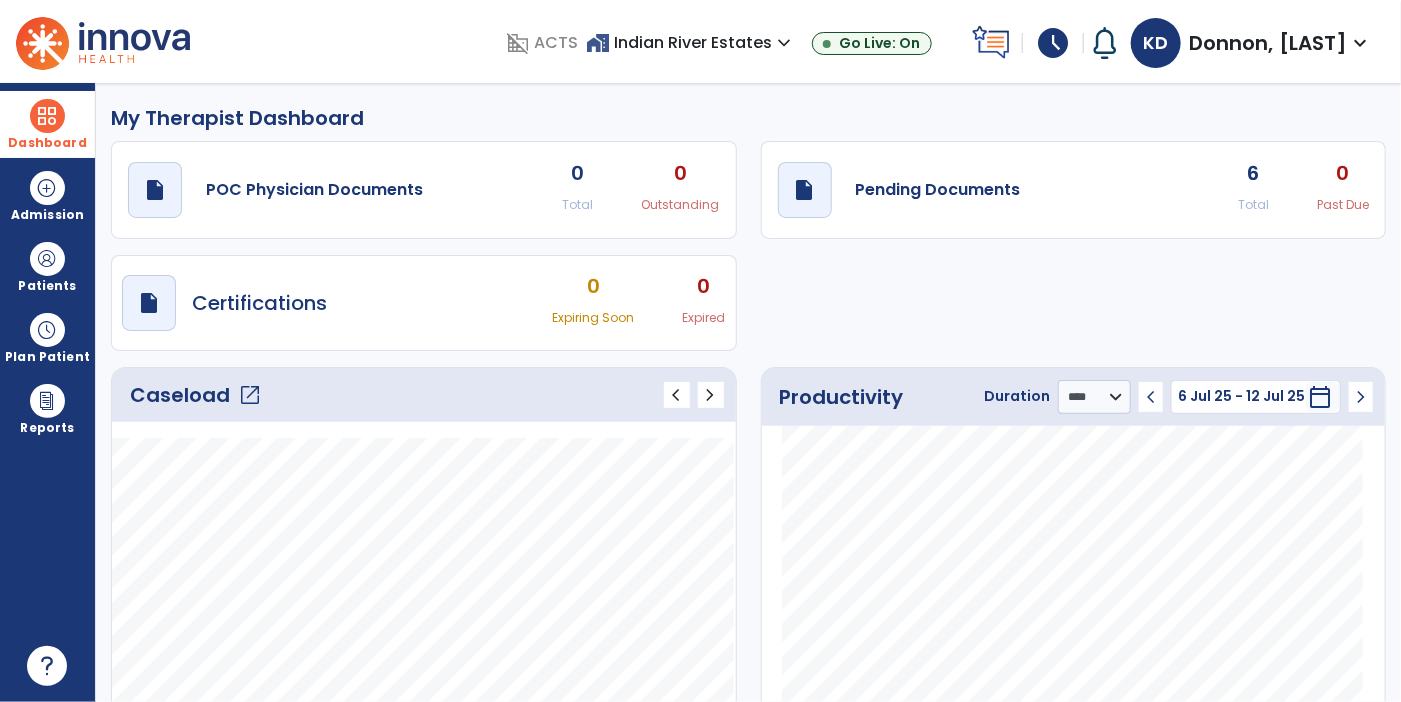 click on "schedule" at bounding box center (1053, 43) 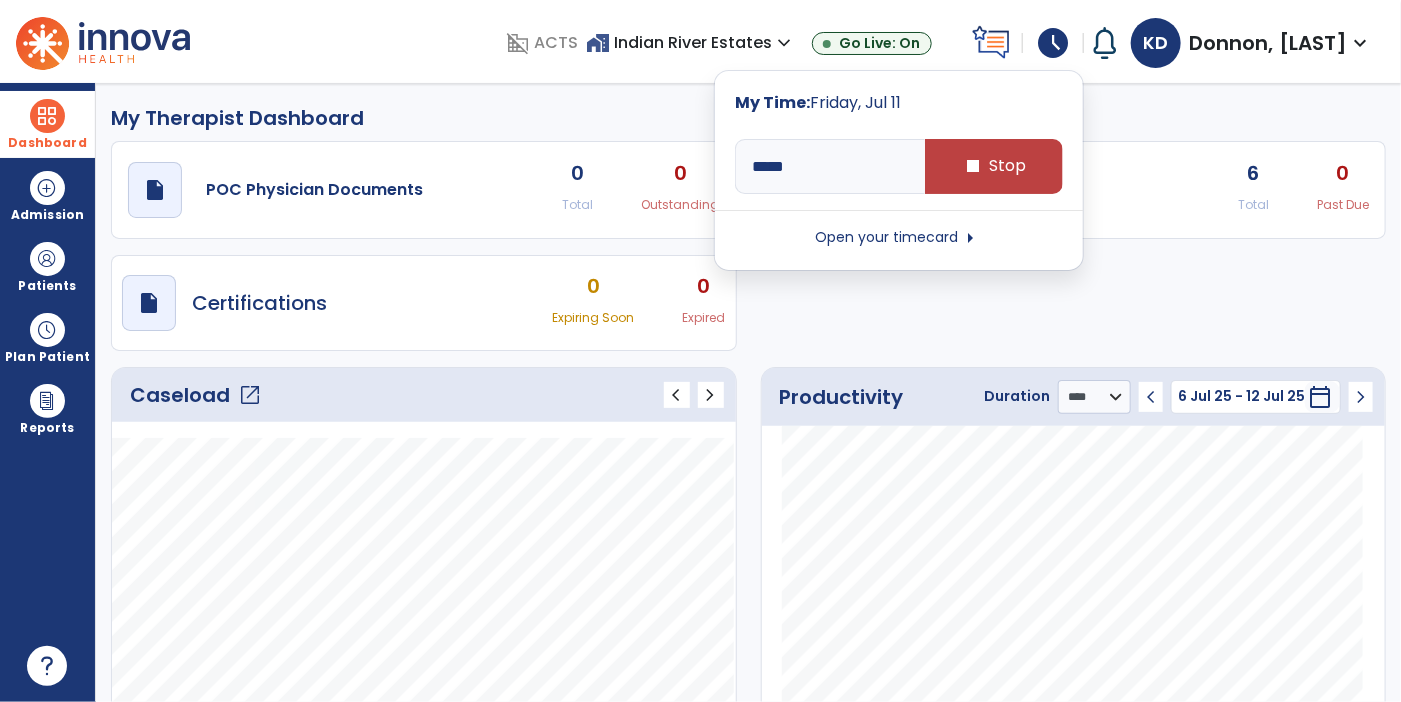 type on "*****" 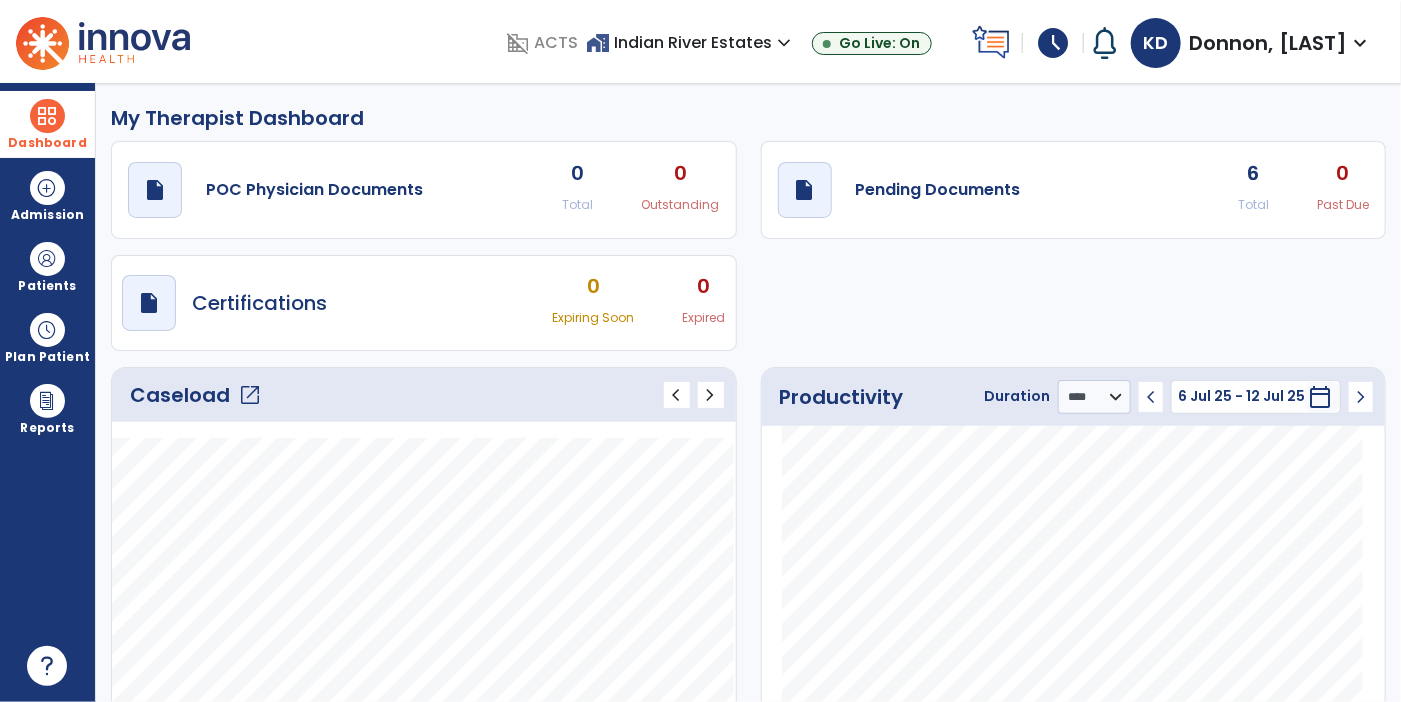 click on "6 Total" 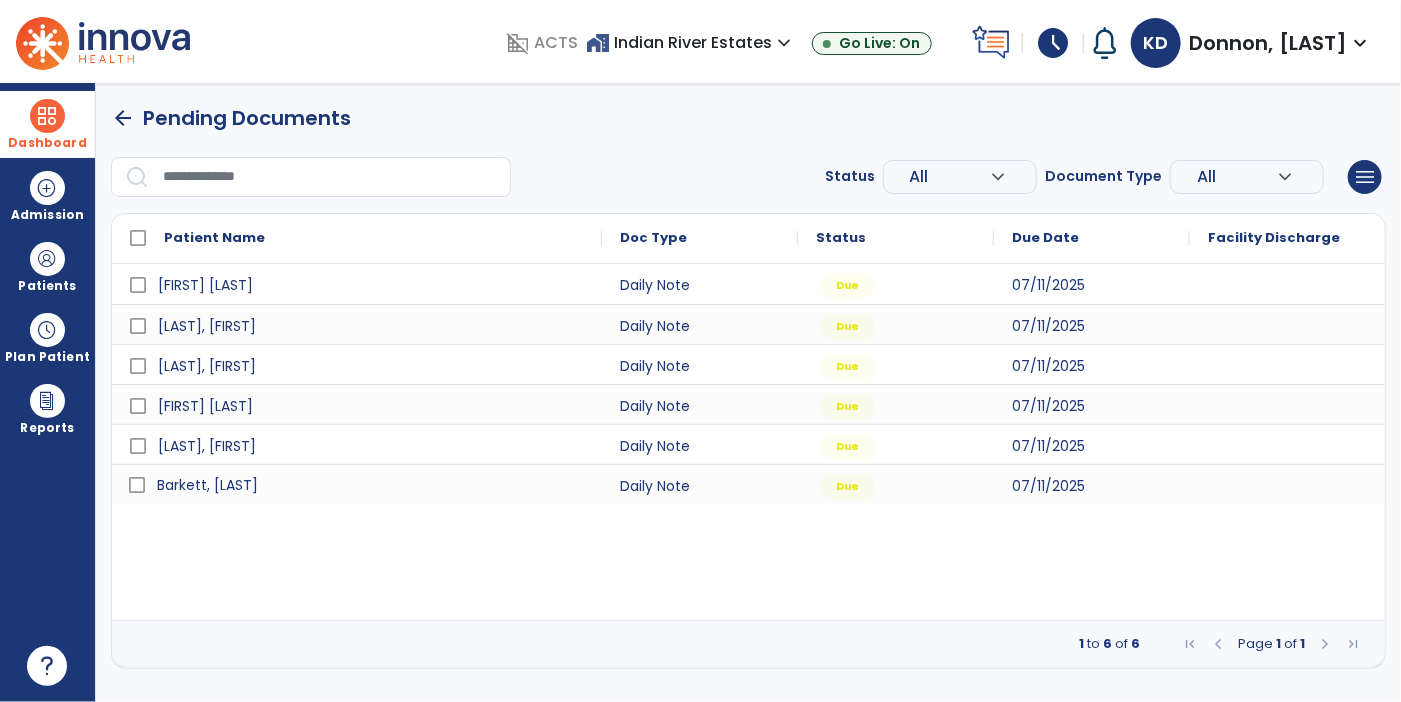click on "Barkett, [LAST]" at bounding box center (207, 485) 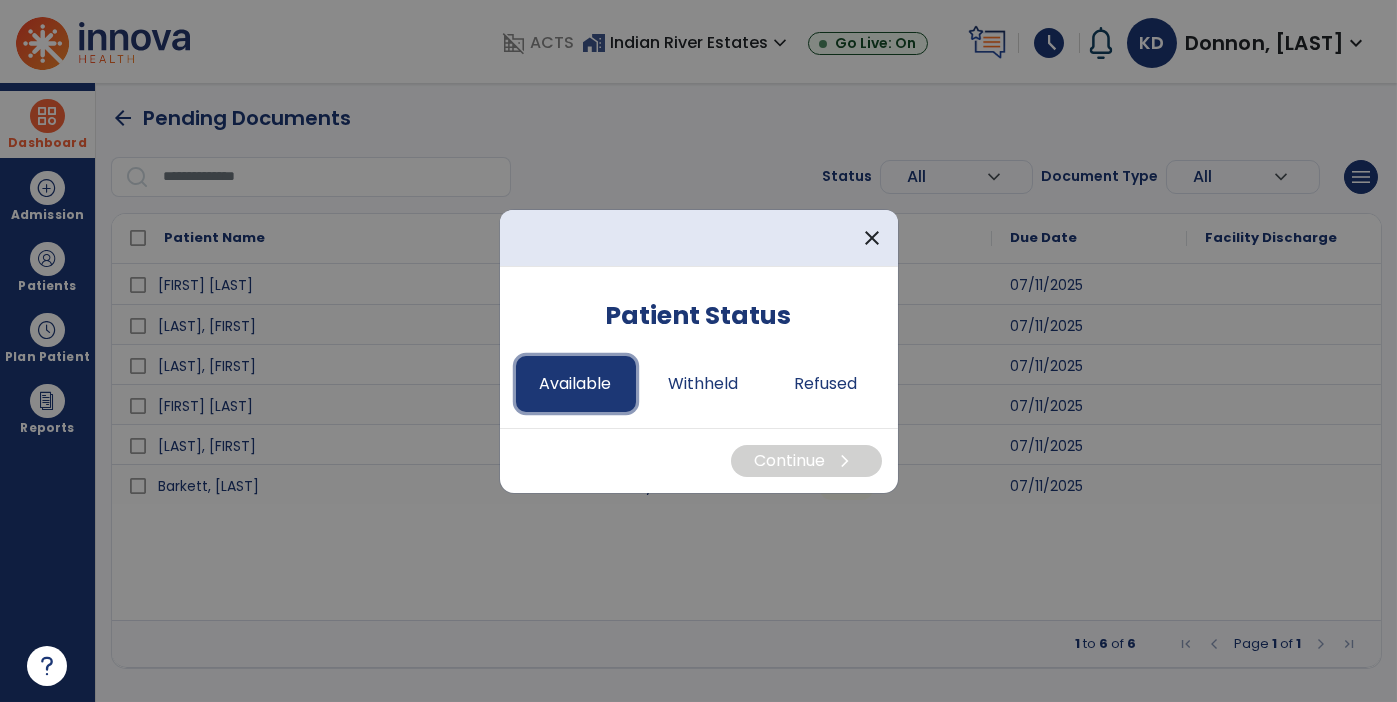 click on "Available" at bounding box center (576, 384) 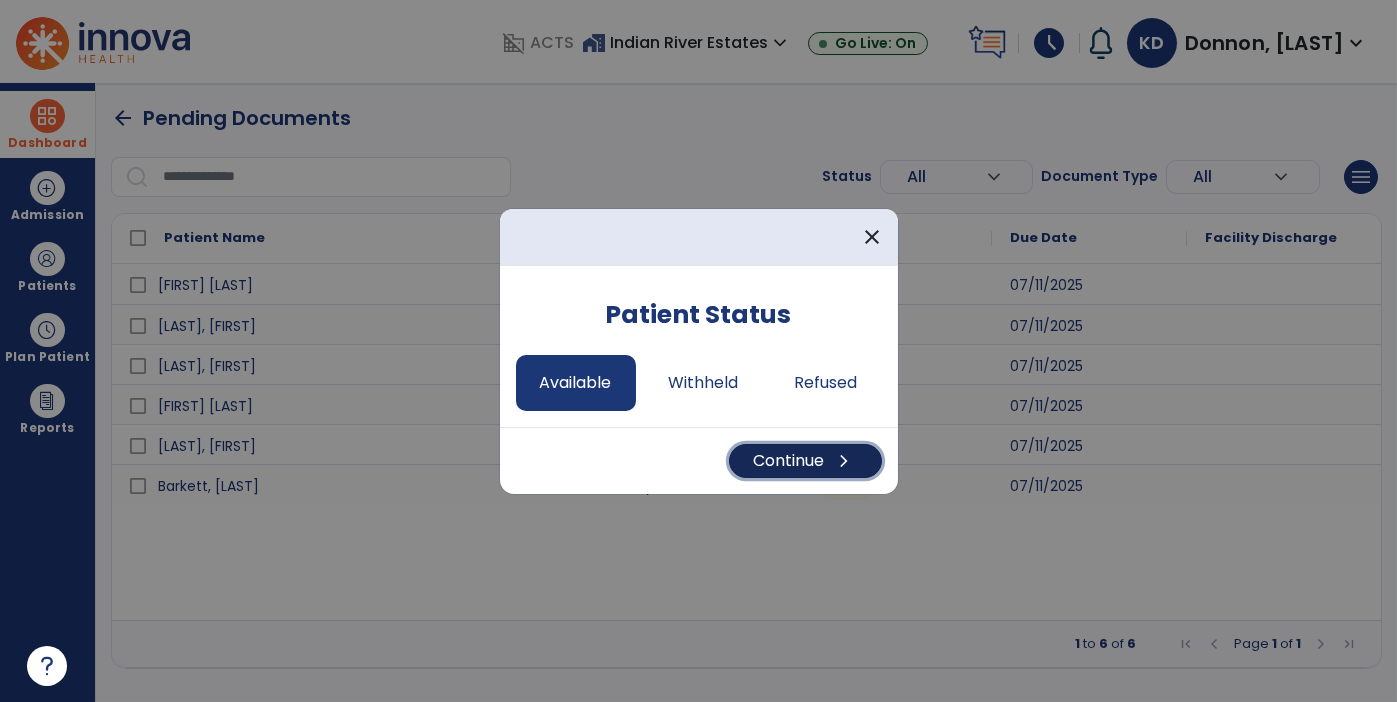 click on "Continue   chevron_right" at bounding box center [805, 461] 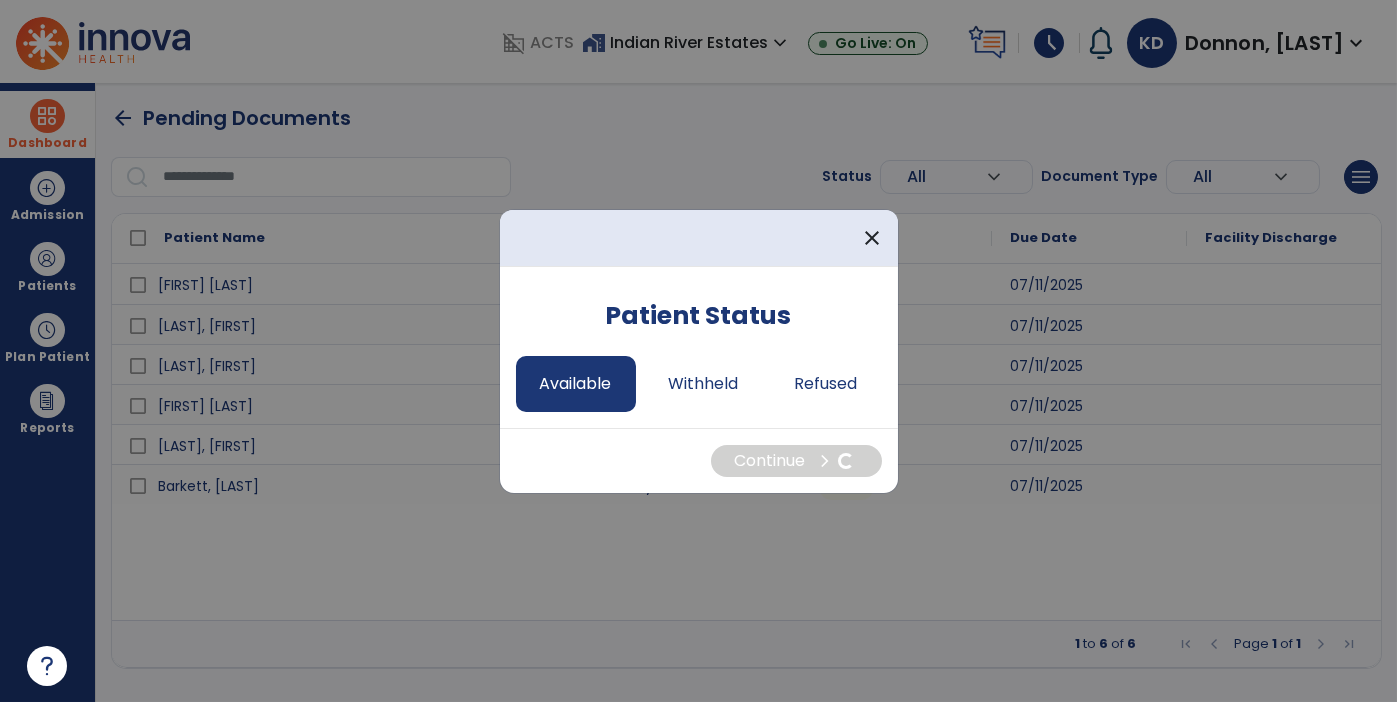 select on "*" 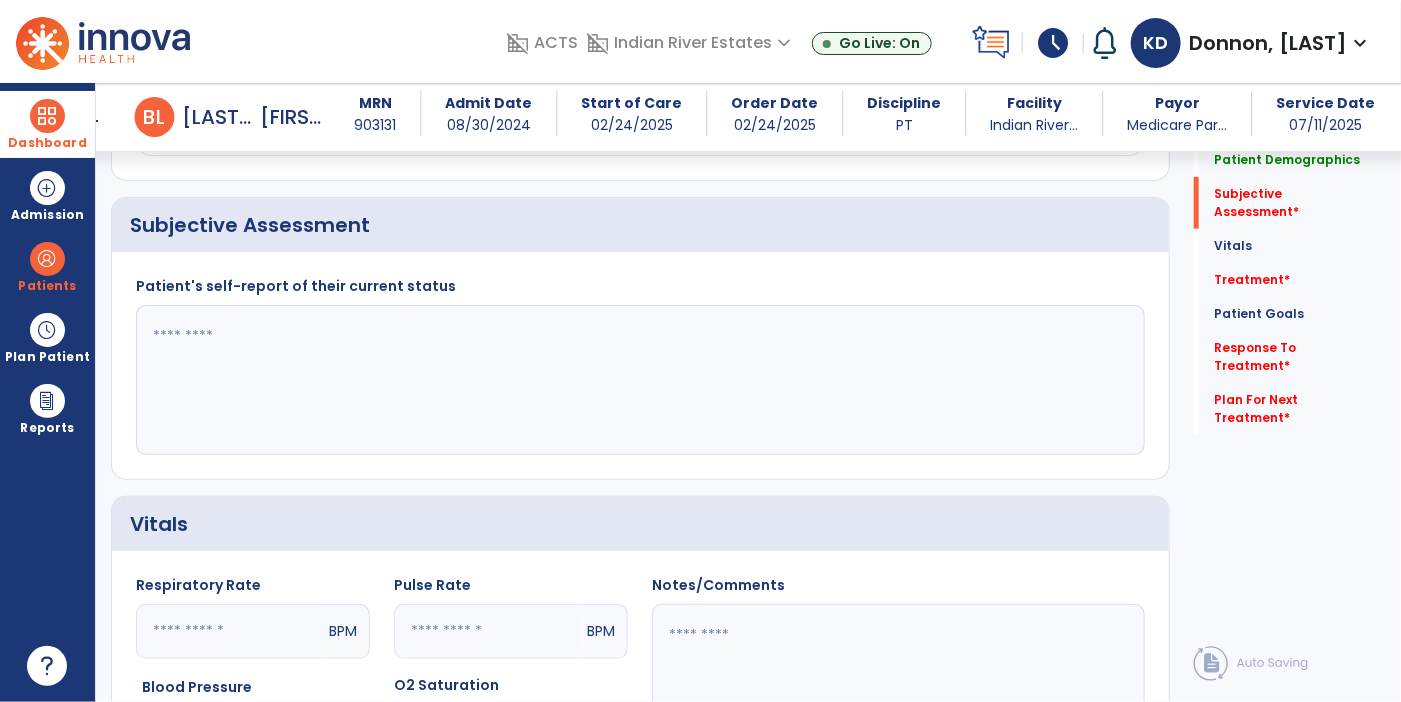 scroll, scrollTop: 443, scrollLeft: 0, axis: vertical 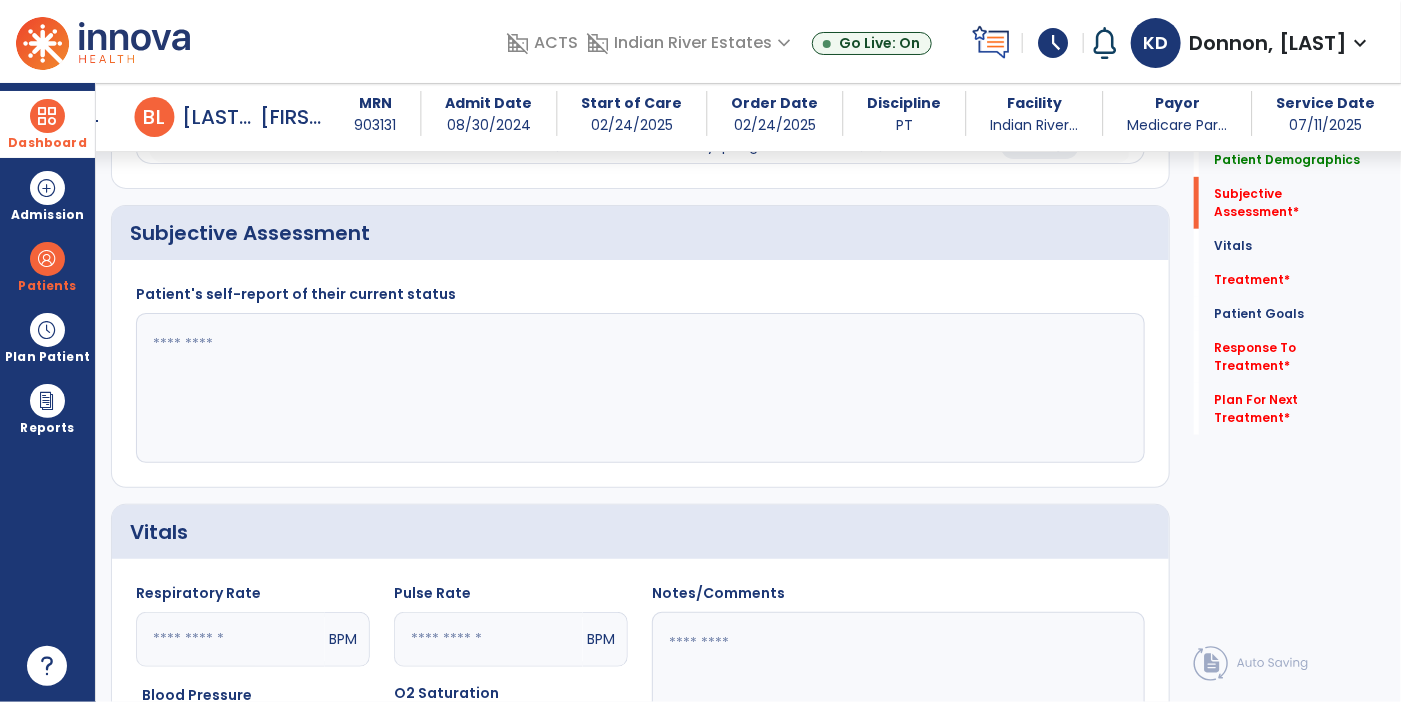 click 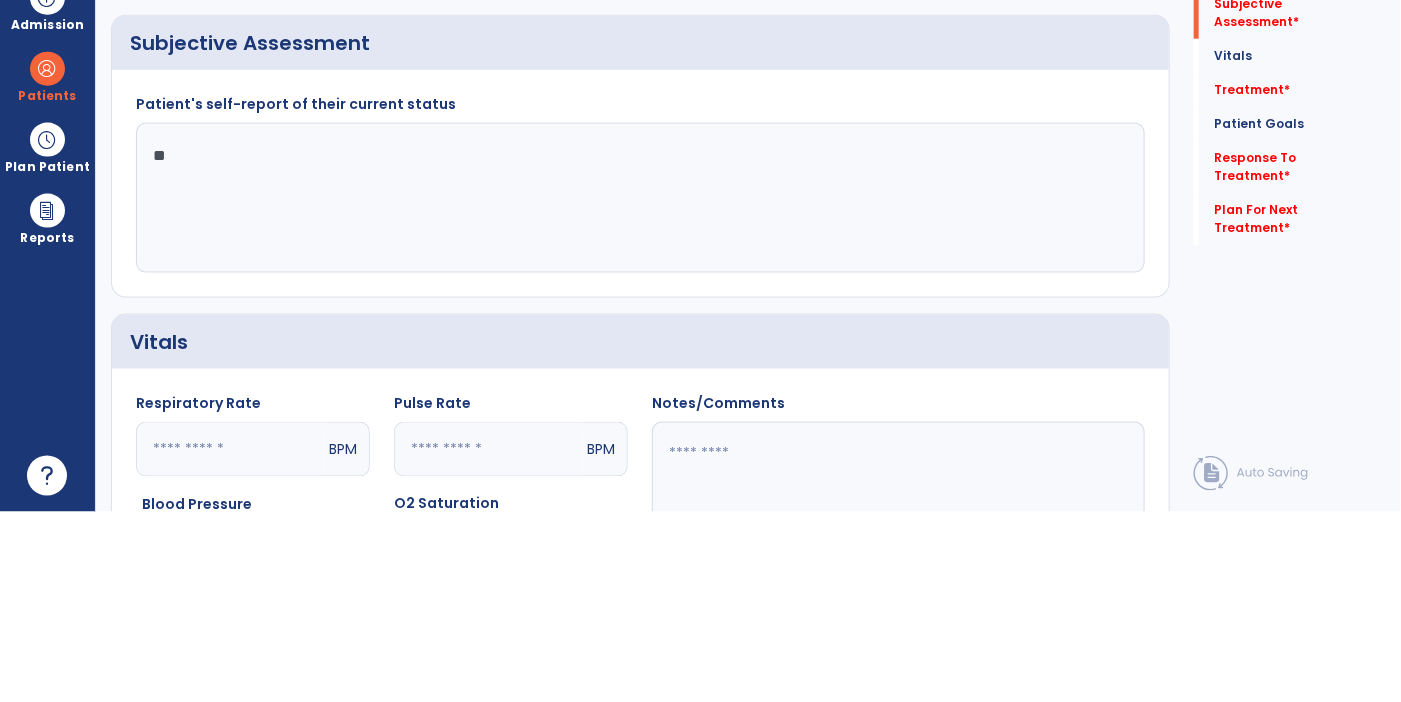 type on "*" 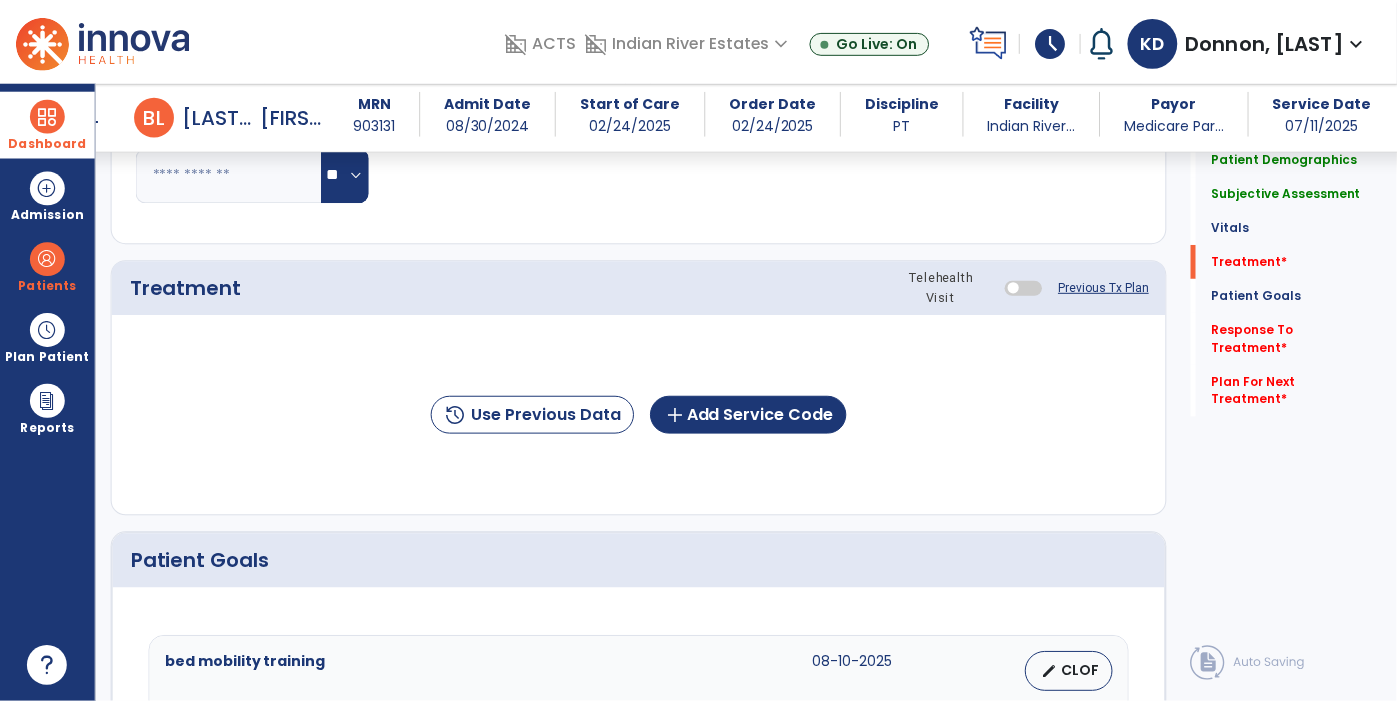 scroll, scrollTop: 1114, scrollLeft: 0, axis: vertical 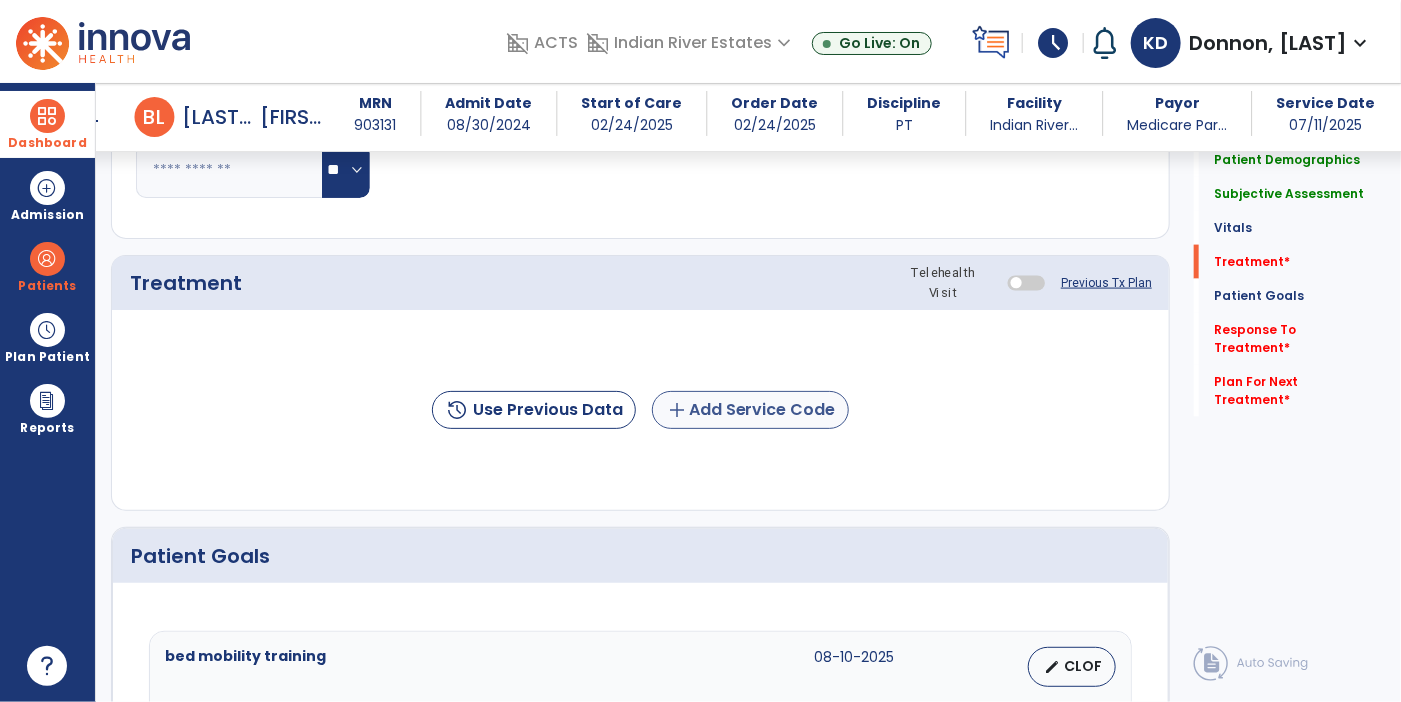 type on "**********" 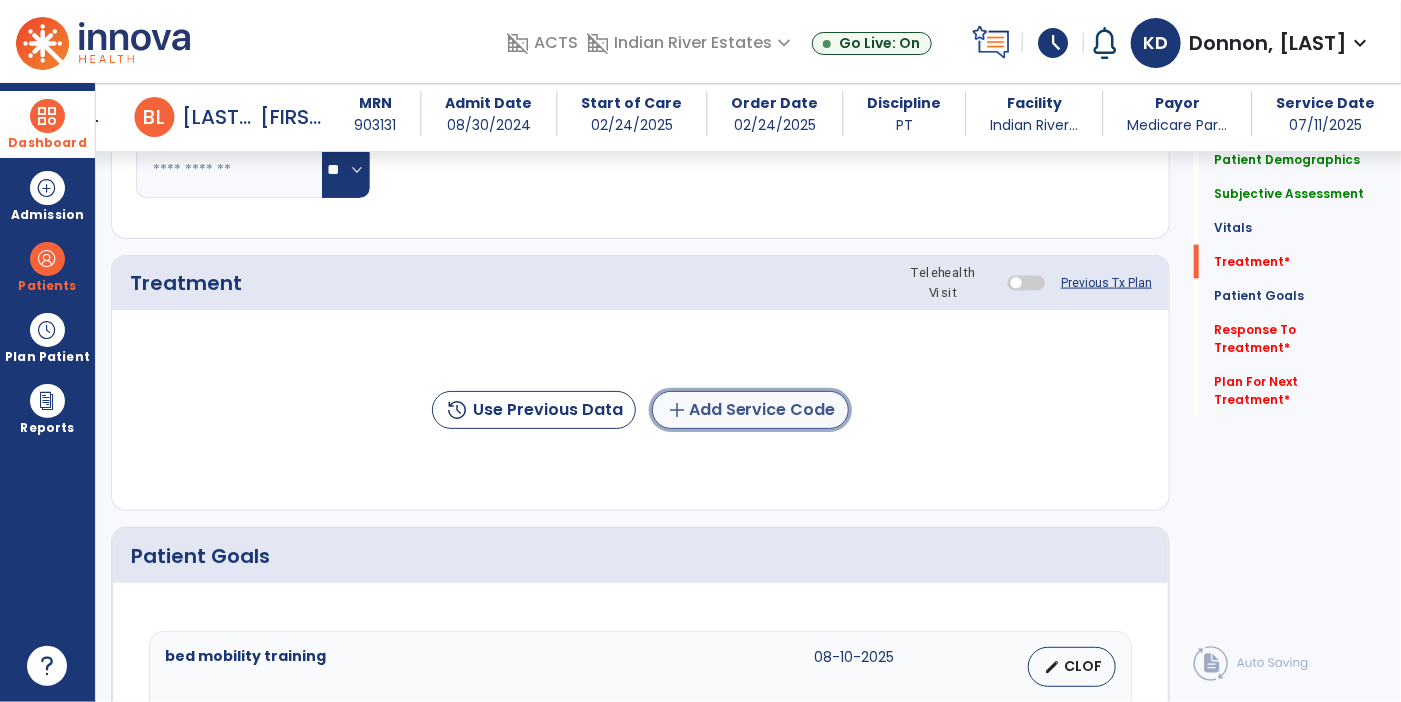 click on "add" 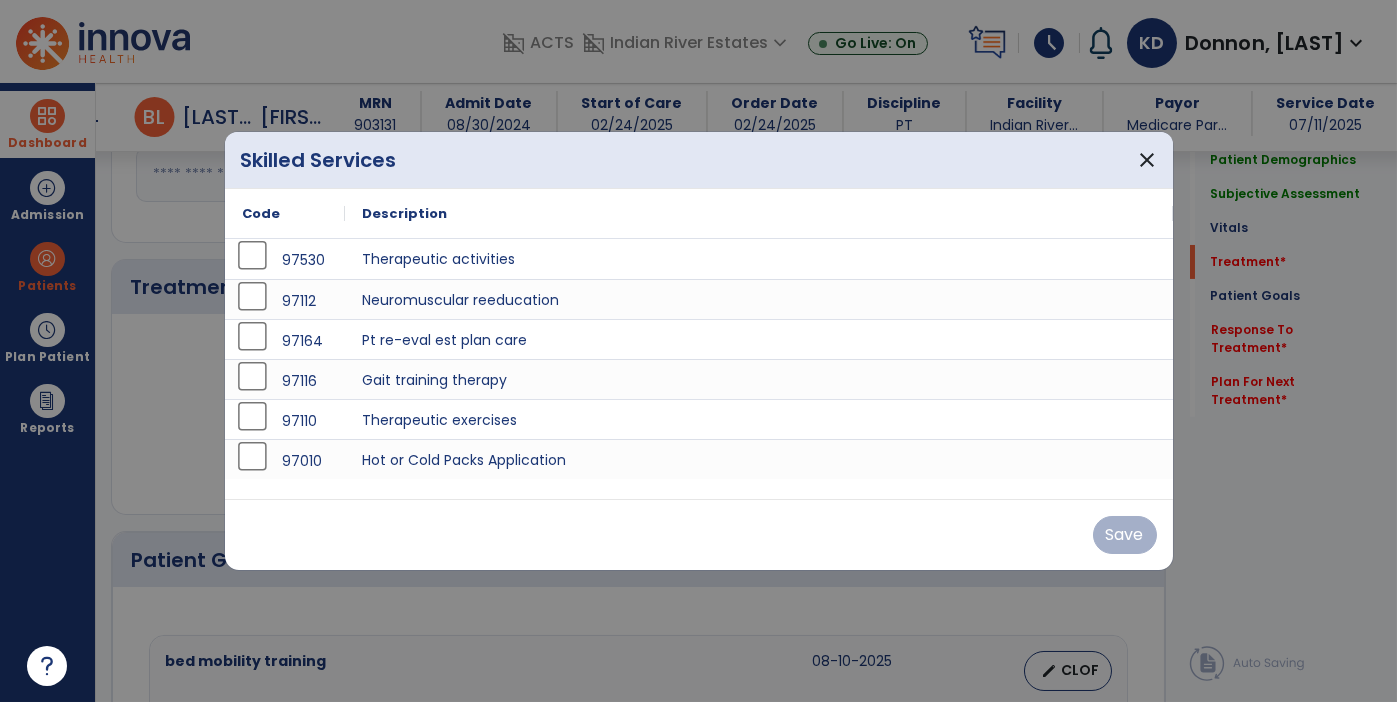 scroll, scrollTop: 1114, scrollLeft: 0, axis: vertical 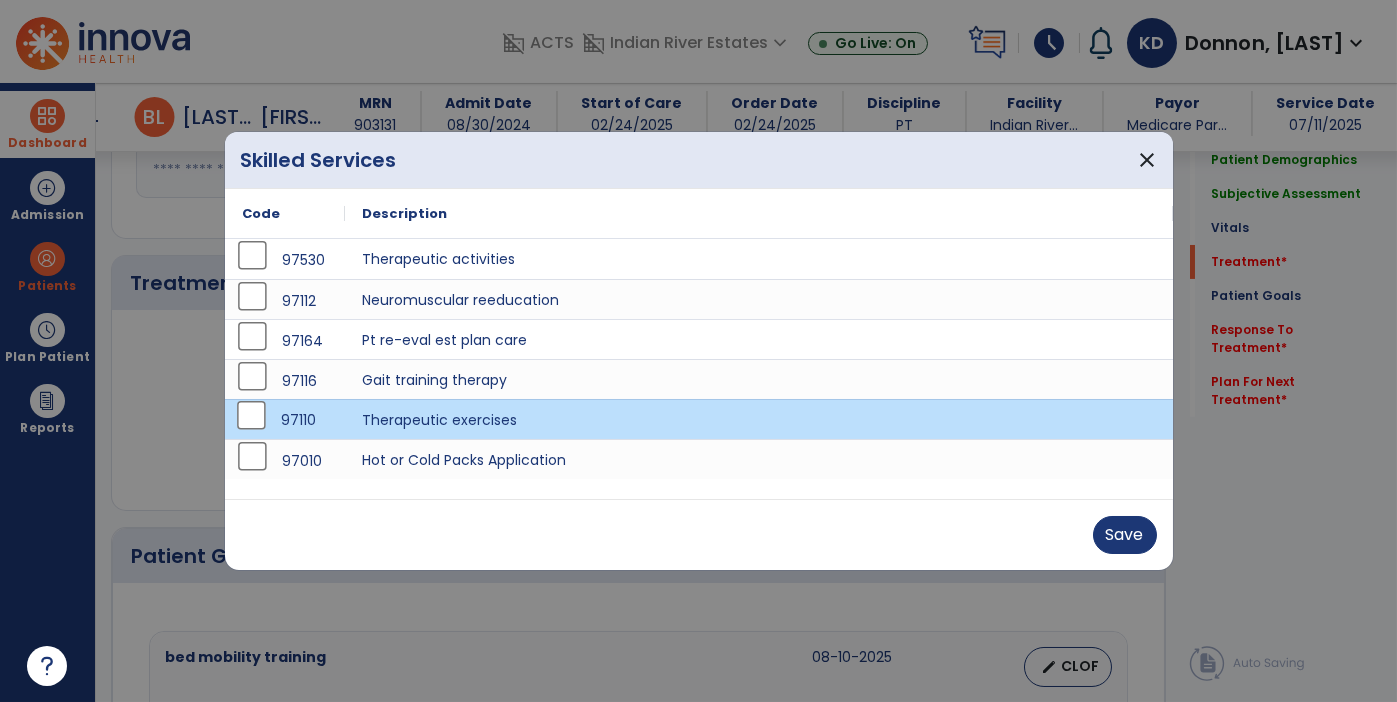 click on "97116" at bounding box center [285, 381] 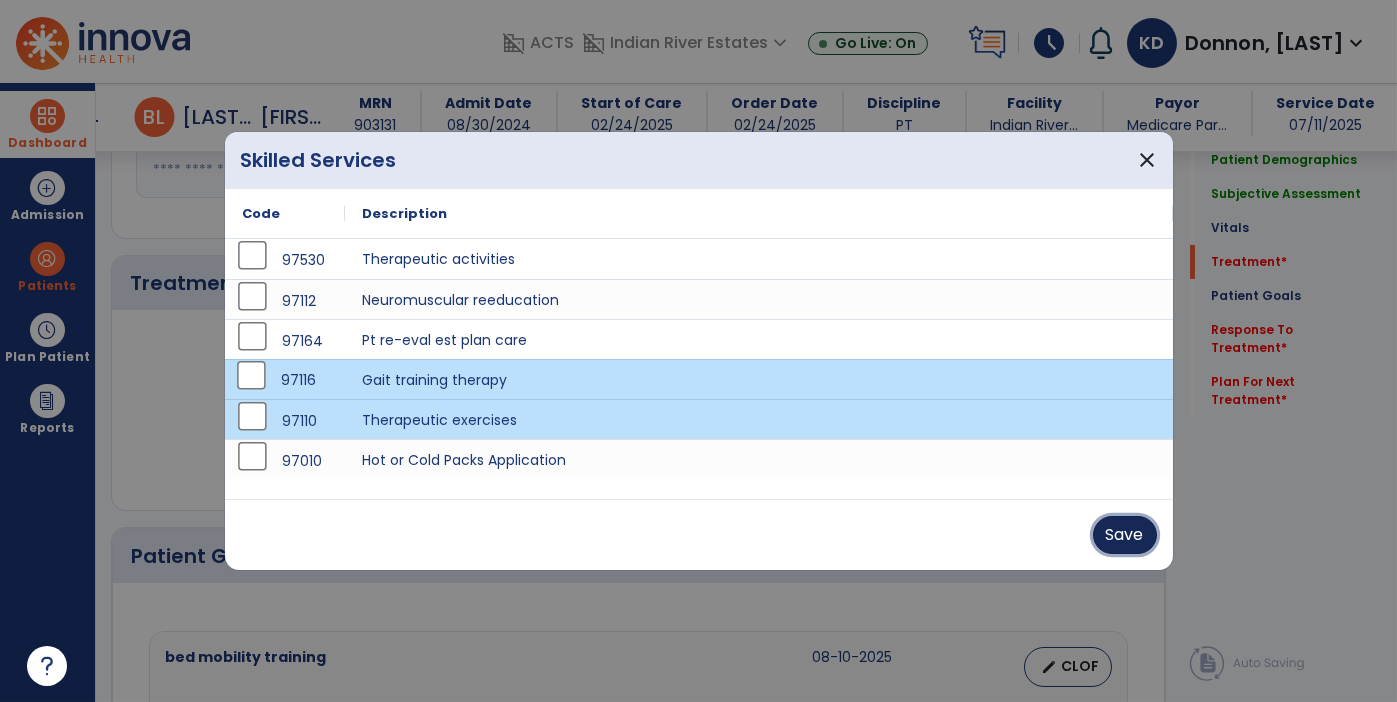 click on "Save" at bounding box center (1125, 535) 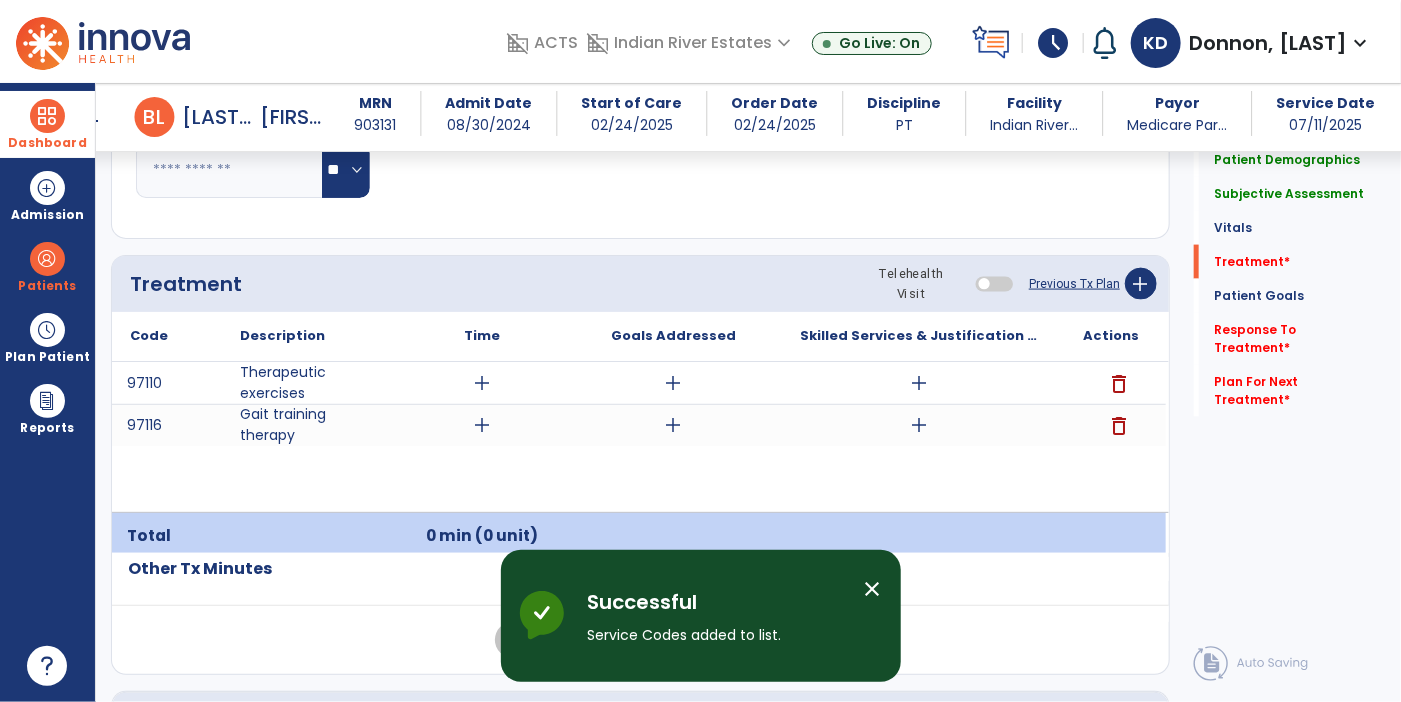 click on "add" at bounding box center [920, 383] 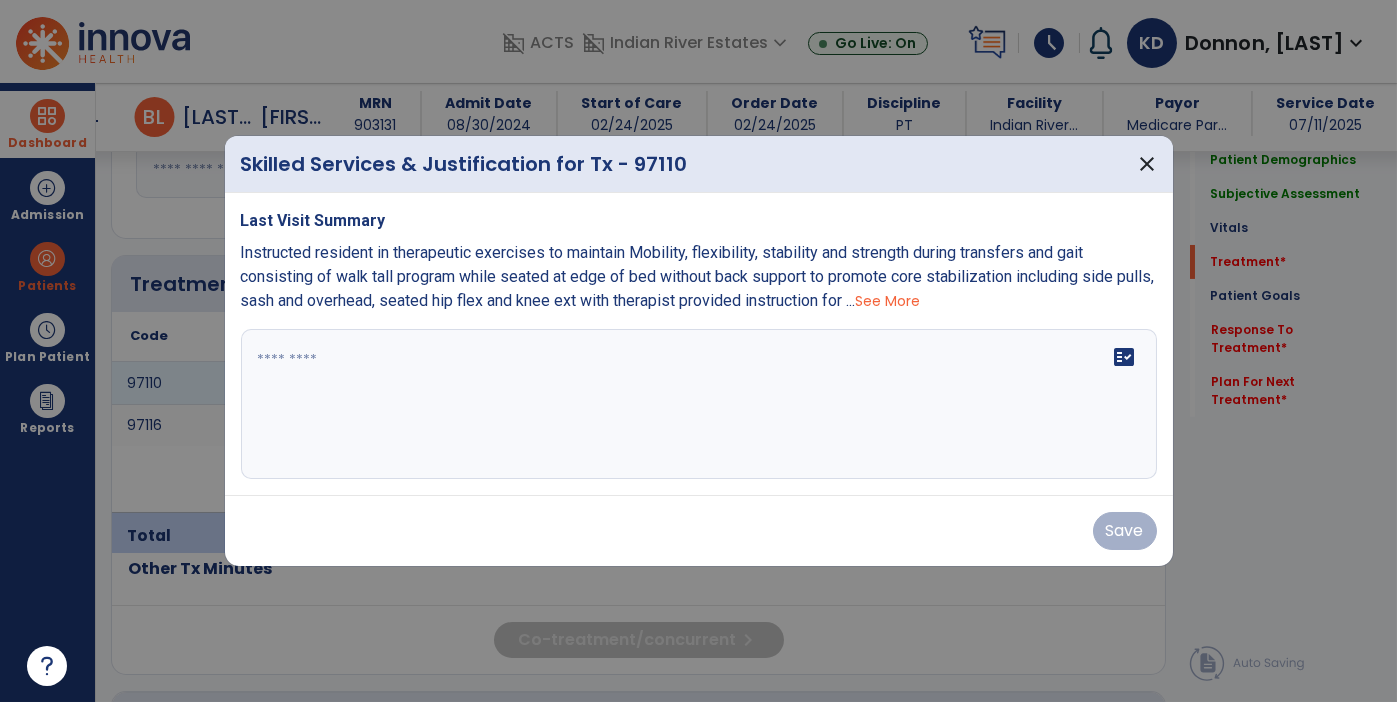 scroll, scrollTop: 1114, scrollLeft: 0, axis: vertical 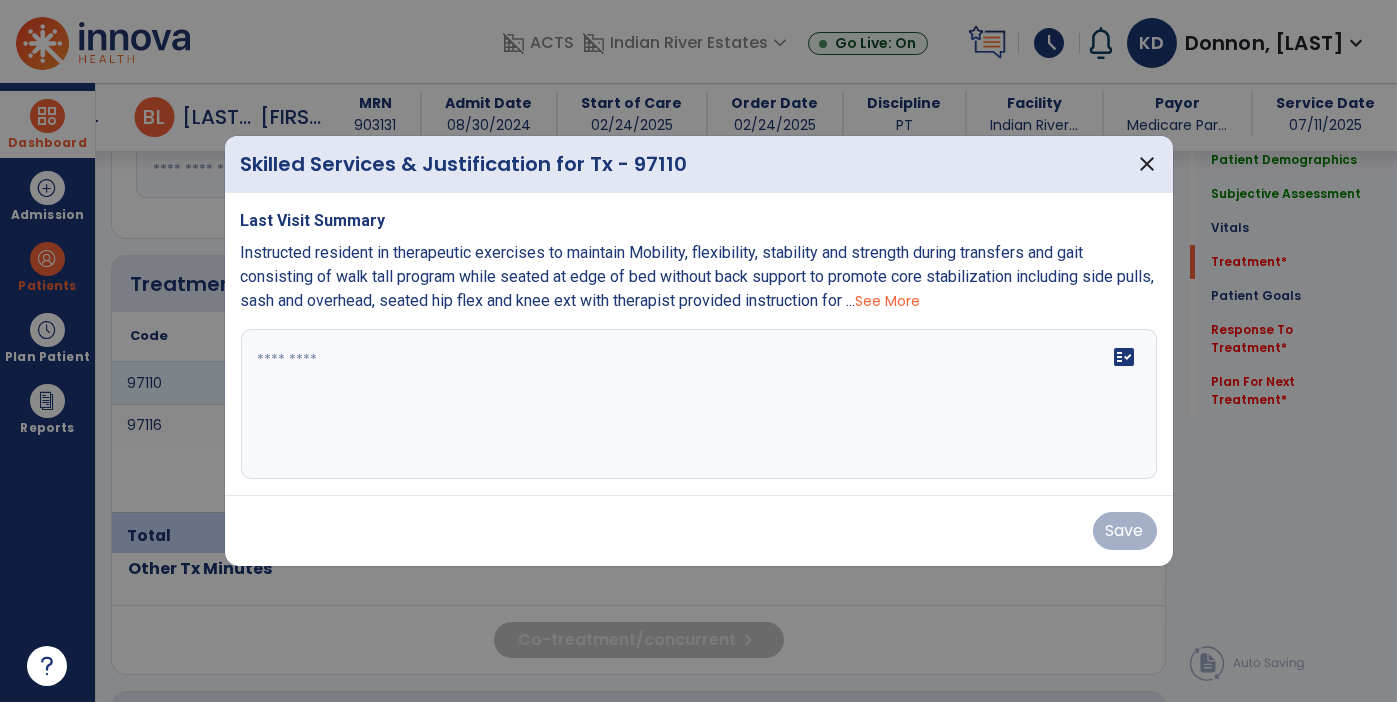 click on "See More" at bounding box center (888, 301) 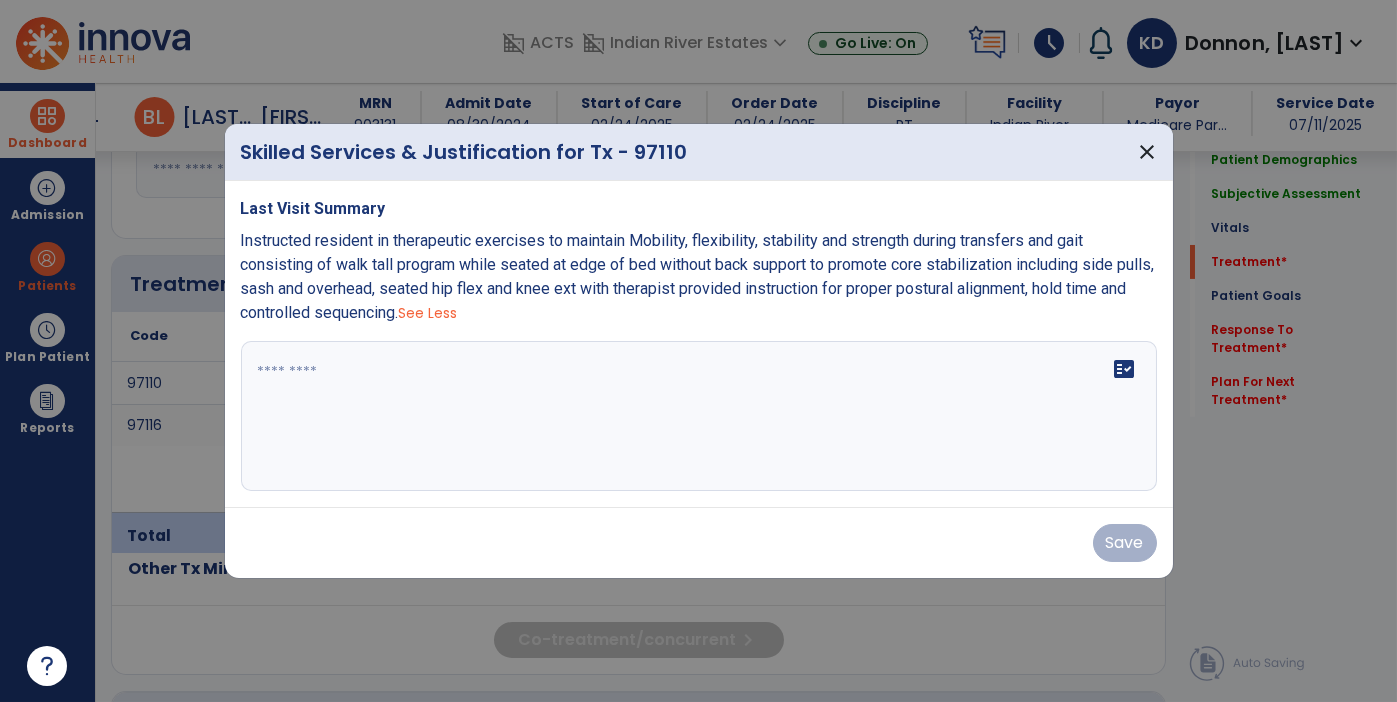 click on "fact_check" at bounding box center (699, 416) 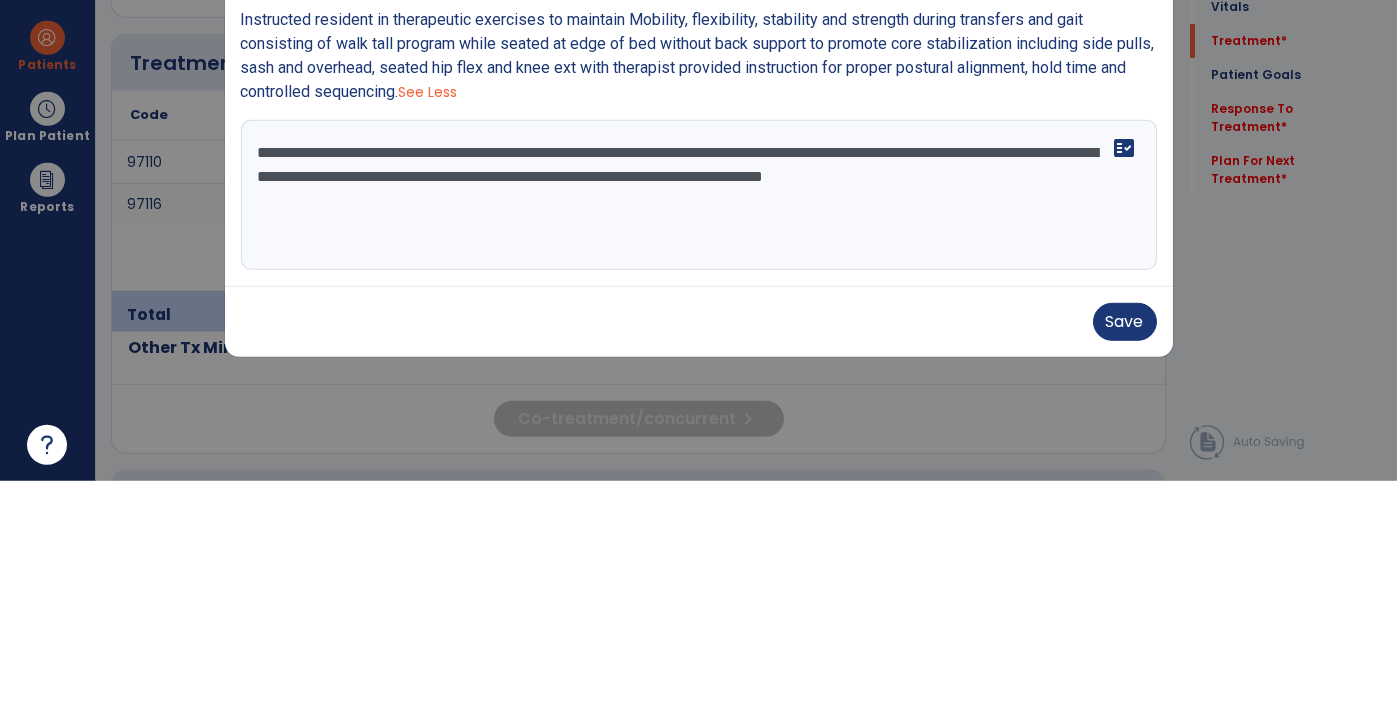 click on "**********" at bounding box center [699, 416] 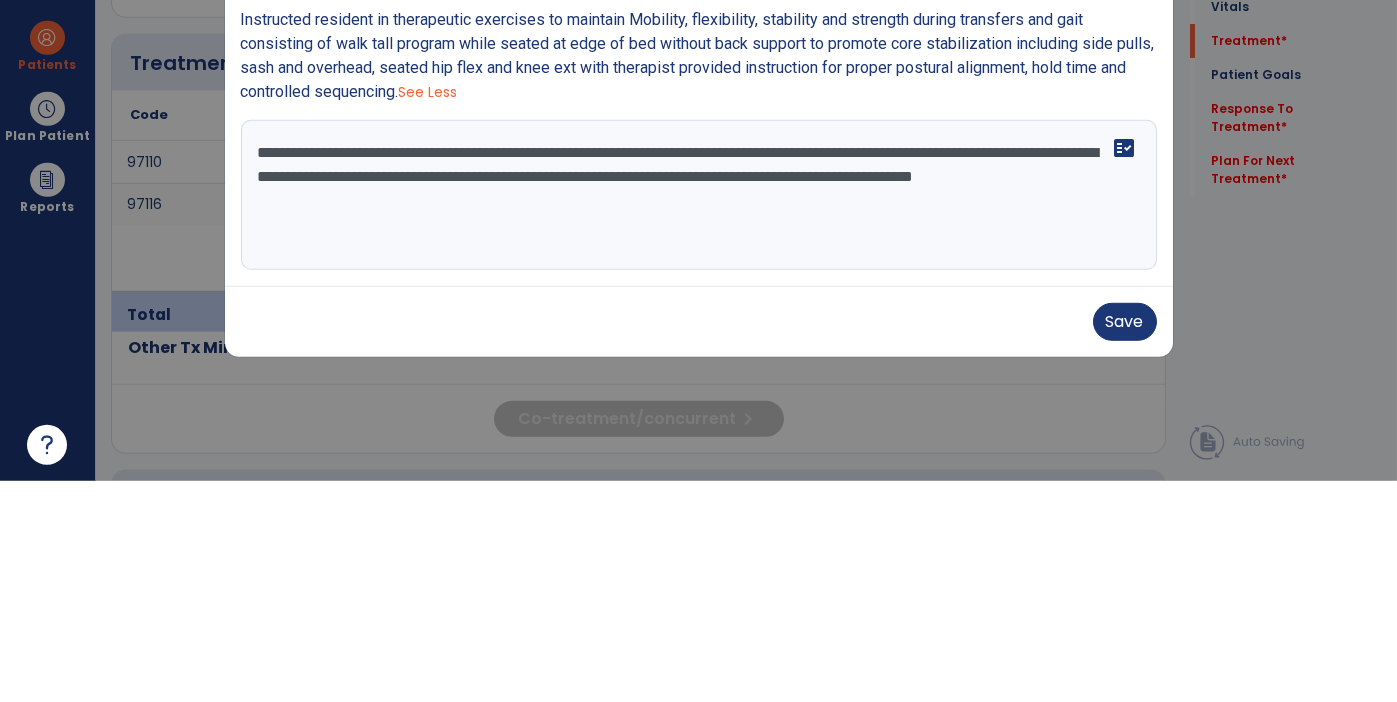 click on "**********" at bounding box center (699, 416) 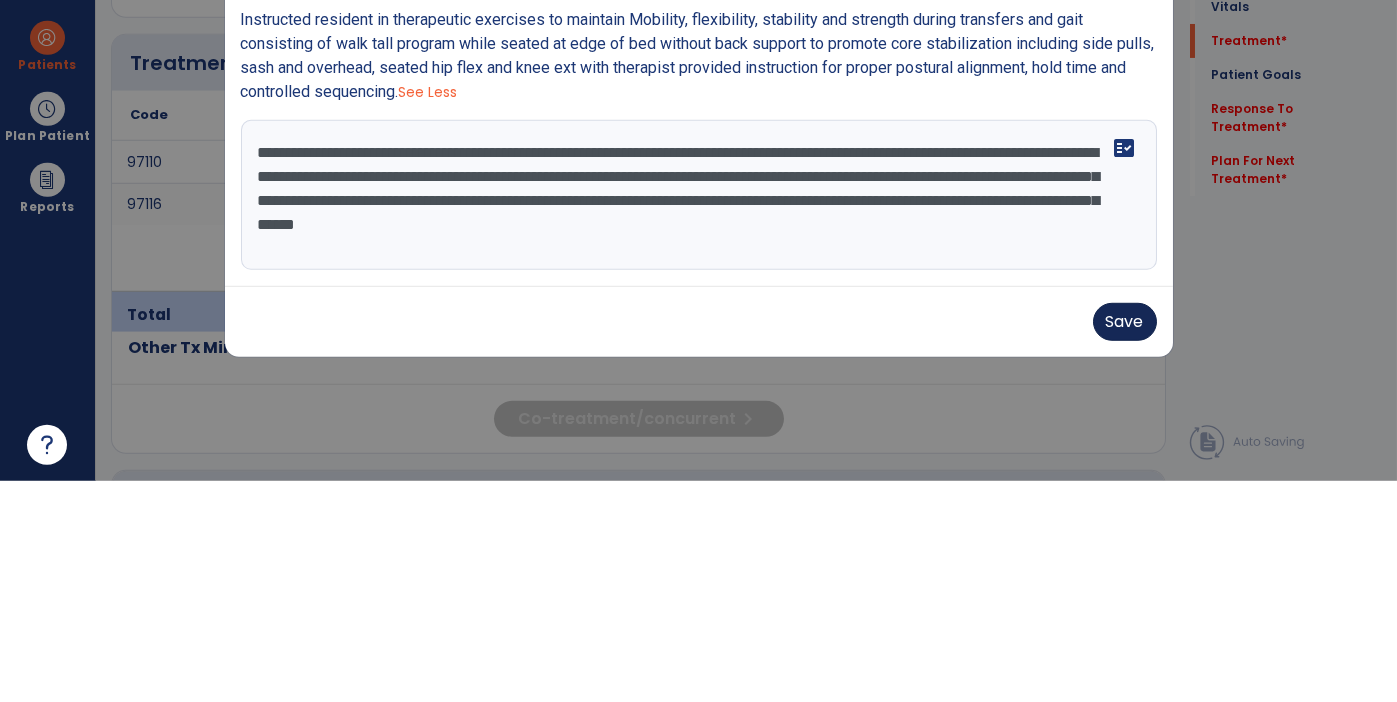 type on "**********" 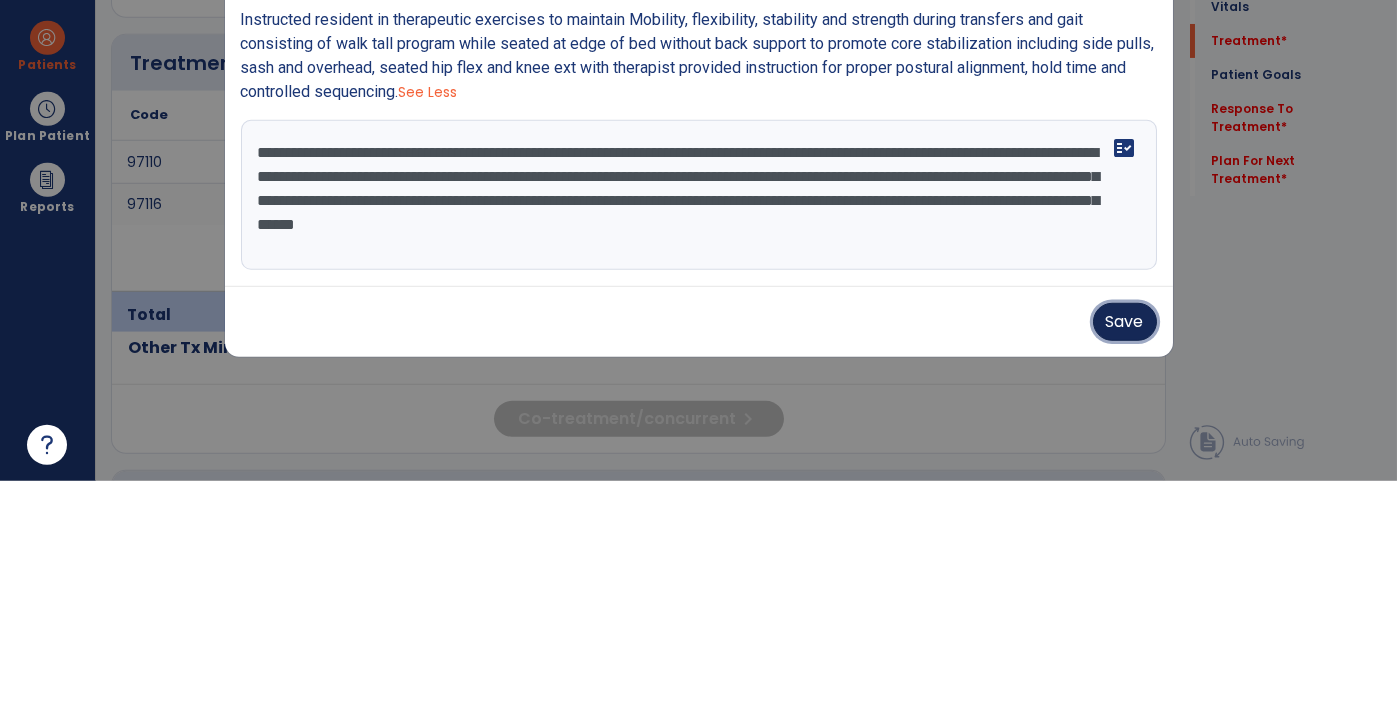 click on "Save" at bounding box center (1125, 543) 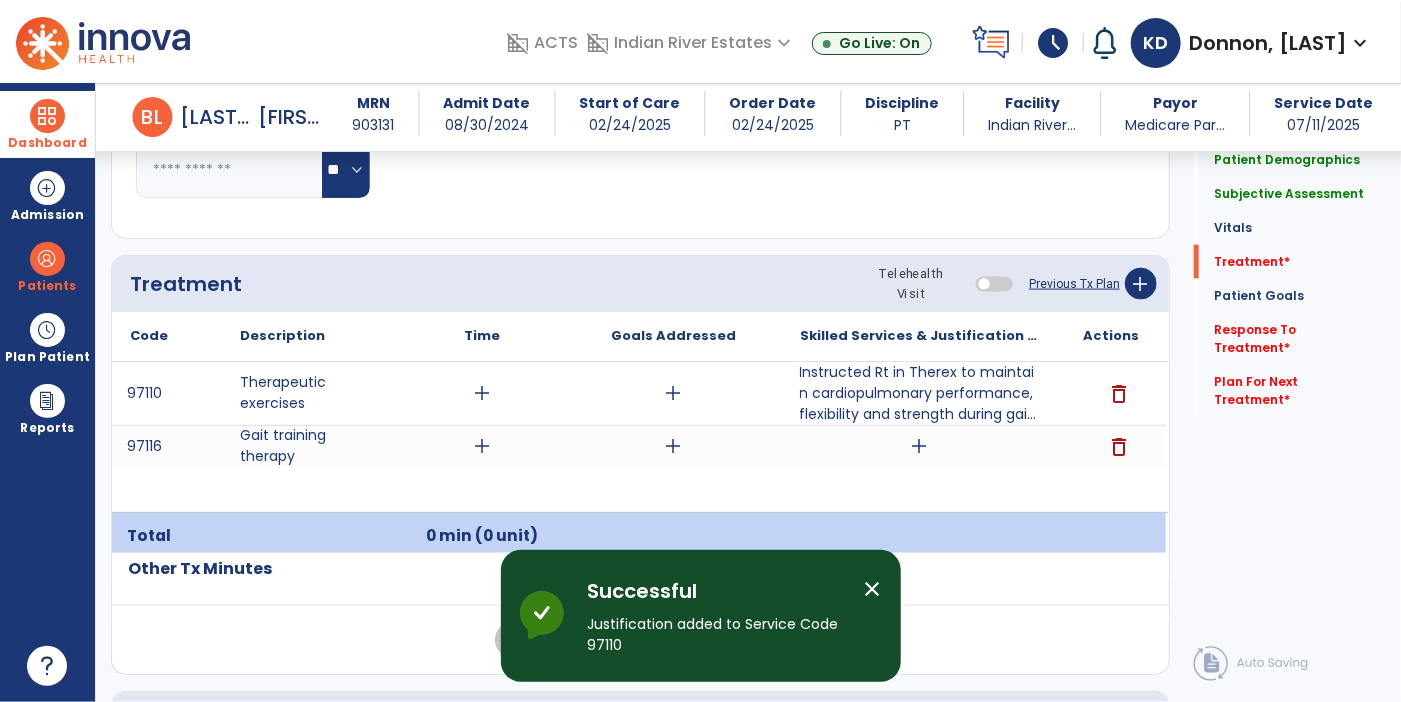 click on "add" at bounding box center [482, 393] 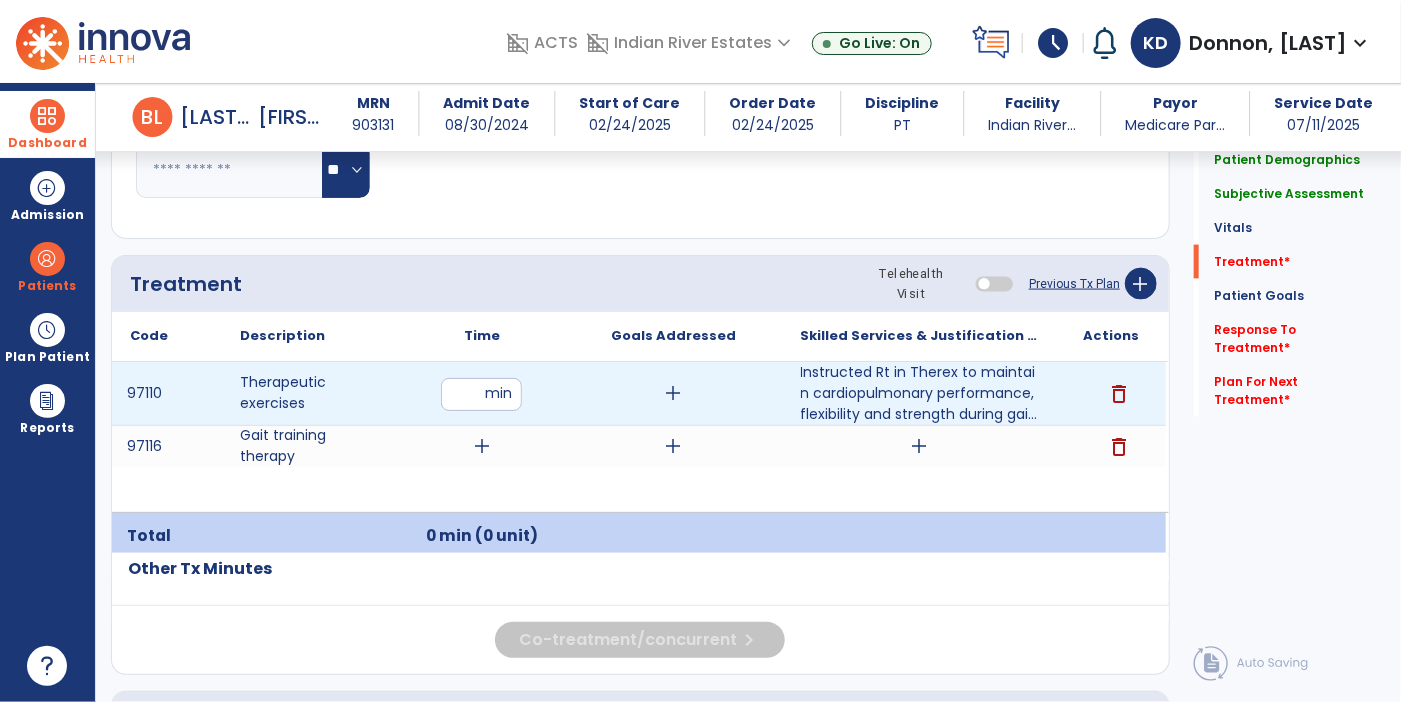 type on "**" 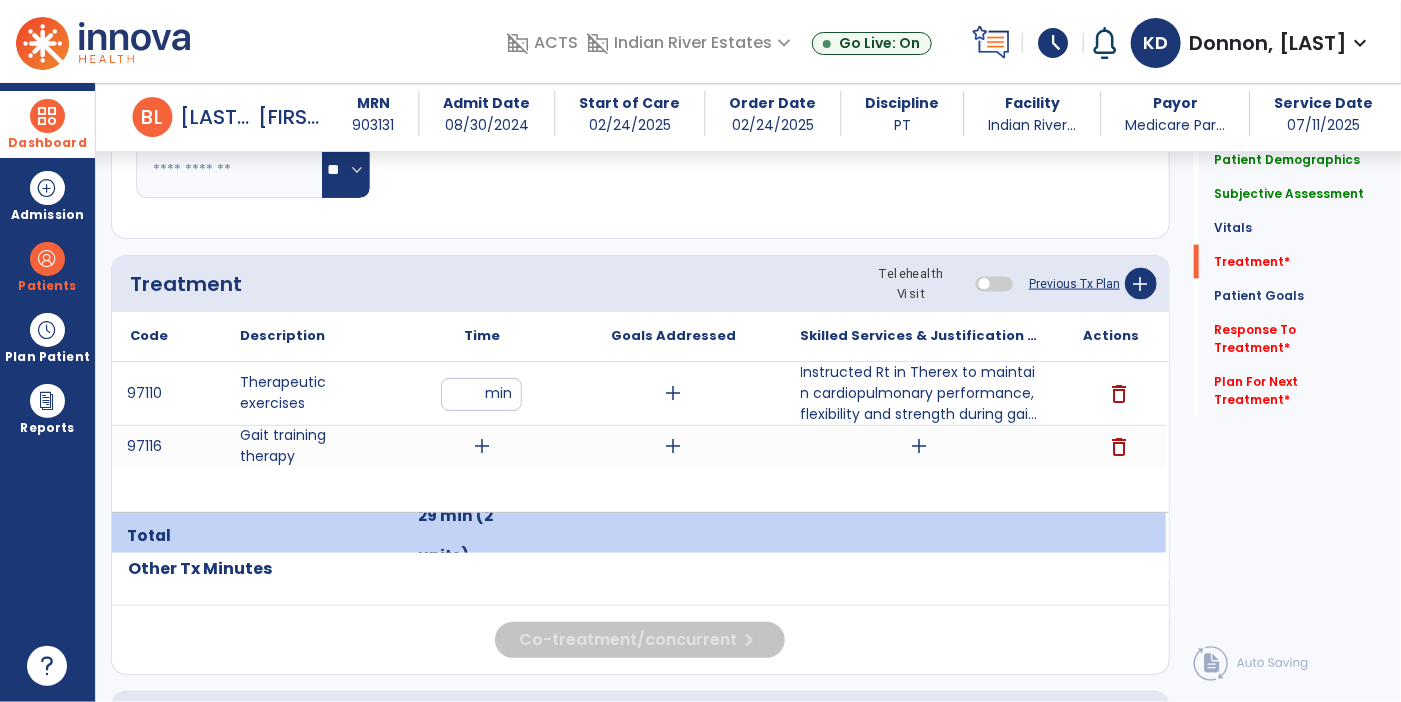 click on "add" at bounding box center [482, 446] 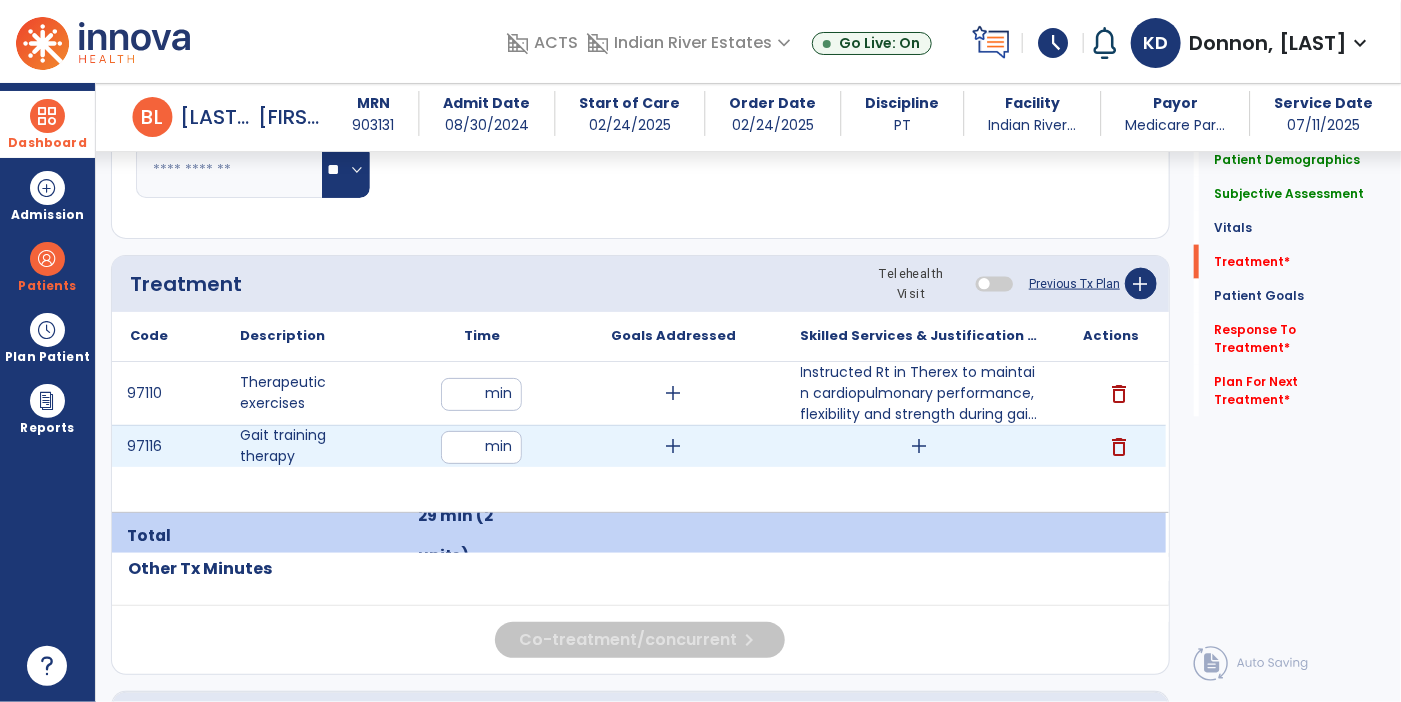 type on "**" 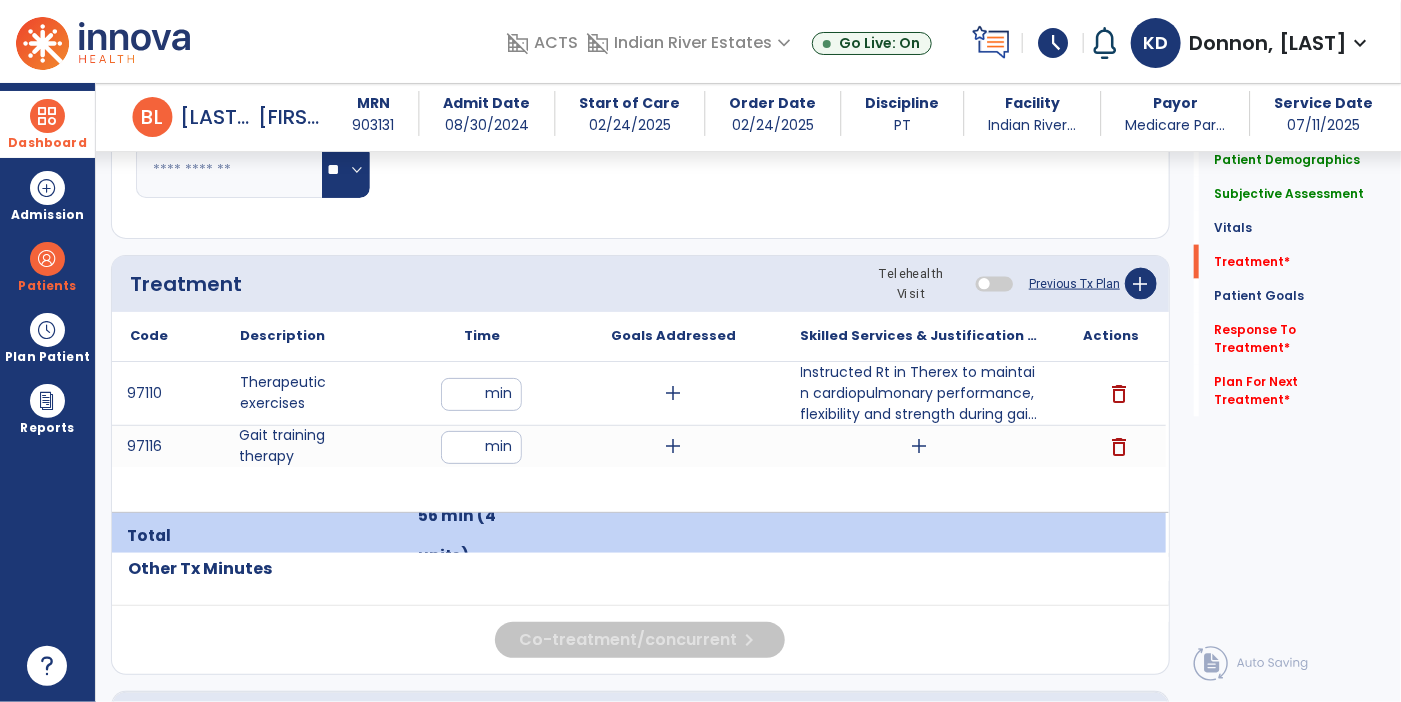 click on "add" at bounding box center [920, 446] 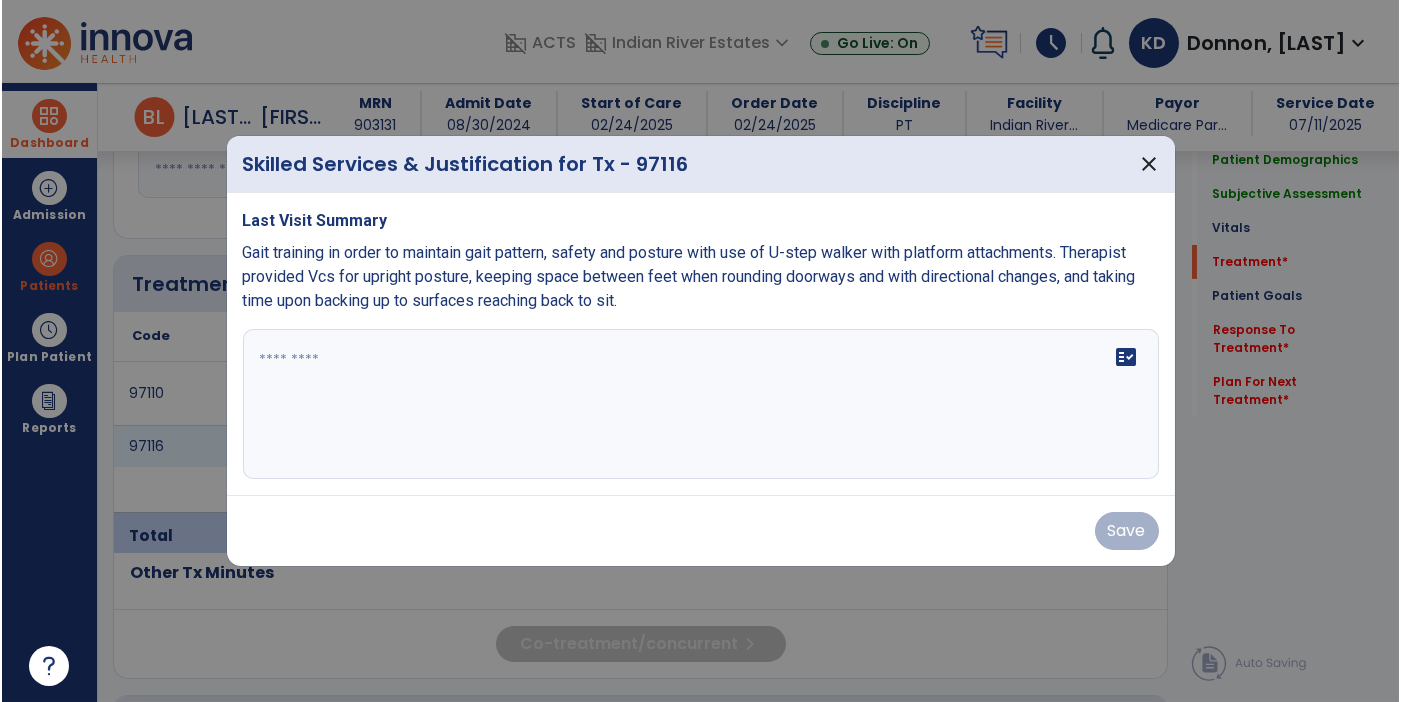 scroll, scrollTop: 1114, scrollLeft: 0, axis: vertical 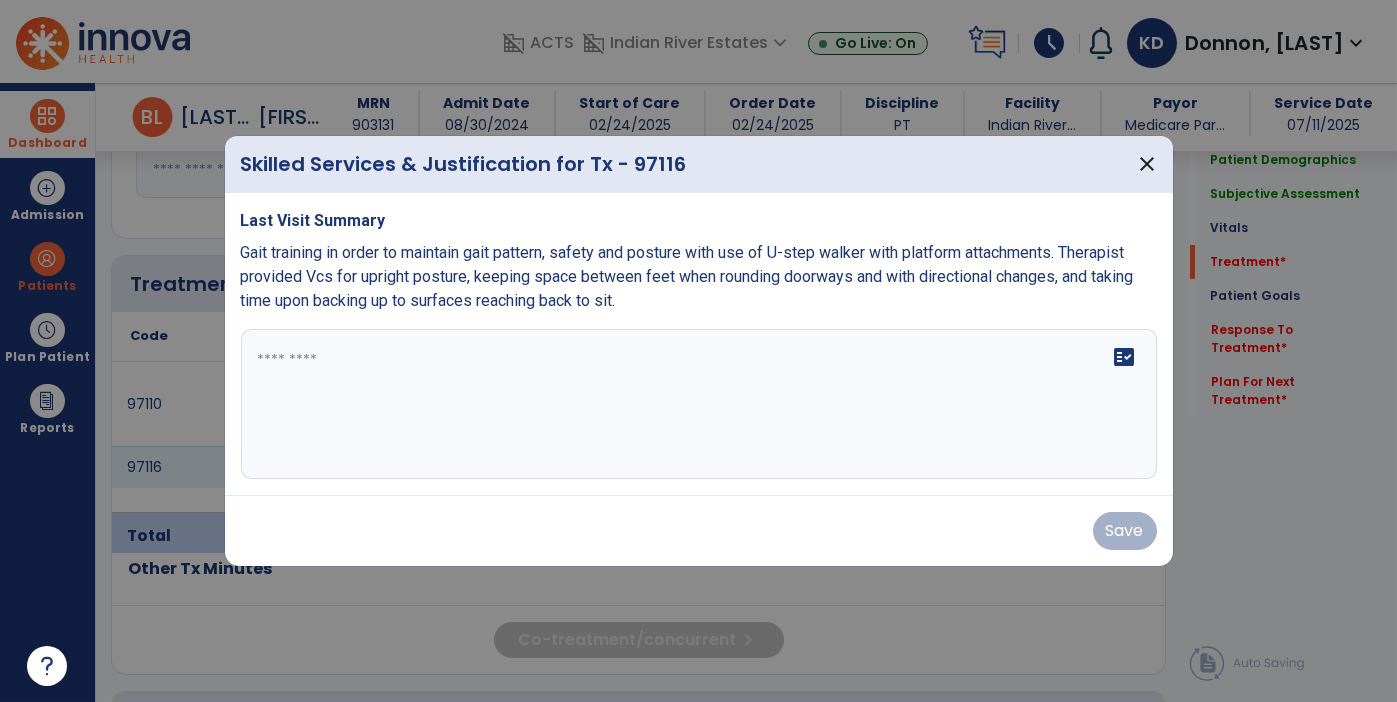 click on "fact_check" at bounding box center [699, 404] 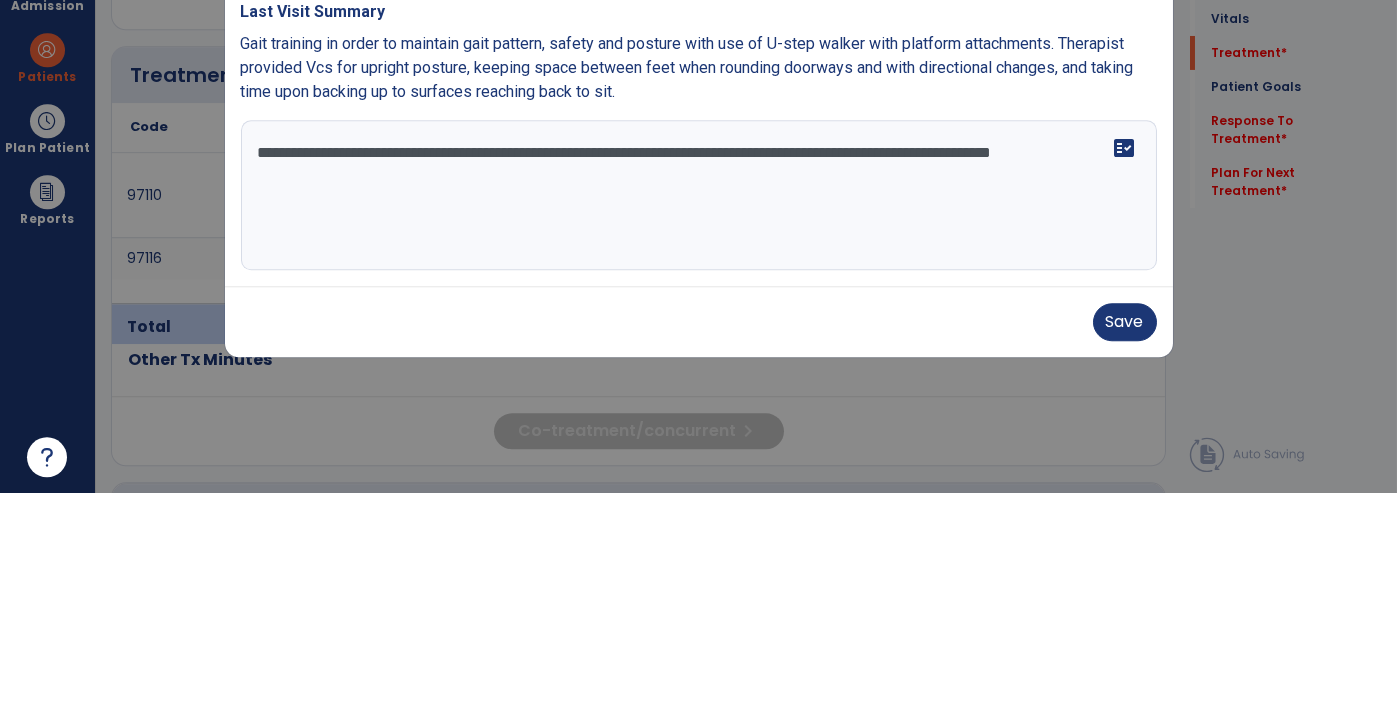 click on "**********" at bounding box center (699, 404) 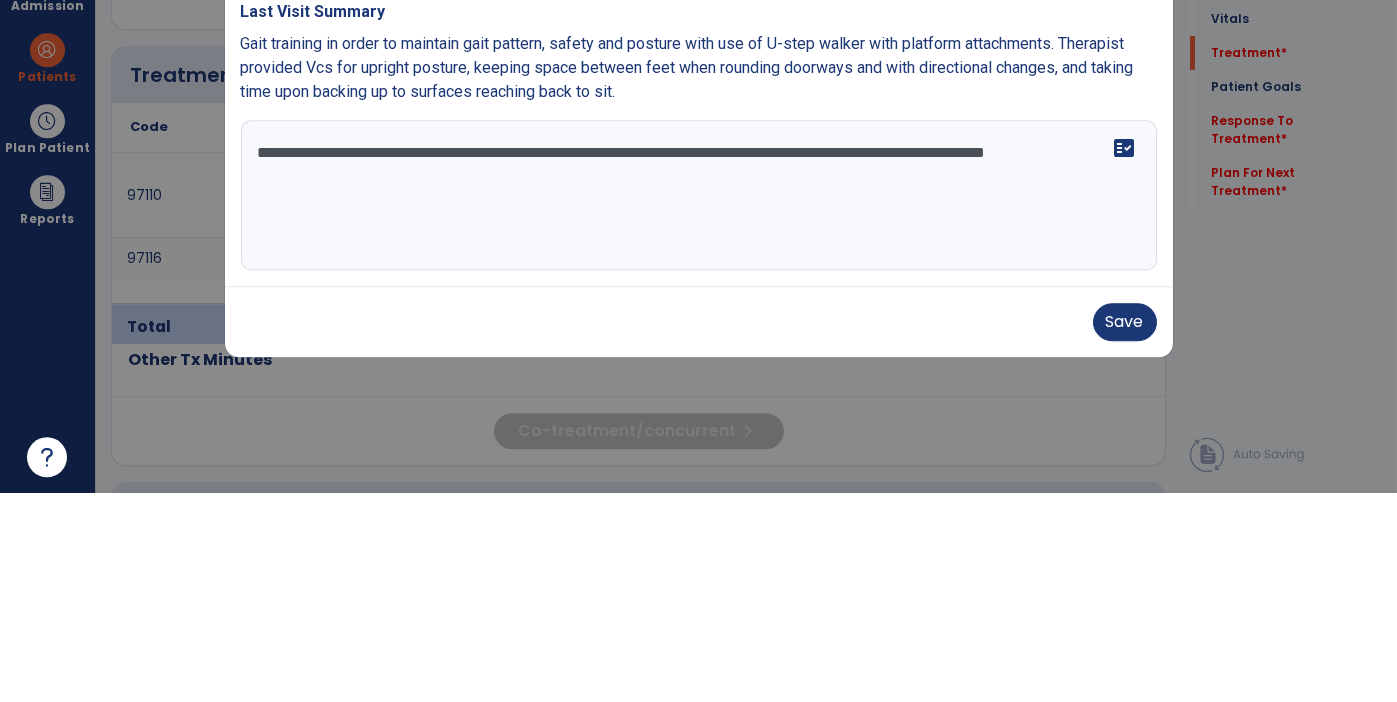 click on "**********" at bounding box center [699, 404] 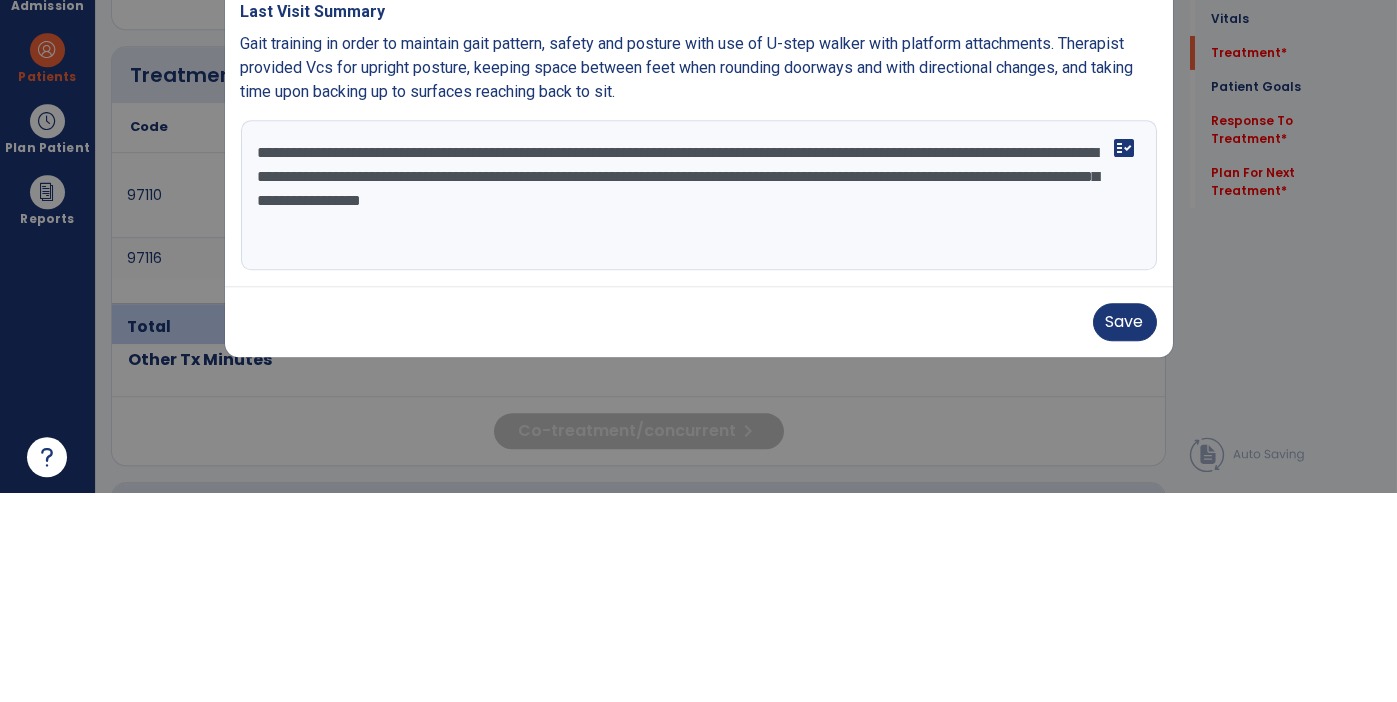 click on "**********" at bounding box center [699, 404] 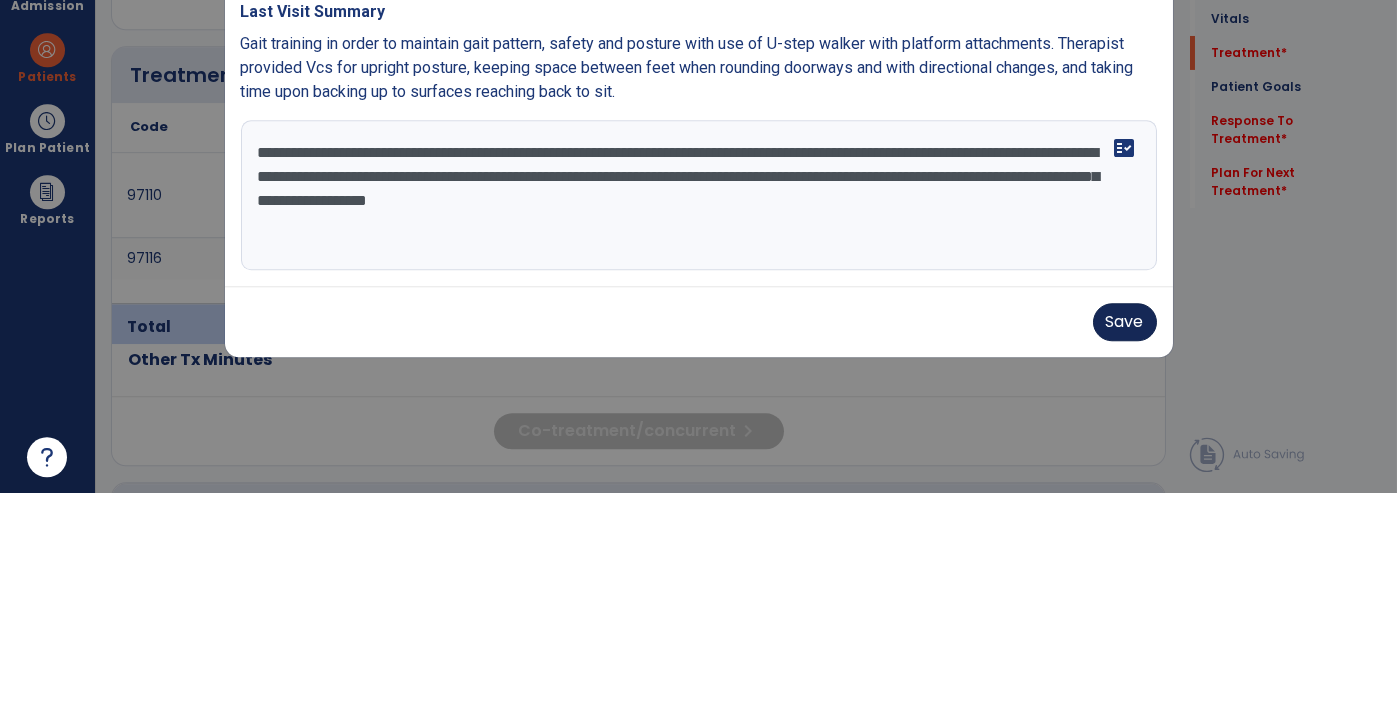 type on "**********" 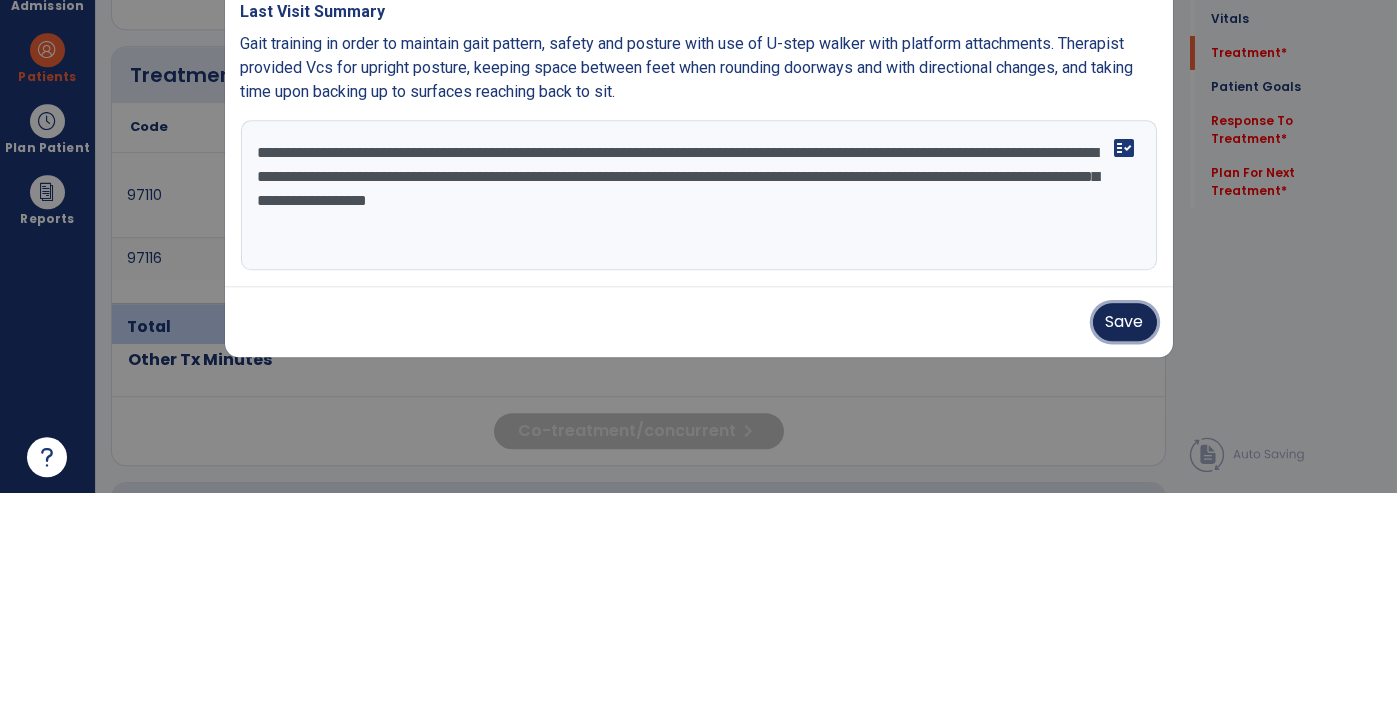 click on "Save" at bounding box center (1125, 531) 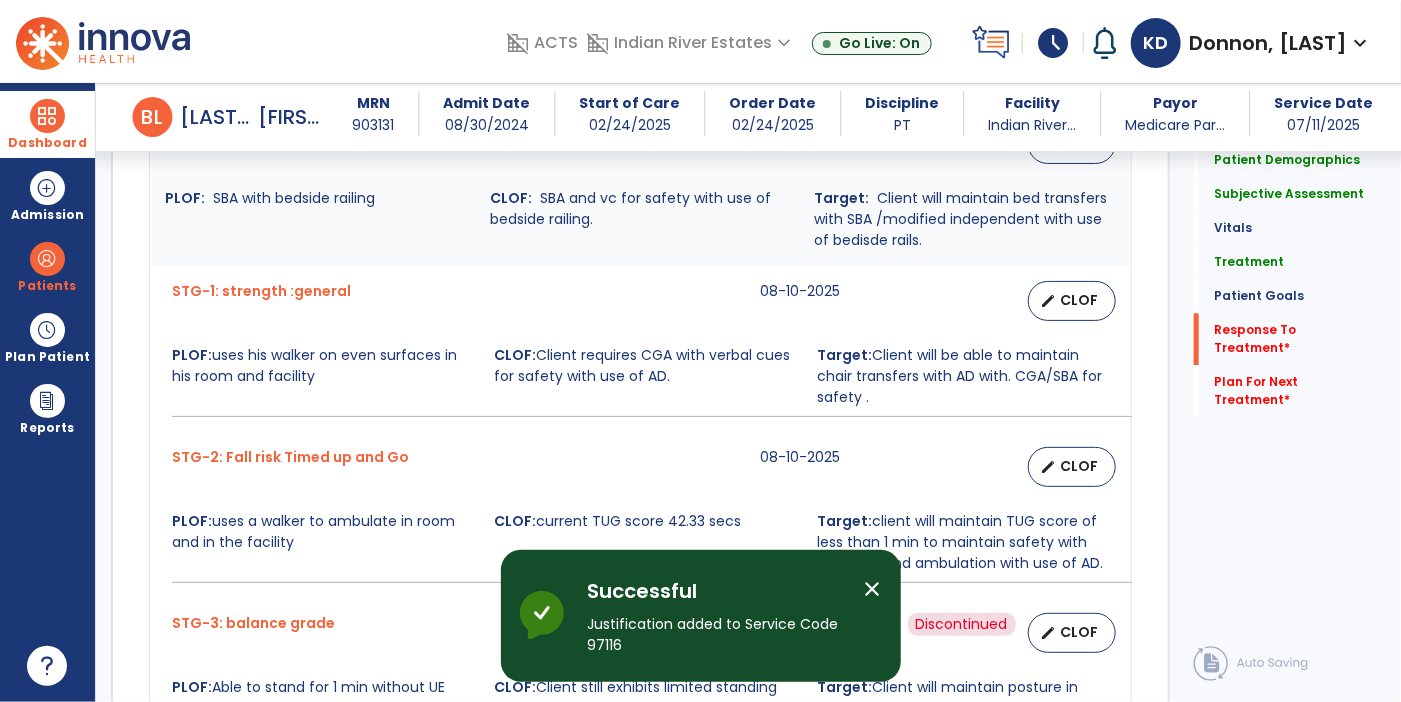 scroll, scrollTop: 2903, scrollLeft: 0, axis: vertical 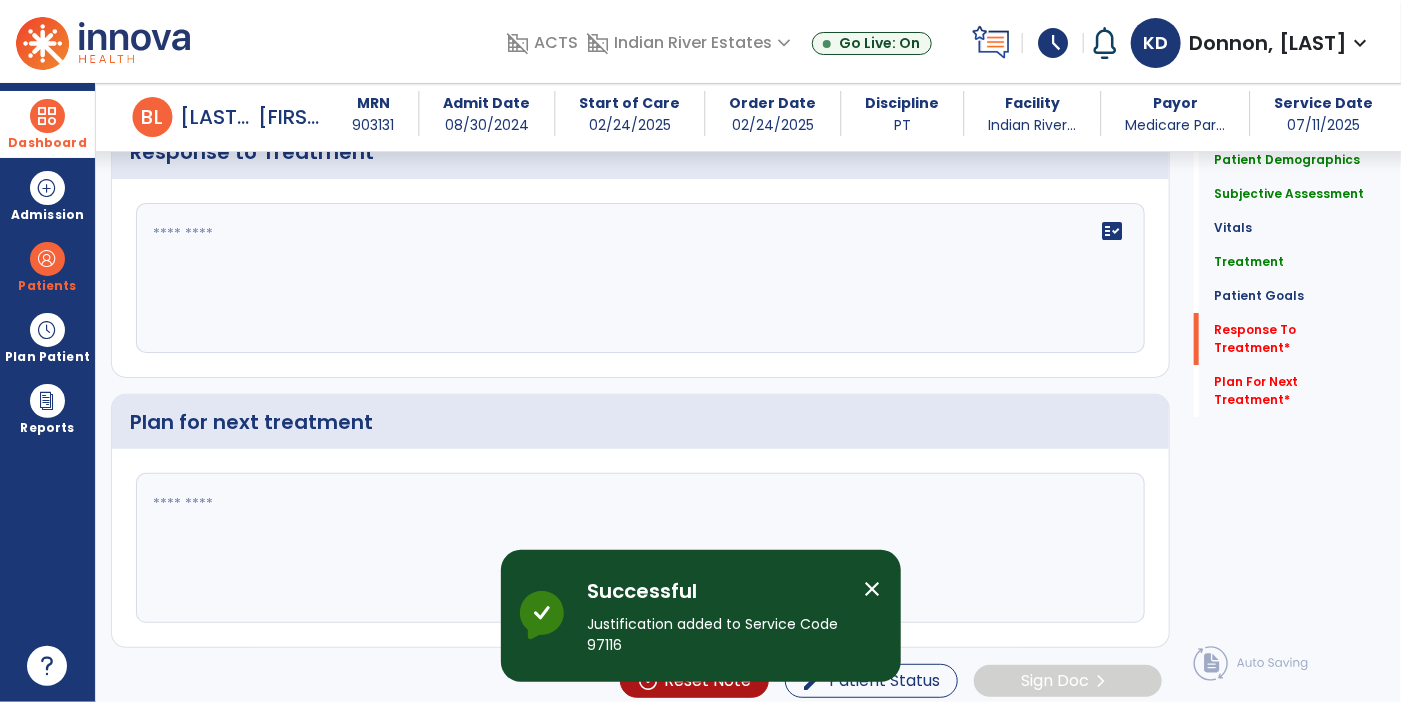 click 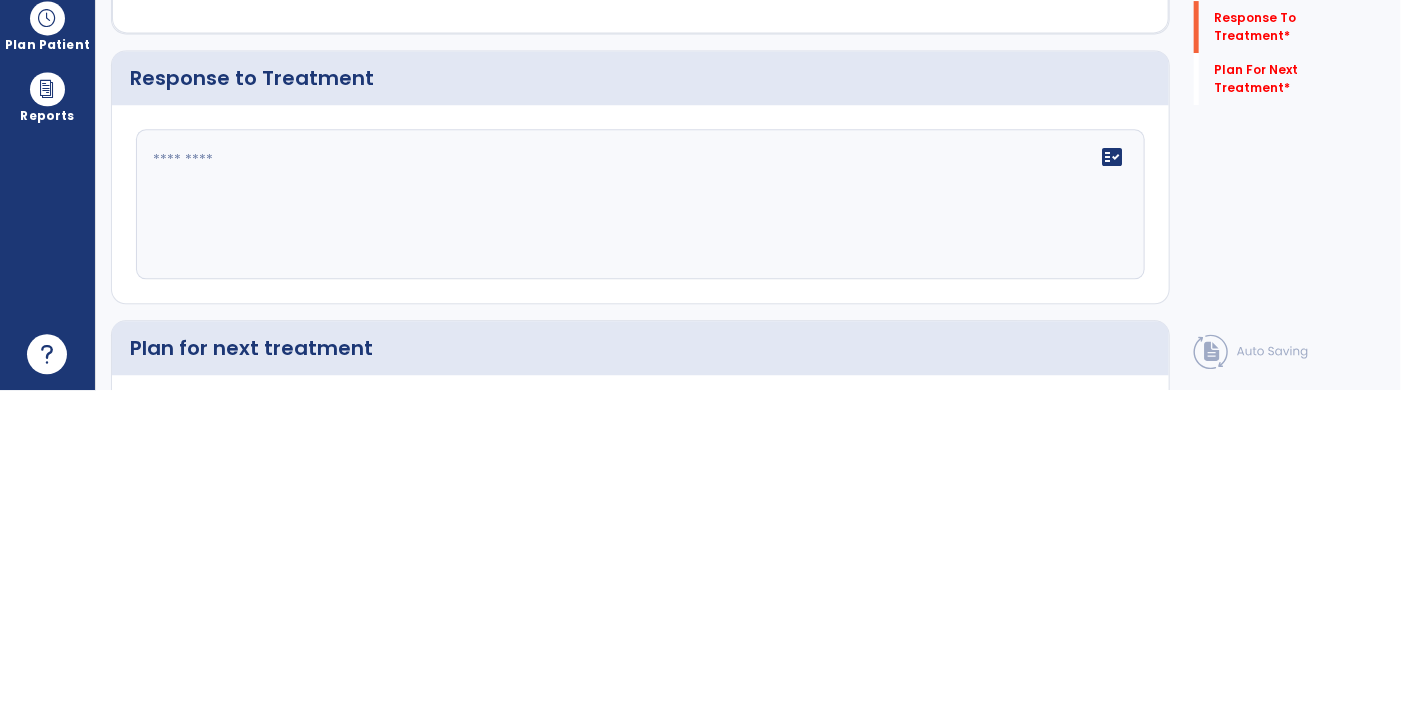 scroll, scrollTop: 2672, scrollLeft: 0, axis: vertical 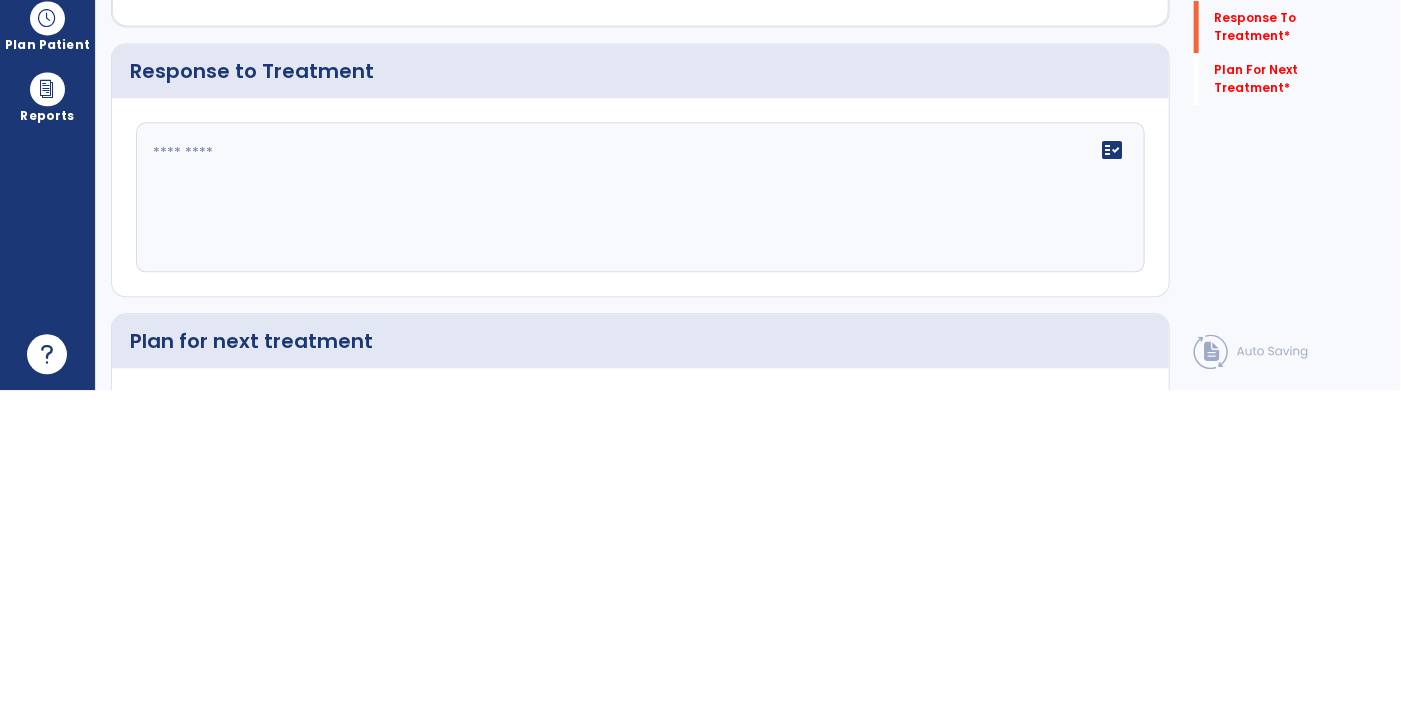 type on "**********" 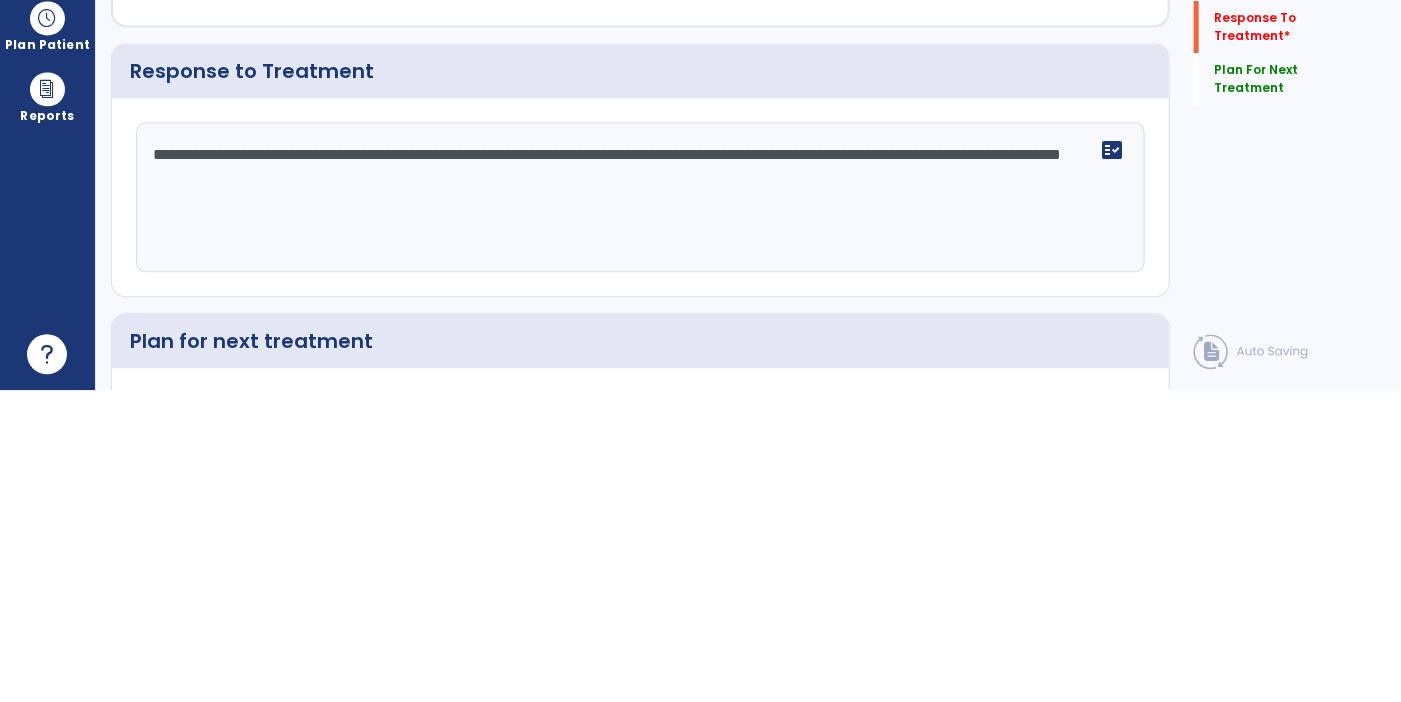 click on "**********" 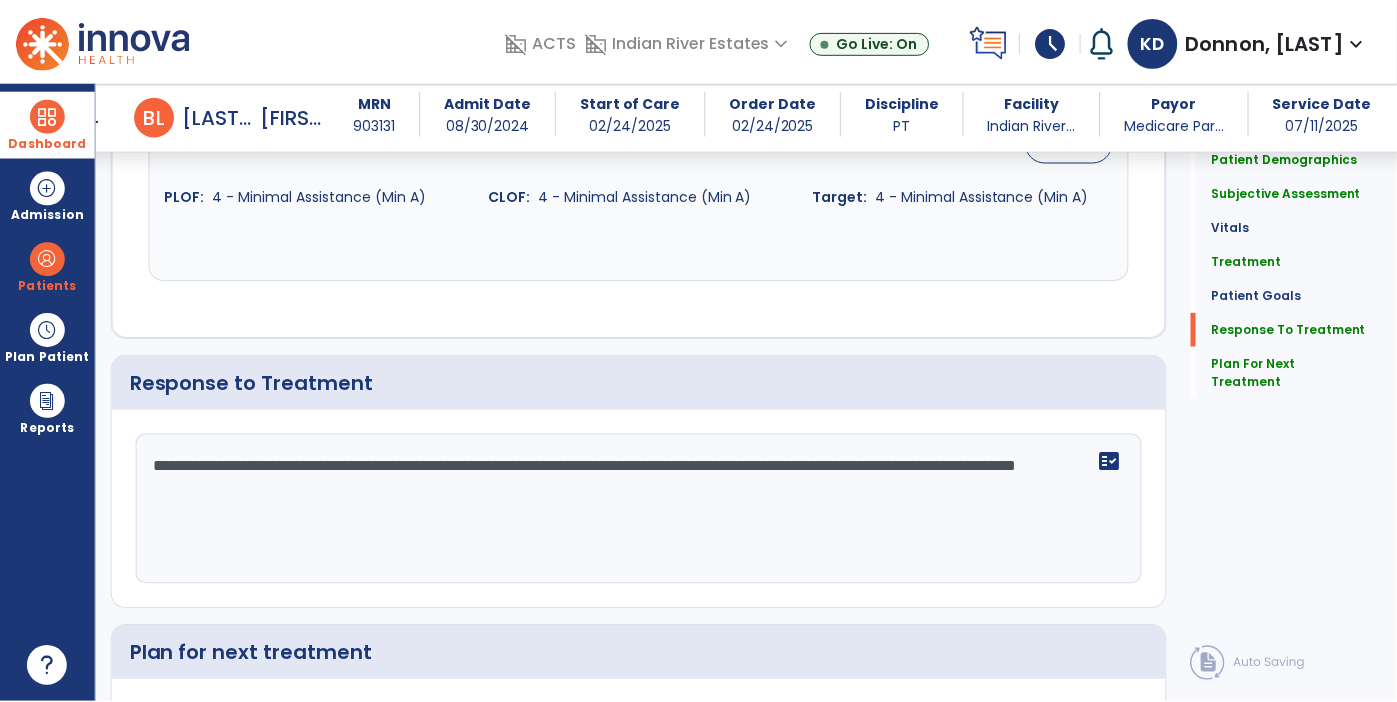 scroll, scrollTop: 2903, scrollLeft: 0, axis: vertical 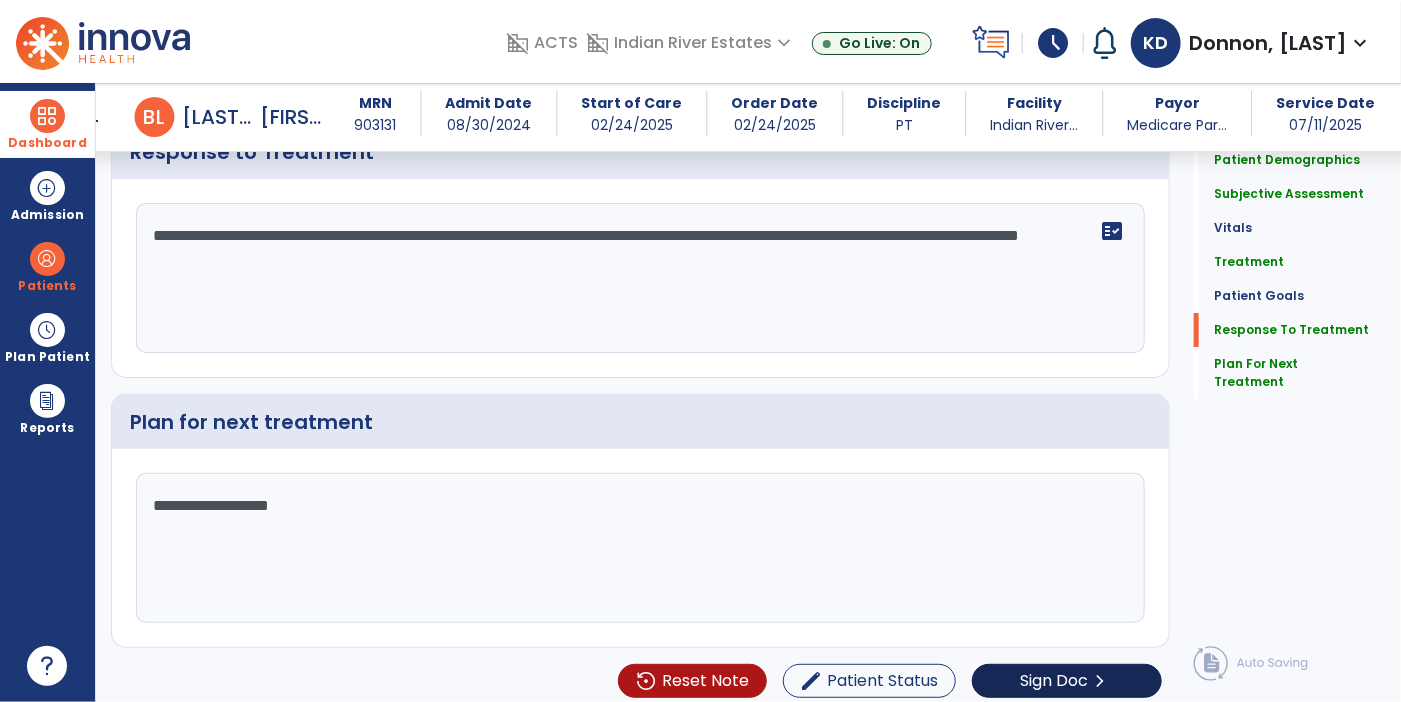 type on "**********" 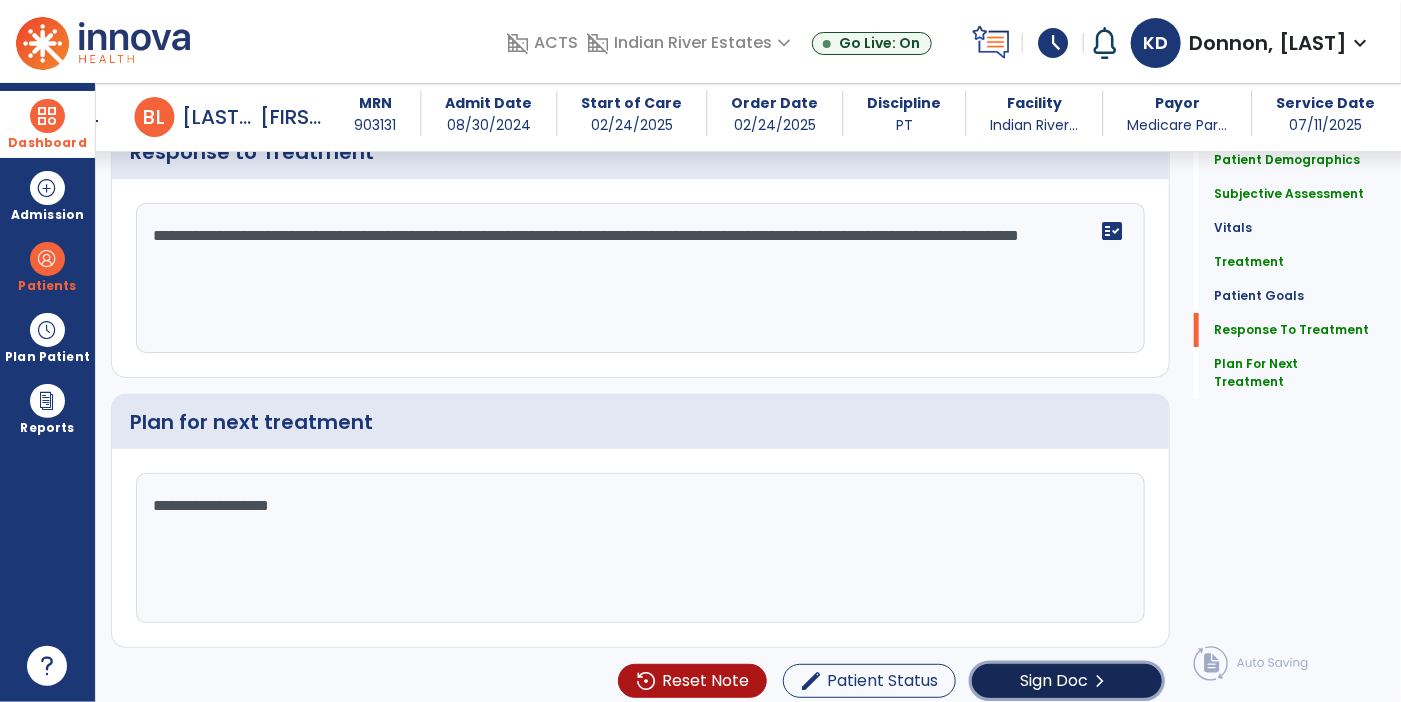 click on "Sign Doc  chevron_right" 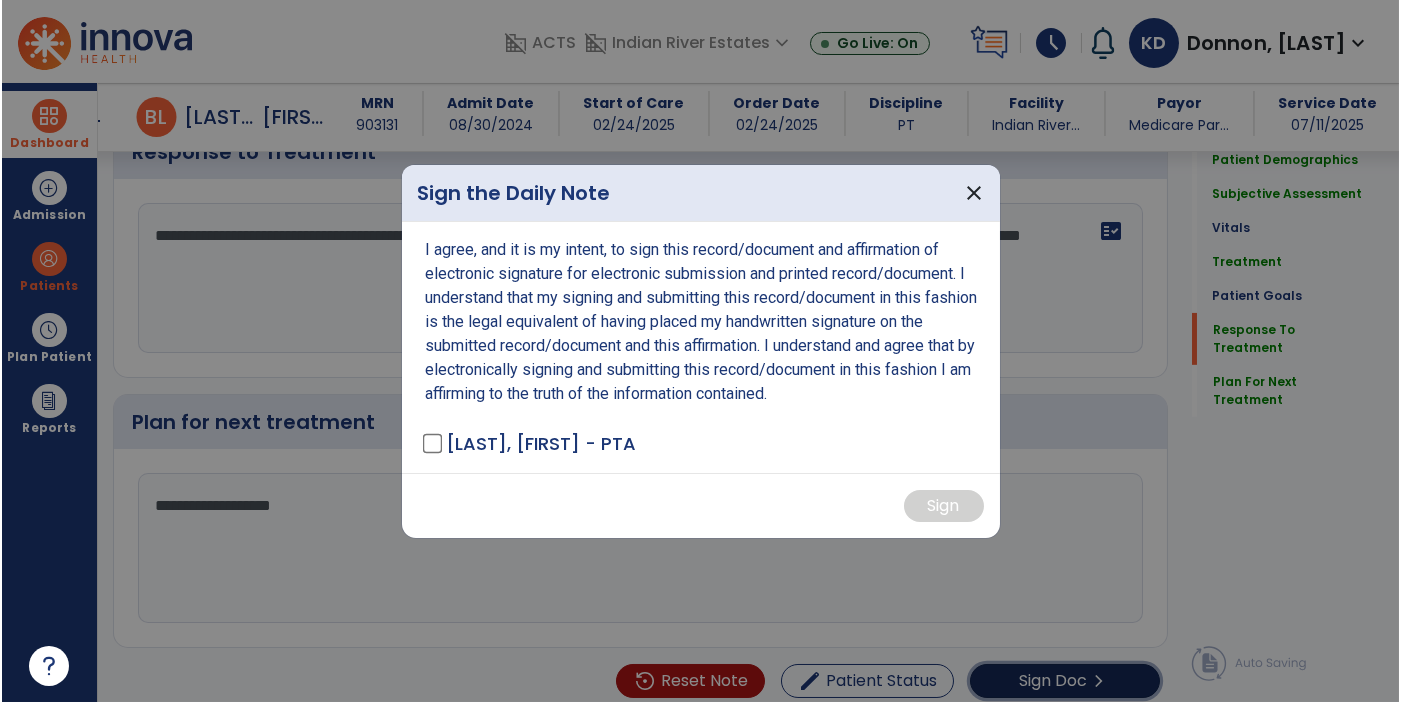scroll, scrollTop: 2903, scrollLeft: 0, axis: vertical 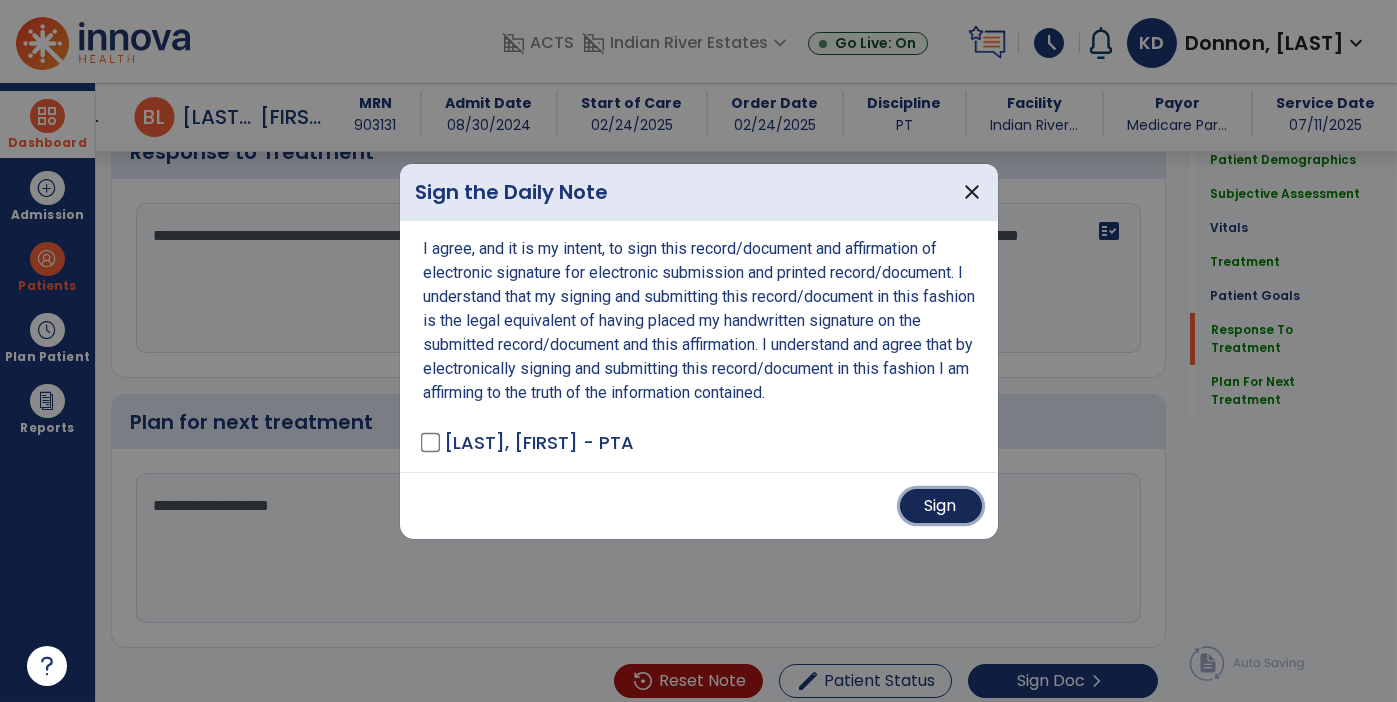 click on "Sign" at bounding box center [941, 506] 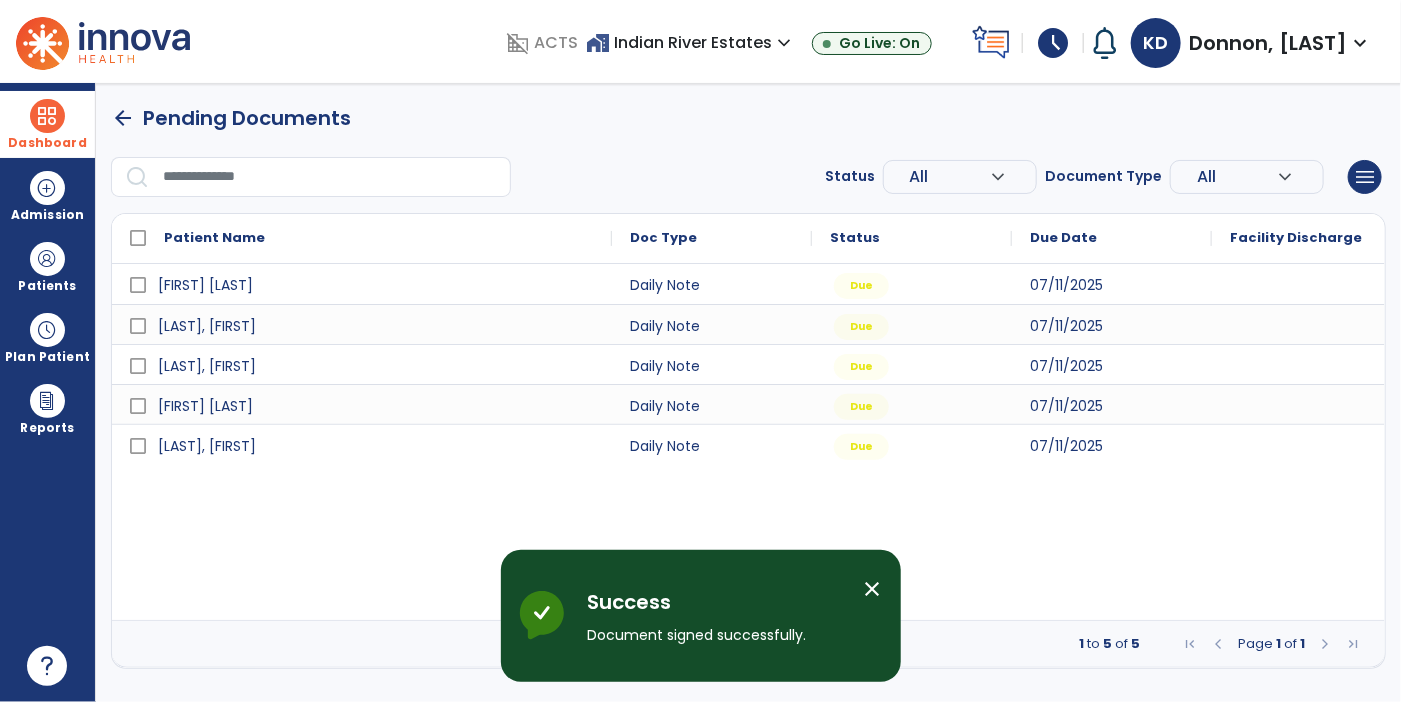 scroll, scrollTop: 0, scrollLeft: 0, axis: both 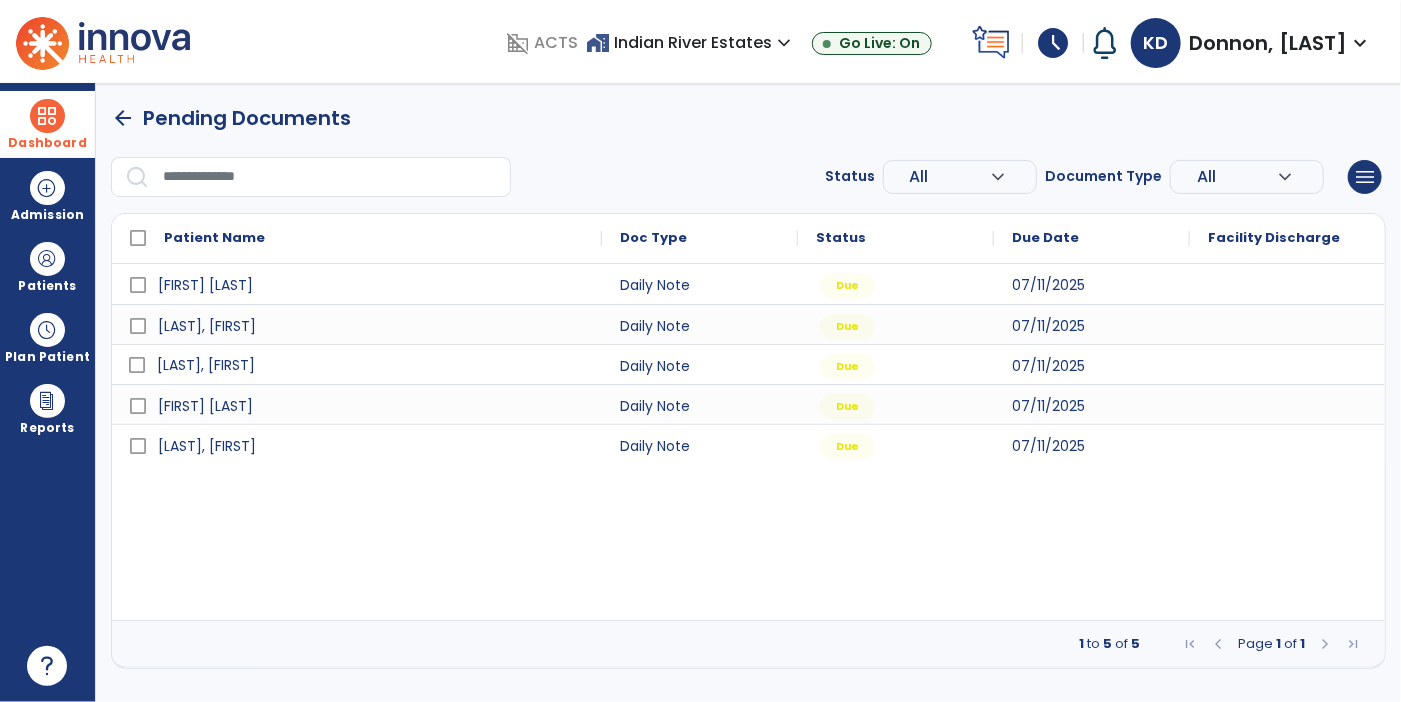 click on "[LAST], [FIRST]" at bounding box center (206, 365) 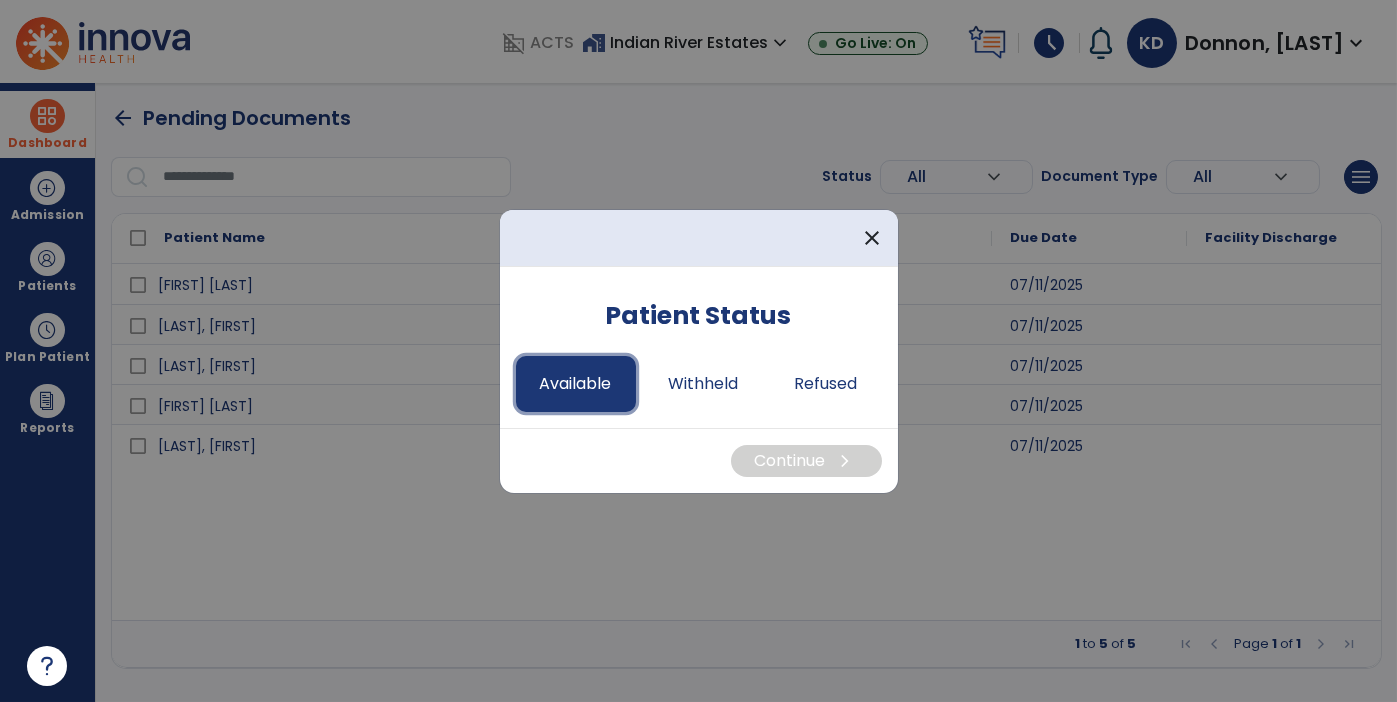 click on "Available" at bounding box center [576, 384] 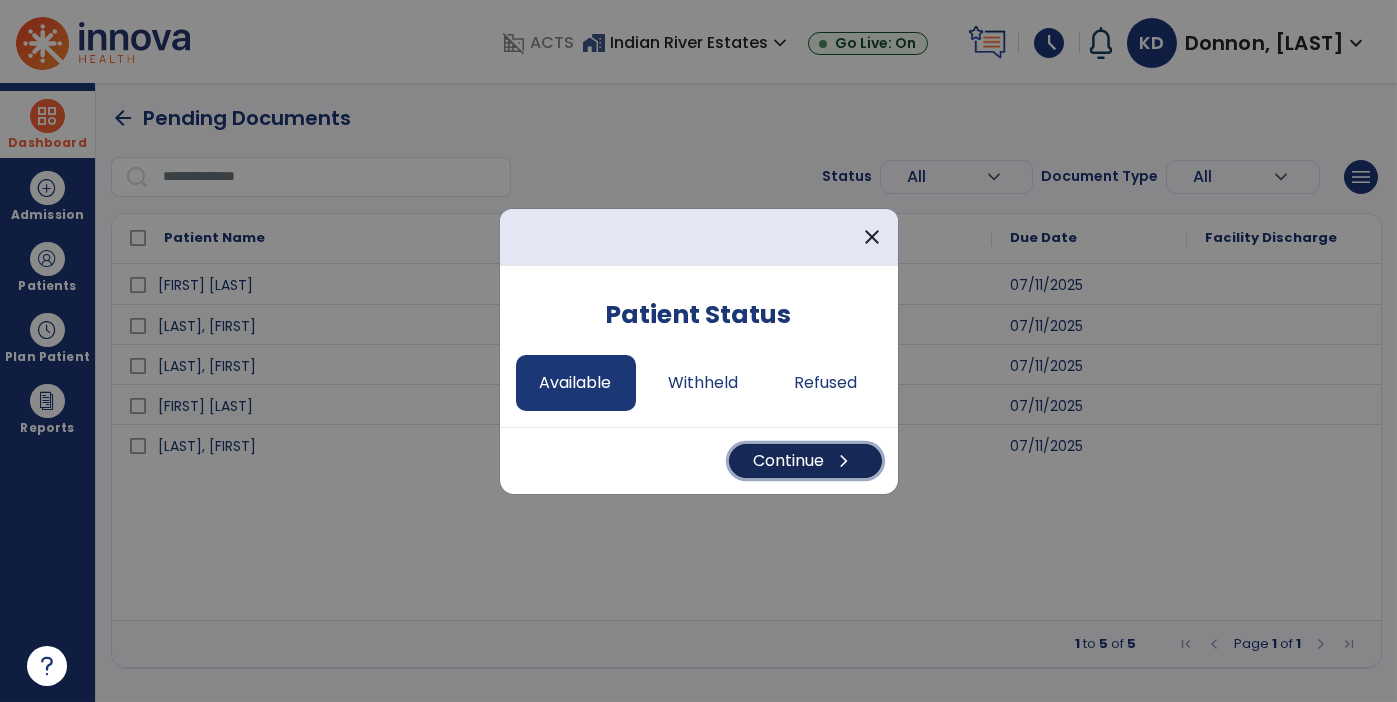 click on "Continue   chevron_right" at bounding box center (805, 461) 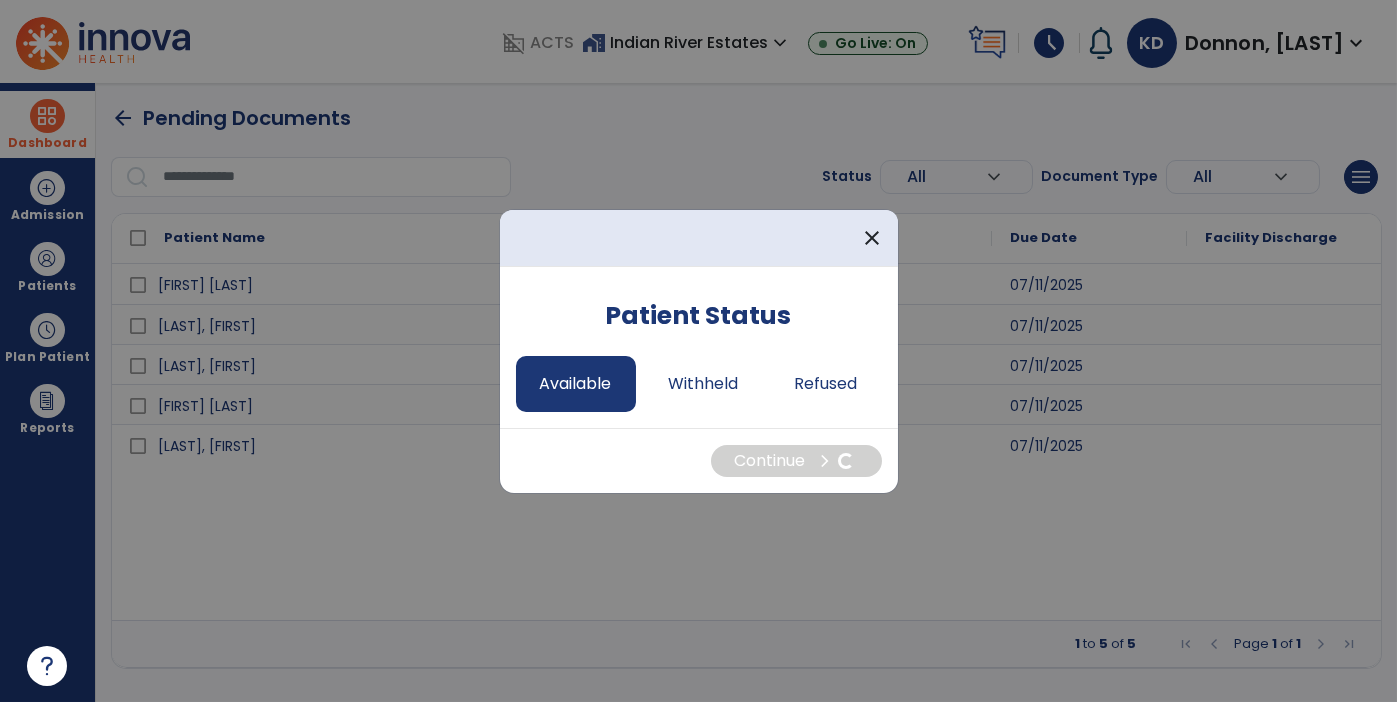 select on "*" 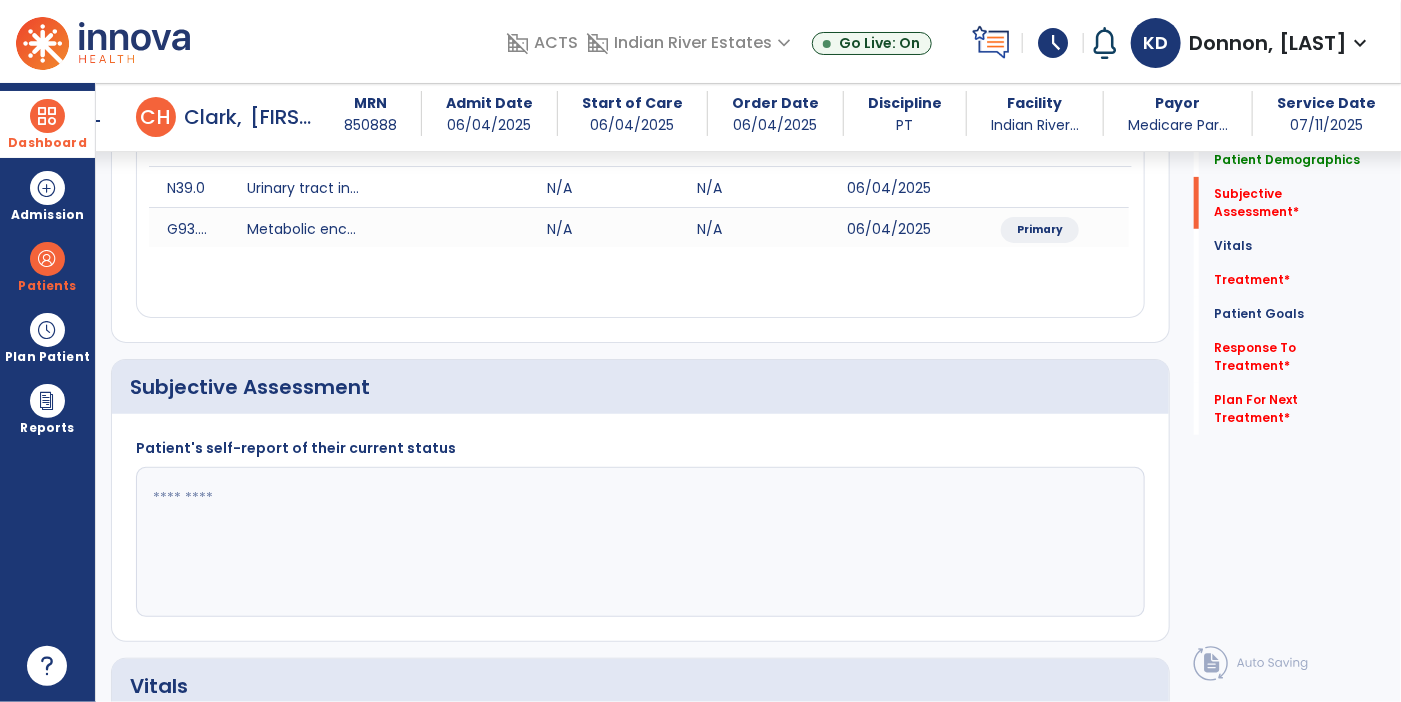 scroll, scrollTop: 274, scrollLeft: 0, axis: vertical 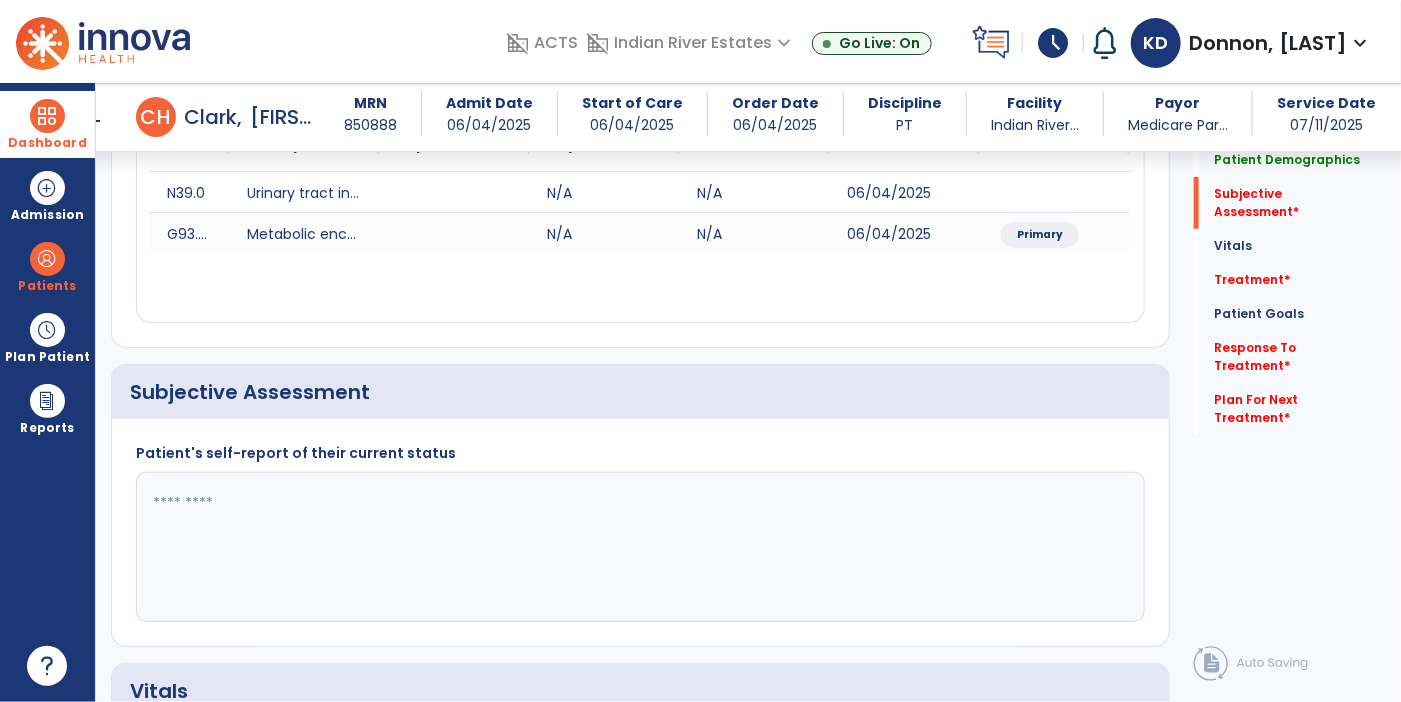 click 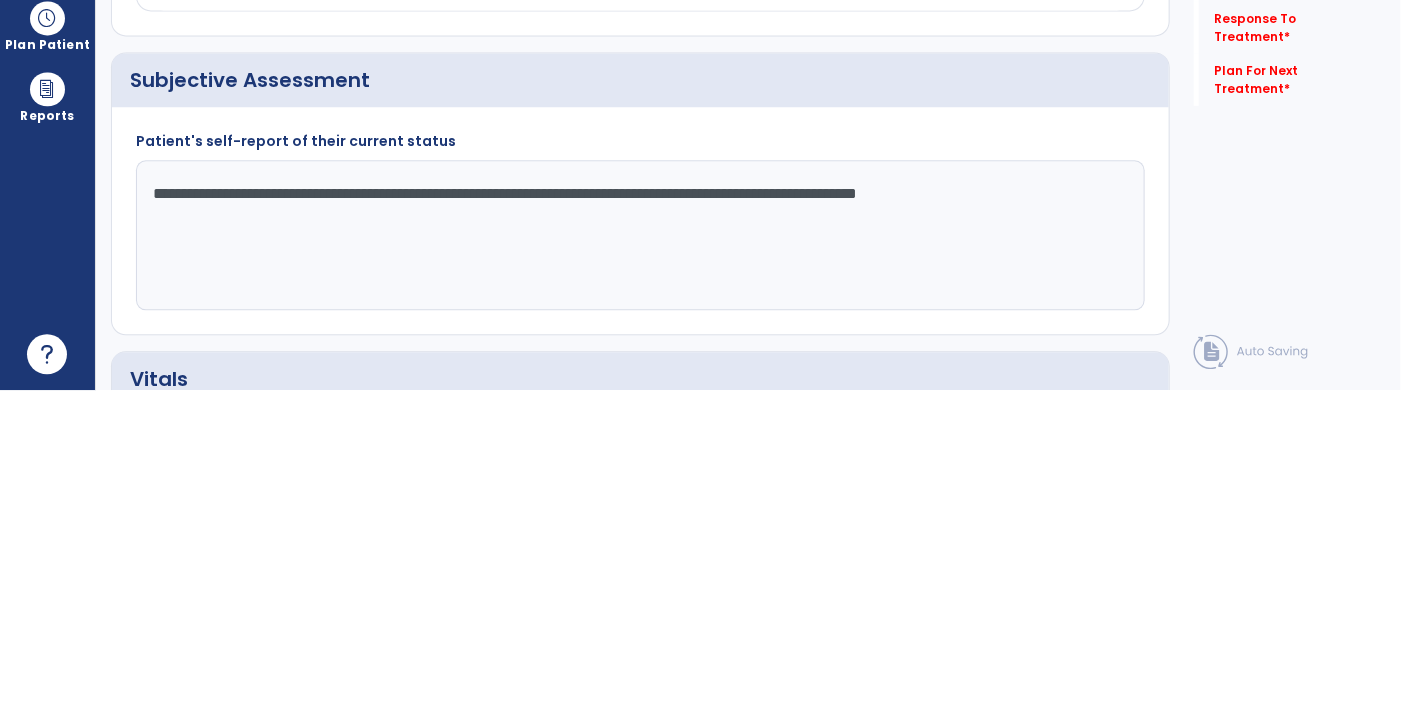 click on "**********" 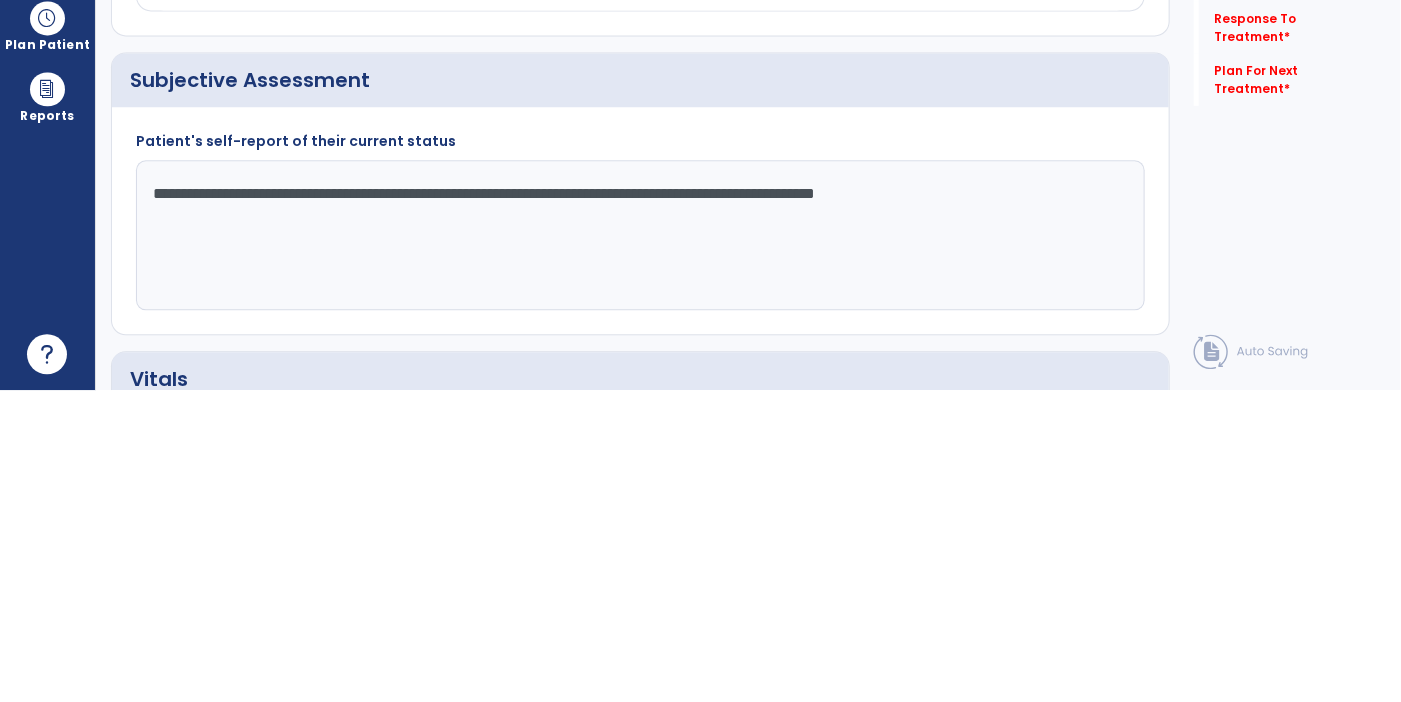click on "**********" 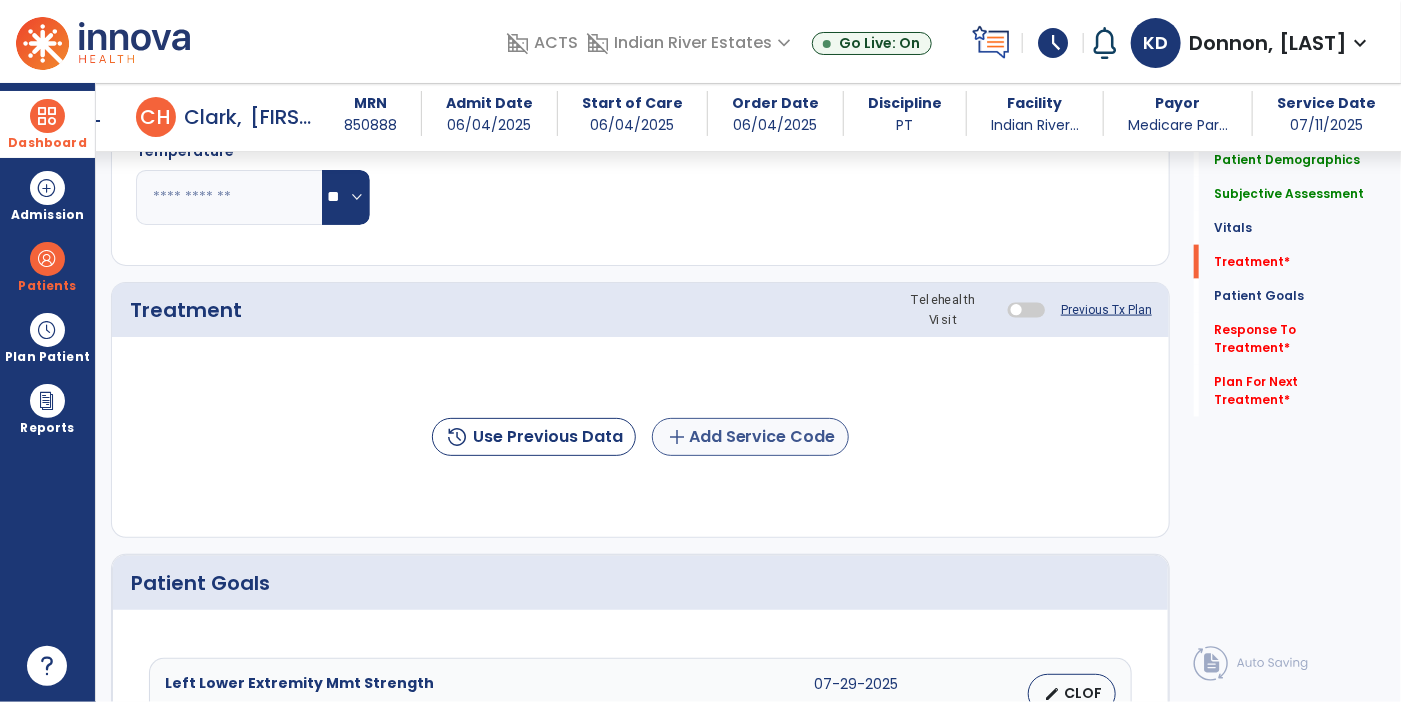 type on "**********" 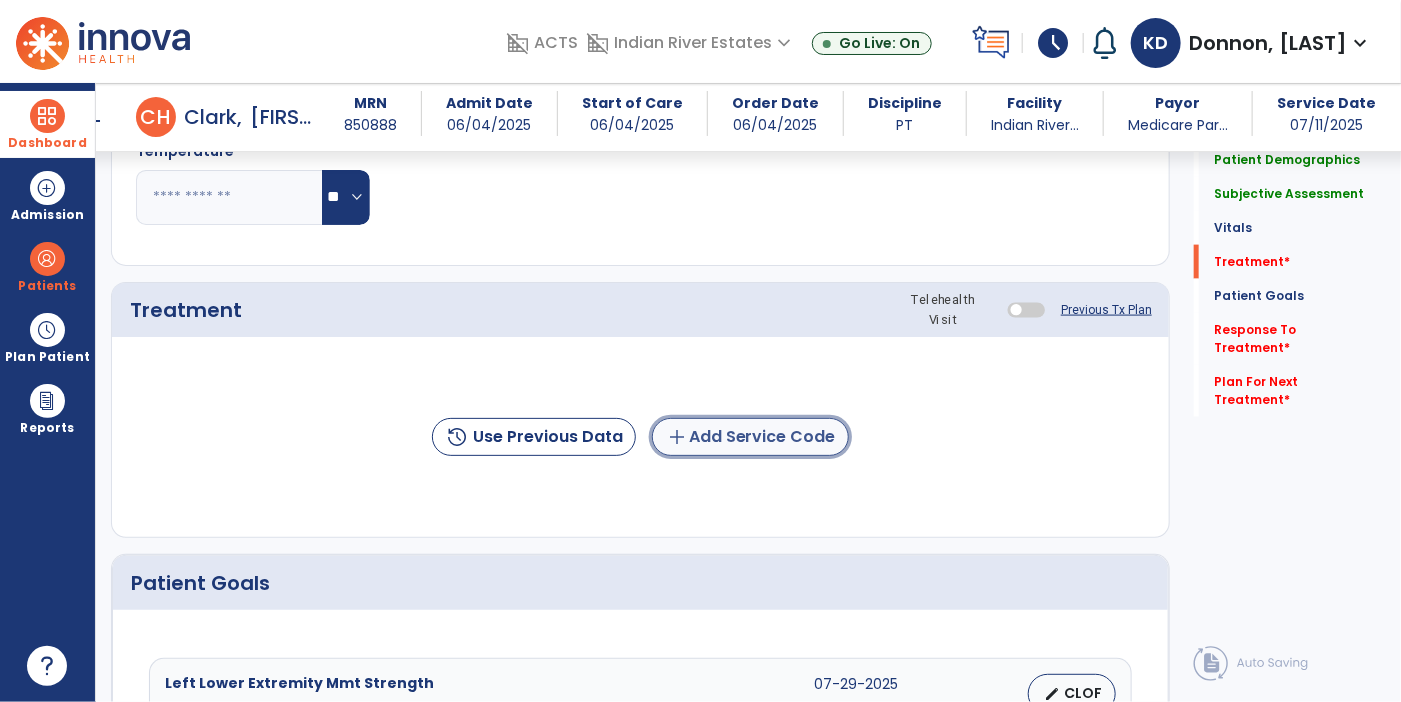 click on "add" 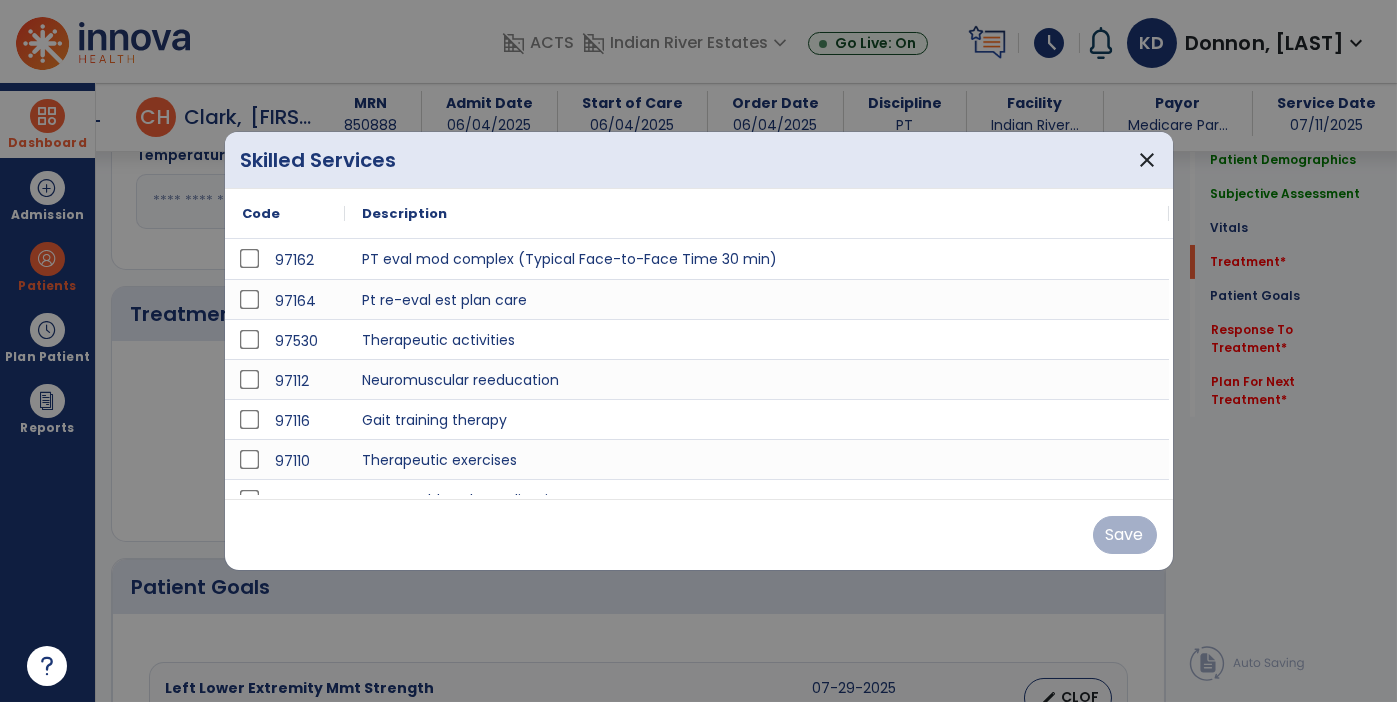 scroll, scrollTop: 1077, scrollLeft: 0, axis: vertical 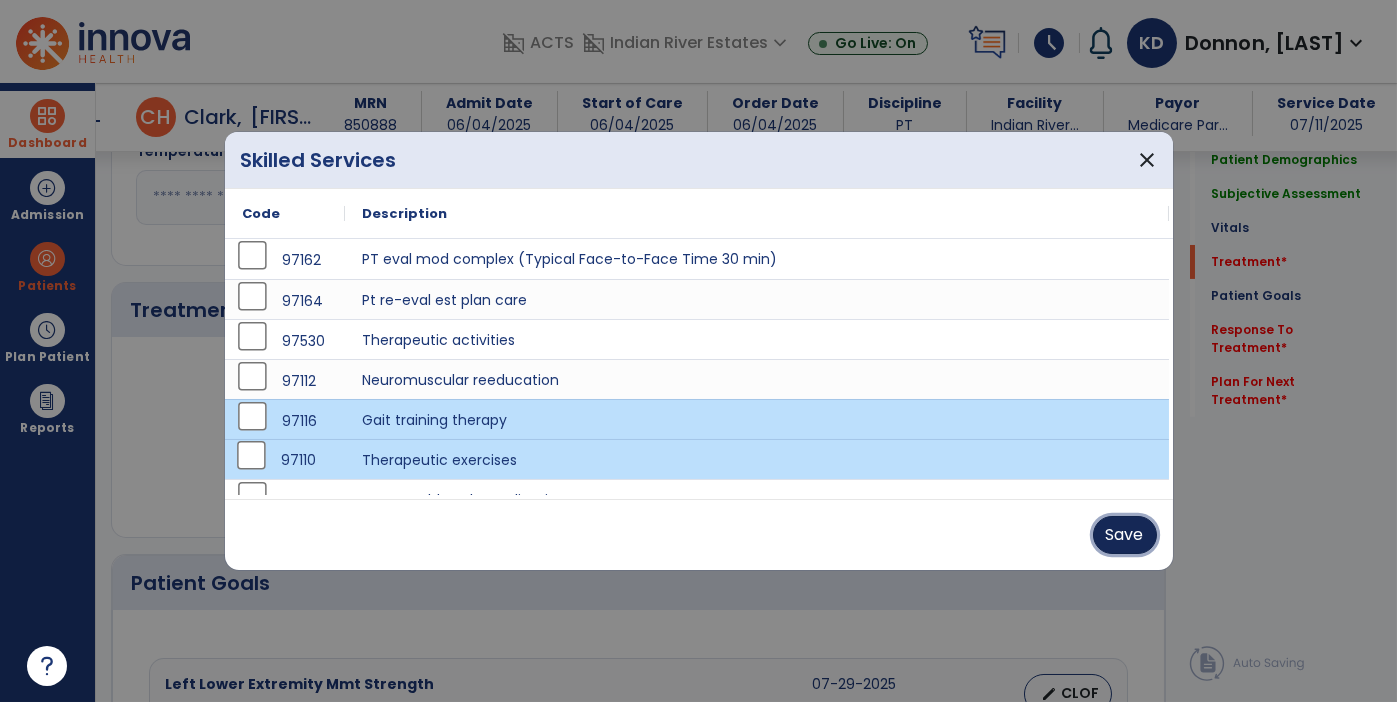 click on "Save" at bounding box center (1125, 535) 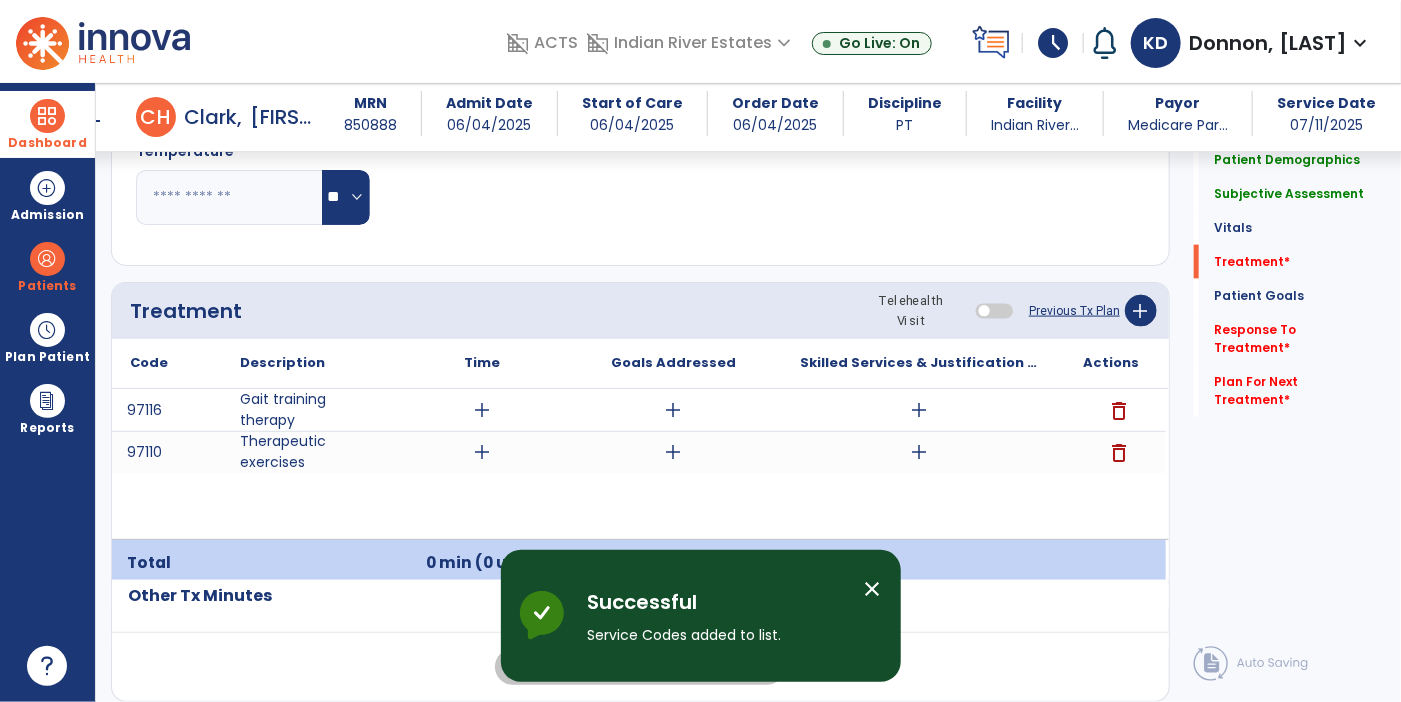 click on "add" at bounding box center [482, 452] 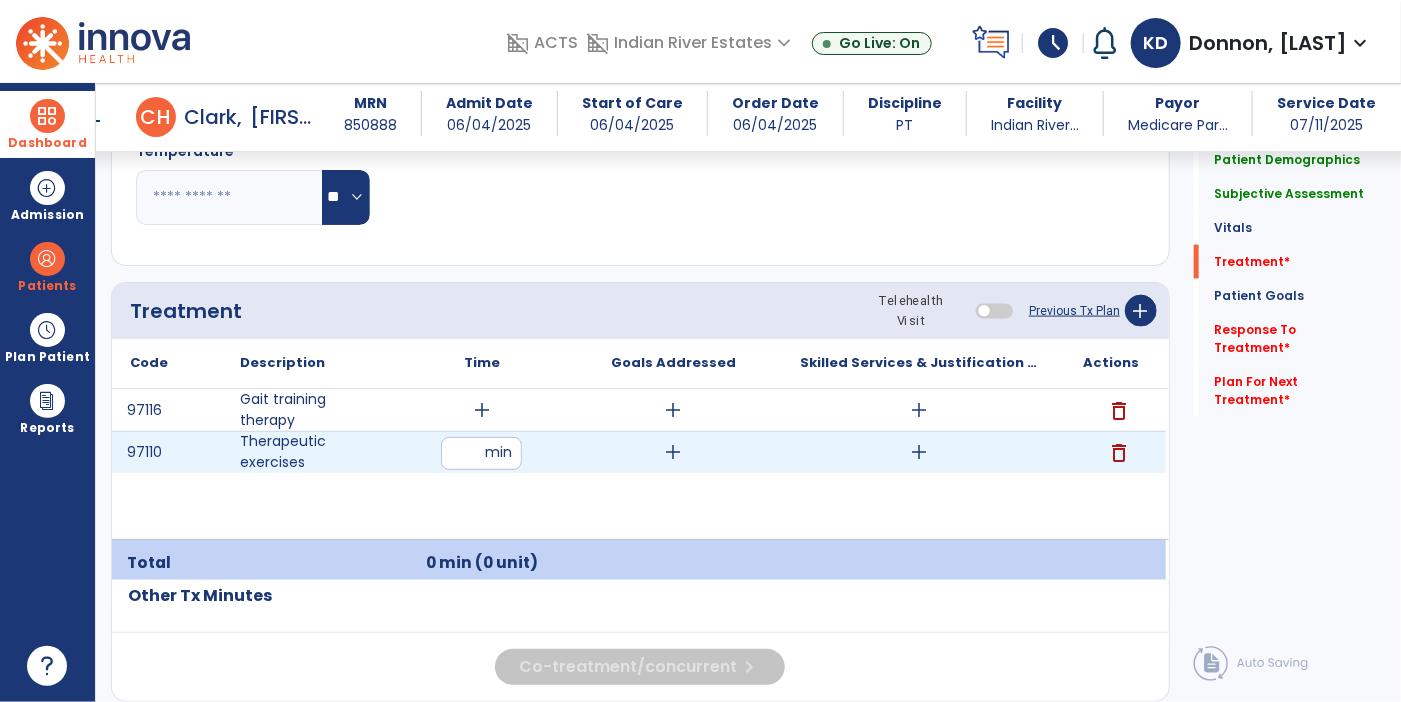 type on "**" 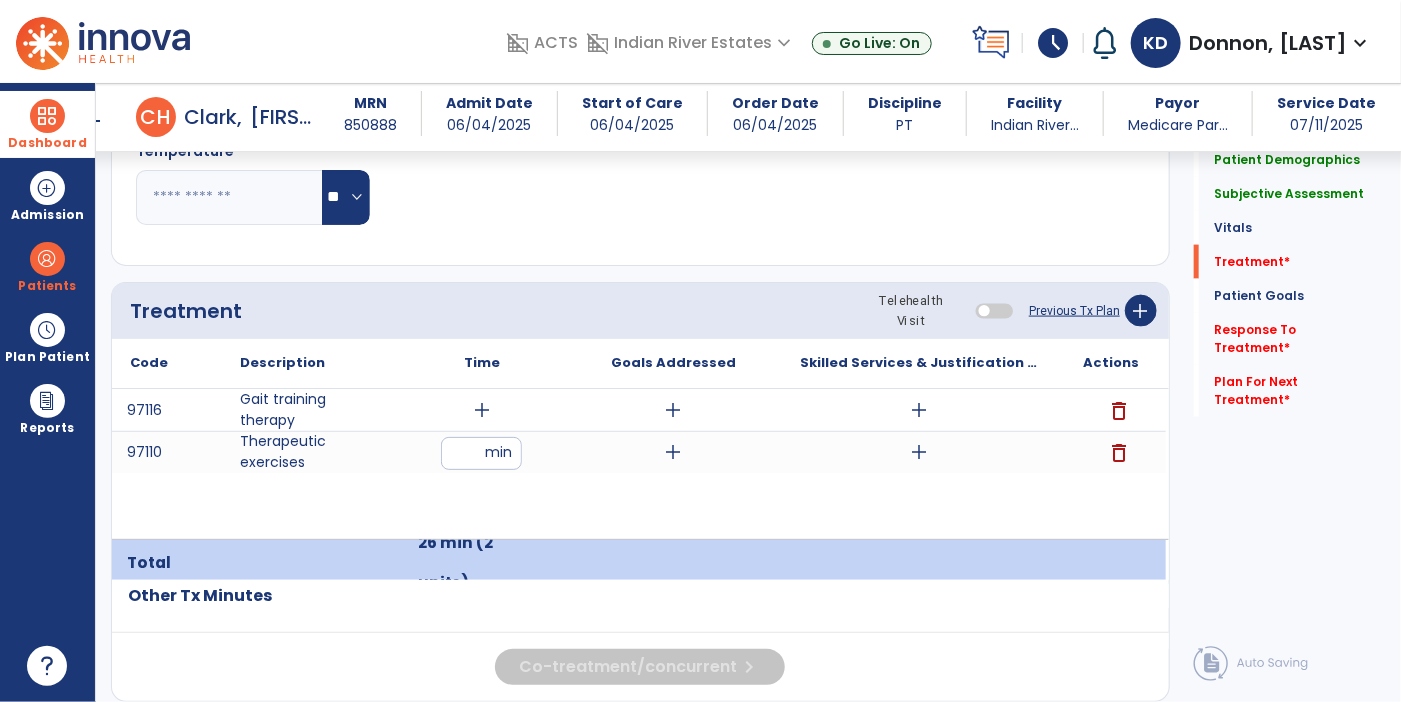 click on "add" at bounding box center [482, 410] 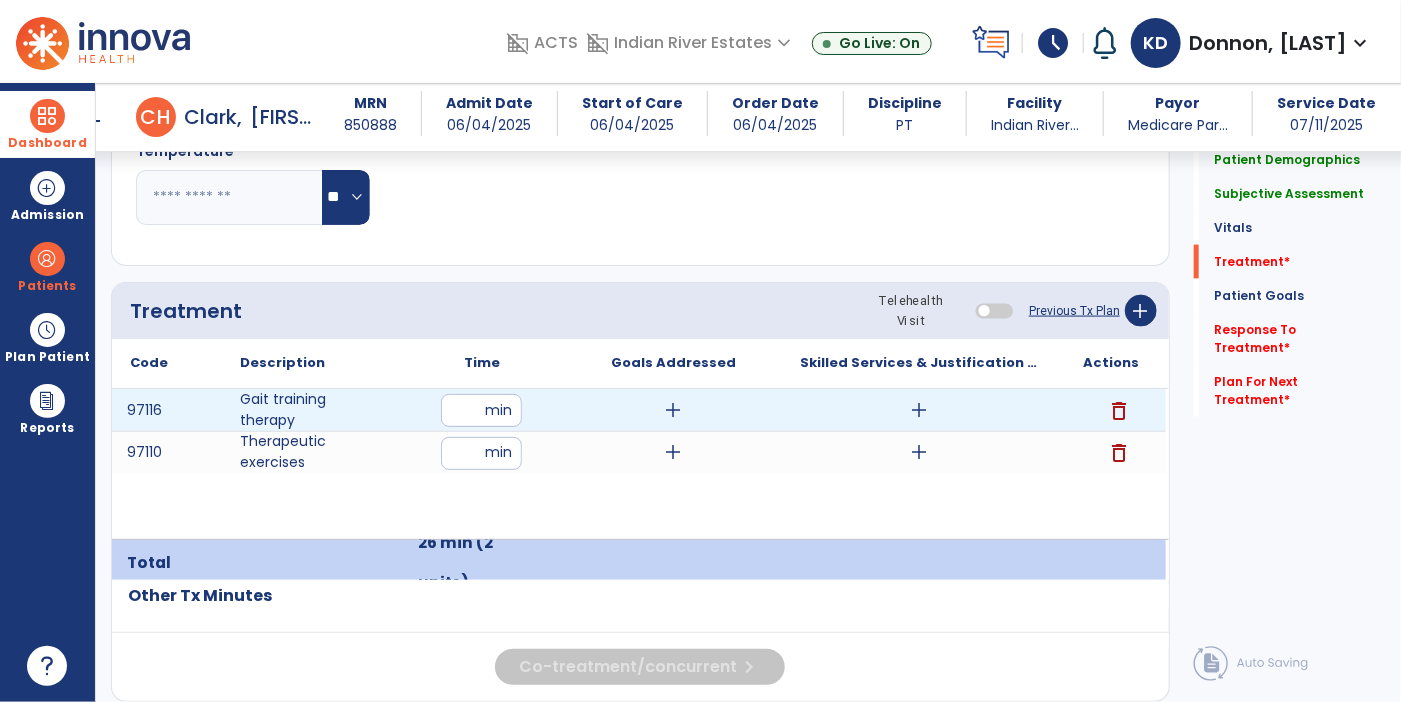 type on "**" 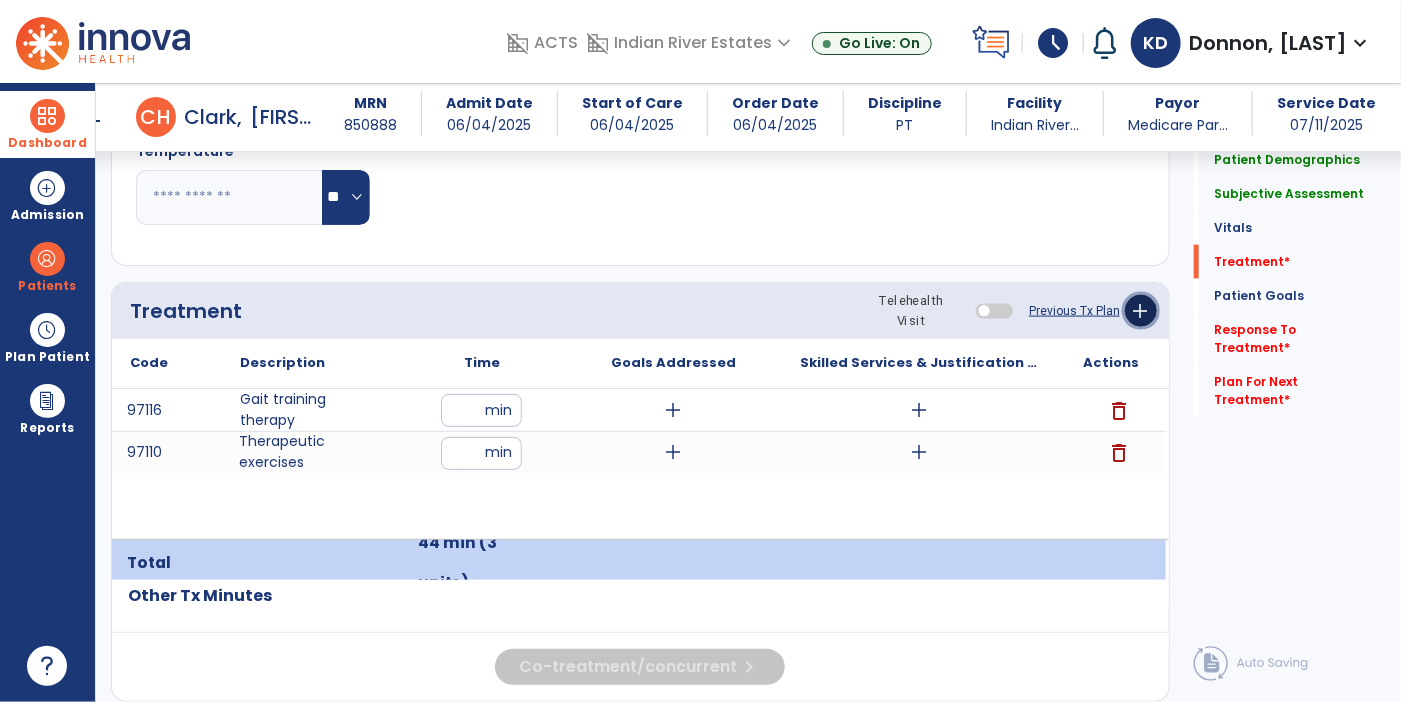click on "add" 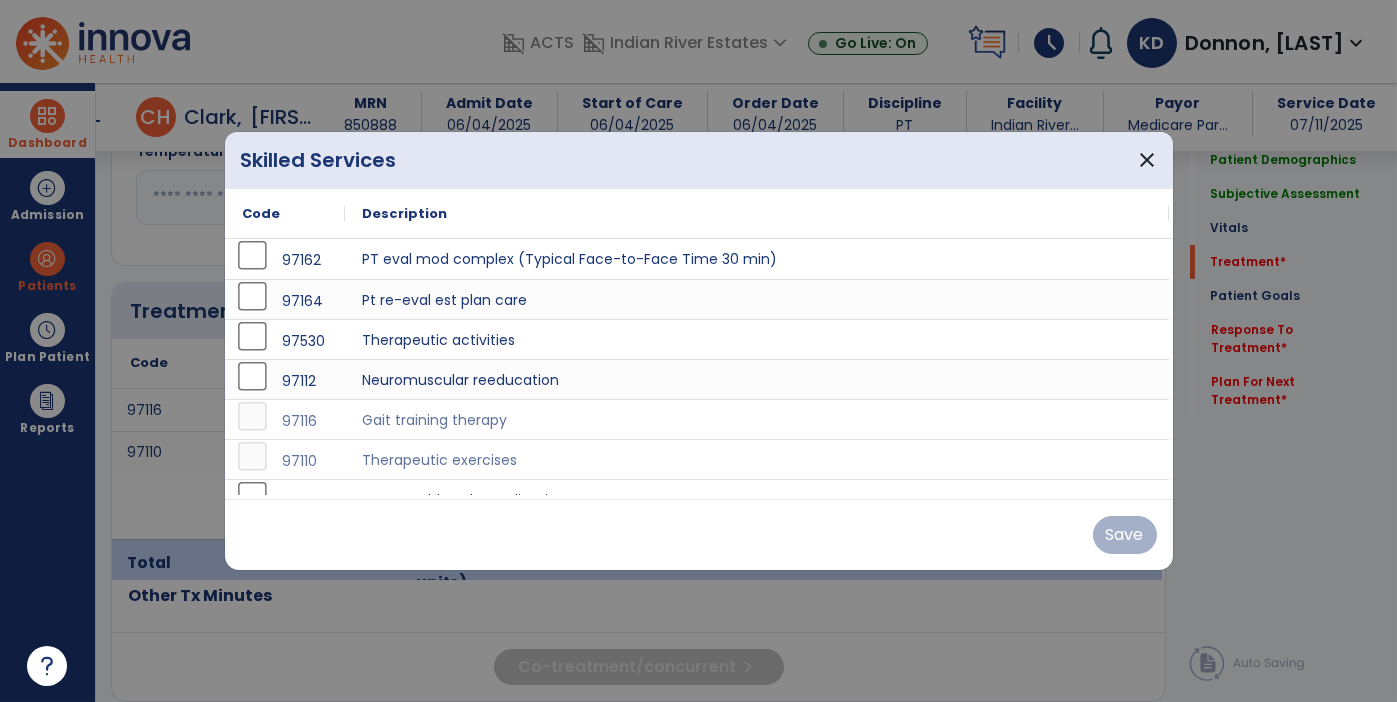 scroll, scrollTop: 1077, scrollLeft: 0, axis: vertical 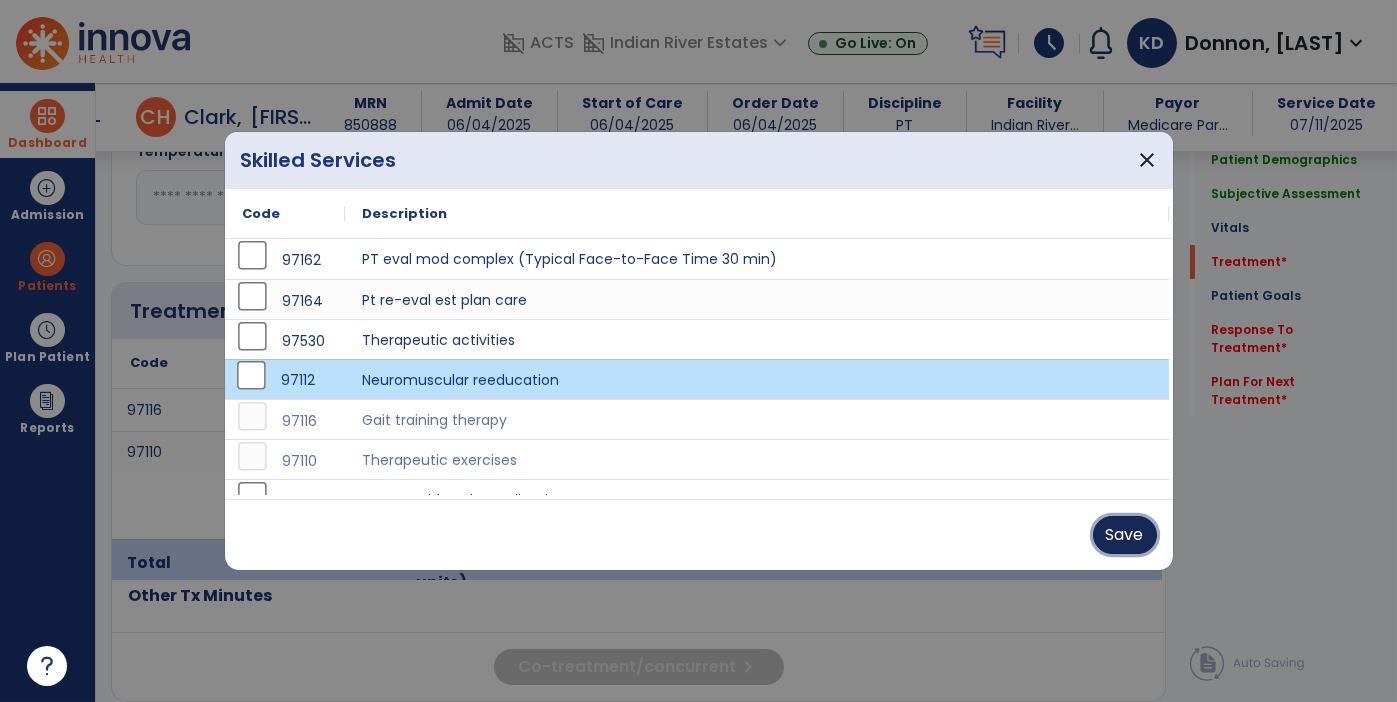 click on "Save" at bounding box center [1125, 535] 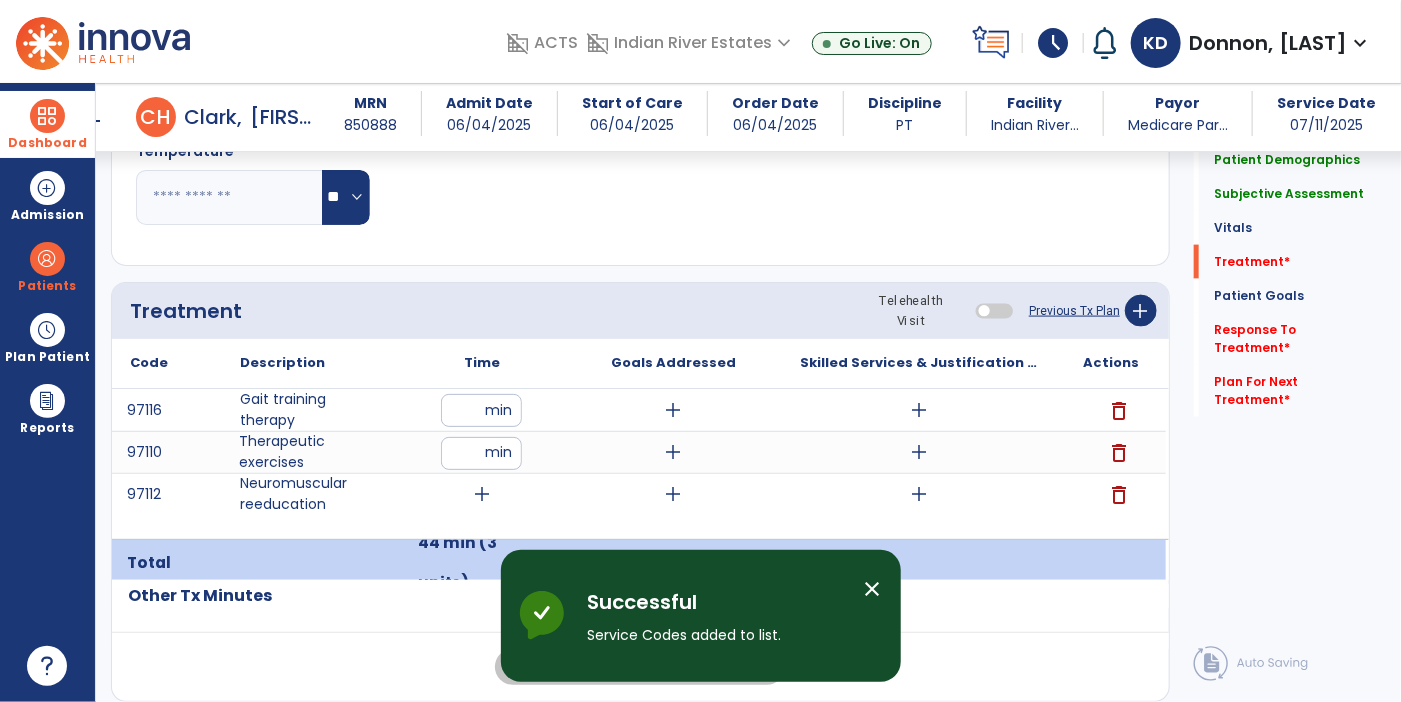 click on "add" at bounding box center (482, 494) 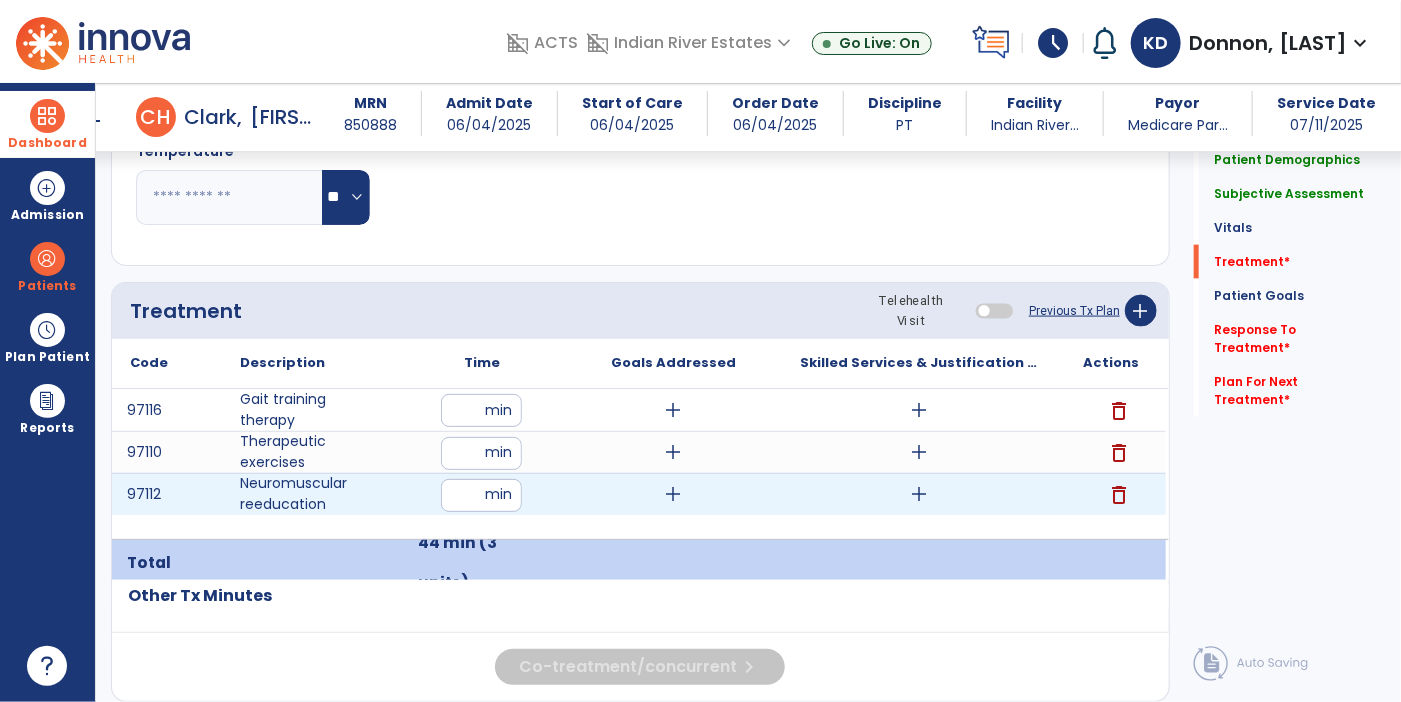 type on "**" 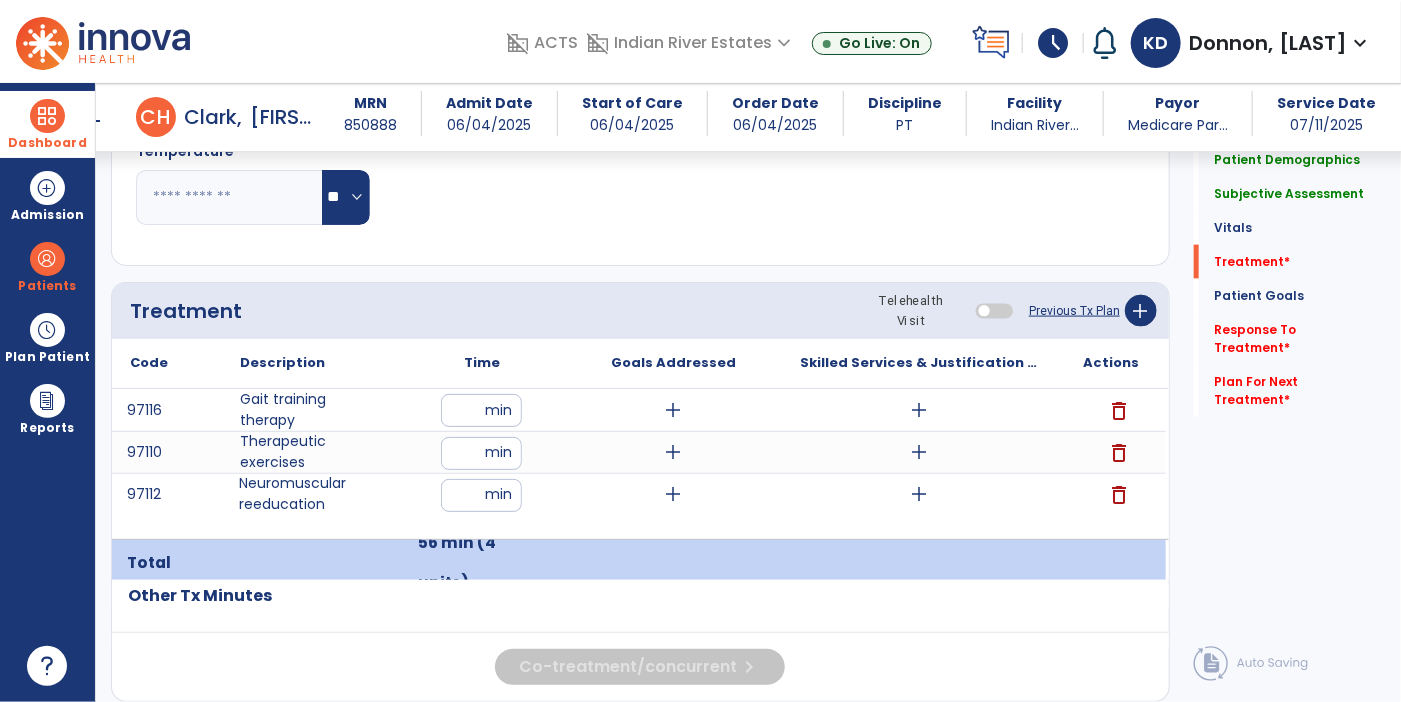 click on "**" at bounding box center [481, 495] 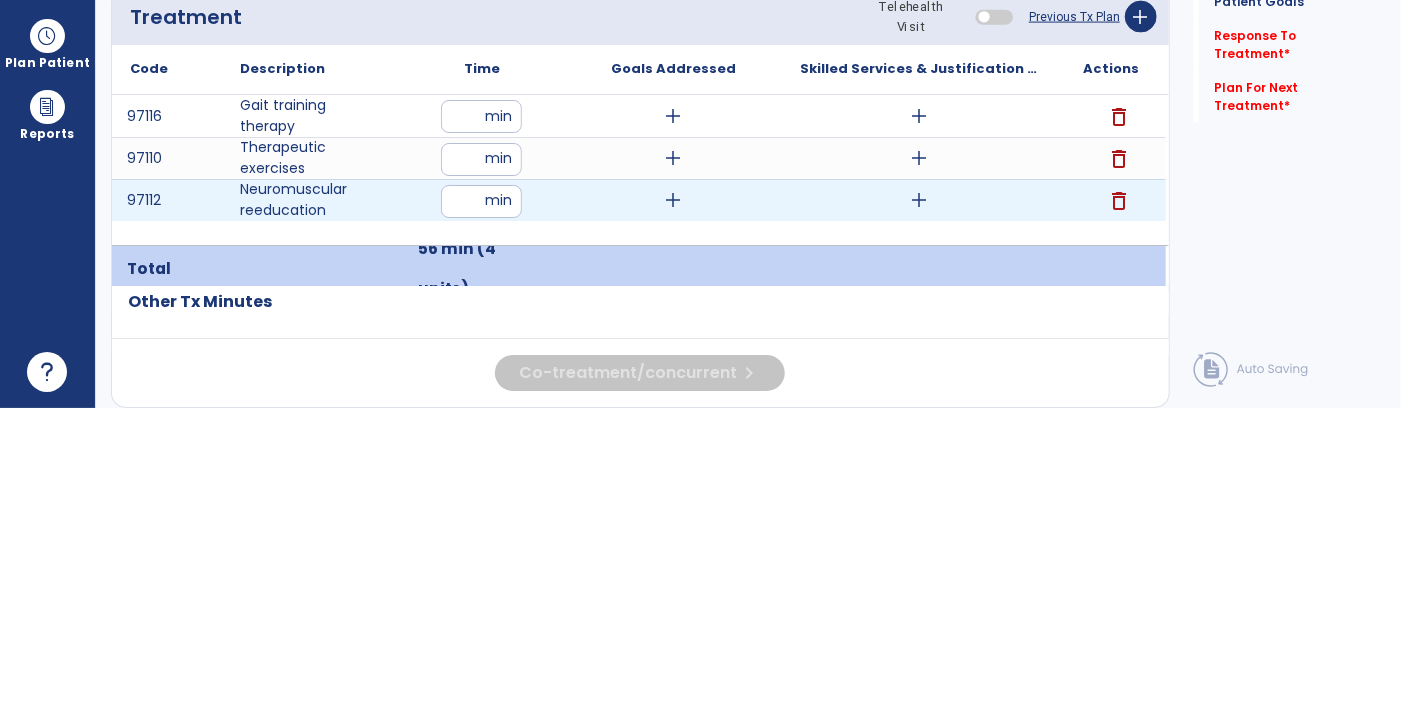type on "**" 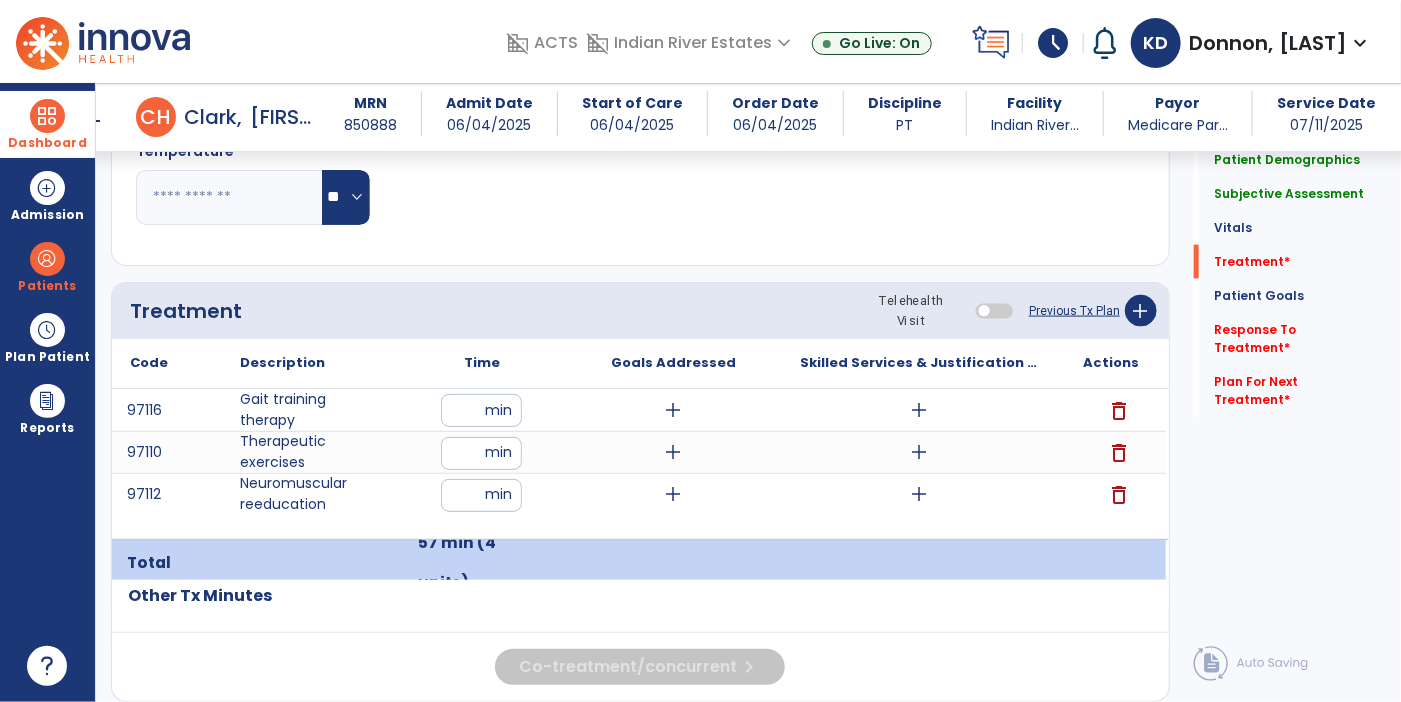 click on "add" at bounding box center (920, 410) 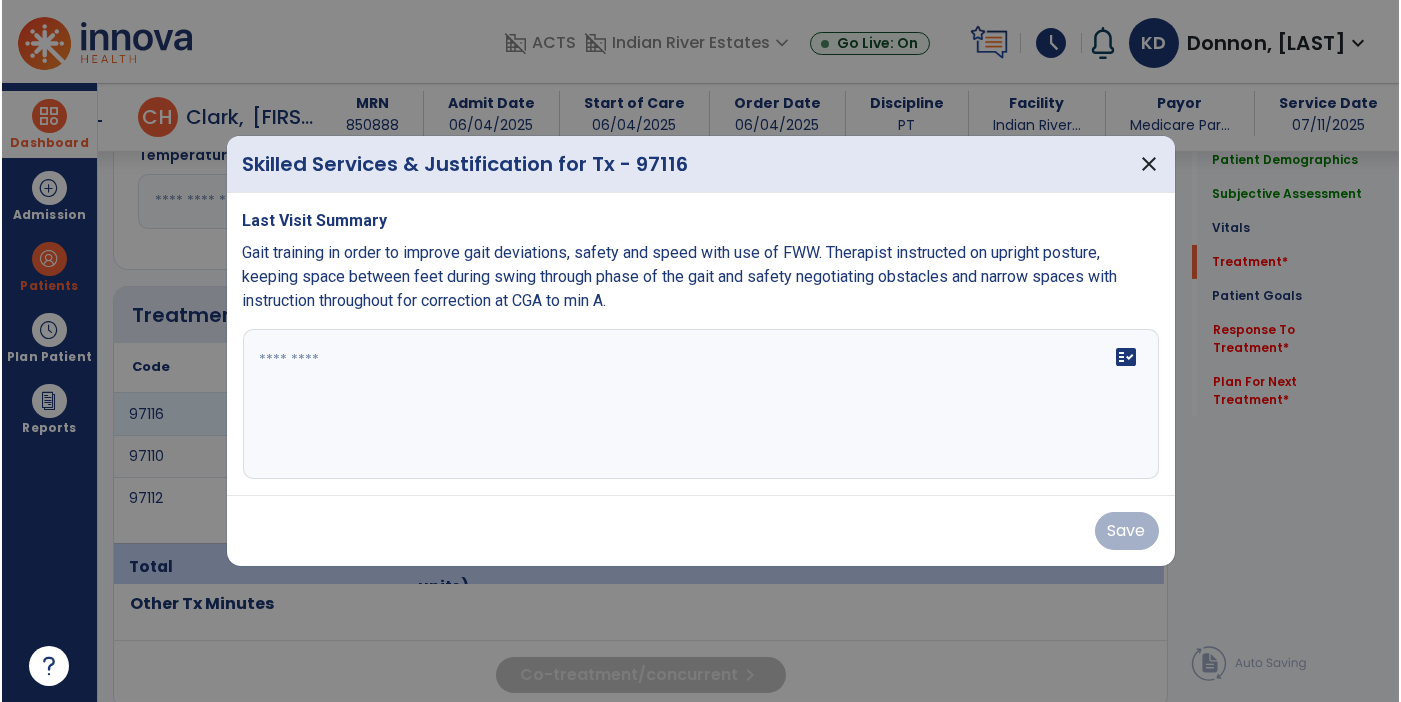 scroll, scrollTop: 1077, scrollLeft: 0, axis: vertical 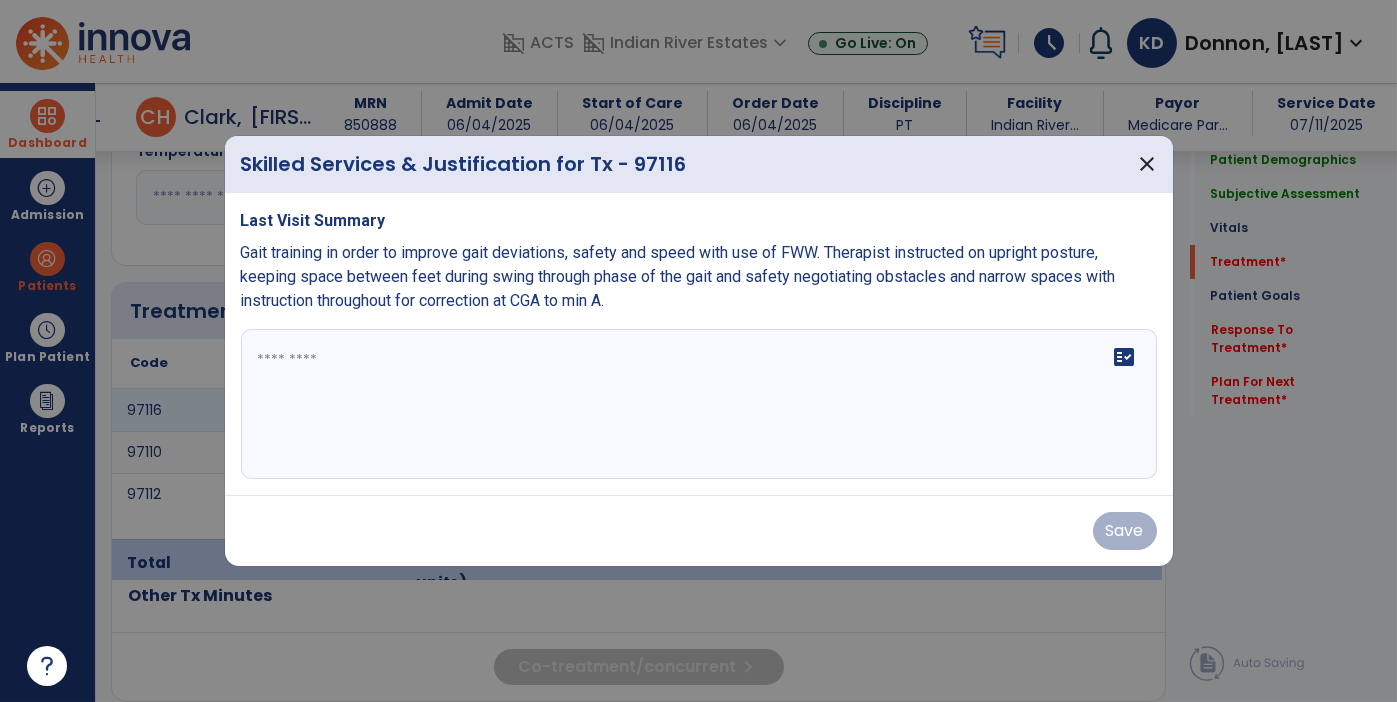click on "fact_check" at bounding box center (699, 404) 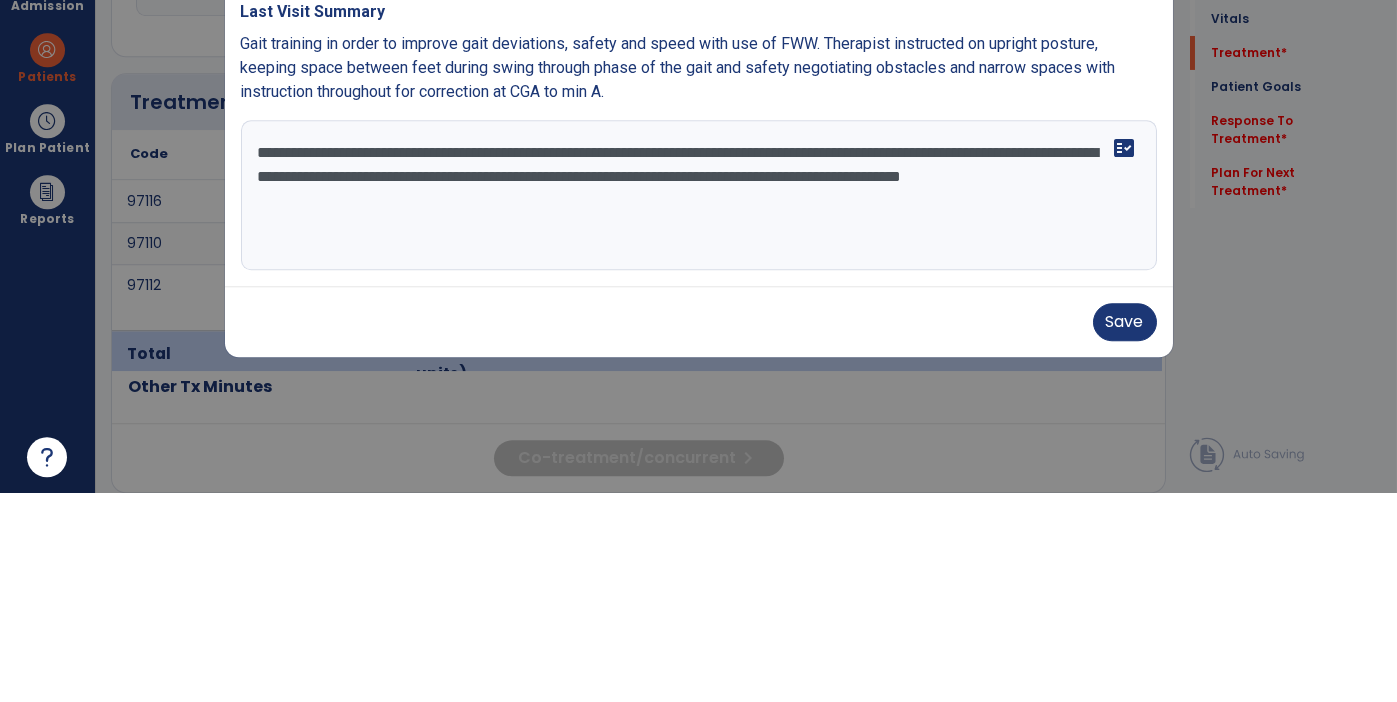 click on "**********" at bounding box center (699, 404) 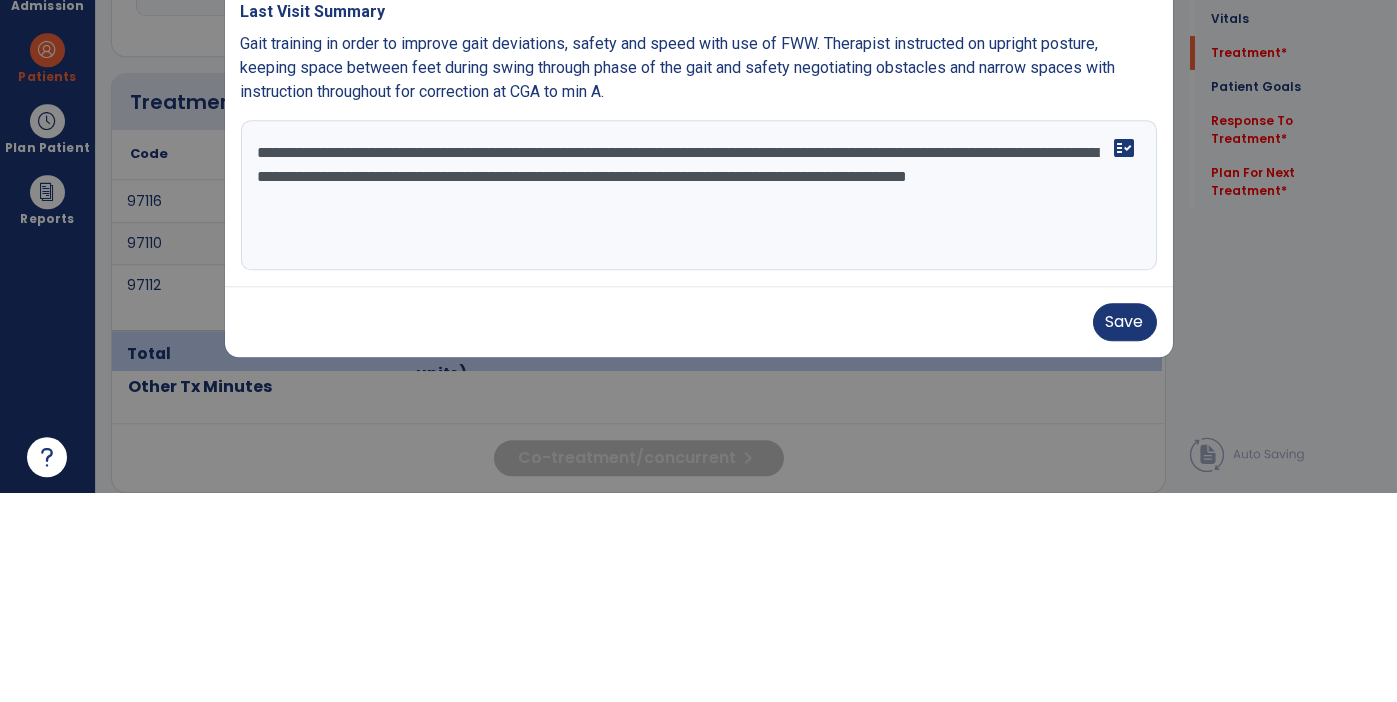 click on "**********" at bounding box center (699, 404) 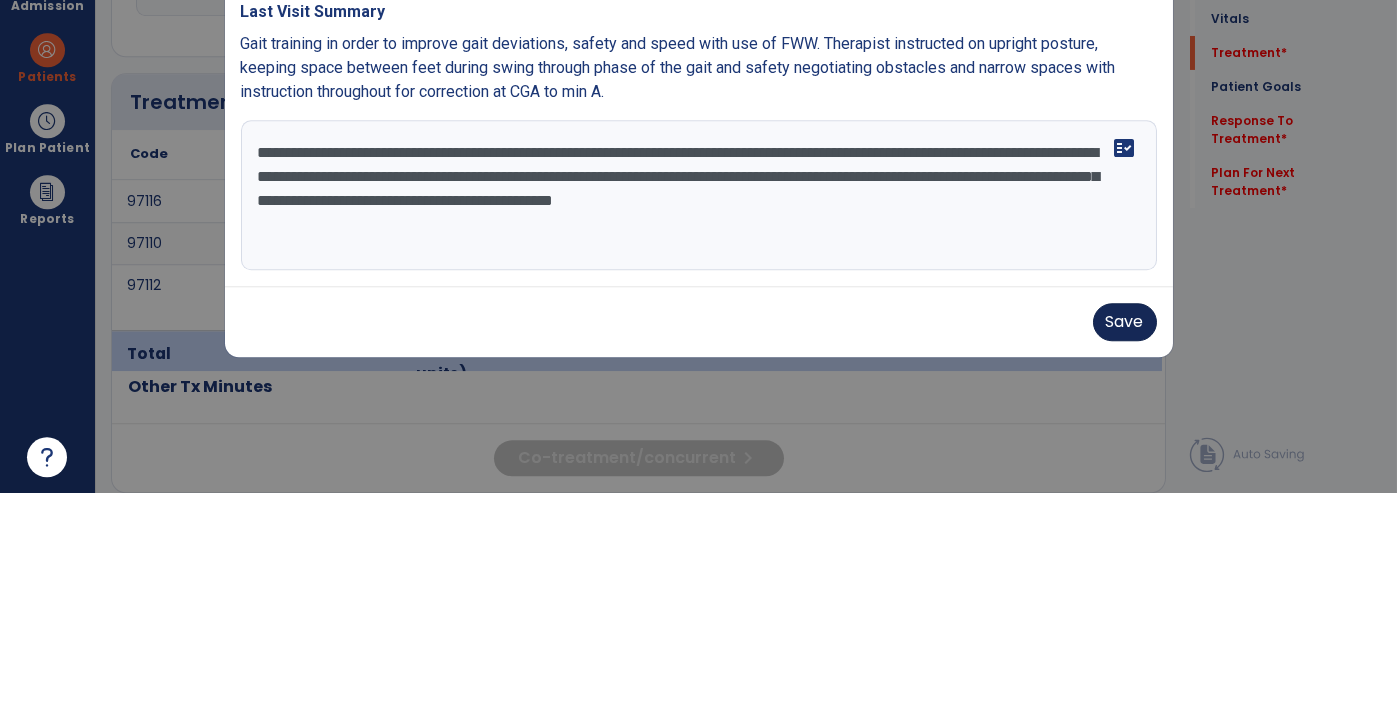 type on "**********" 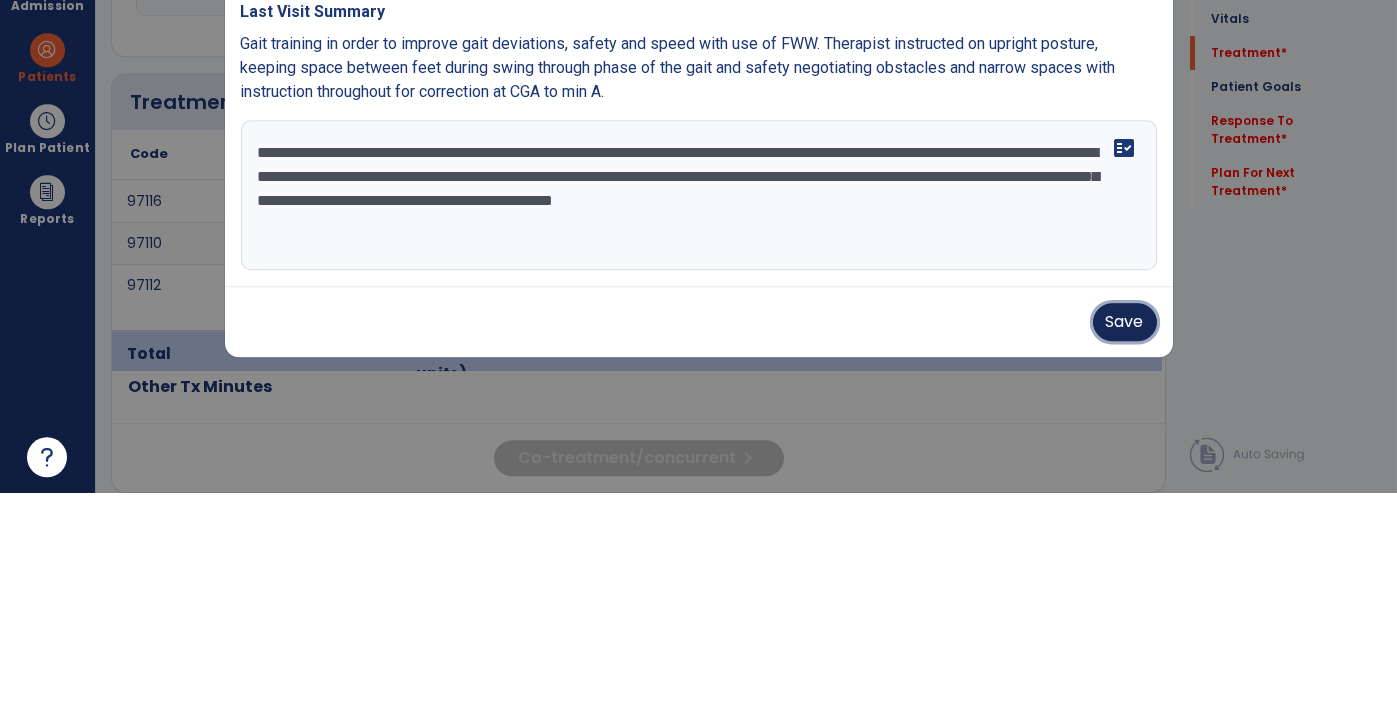click on "Save" at bounding box center (1125, 531) 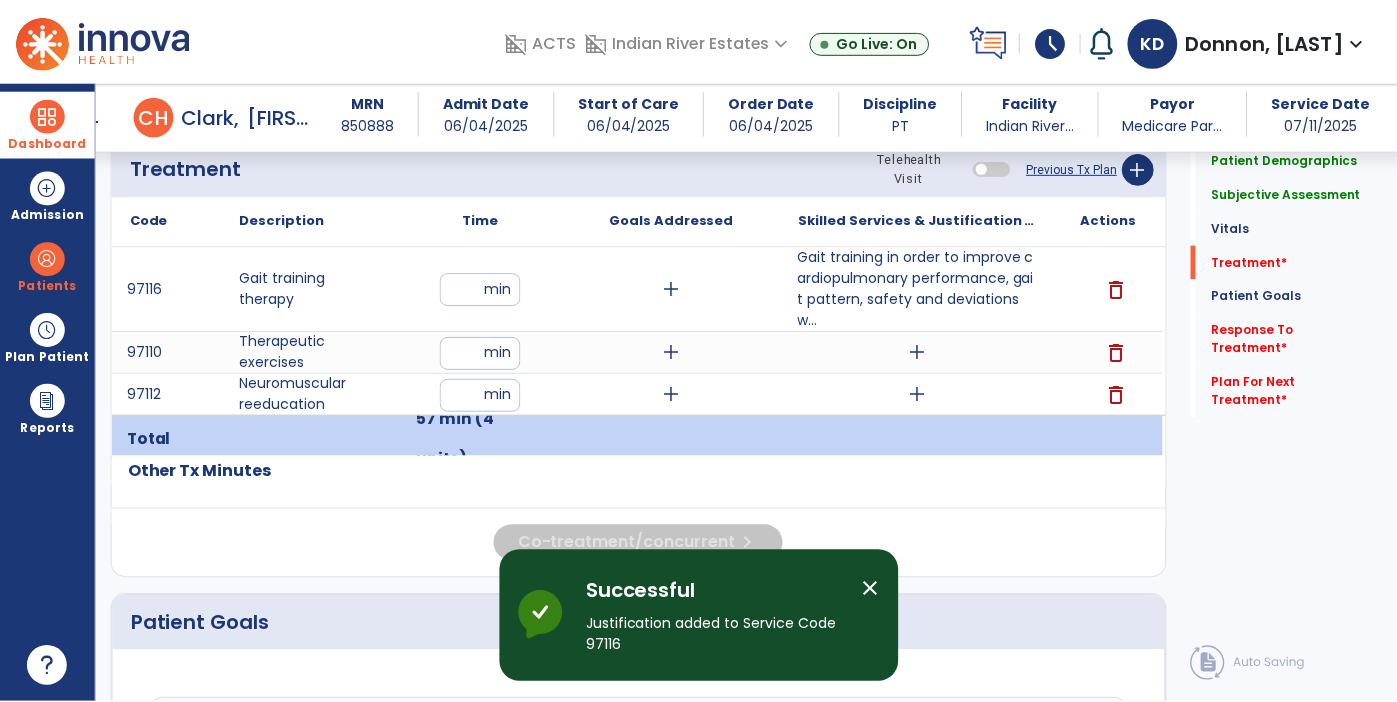 scroll, scrollTop: 1225, scrollLeft: 0, axis: vertical 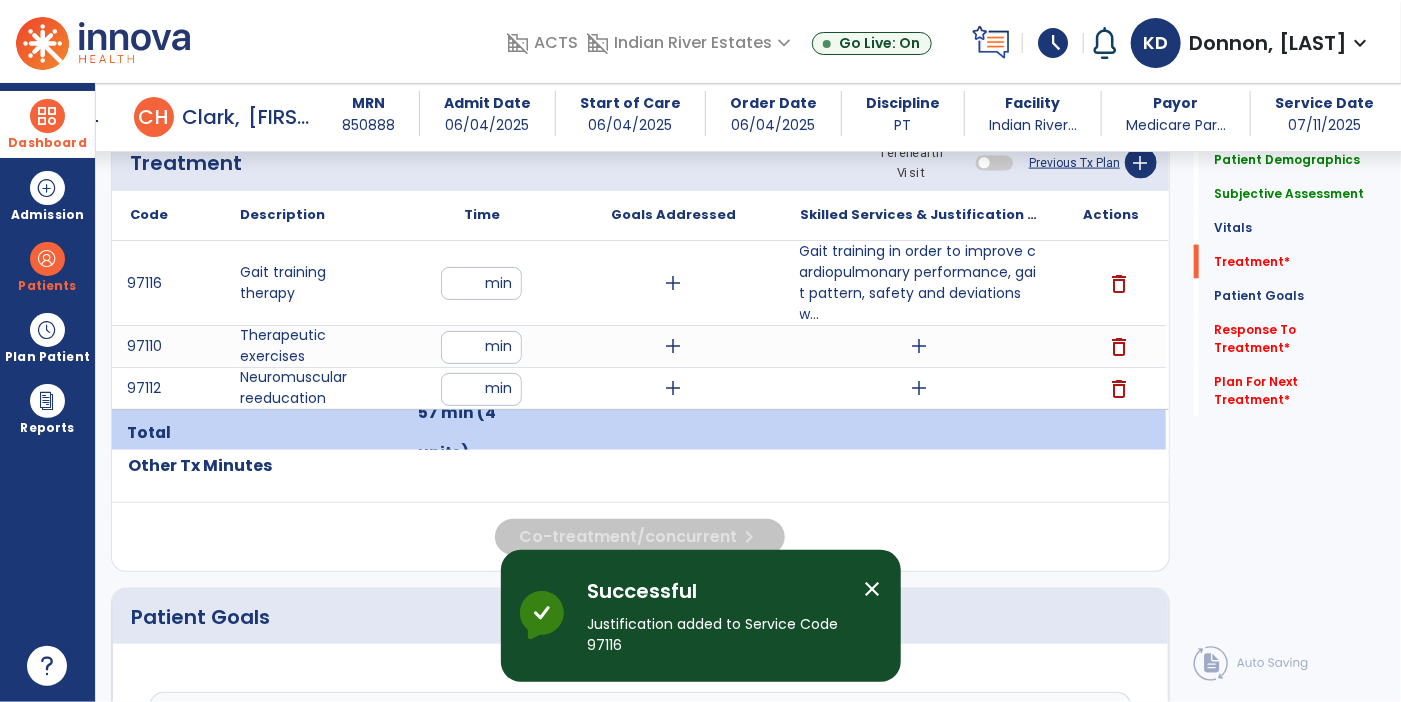 click on "add" at bounding box center [920, 346] 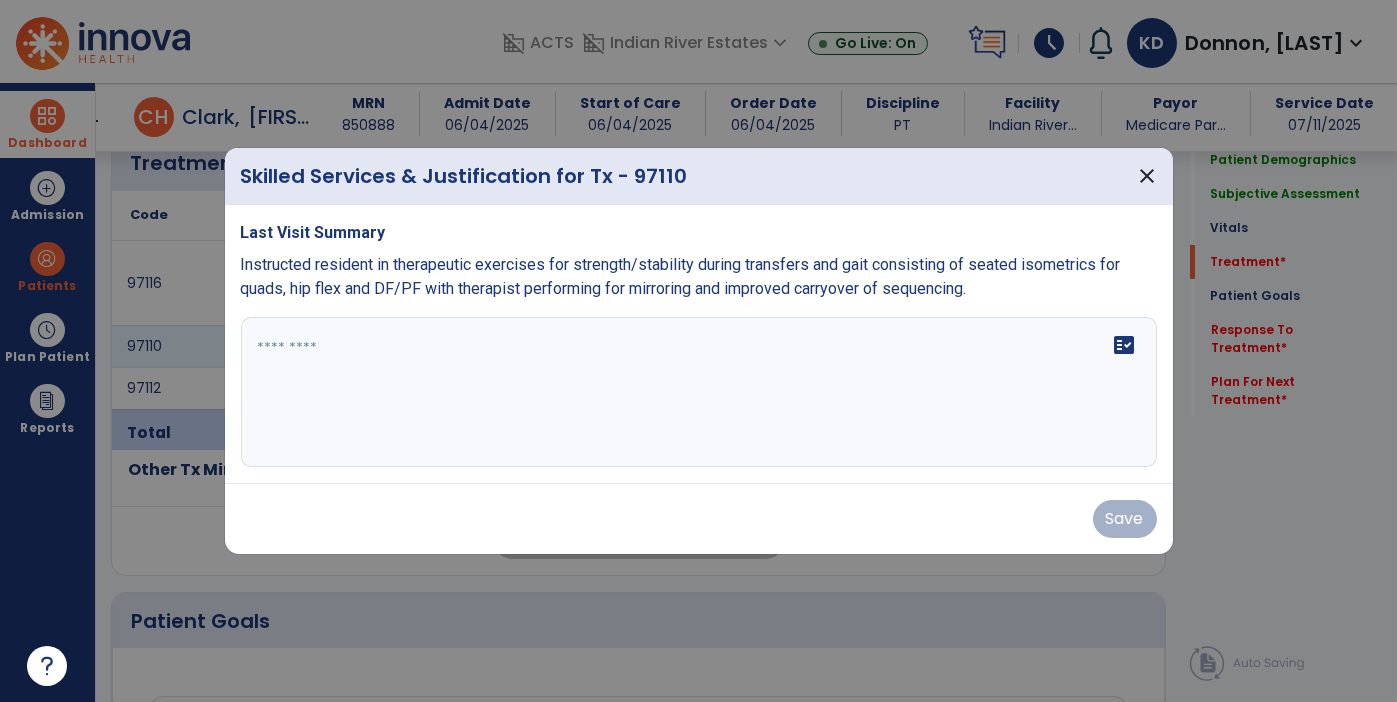 scroll, scrollTop: 1225, scrollLeft: 0, axis: vertical 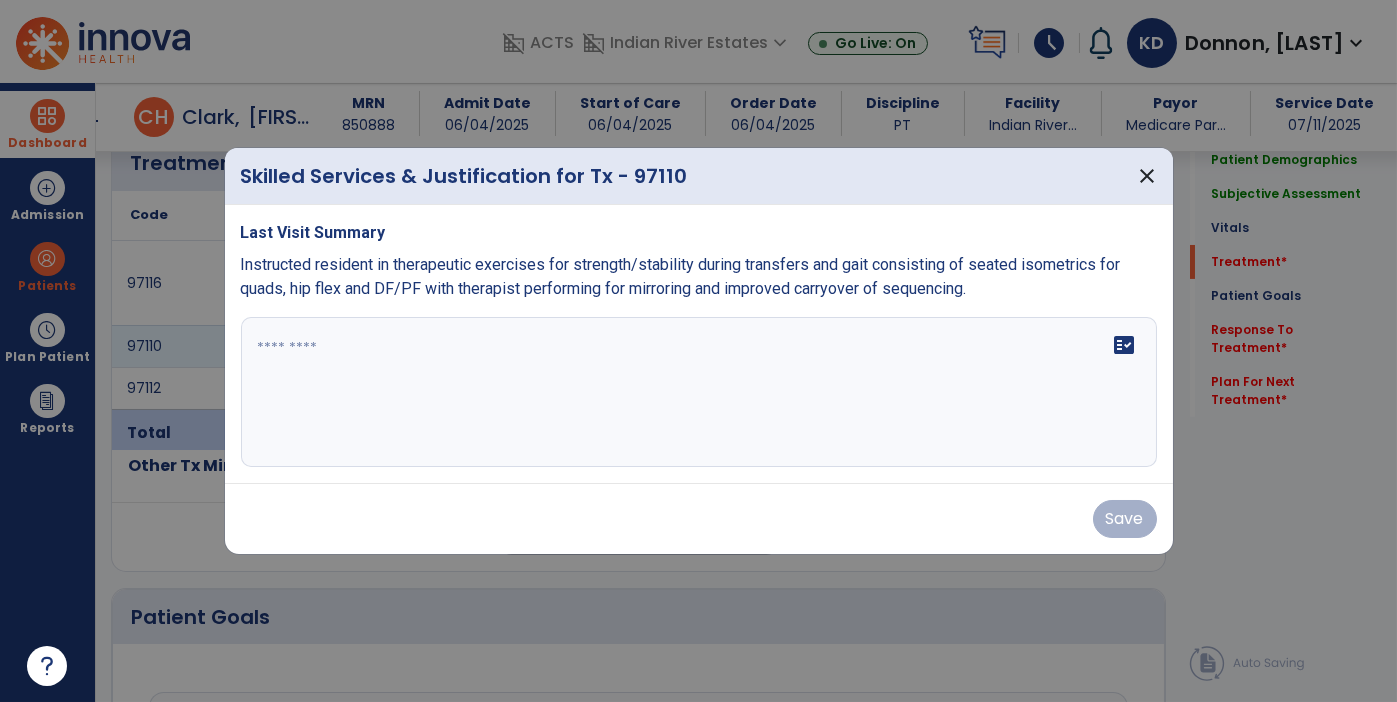 click at bounding box center (699, 392) 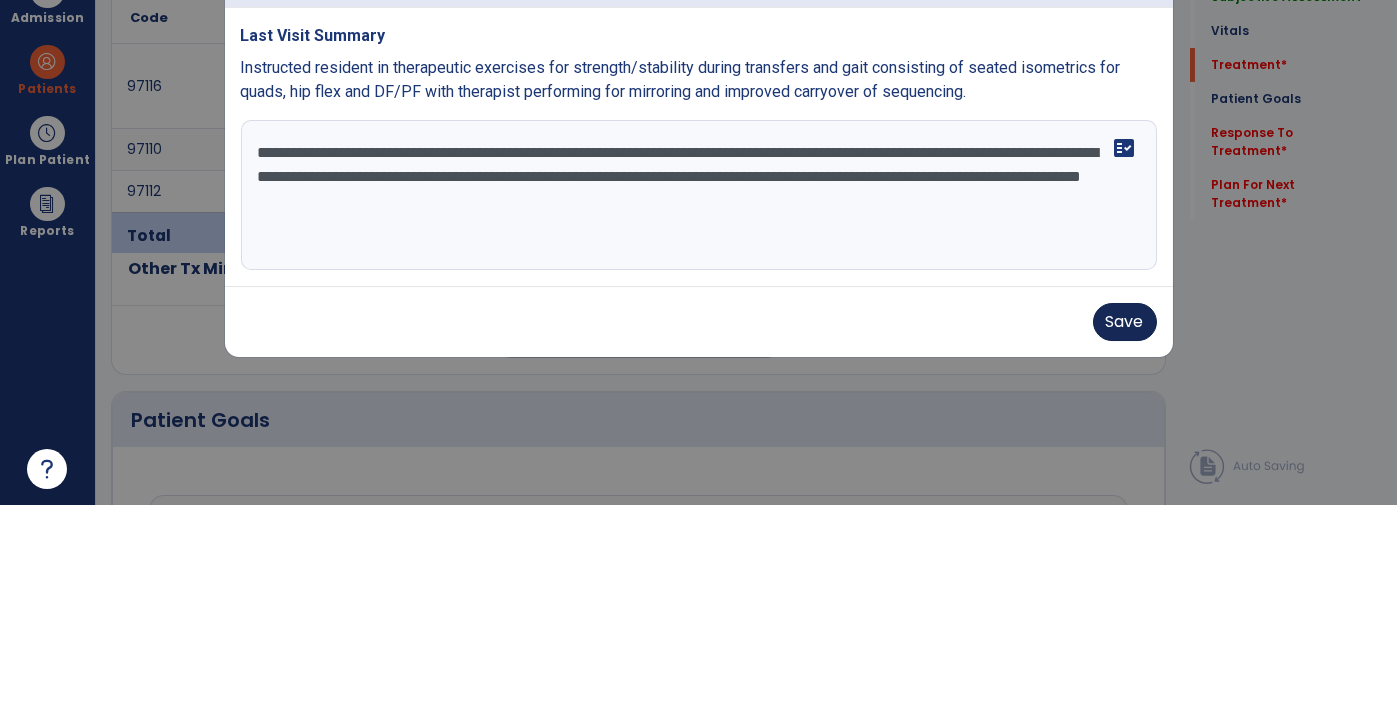 type on "**********" 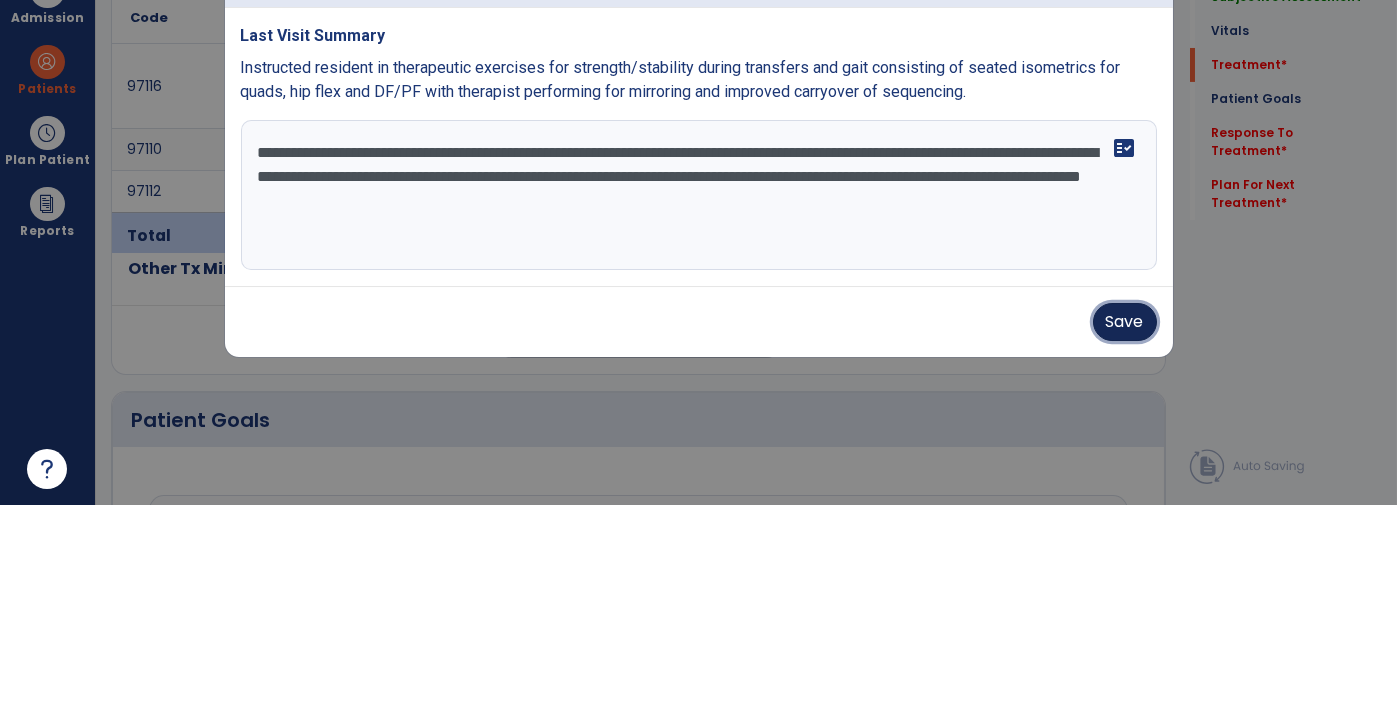 click on "Save" at bounding box center [1125, 519] 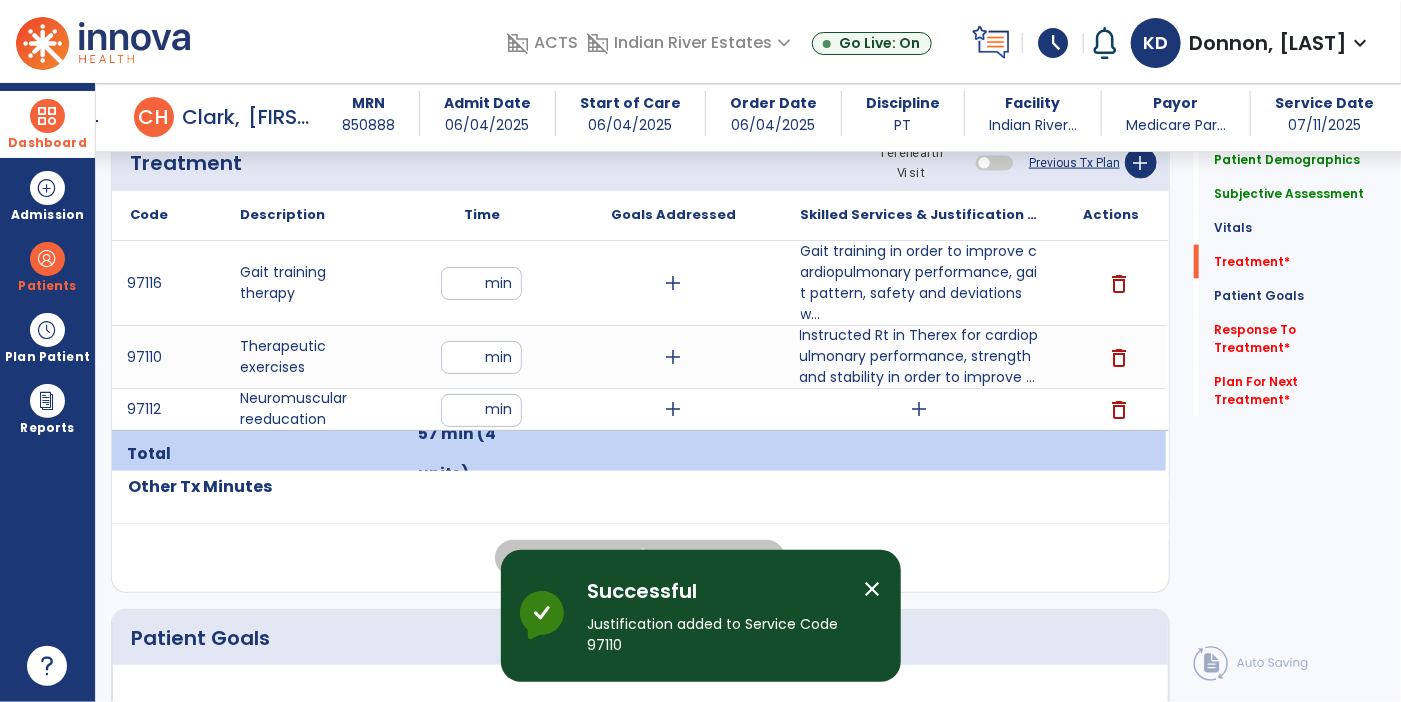 click on "Instructed Rt in Therex for cardiopulmonary performance, strength and stability in order to improve ..." at bounding box center (920, 356) 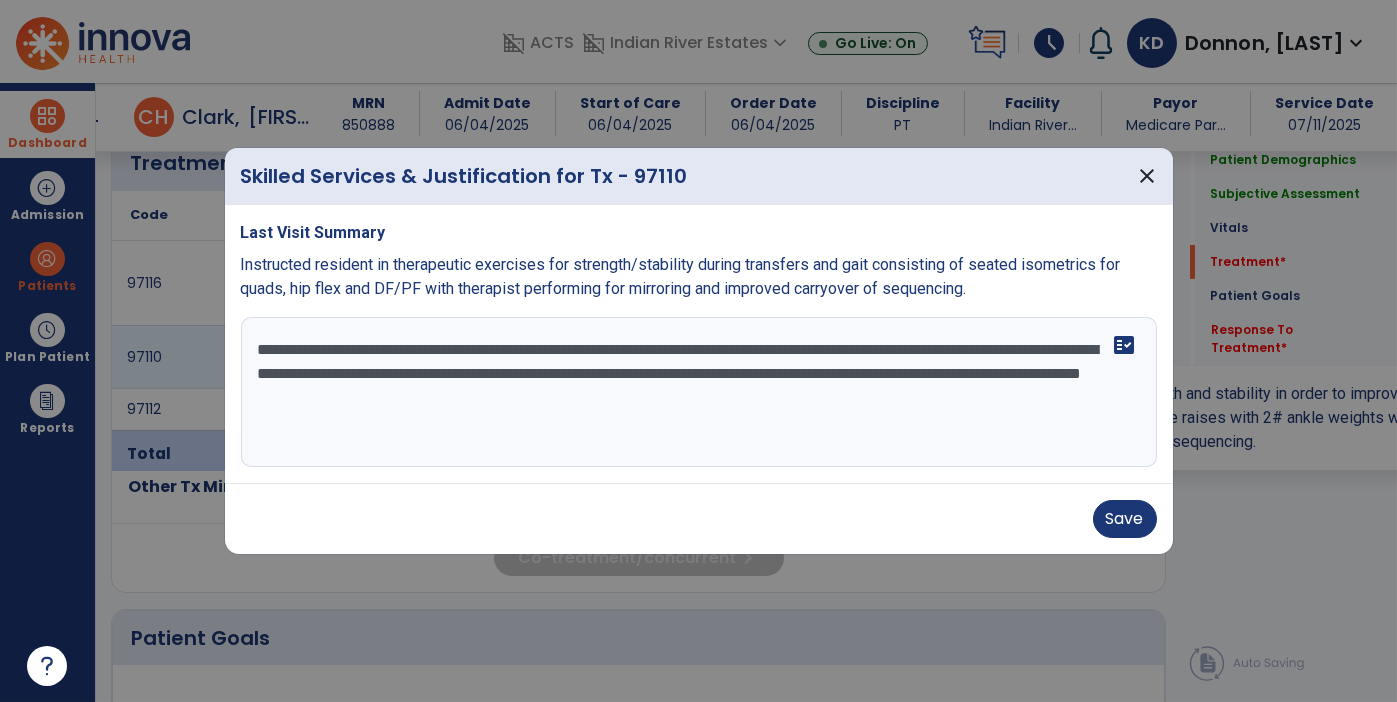 scroll, scrollTop: 1225, scrollLeft: 0, axis: vertical 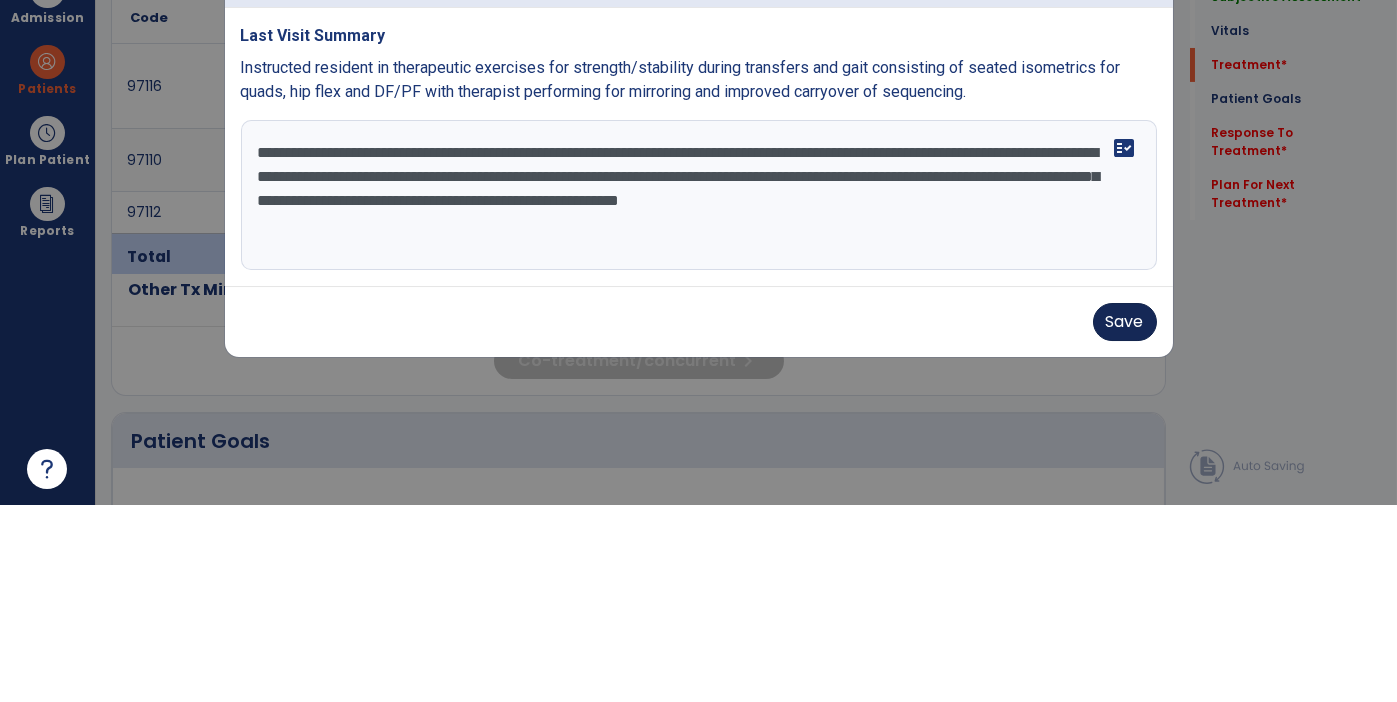 type on "**********" 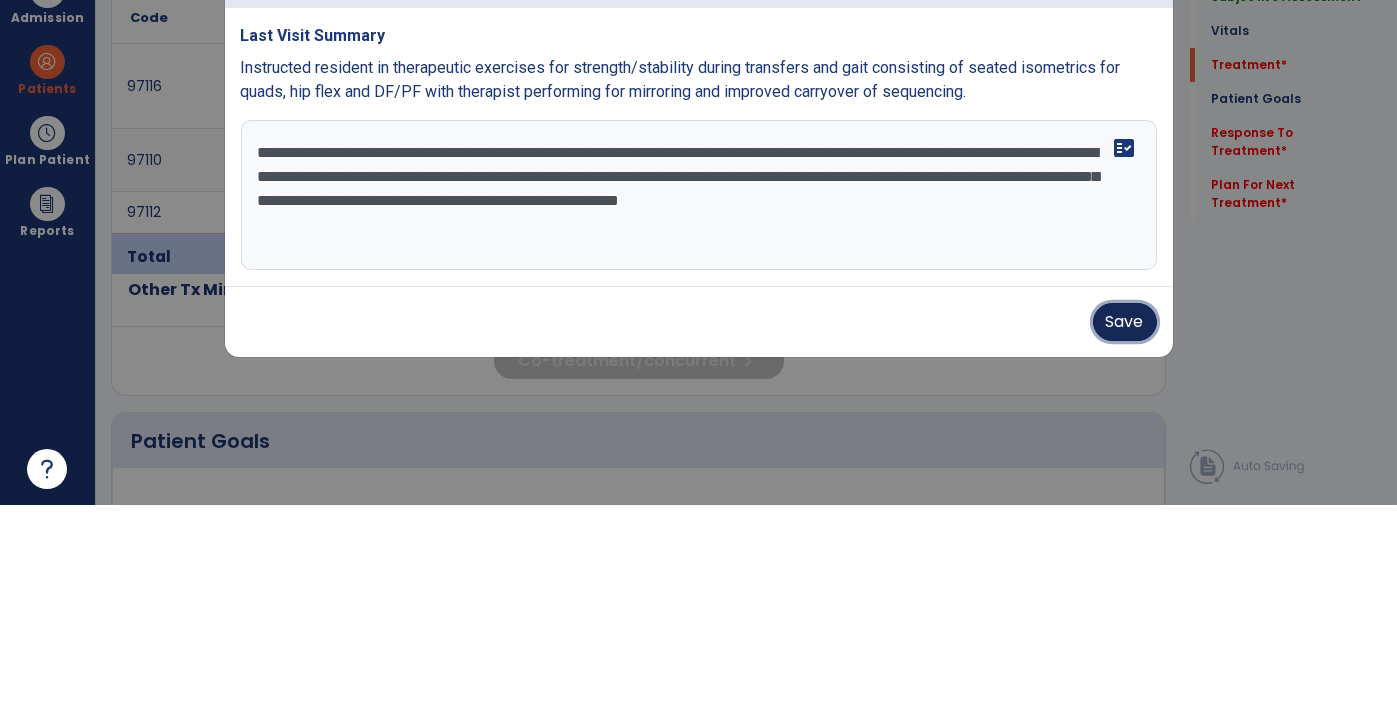 click on "Save" at bounding box center (1125, 519) 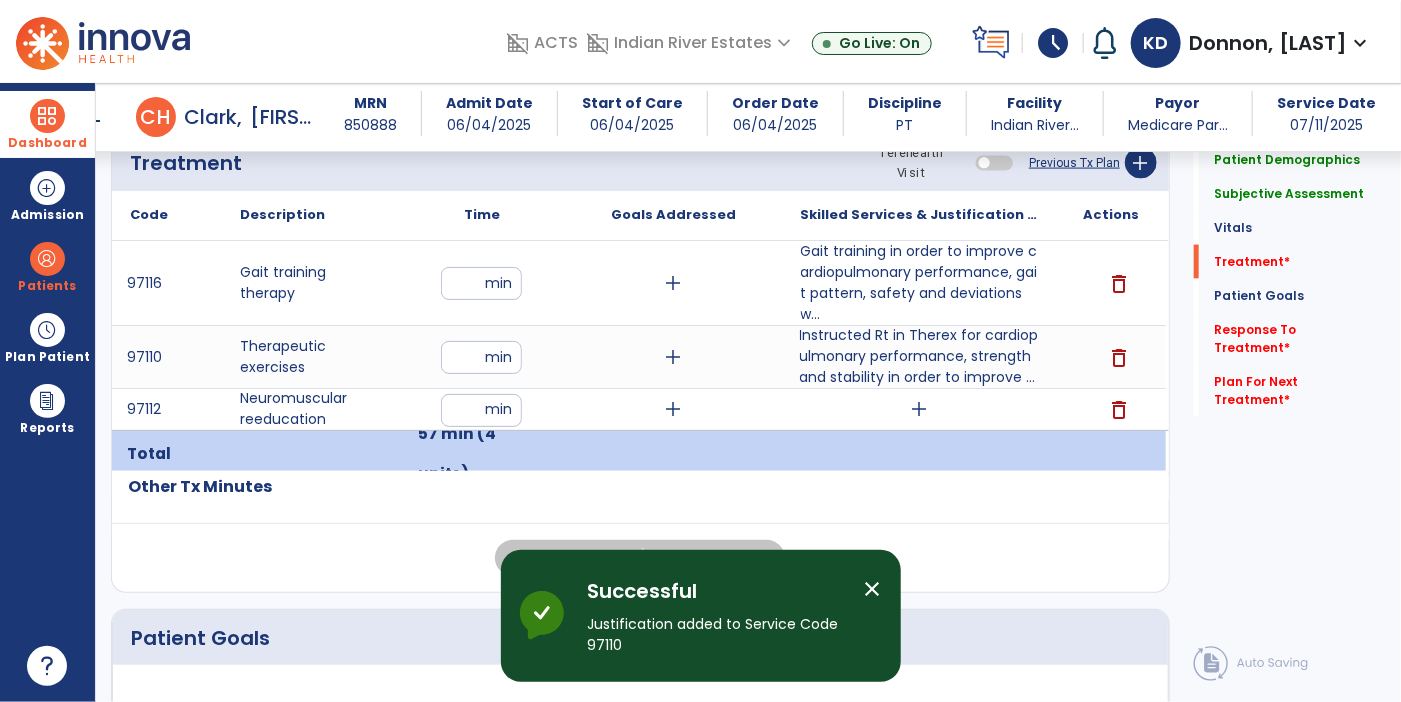 click on "add" at bounding box center (920, 409) 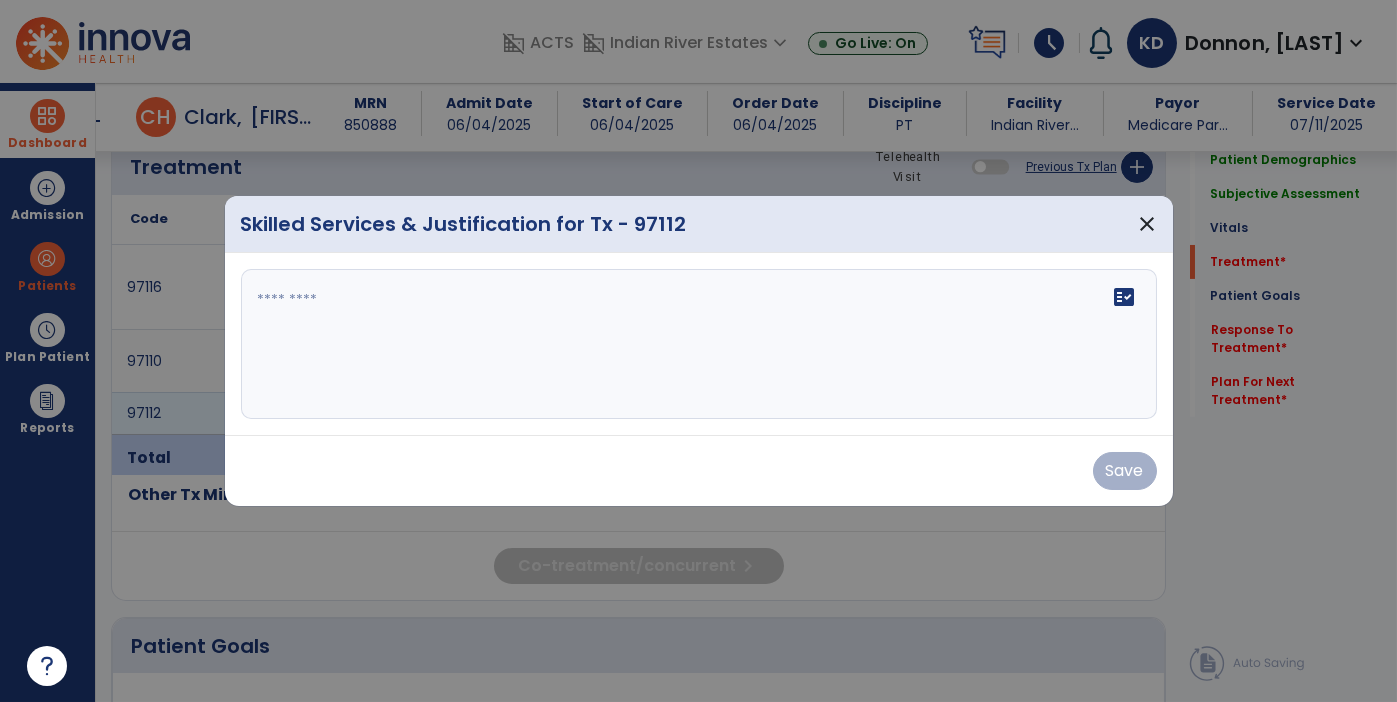 scroll, scrollTop: 1225, scrollLeft: 0, axis: vertical 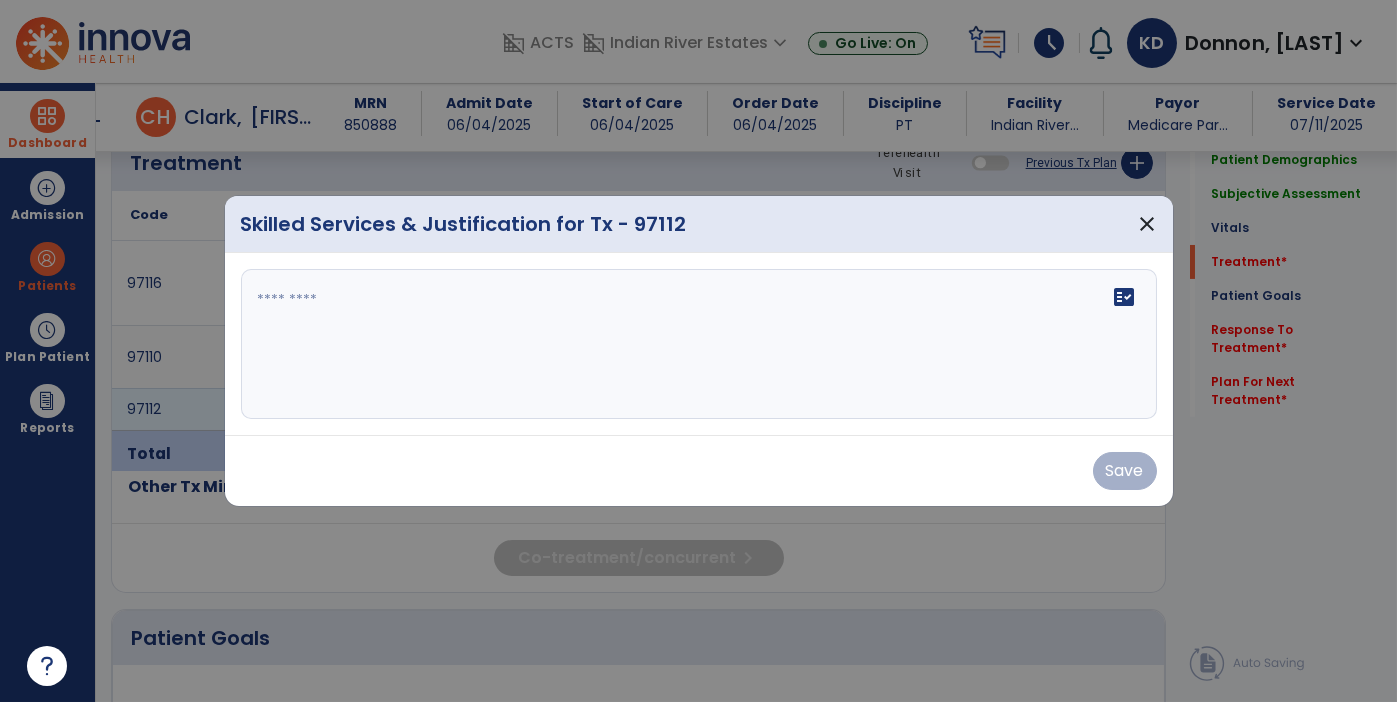 click at bounding box center [699, 344] 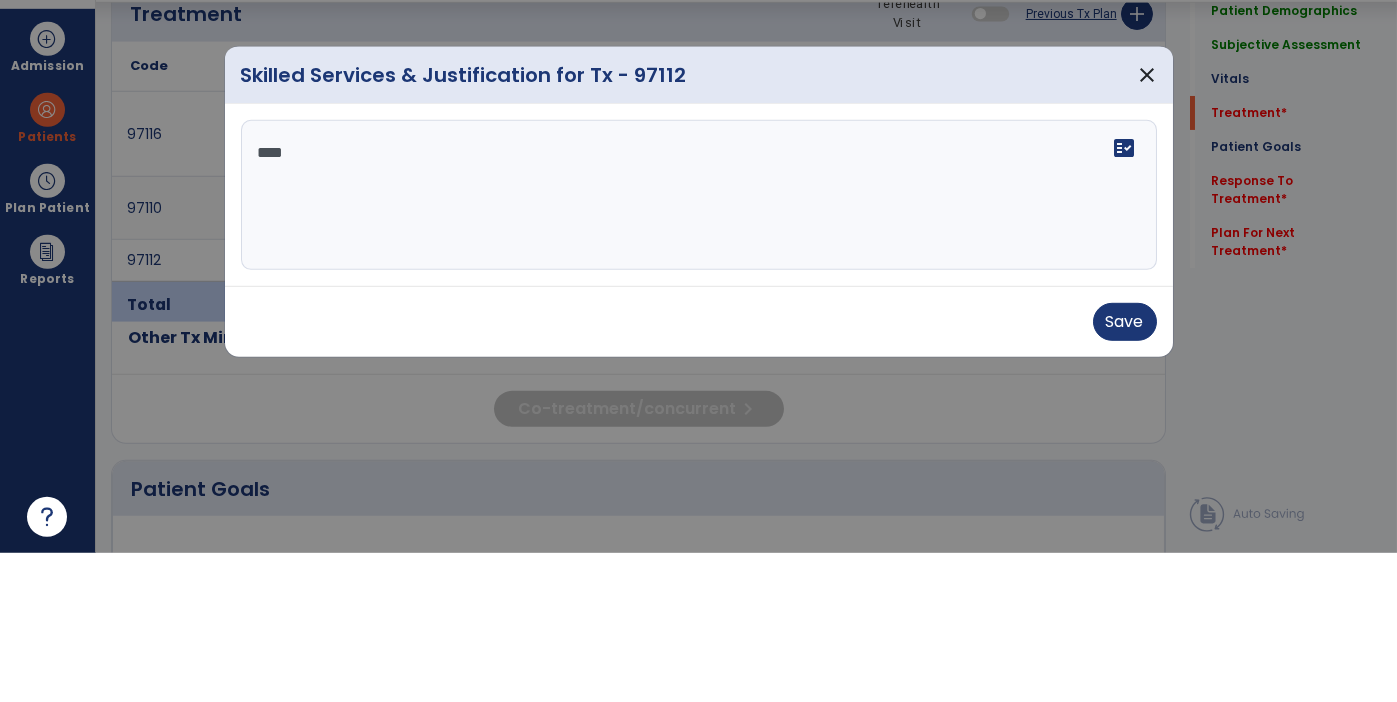 type on "****" 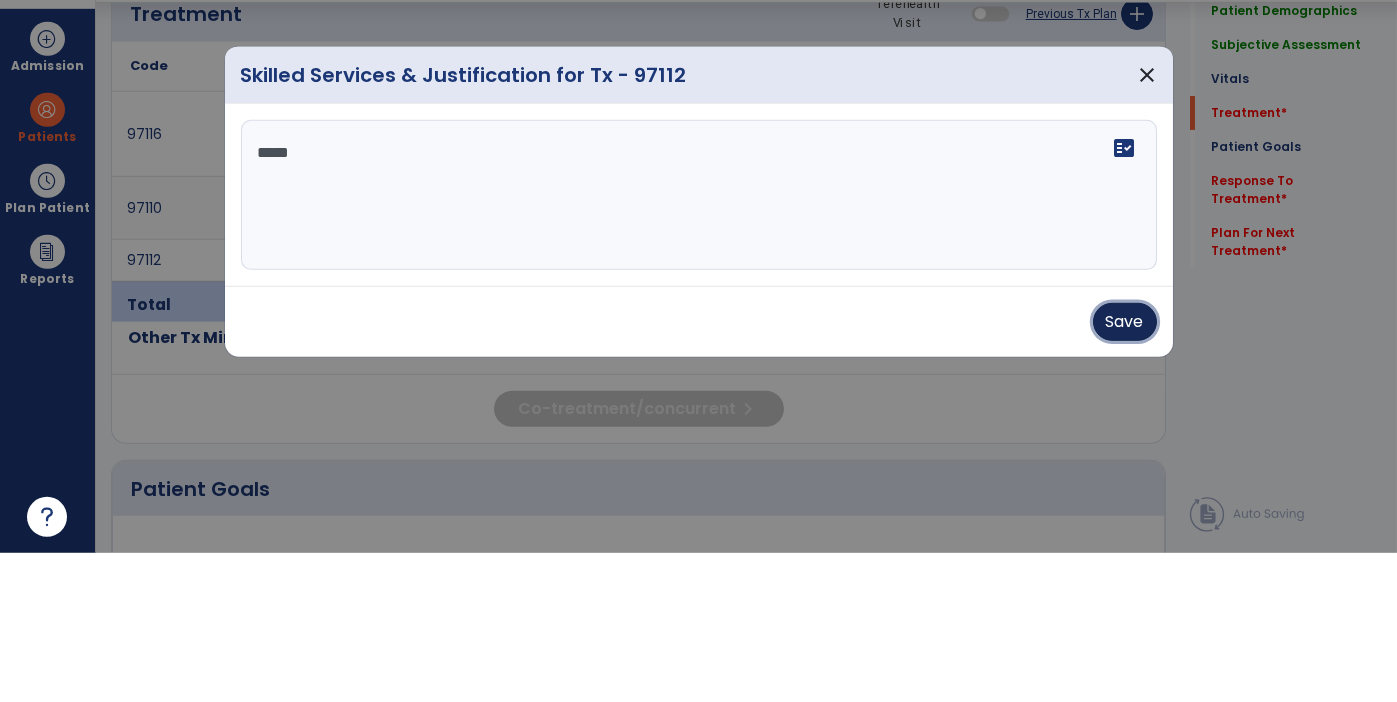 click on "Save" at bounding box center (1125, 471) 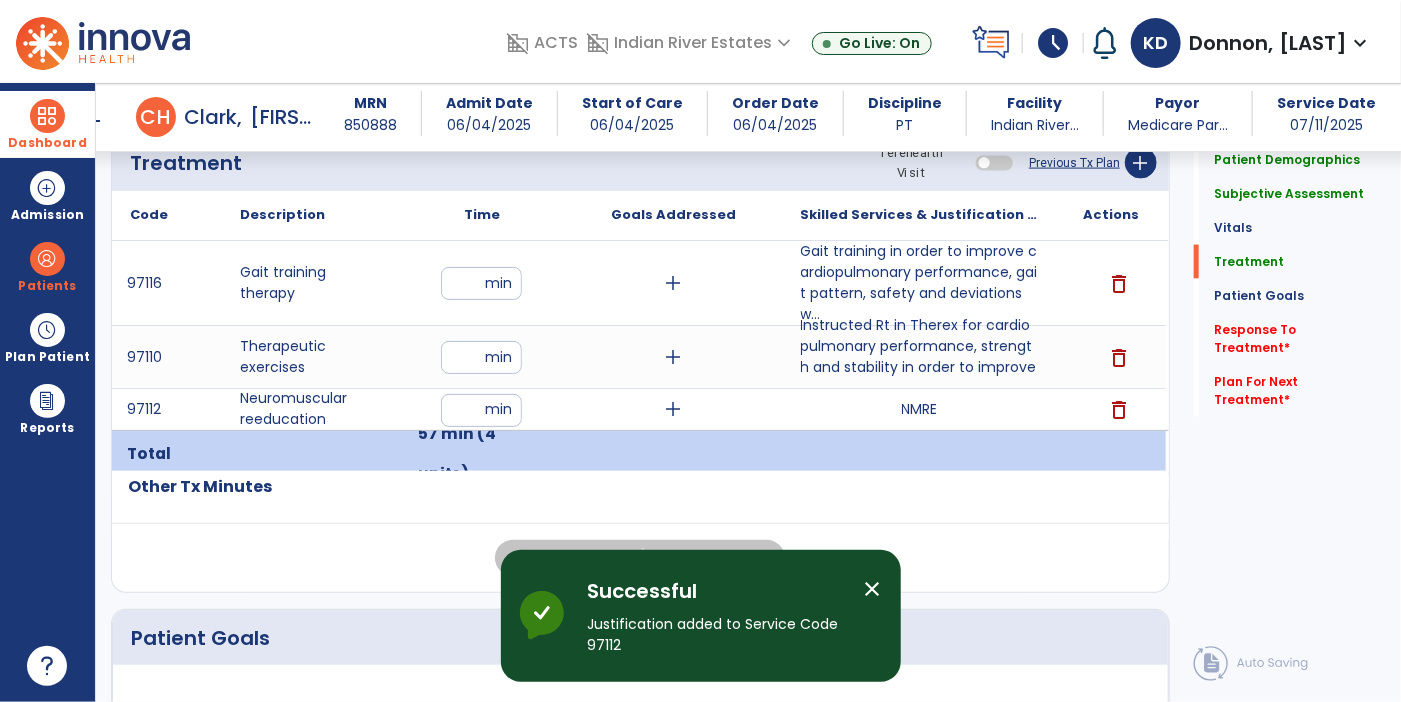 click 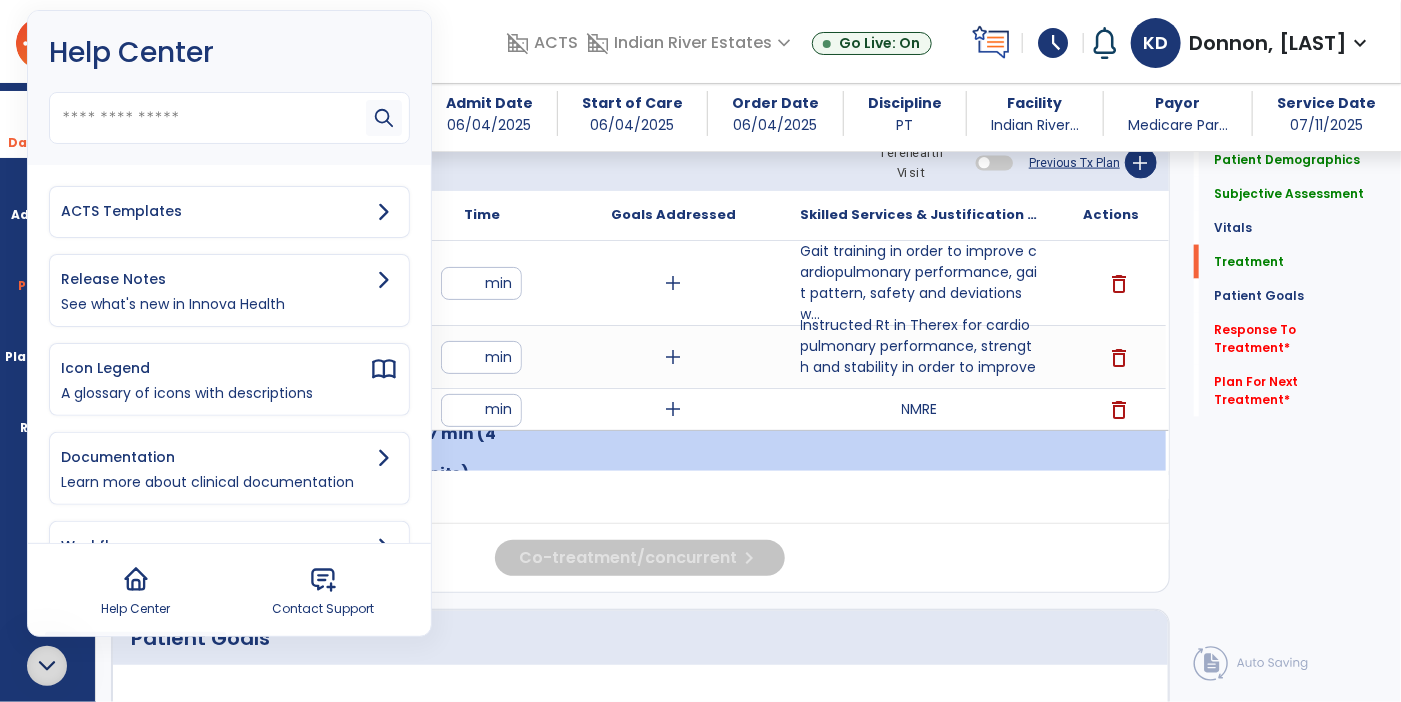 click on "ACTS Templates" at bounding box center [229, 212] 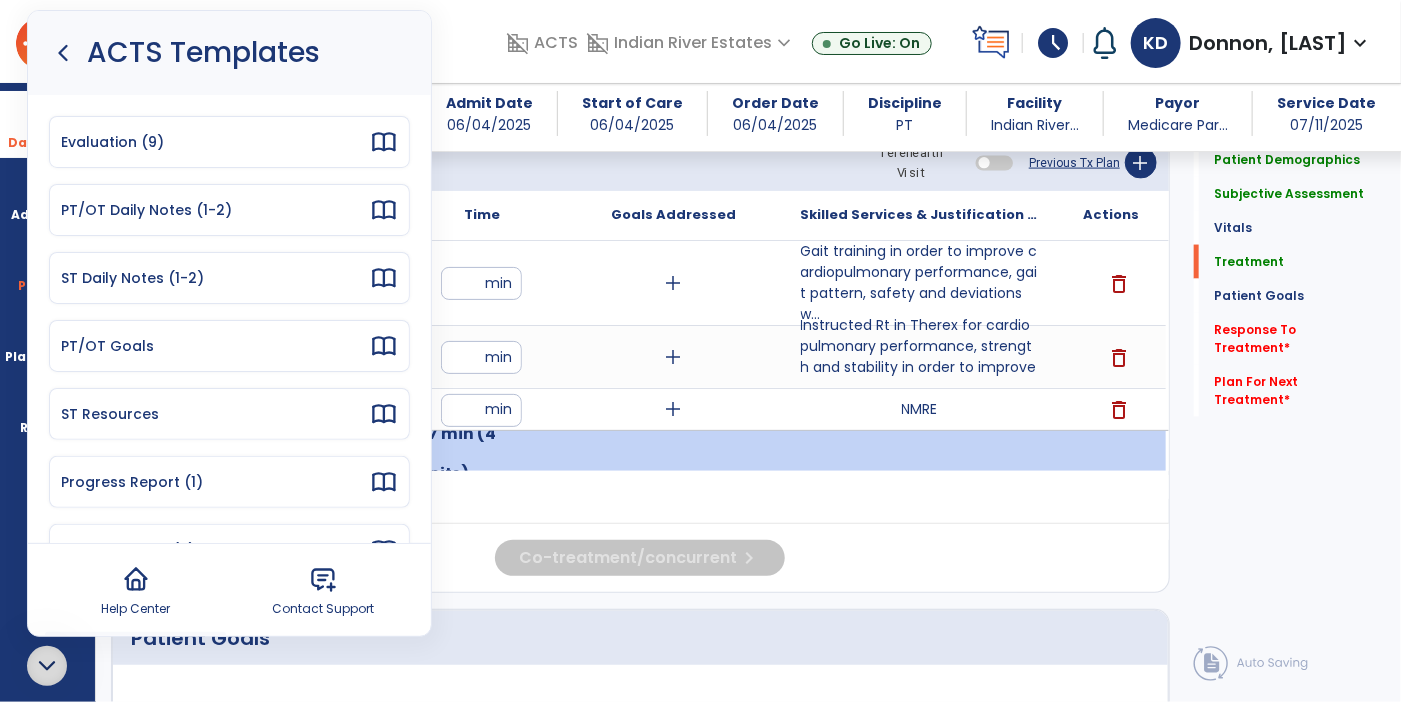 click on "PT/OT Daily Notes (1-2)" at bounding box center (215, 210) 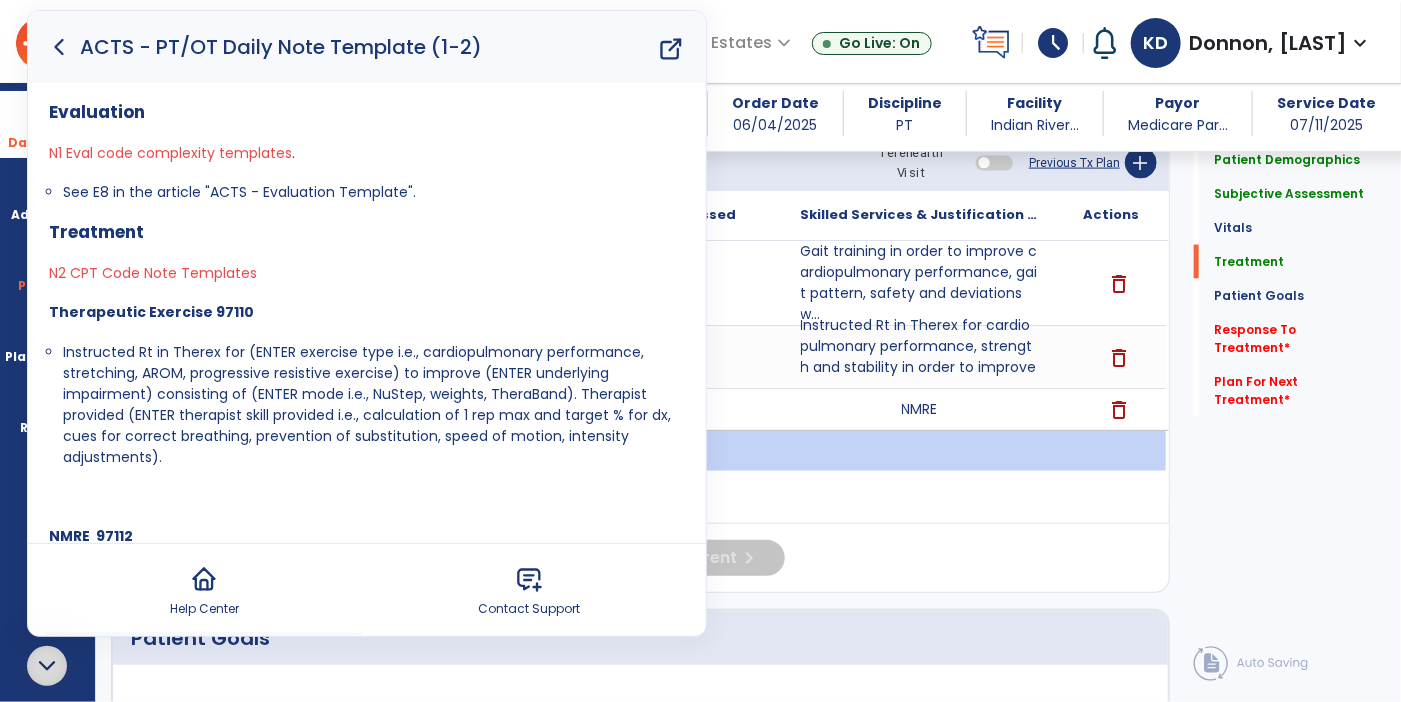 click 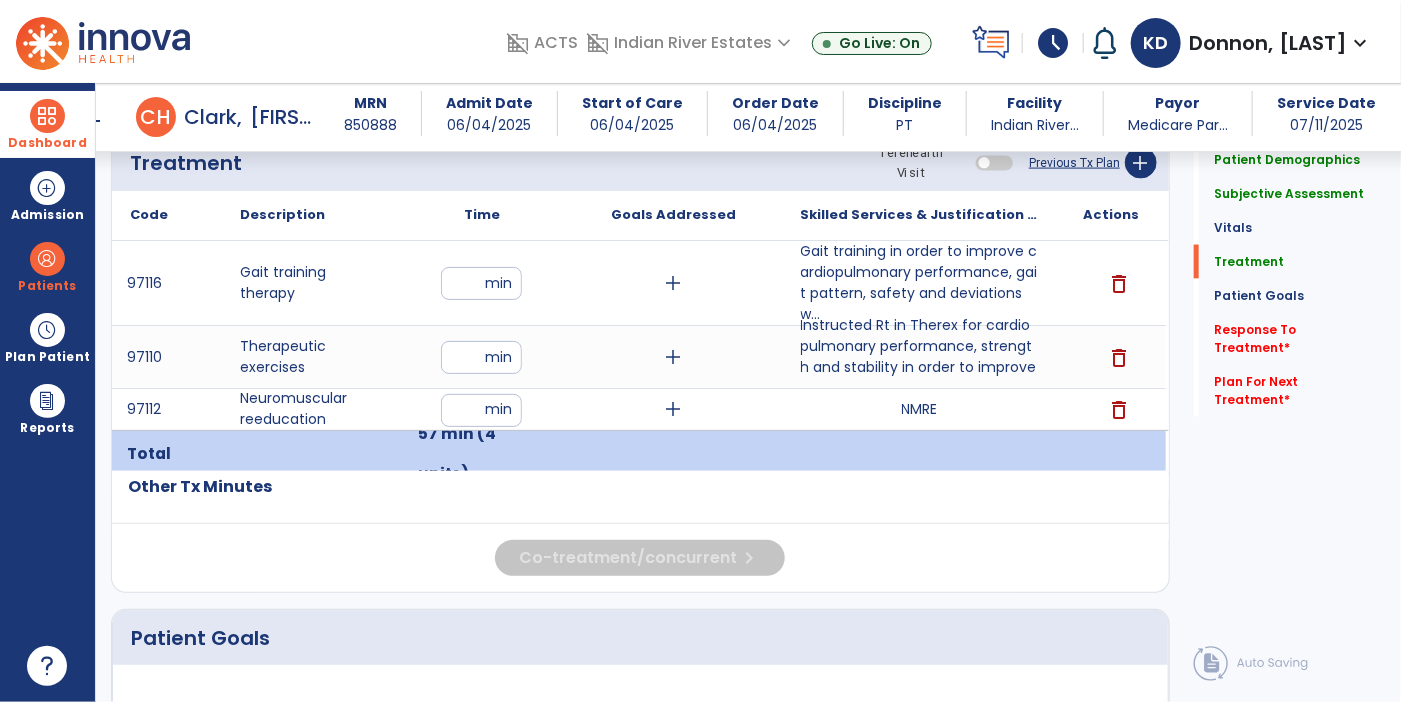 click on "NMRE" at bounding box center (920, 409) 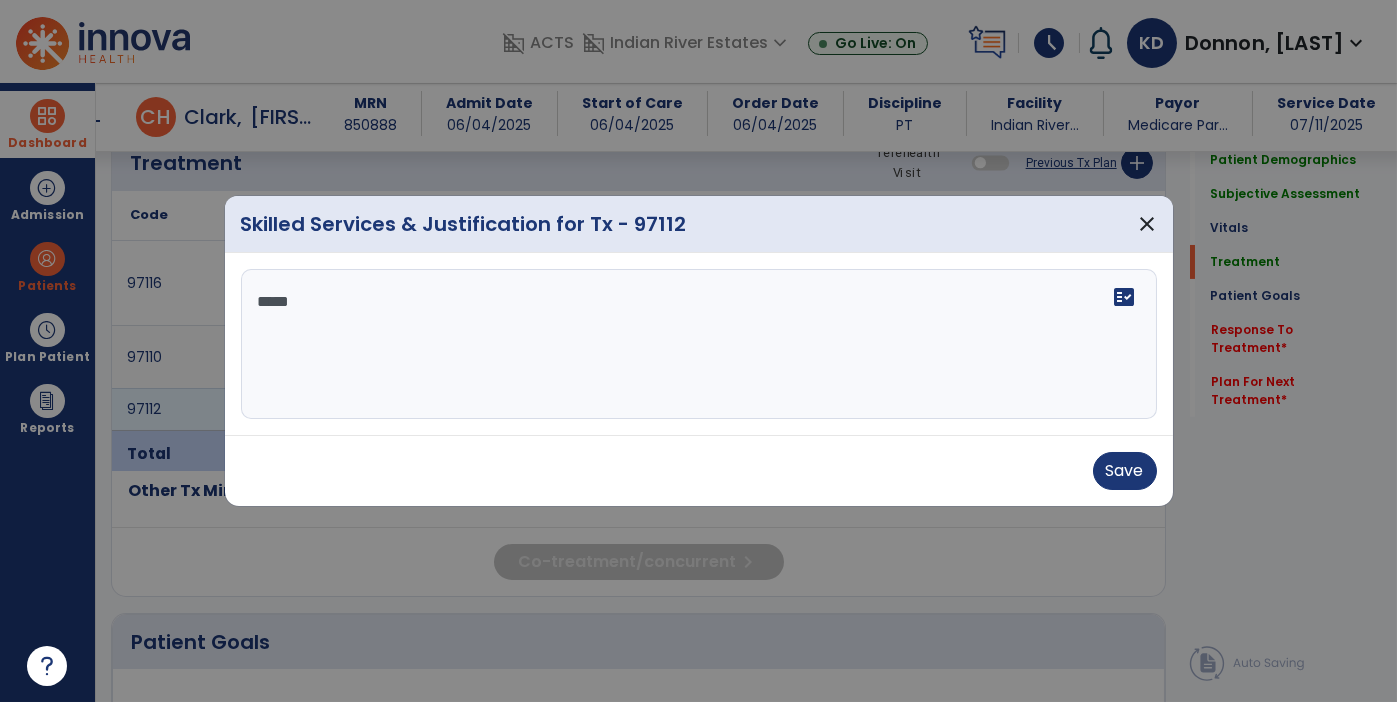 scroll, scrollTop: 1225, scrollLeft: 0, axis: vertical 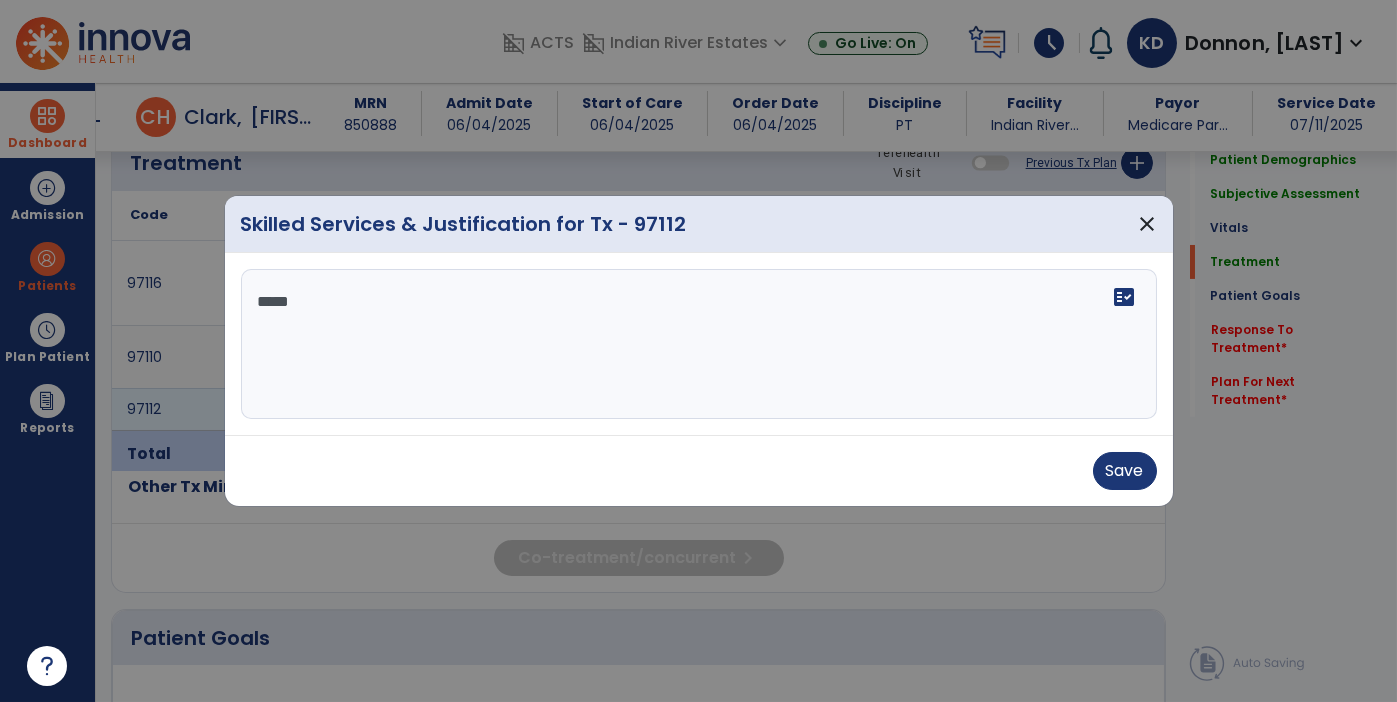 click on "****" at bounding box center [699, 344] 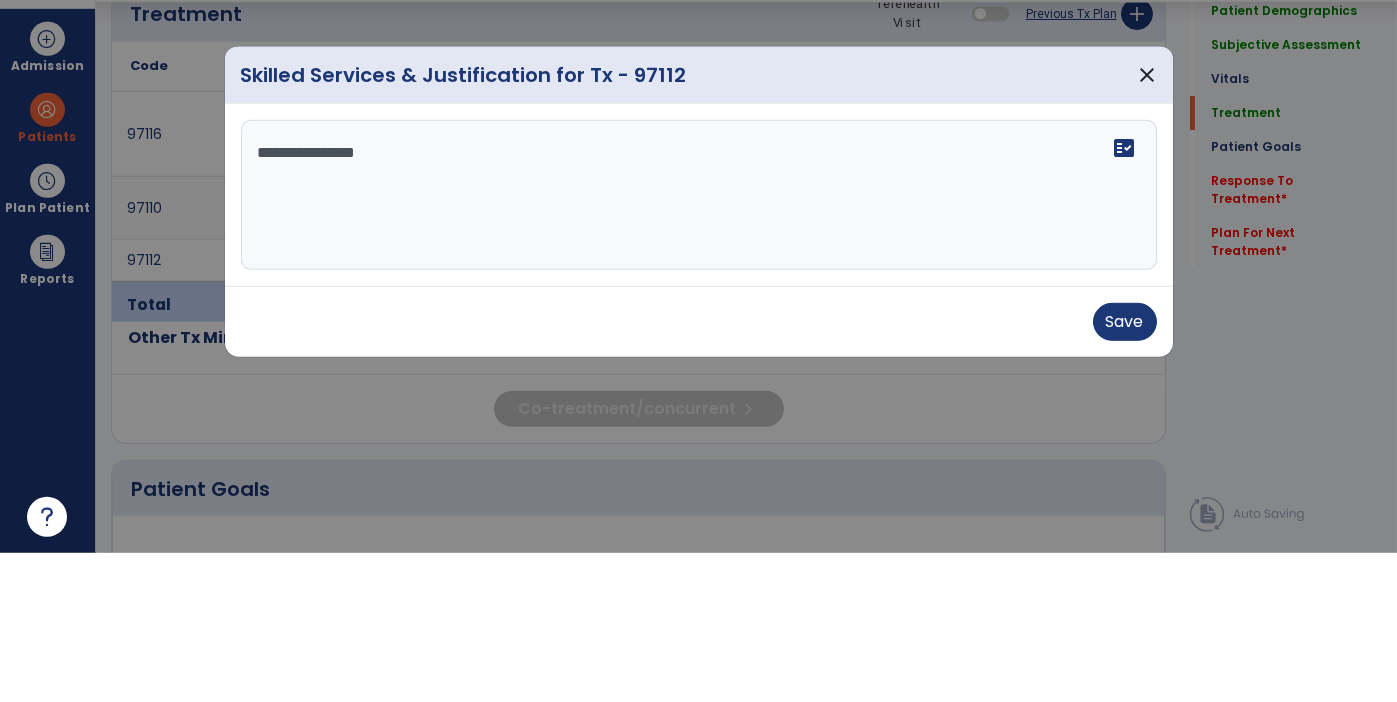 click on "**********" at bounding box center (699, 344) 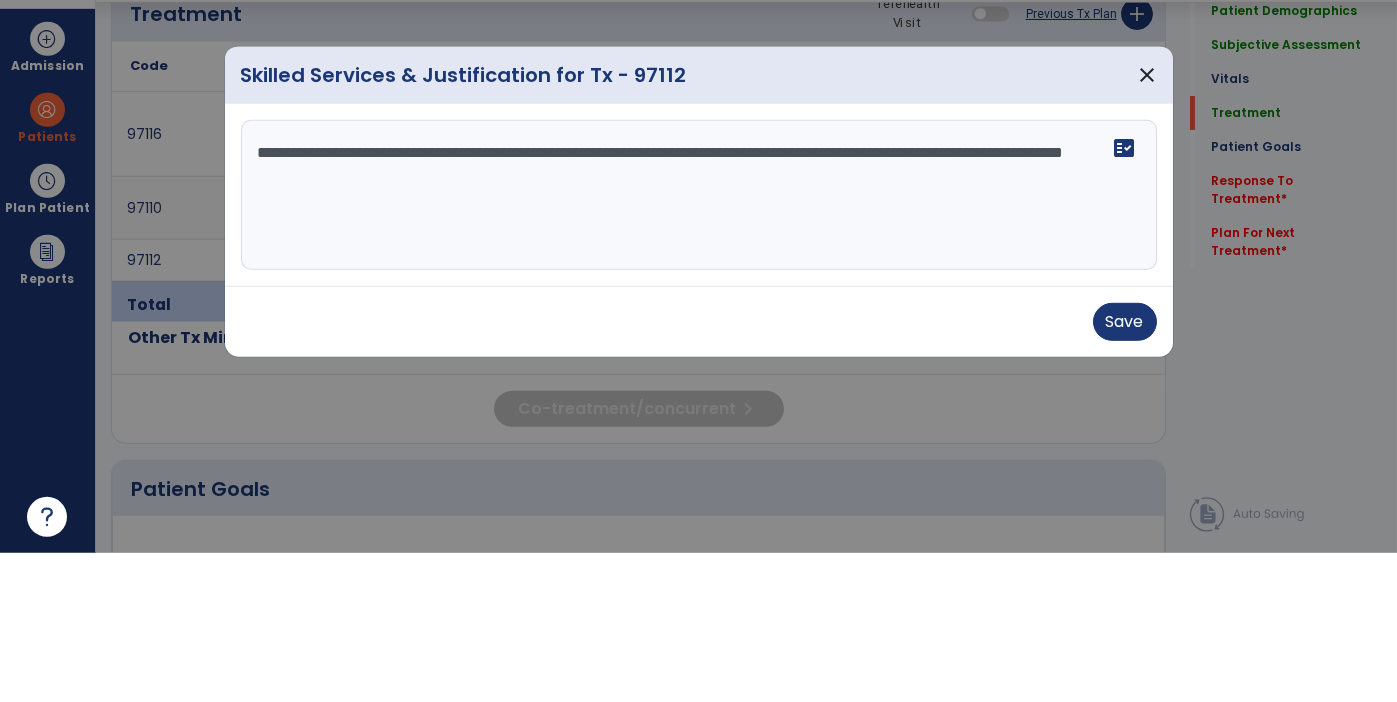 click on "**********" at bounding box center (699, 344) 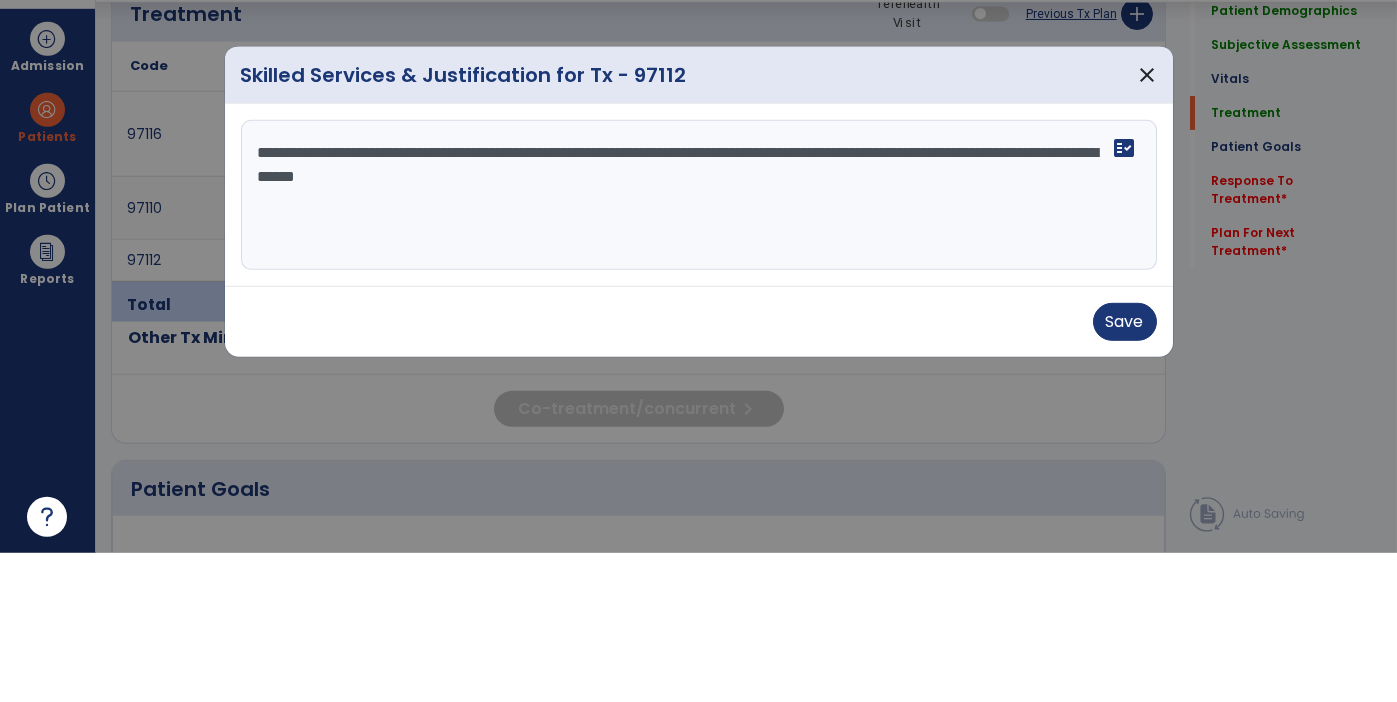 click on "**********" at bounding box center [699, 344] 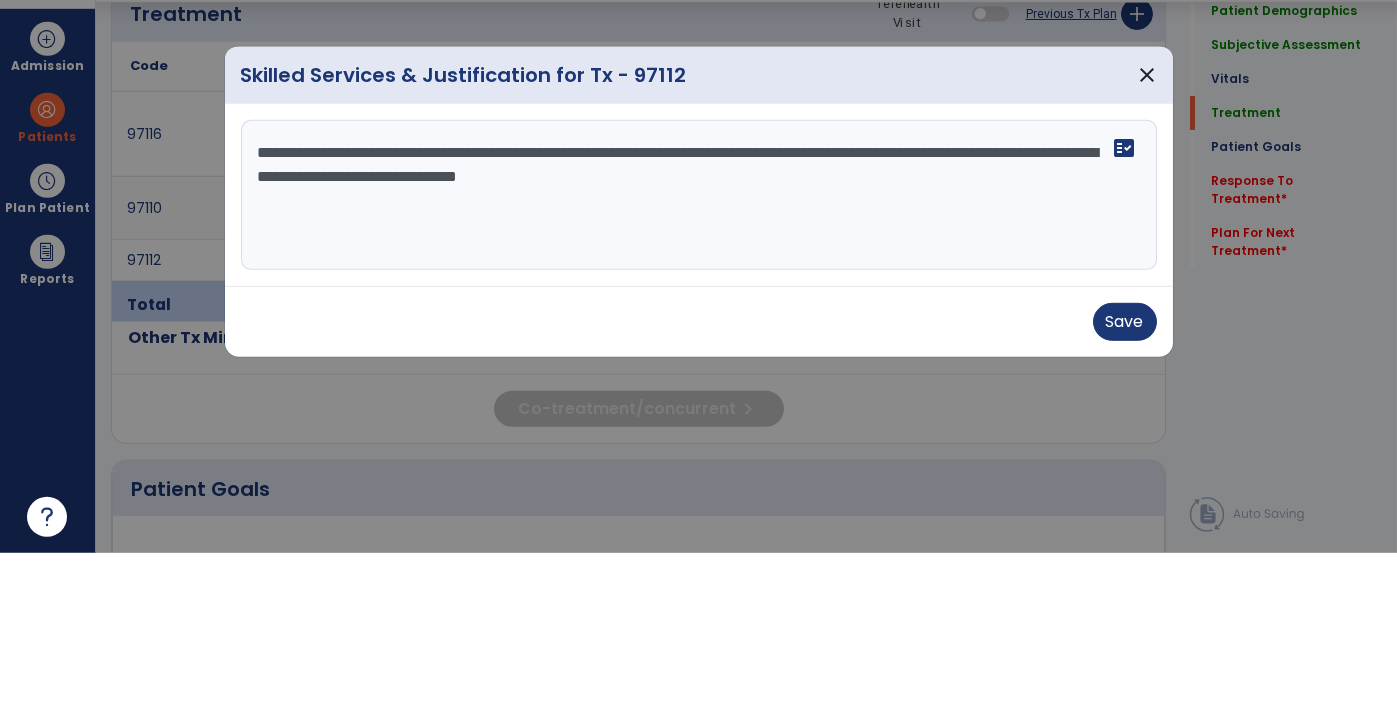 click on "**********" at bounding box center [699, 344] 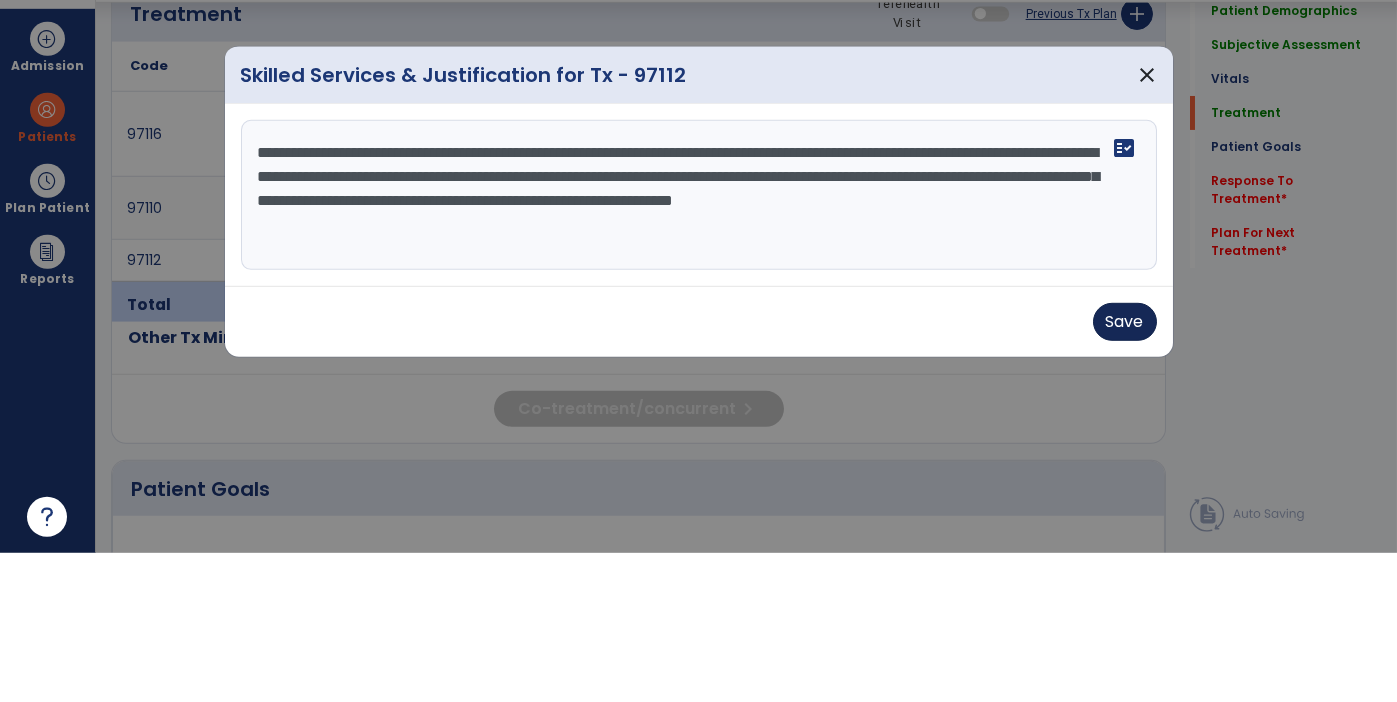 type on "**********" 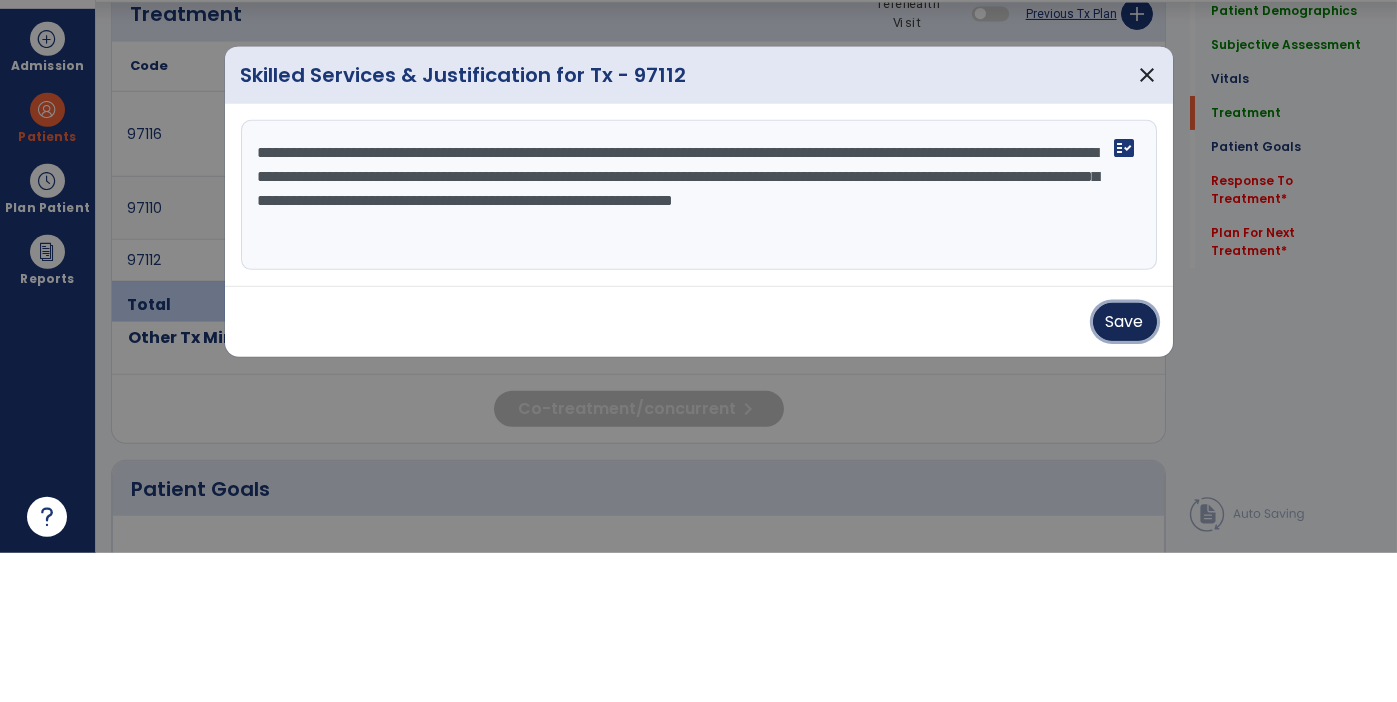 click on "Save" at bounding box center [1125, 471] 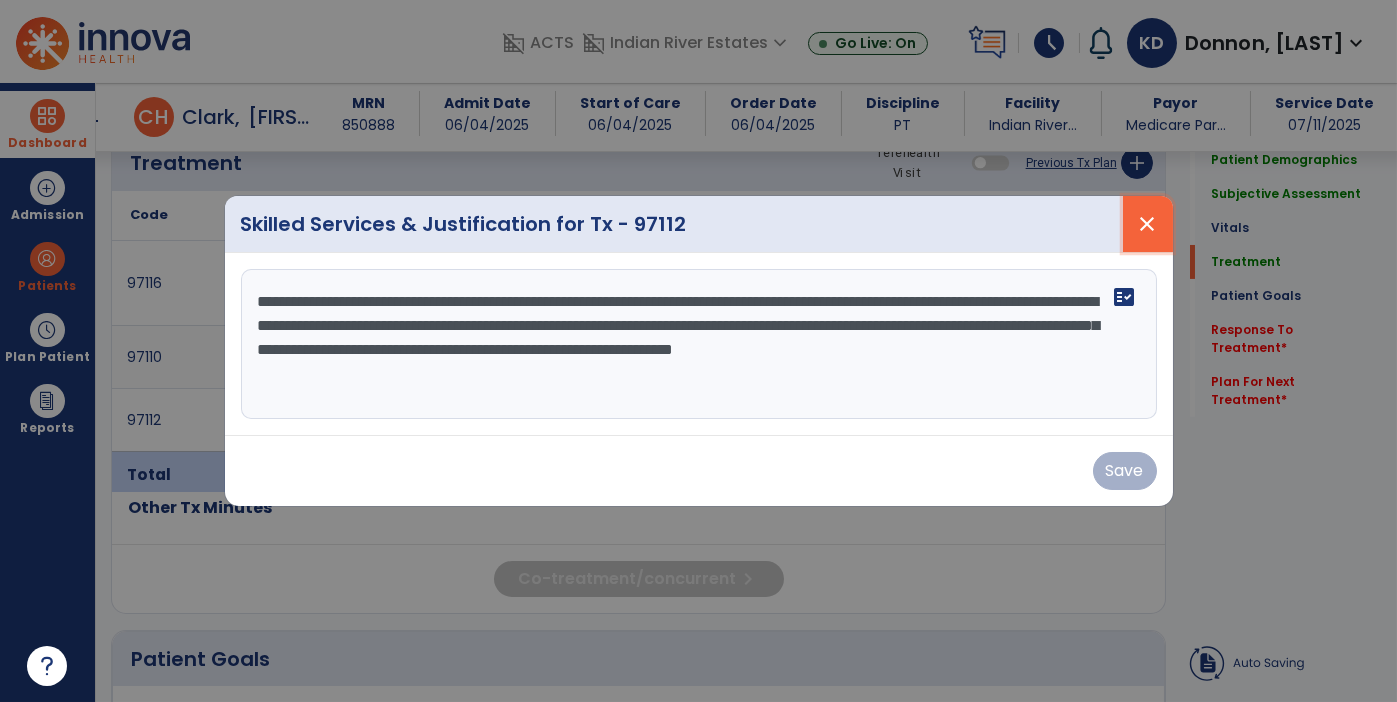 click on "close" at bounding box center [1148, 224] 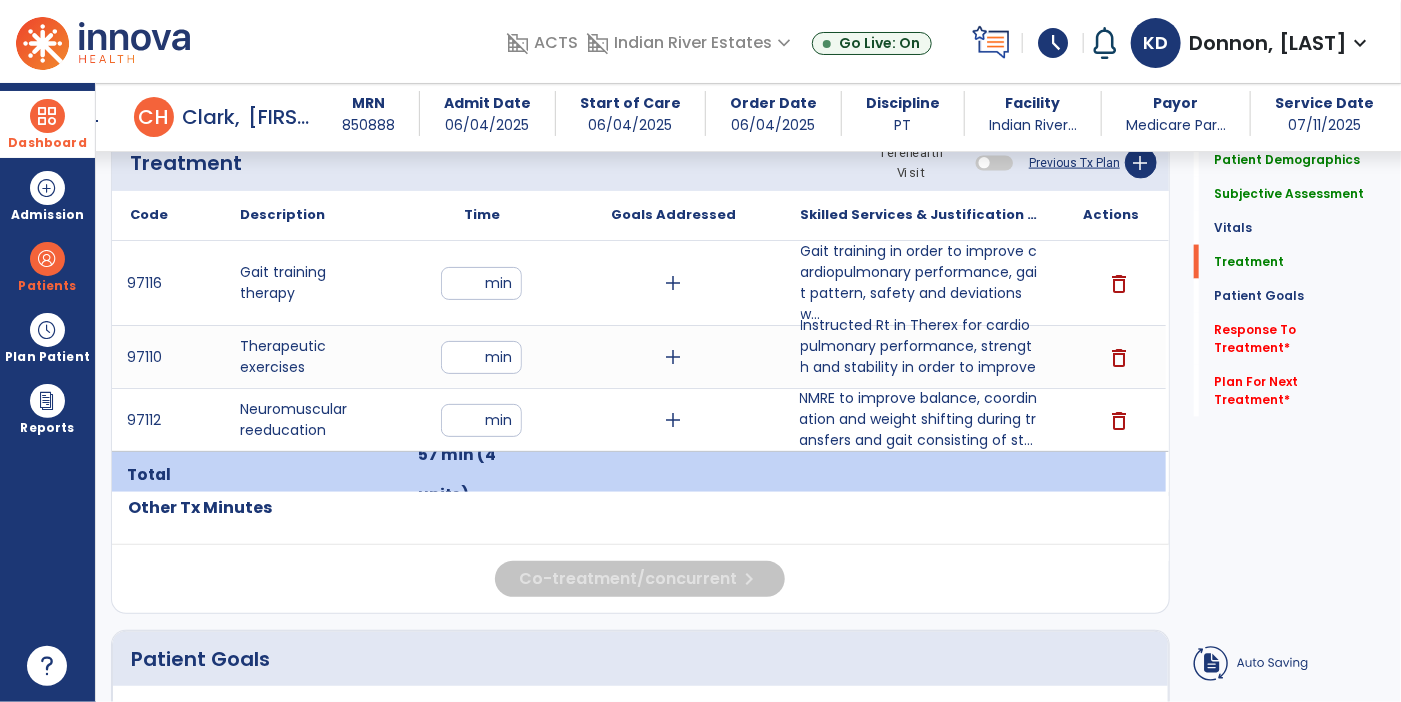 click on "NMRE to improve balance, coordination and weight shifting during transfers and gait consisting of st..." at bounding box center (920, 419) 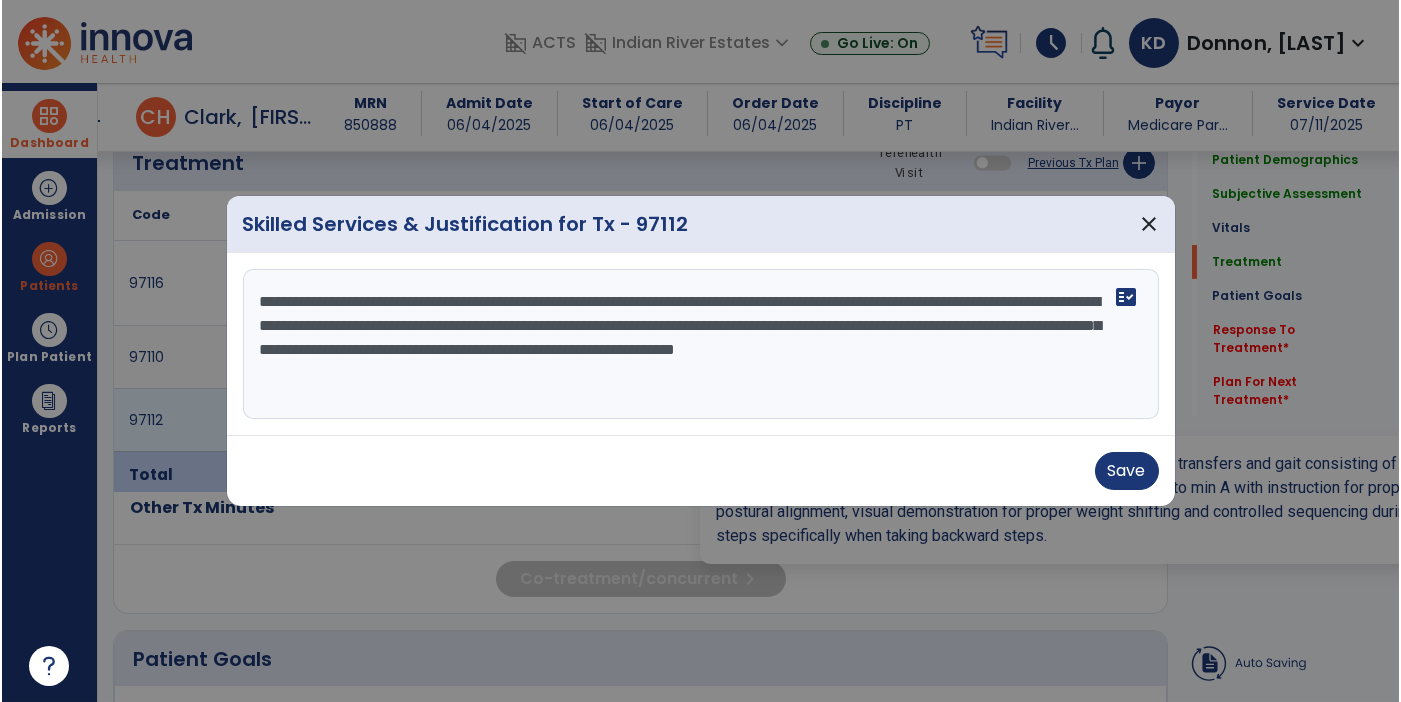 scroll, scrollTop: 1225, scrollLeft: 0, axis: vertical 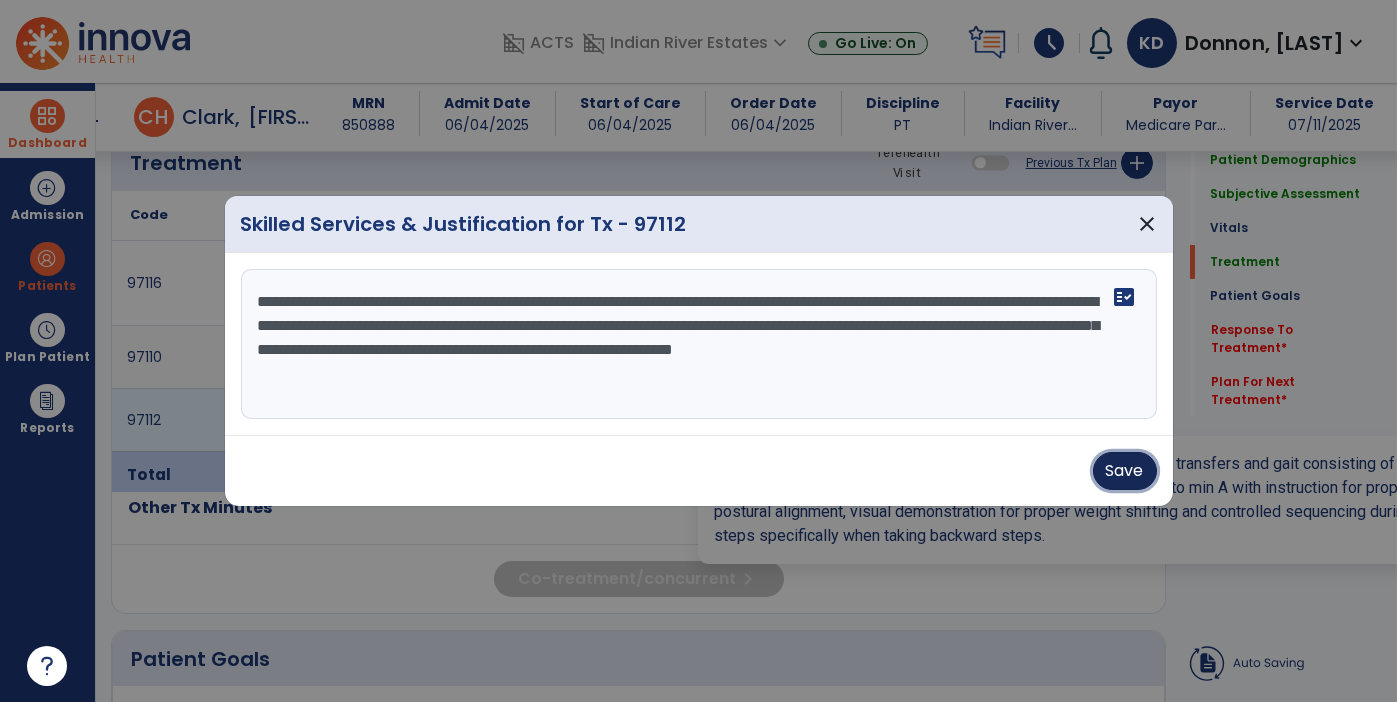 click on "Save" at bounding box center [1125, 471] 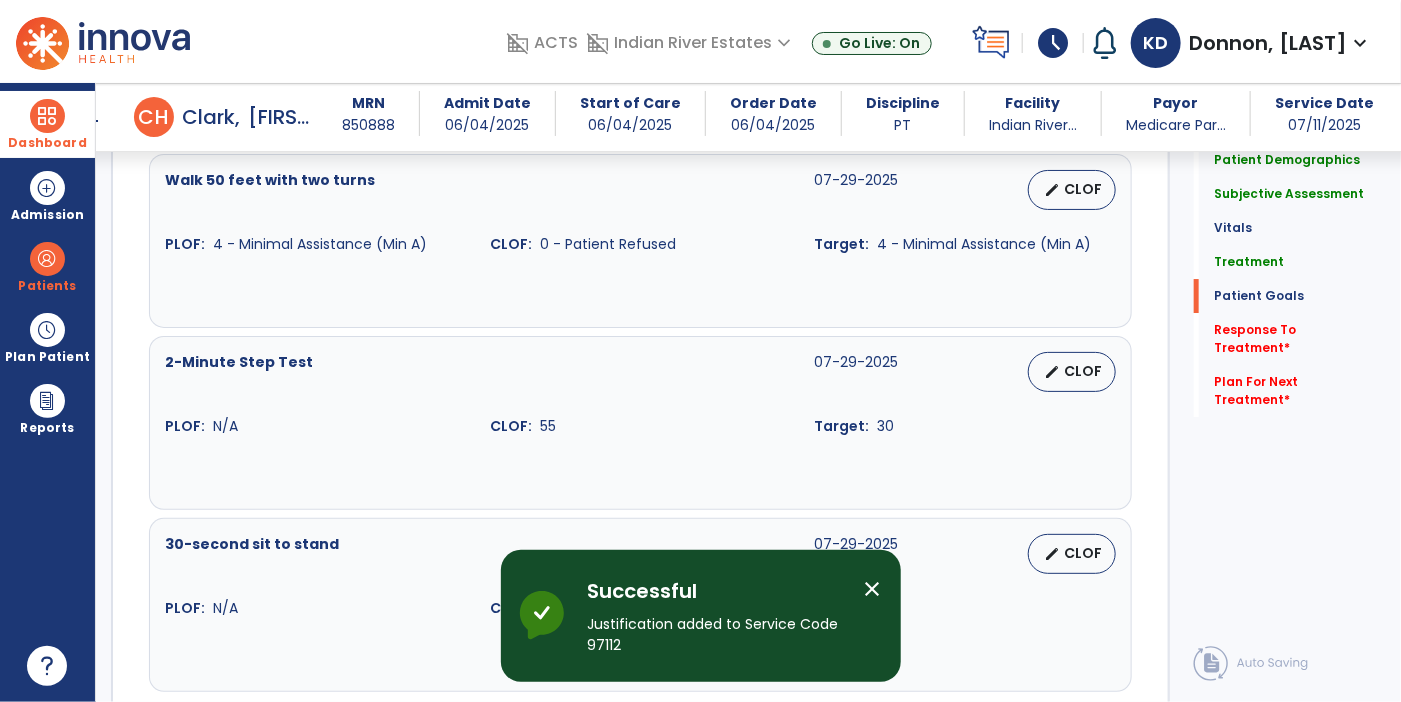 scroll, scrollTop: 3418, scrollLeft: 0, axis: vertical 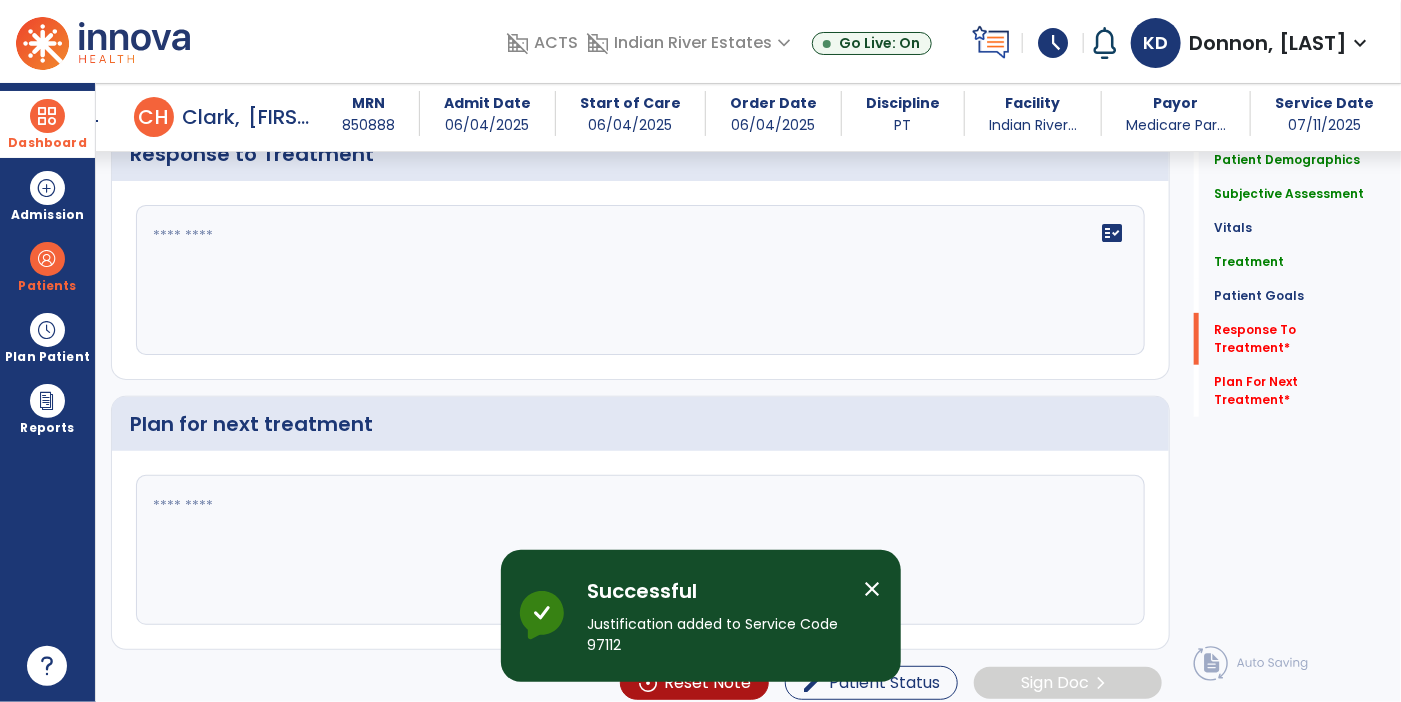 click 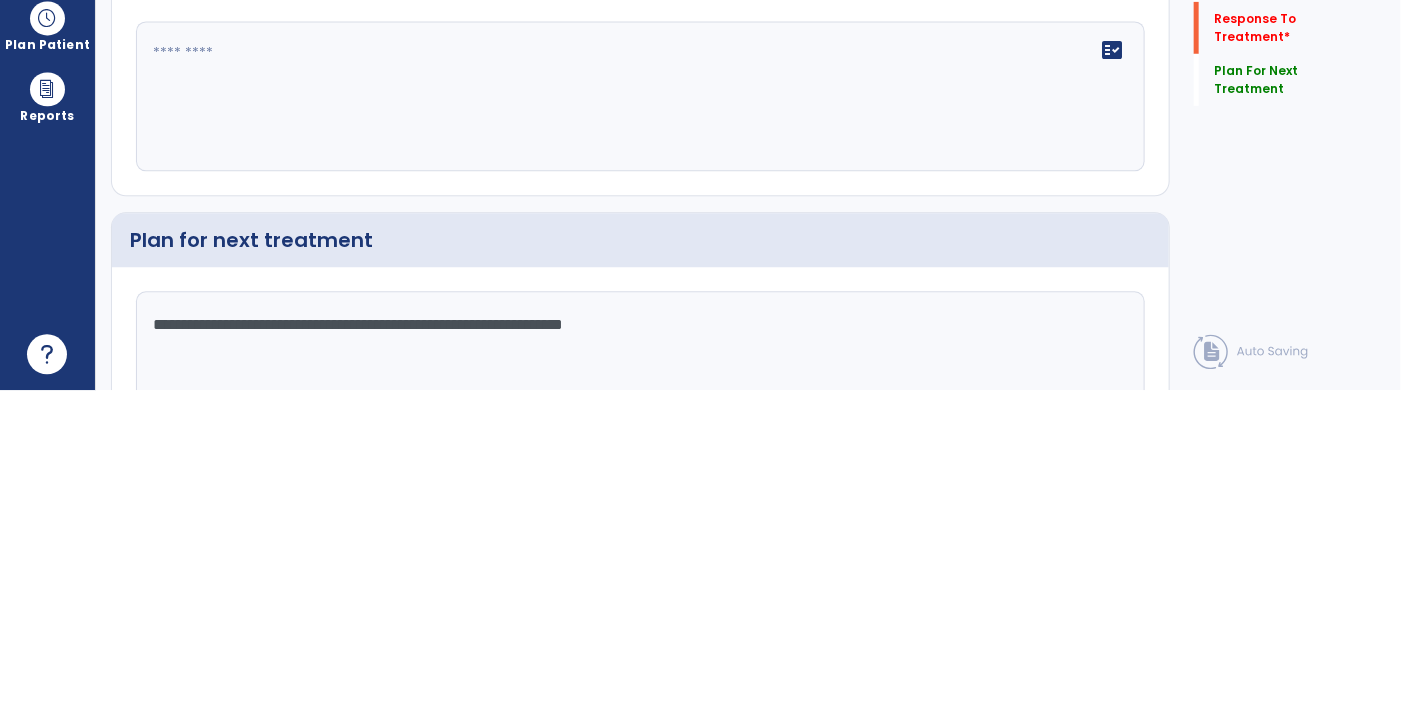 scroll, scrollTop: 3216, scrollLeft: 0, axis: vertical 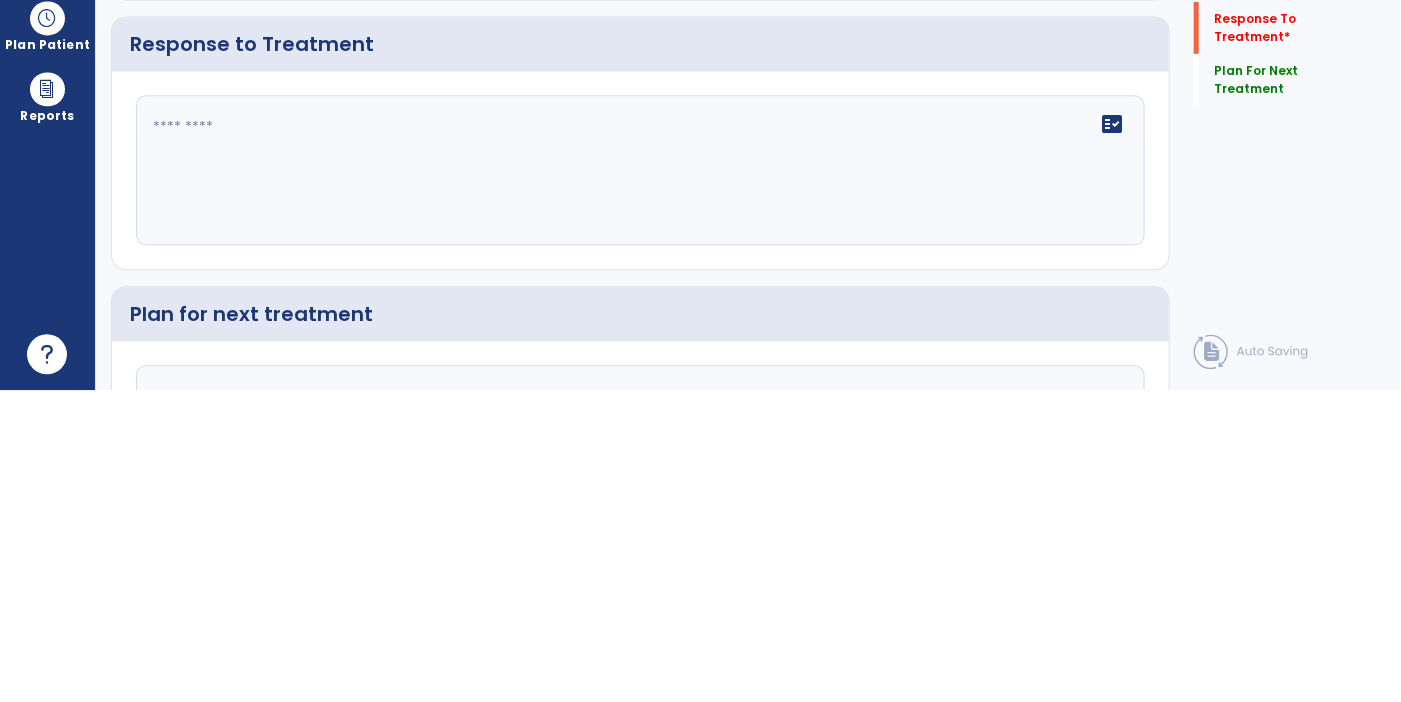 type on "**********" 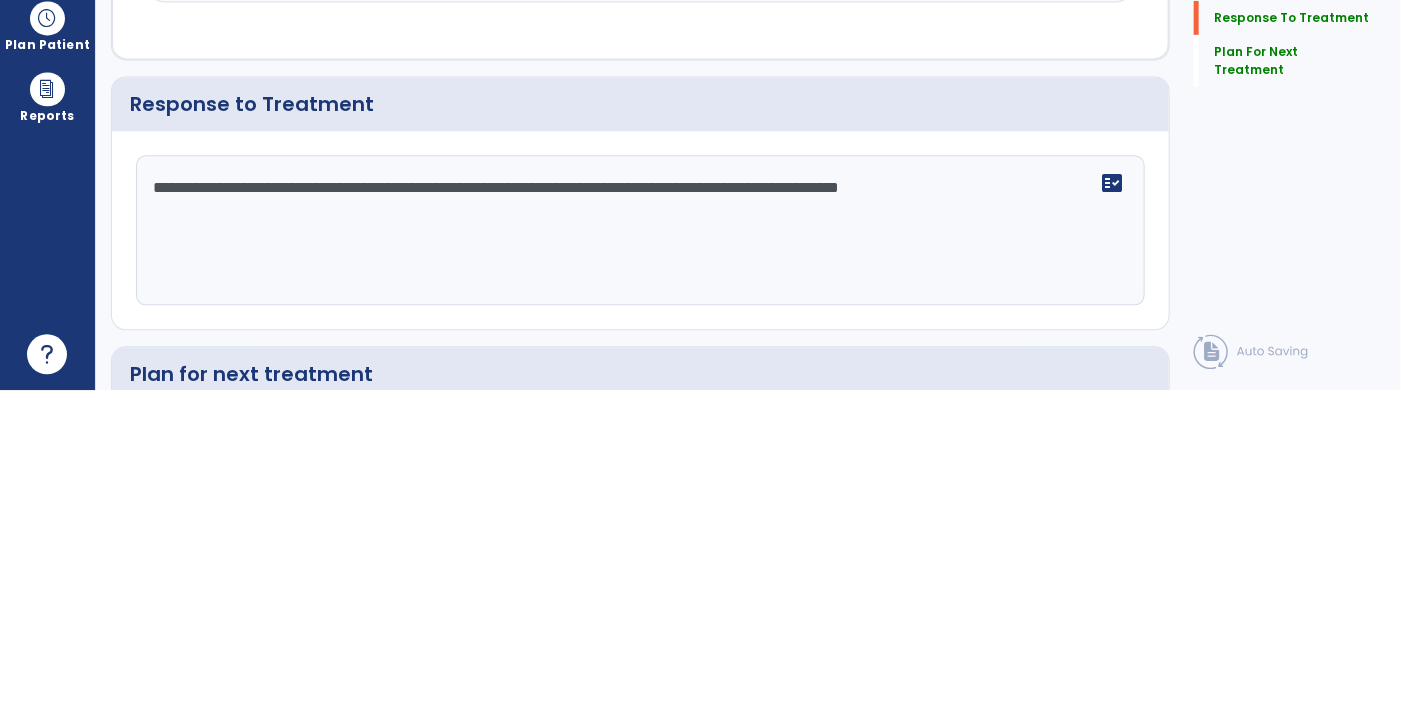 scroll, scrollTop: 3216, scrollLeft: 0, axis: vertical 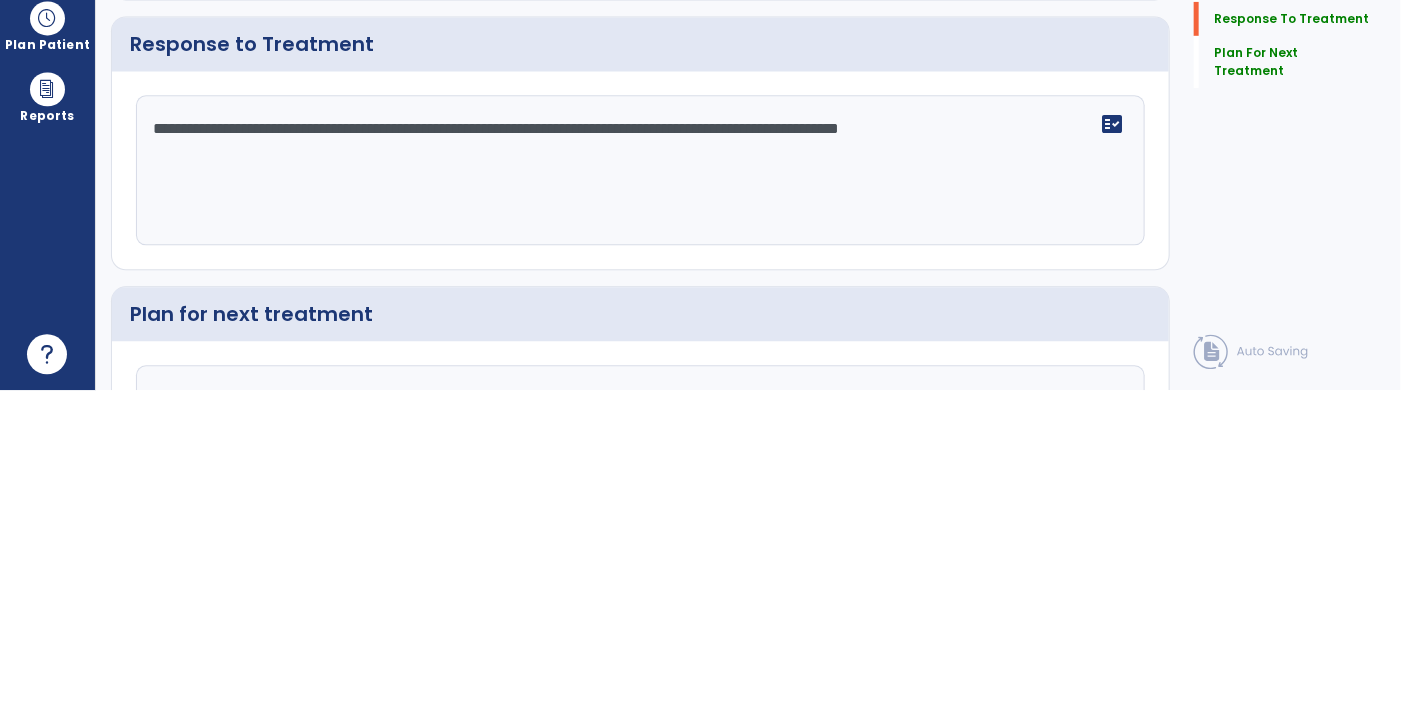 click on "**********" 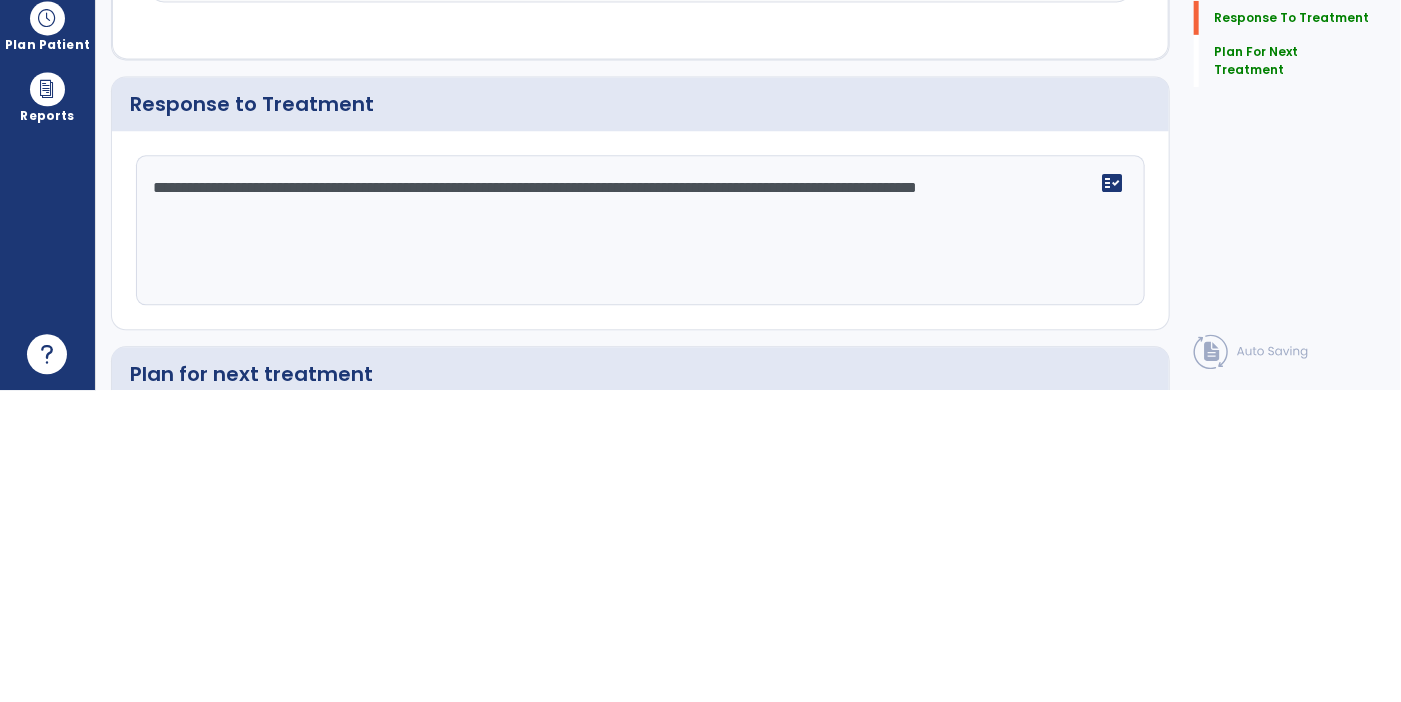 scroll, scrollTop: 3216, scrollLeft: 0, axis: vertical 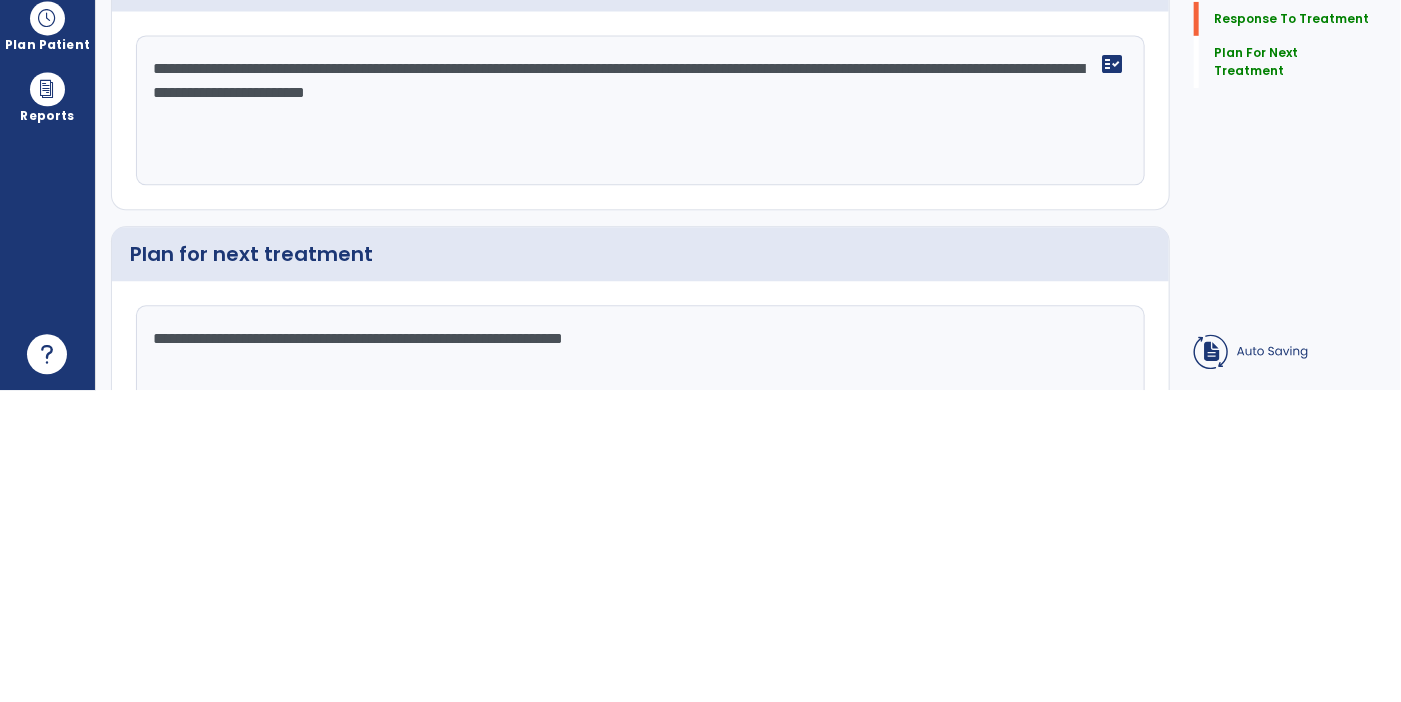 click on "**********" 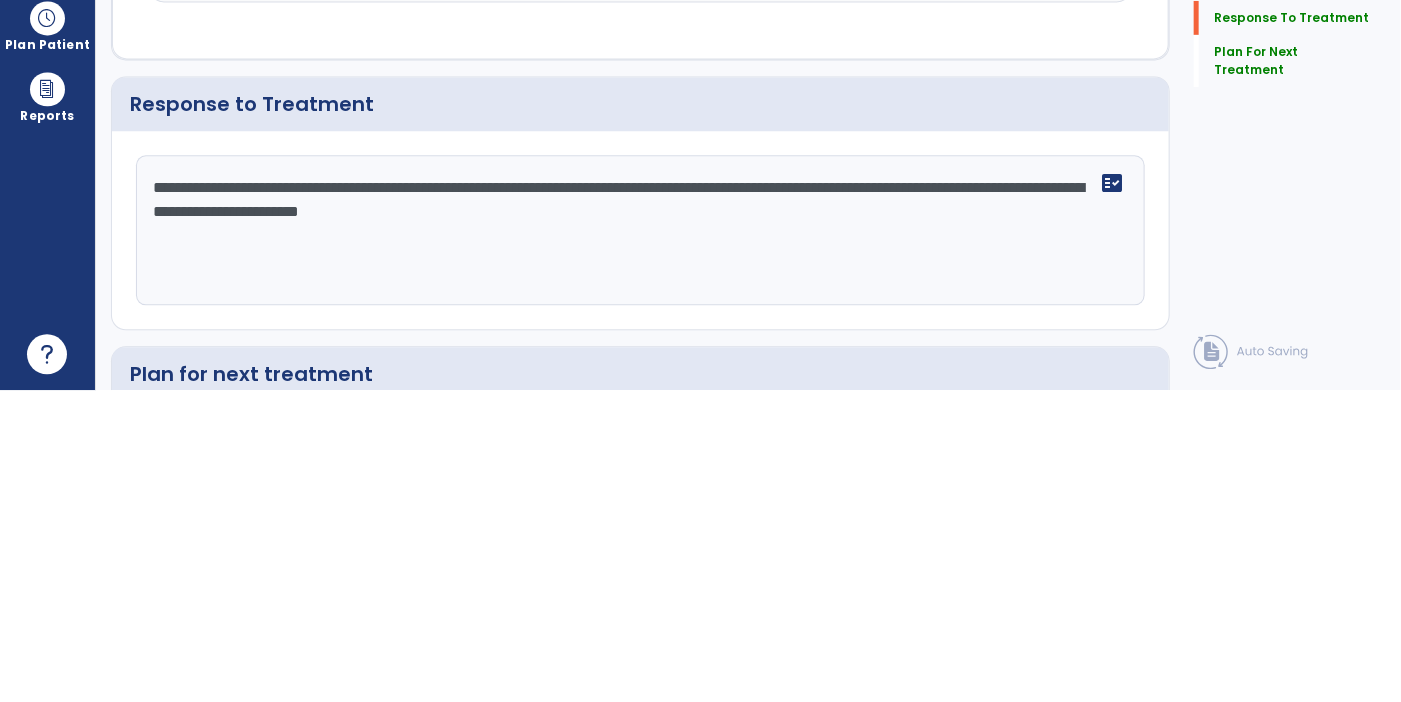 scroll, scrollTop: 3216, scrollLeft: 0, axis: vertical 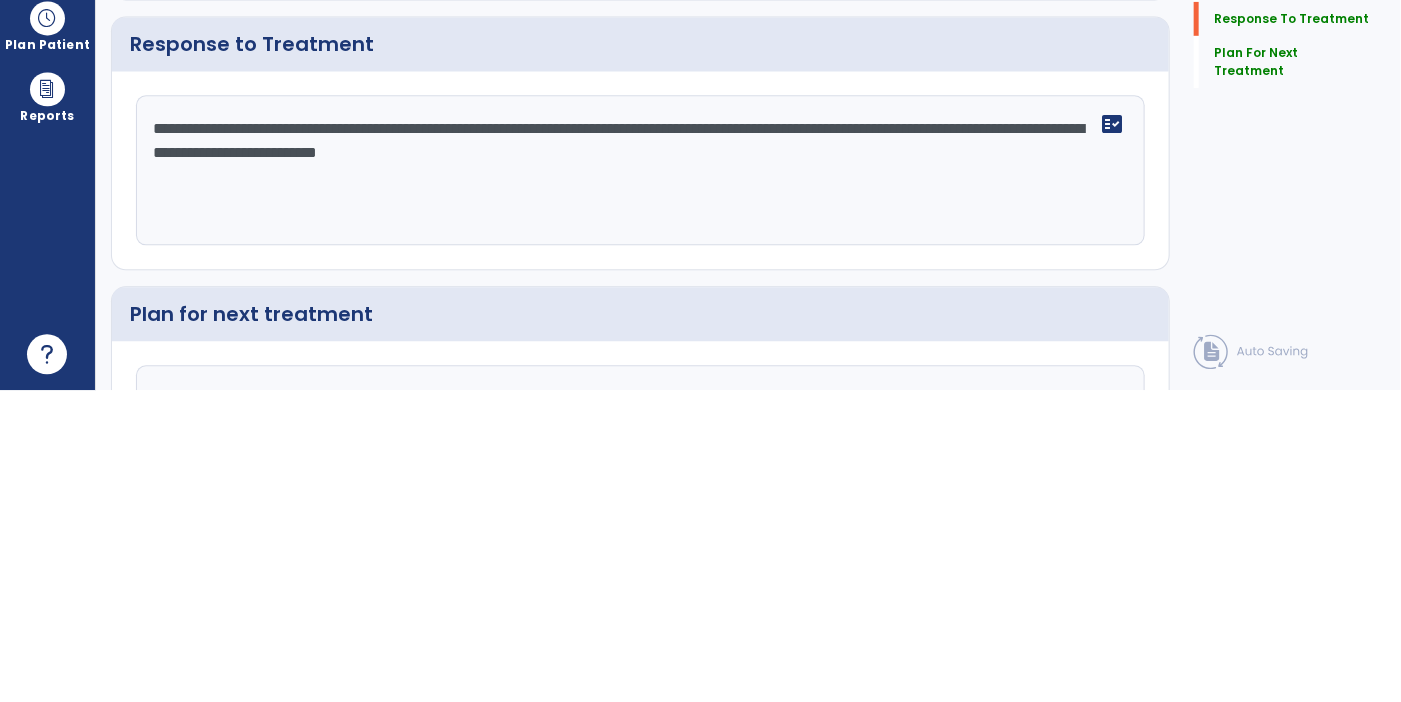 click on "**********" 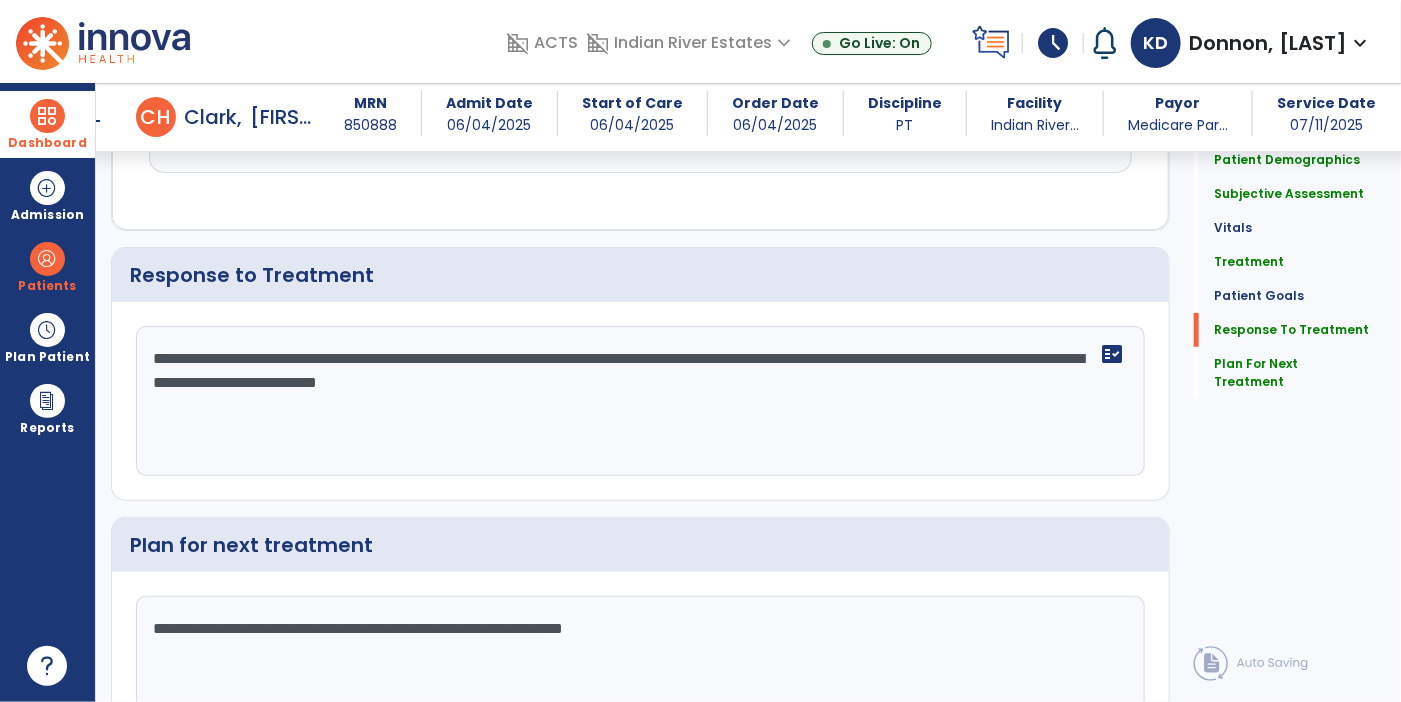 scroll, scrollTop: 3292, scrollLeft: 0, axis: vertical 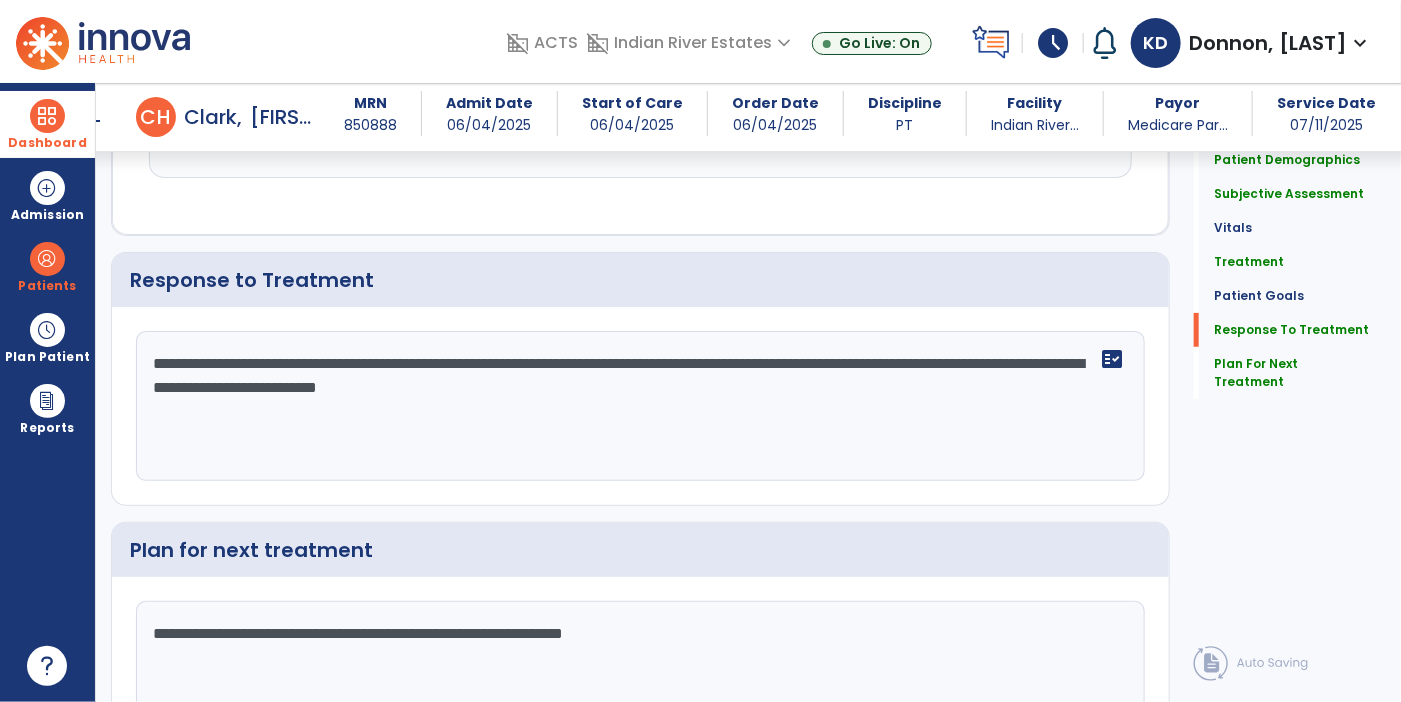 click on "**********" 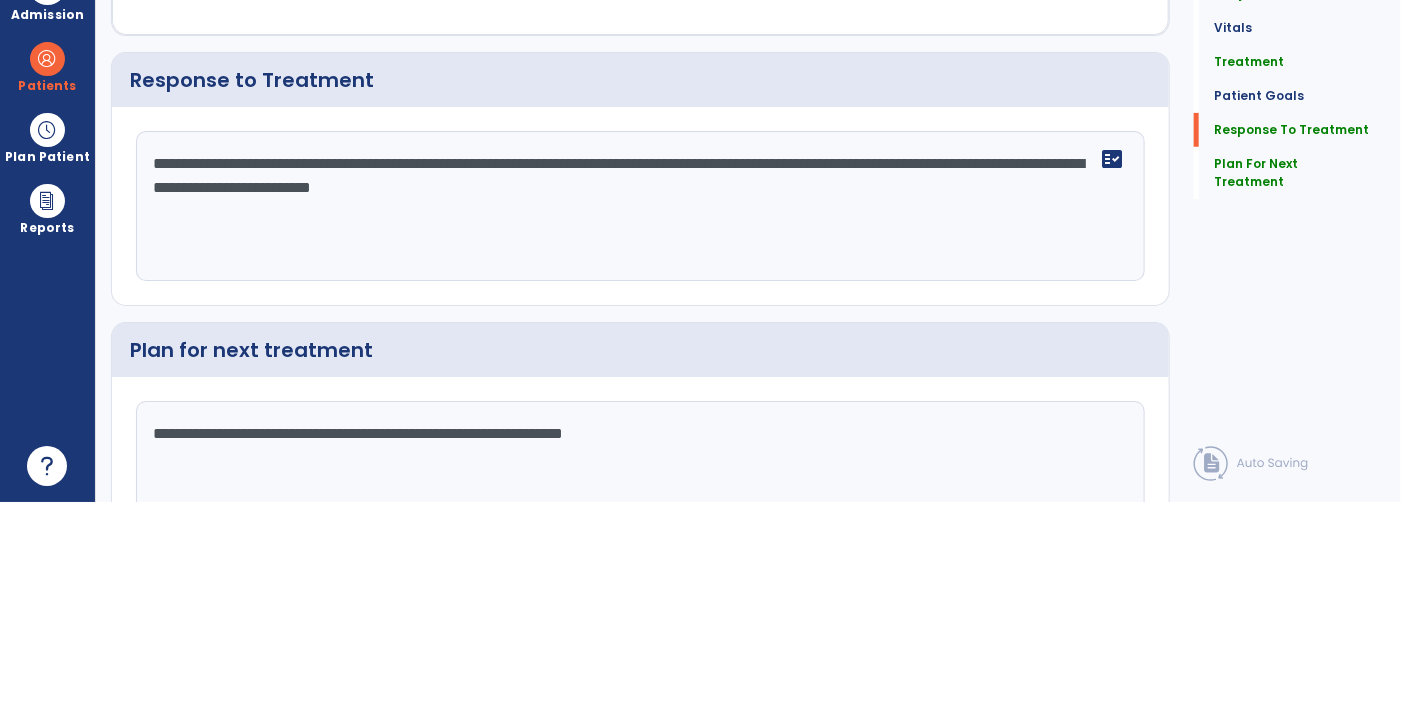 click on "**********" 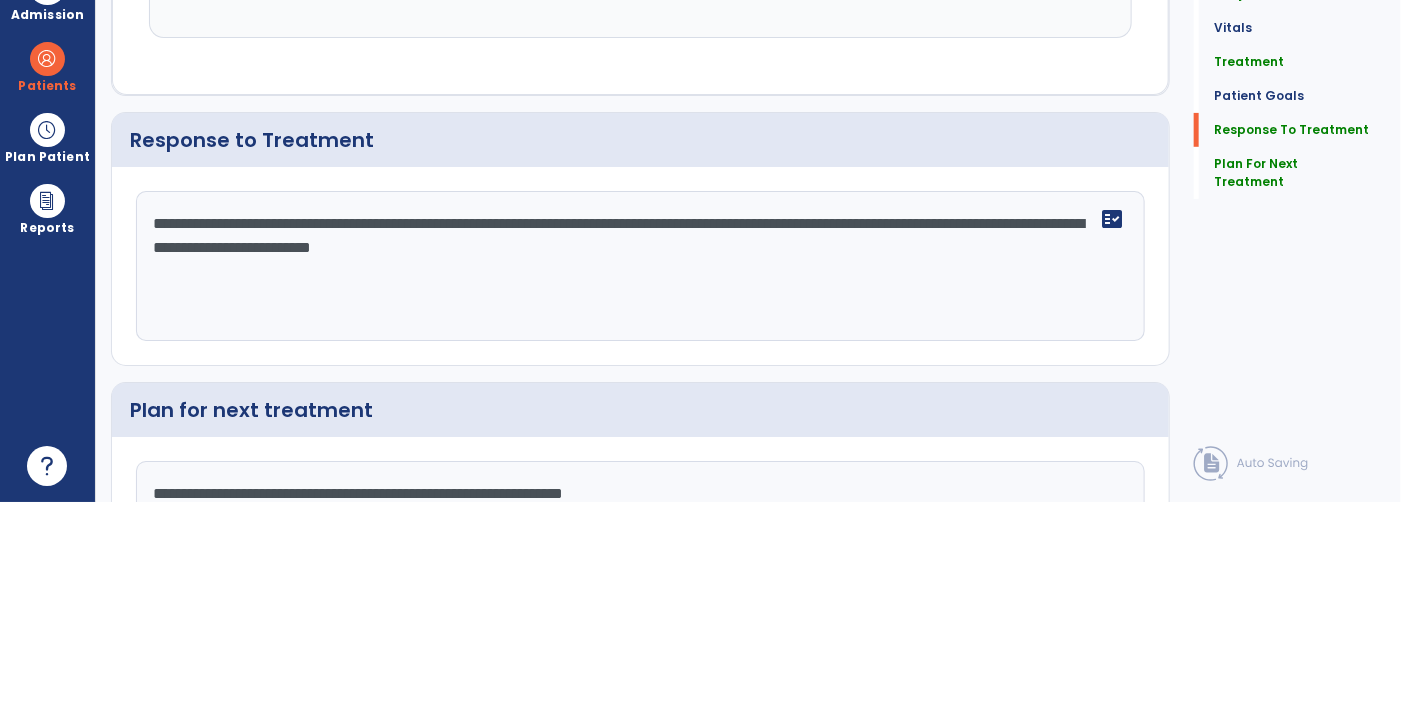 scroll, scrollTop: 3292, scrollLeft: 0, axis: vertical 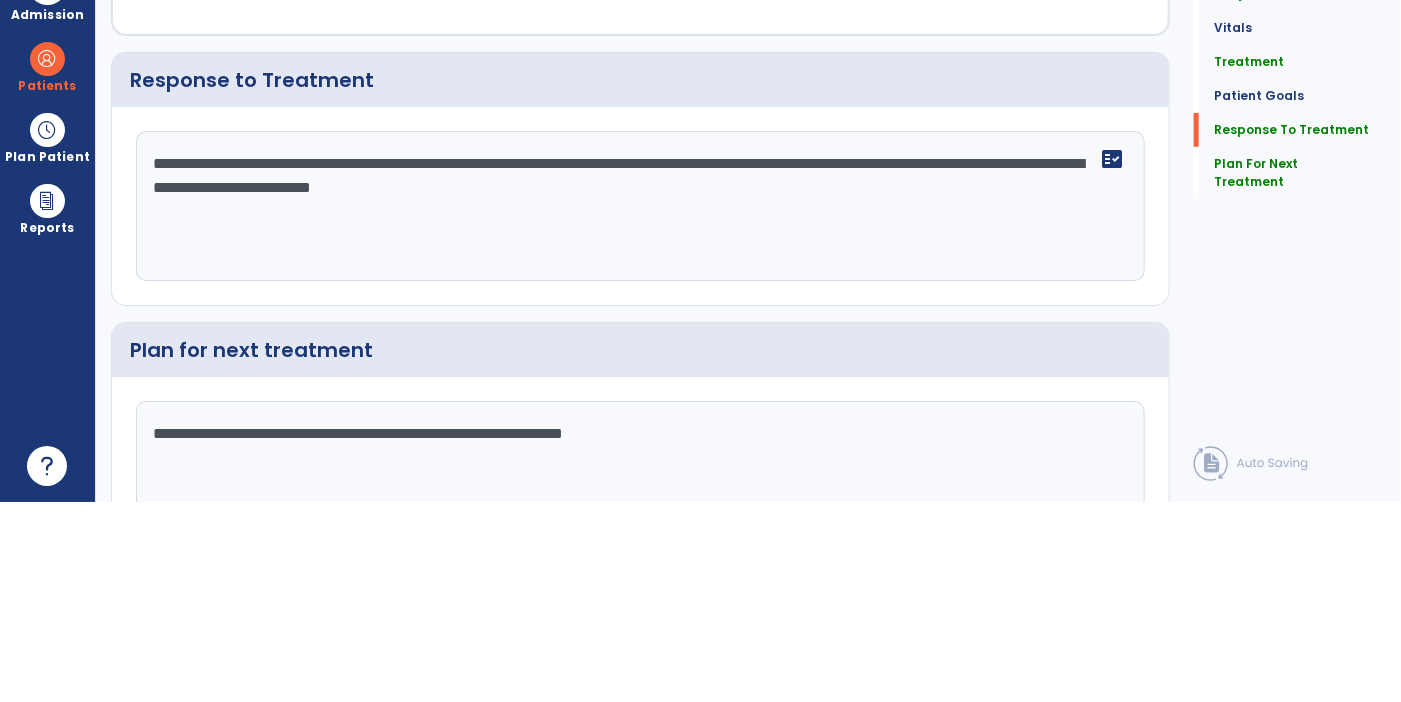 click on "**********" 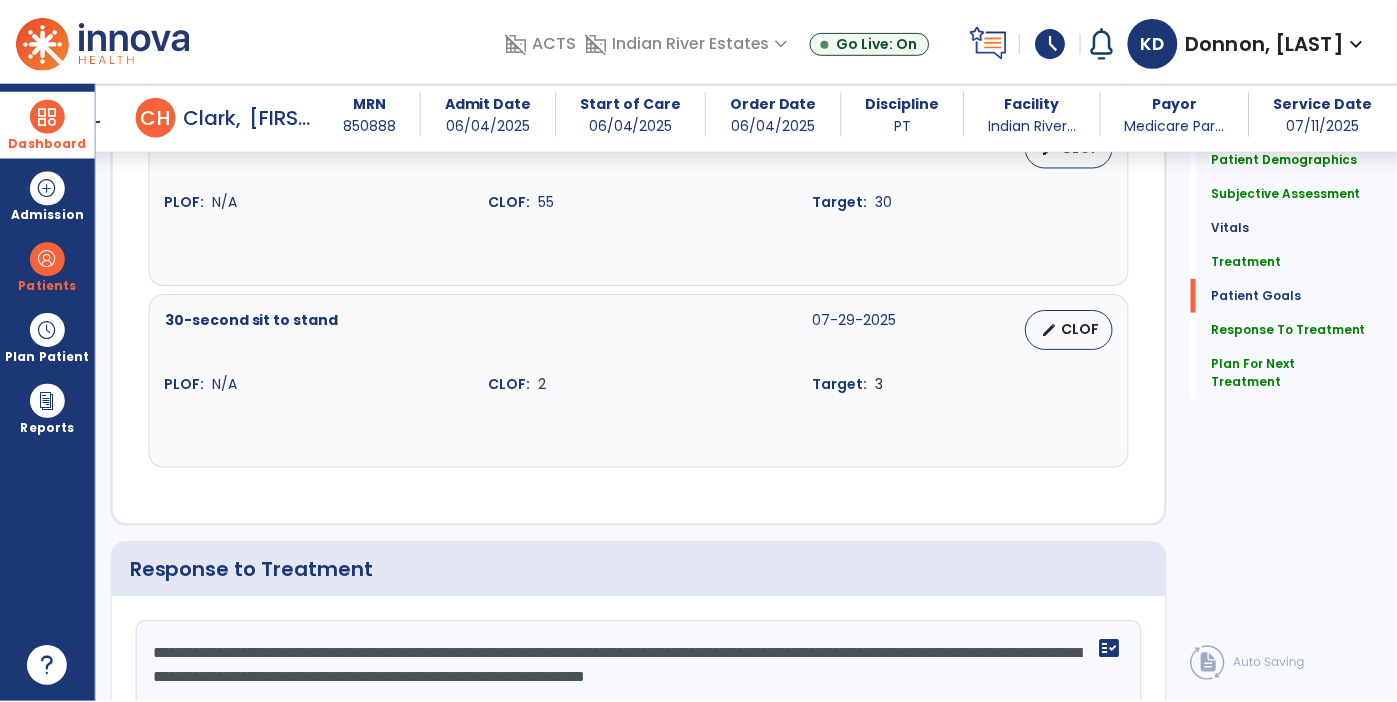 scroll, scrollTop: 3418, scrollLeft: 0, axis: vertical 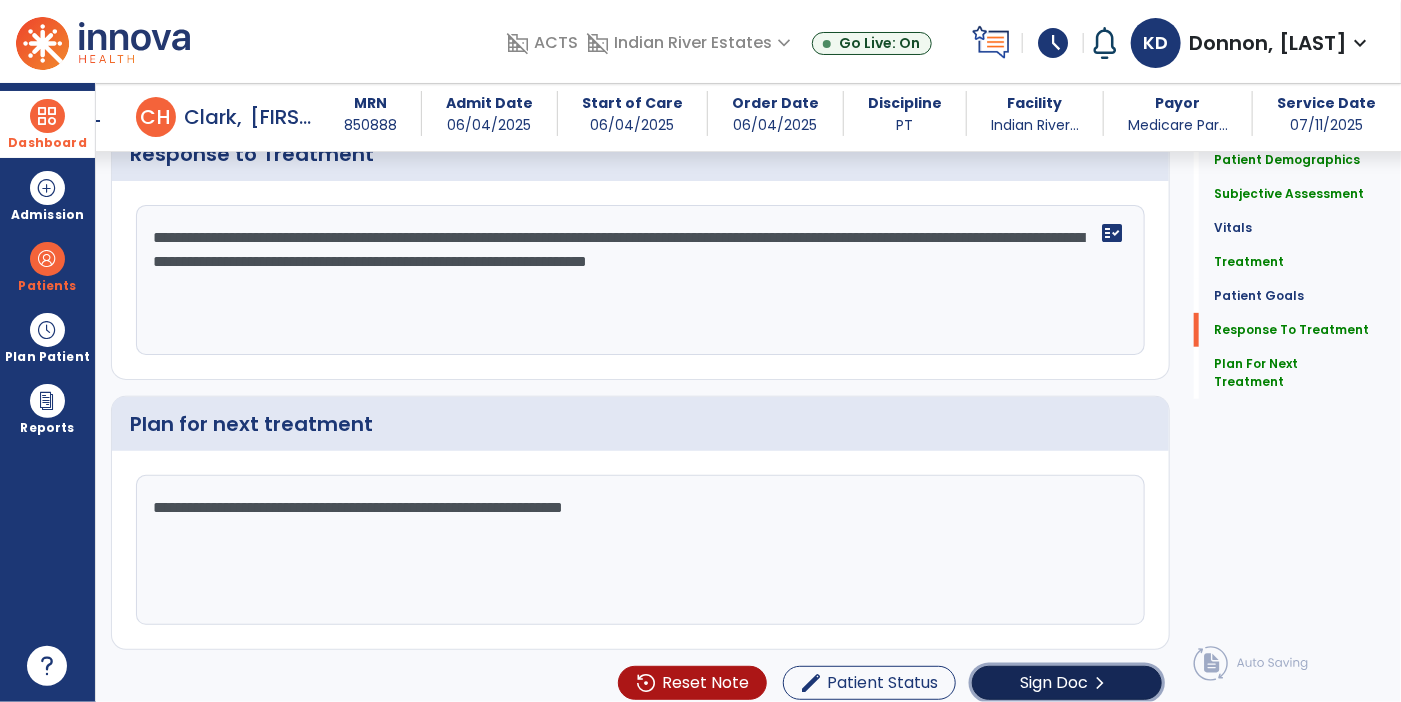 click on "Sign Doc" 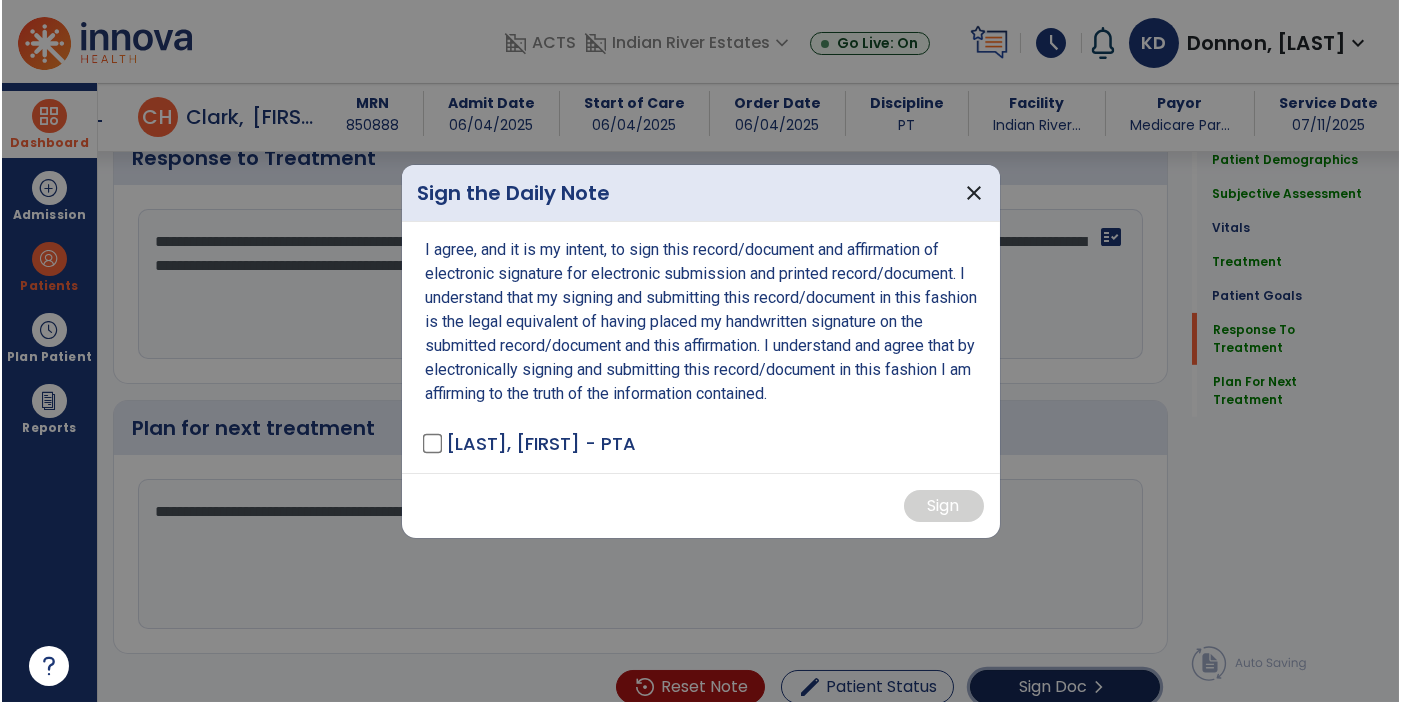 scroll, scrollTop: 3418, scrollLeft: 0, axis: vertical 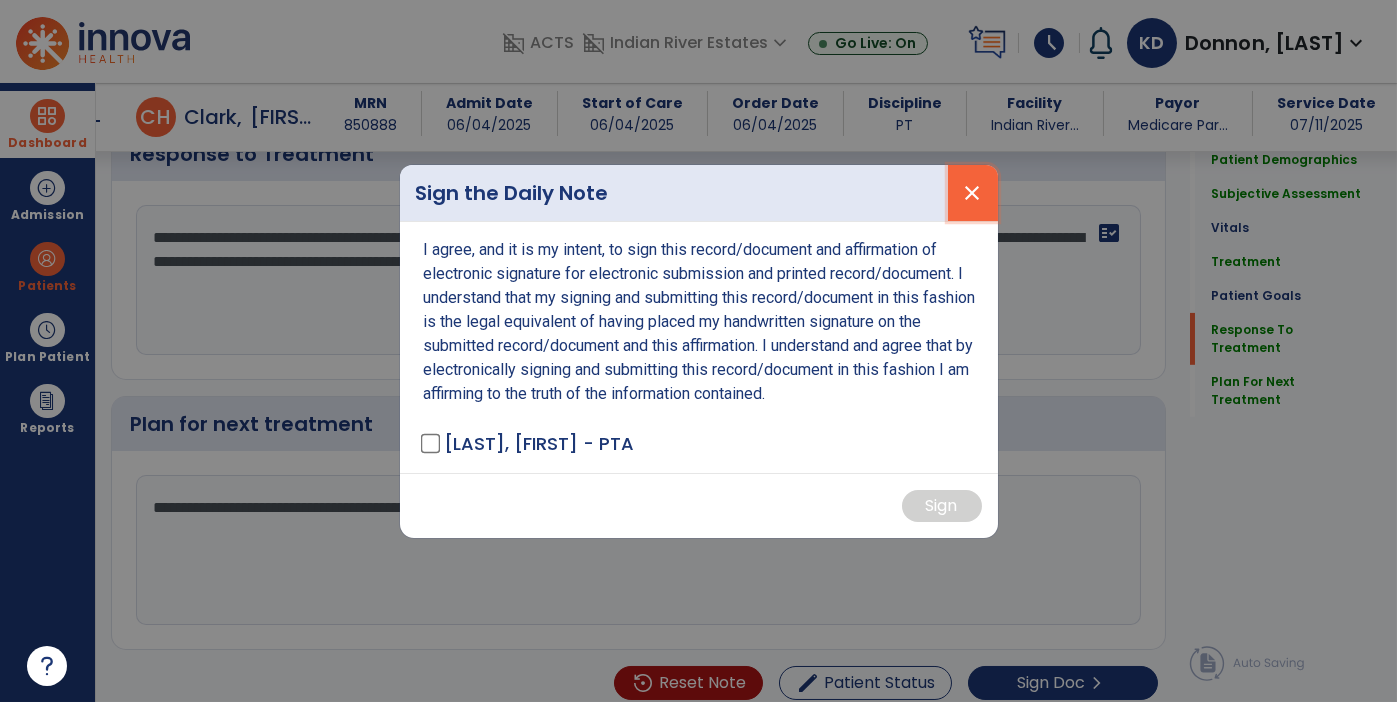 click on "close" at bounding box center [973, 193] 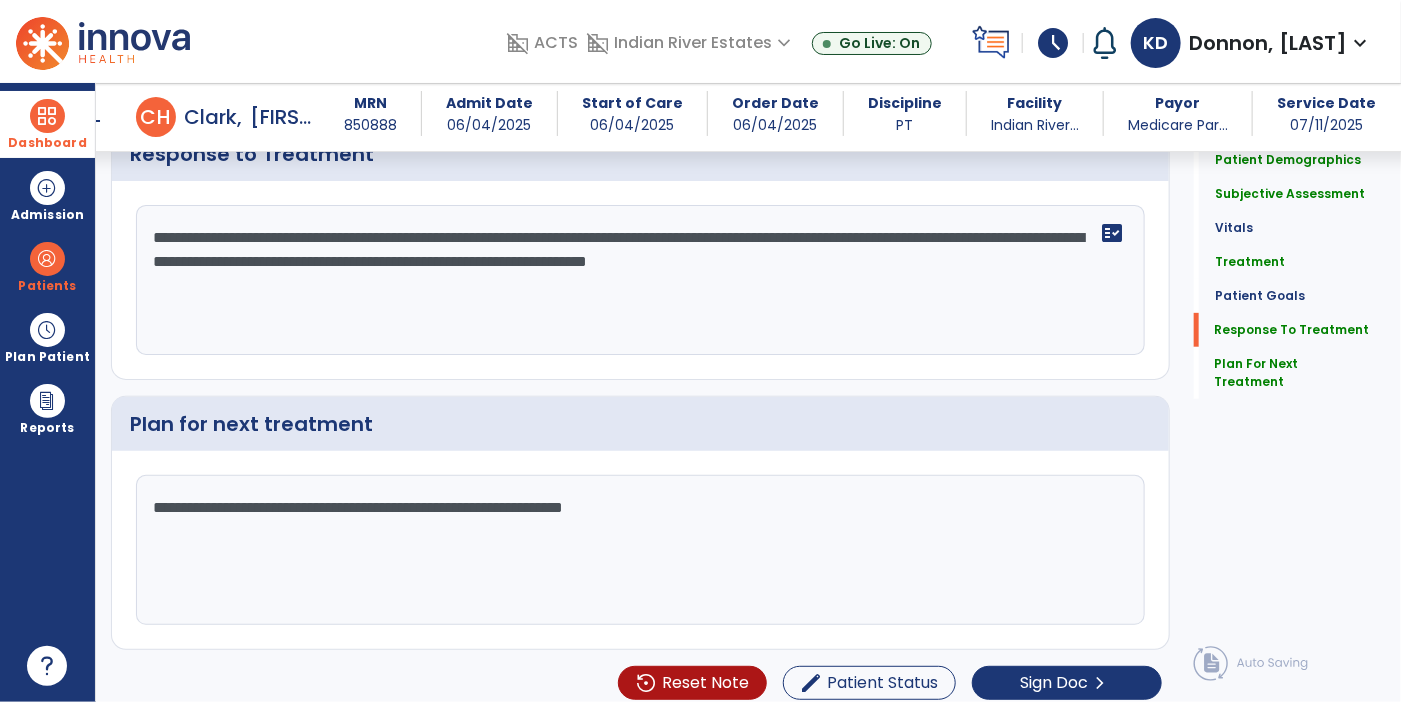 click on "**********" 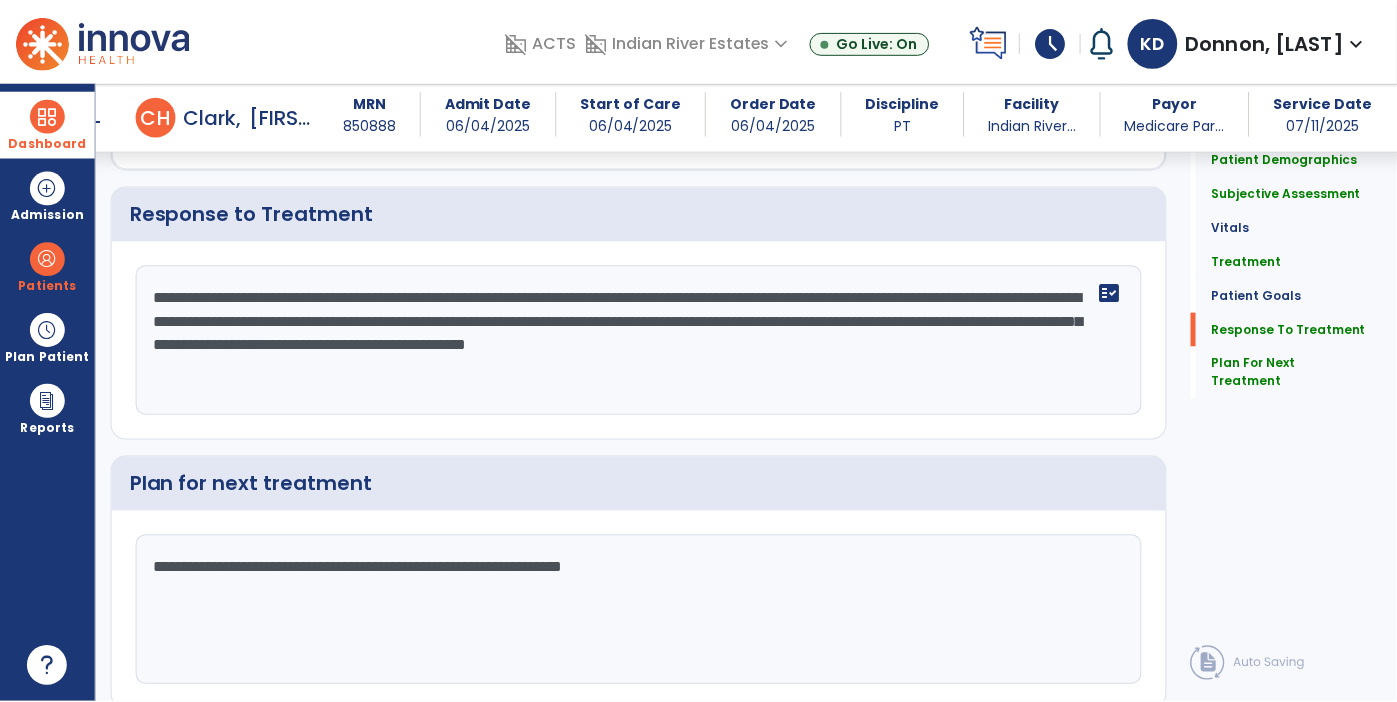 scroll, scrollTop: 3418, scrollLeft: 0, axis: vertical 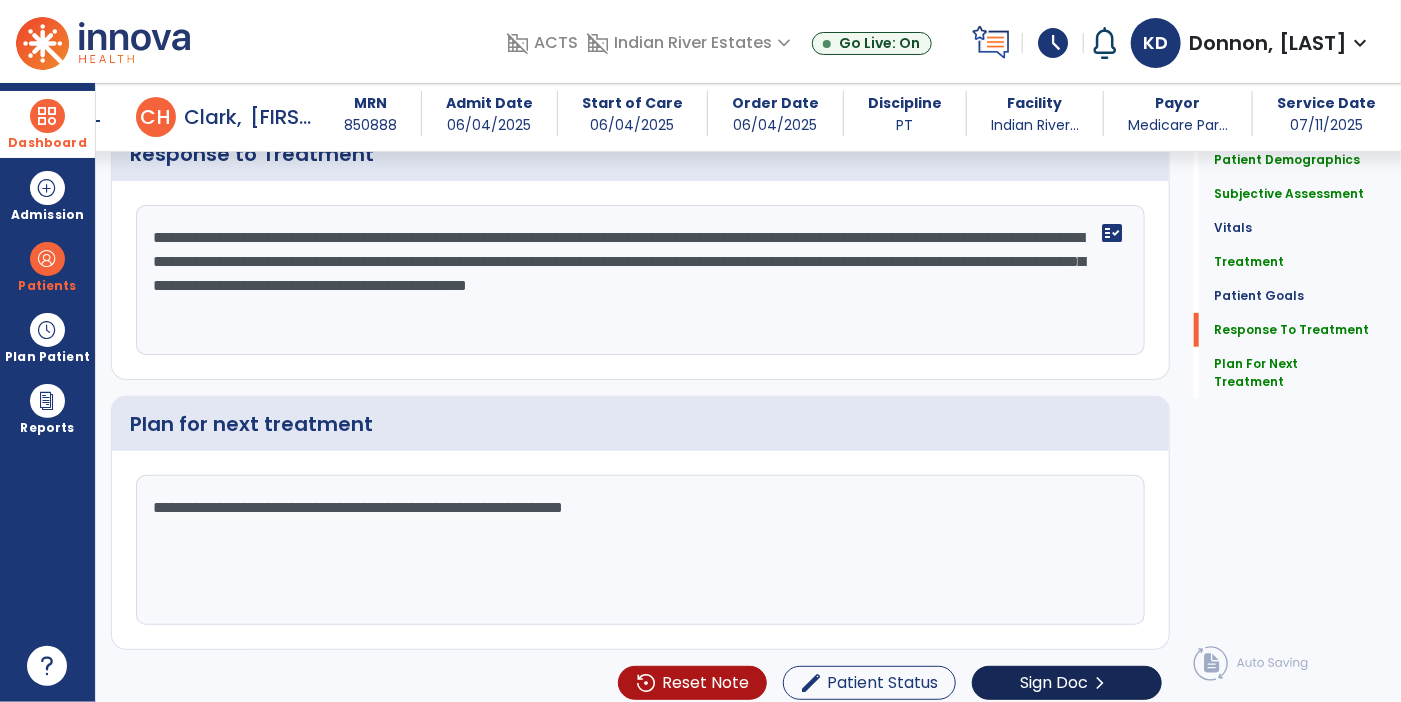 type on "**********" 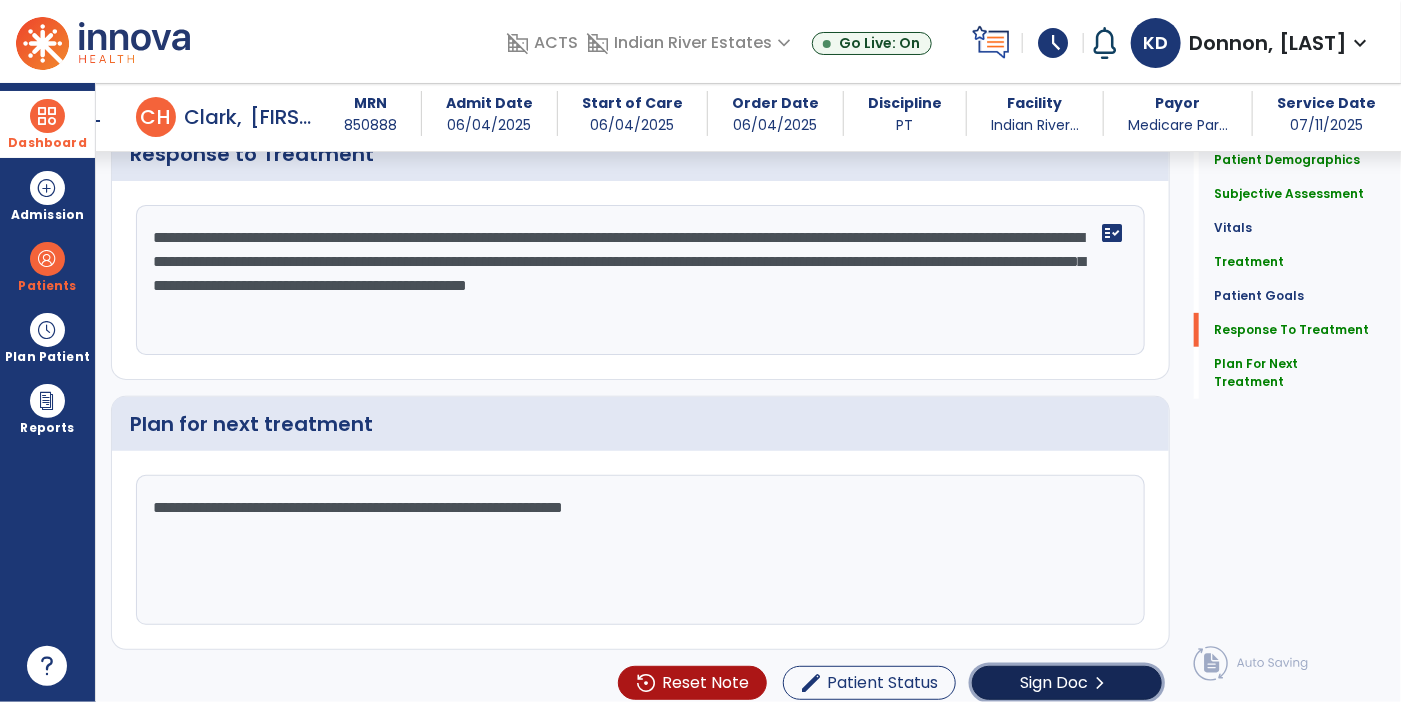 click on "Sign Doc  chevron_right" 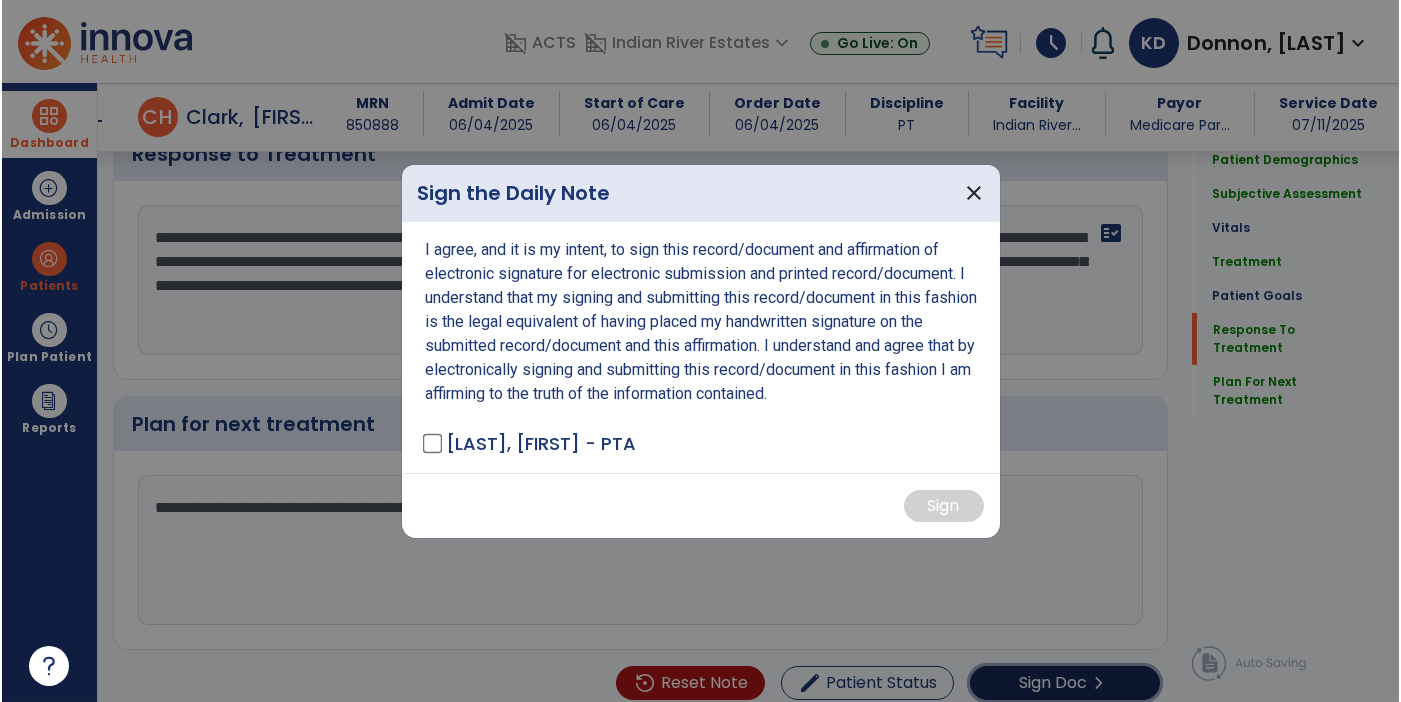 scroll, scrollTop: 3418, scrollLeft: 0, axis: vertical 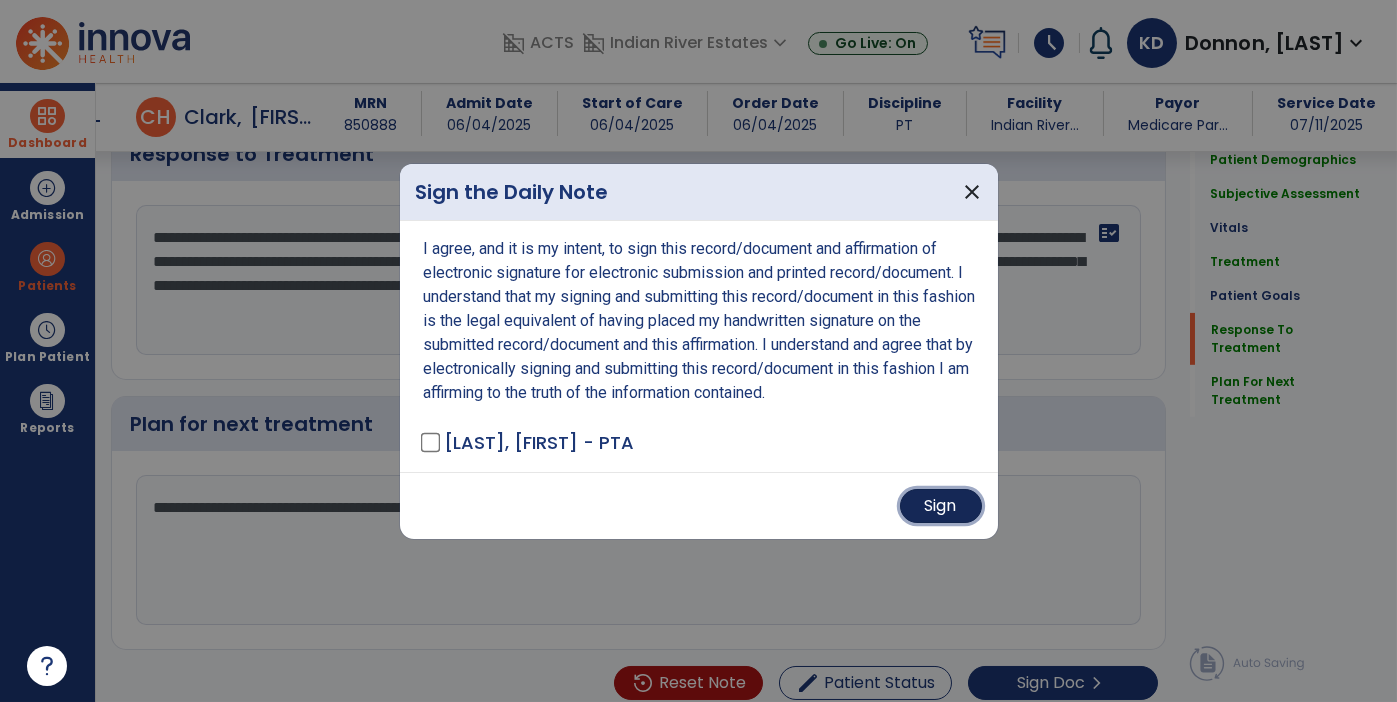 click on "Sign" at bounding box center (941, 506) 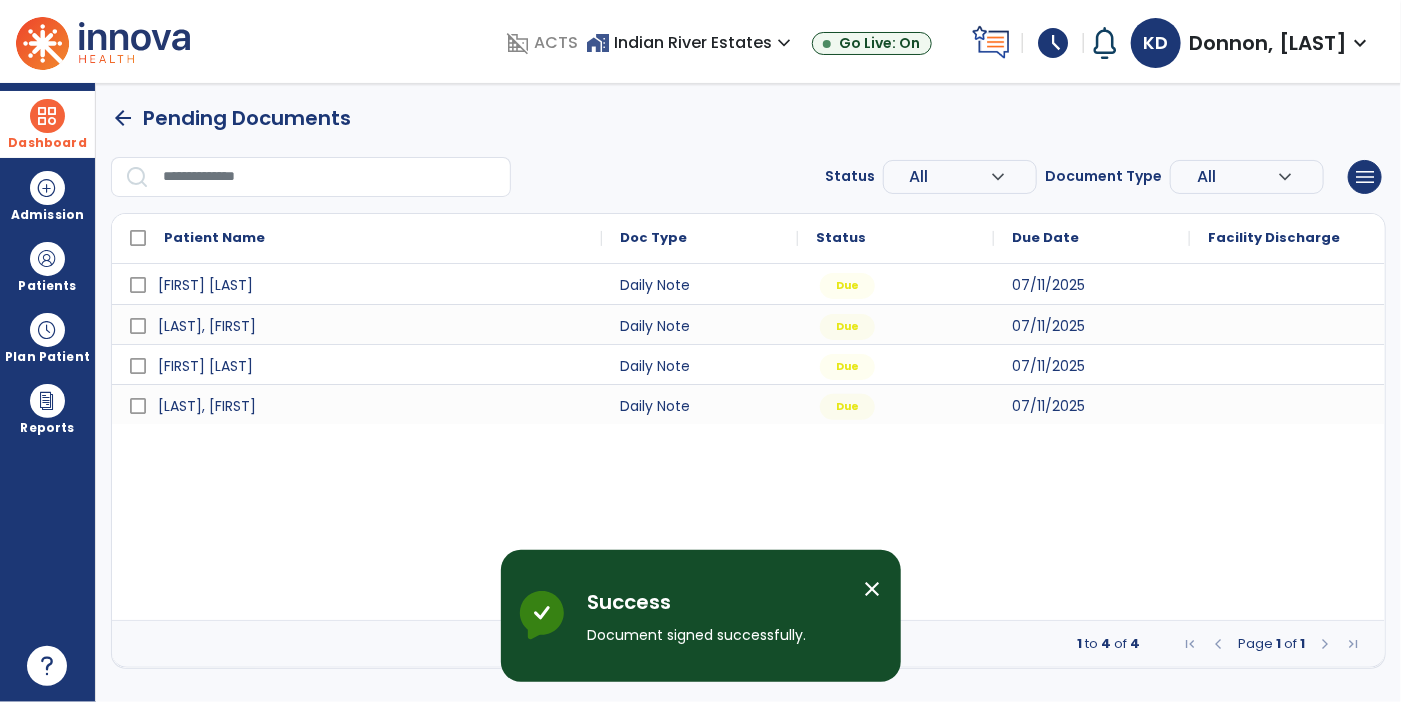 scroll, scrollTop: 0, scrollLeft: 0, axis: both 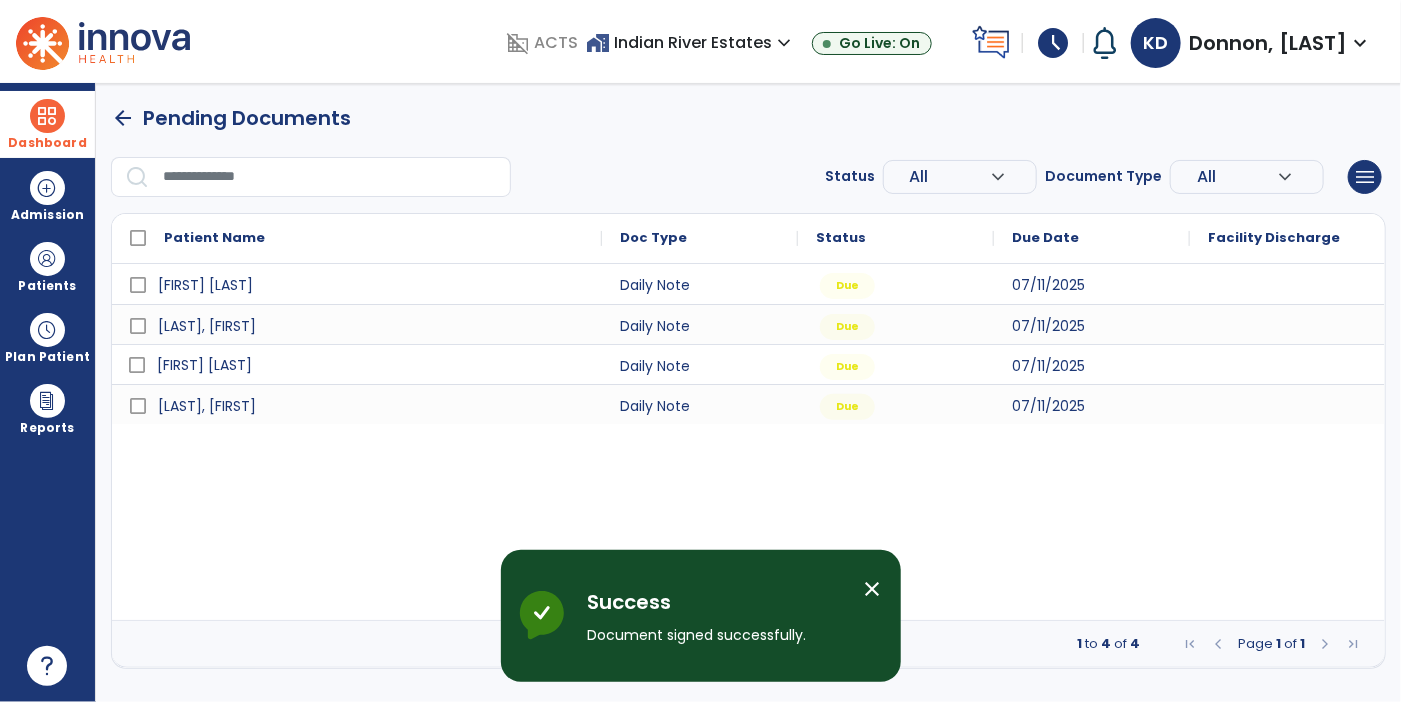 click on "[FIRST] [LAST]" at bounding box center (204, 365) 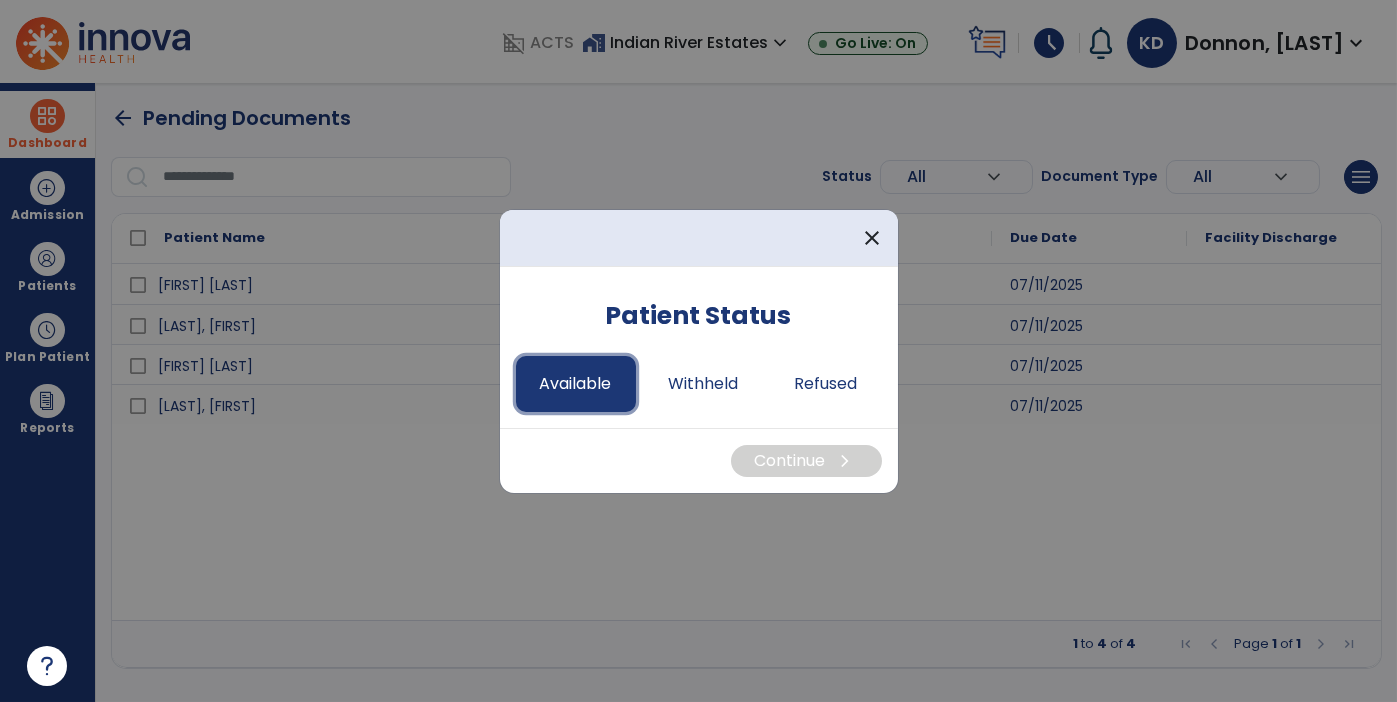 click on "Available" at bounding box center (576, 384) 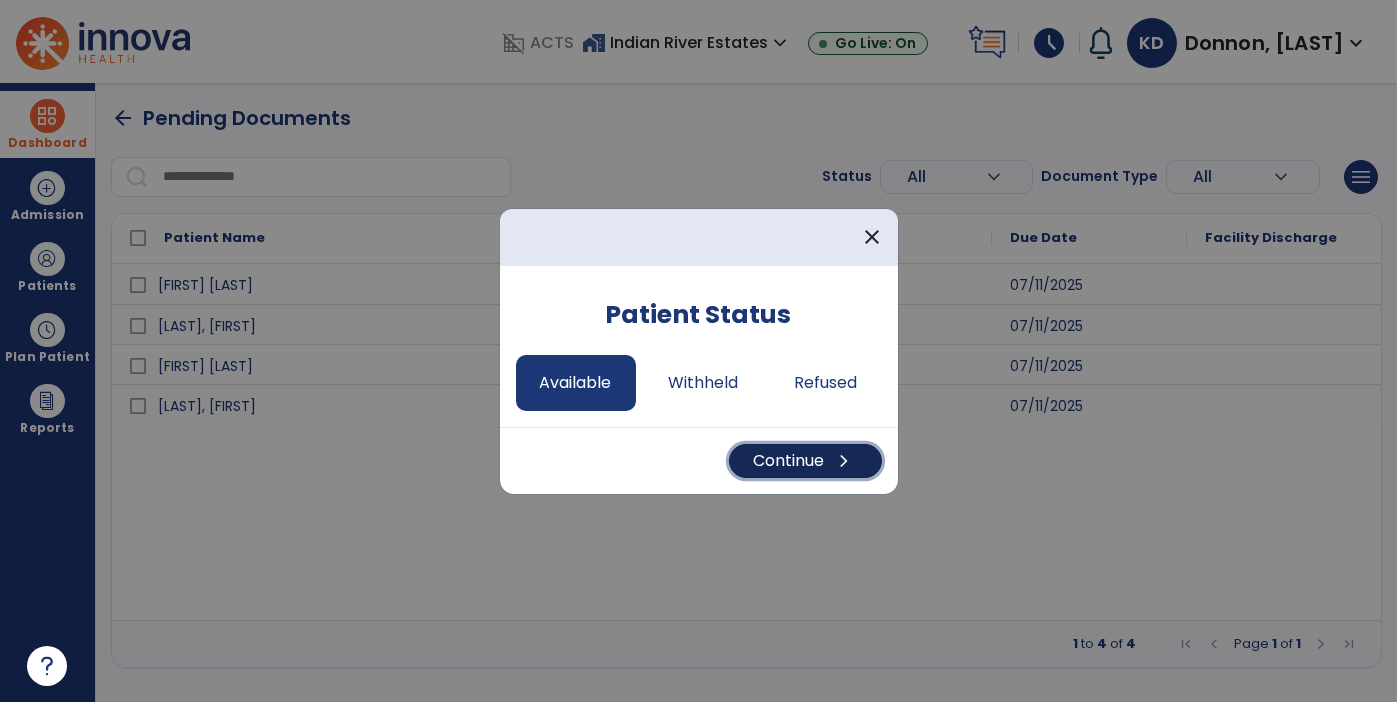click on "Continue   chevron_right" at bounding box center (805, 461) 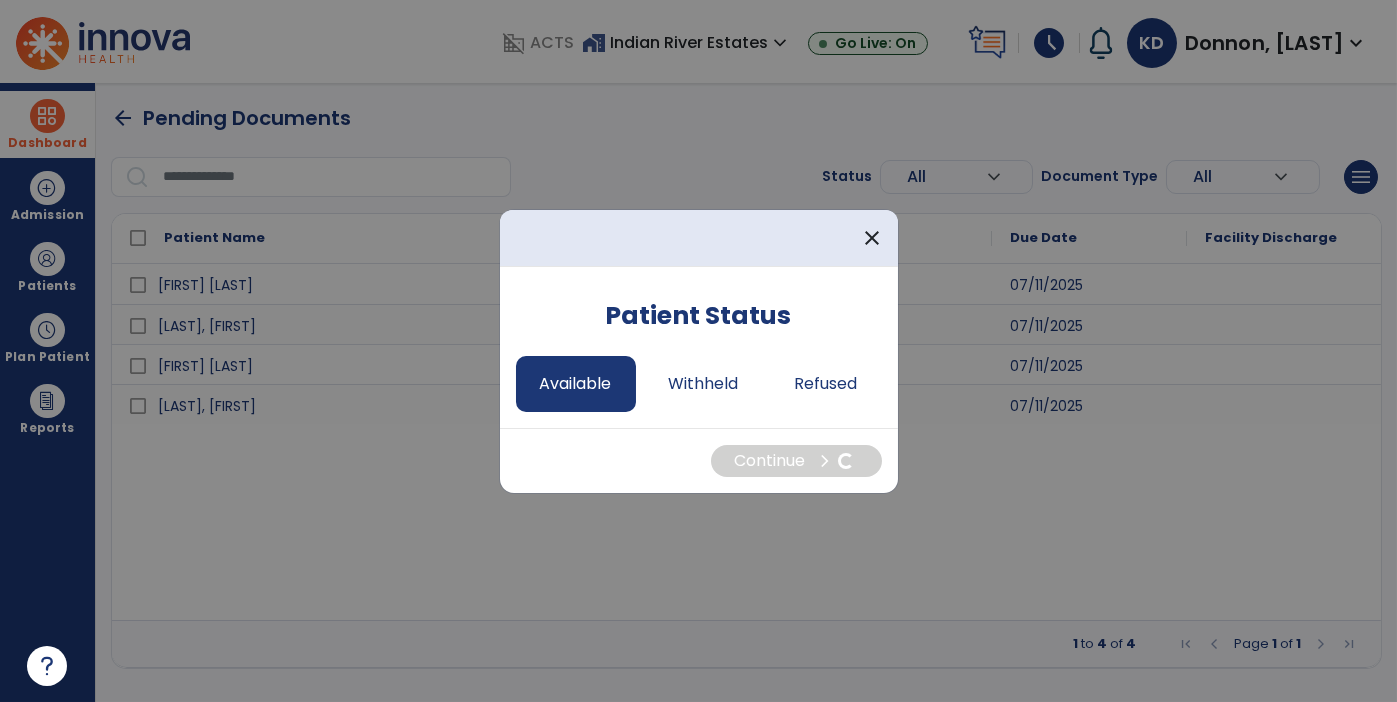 select on "*" 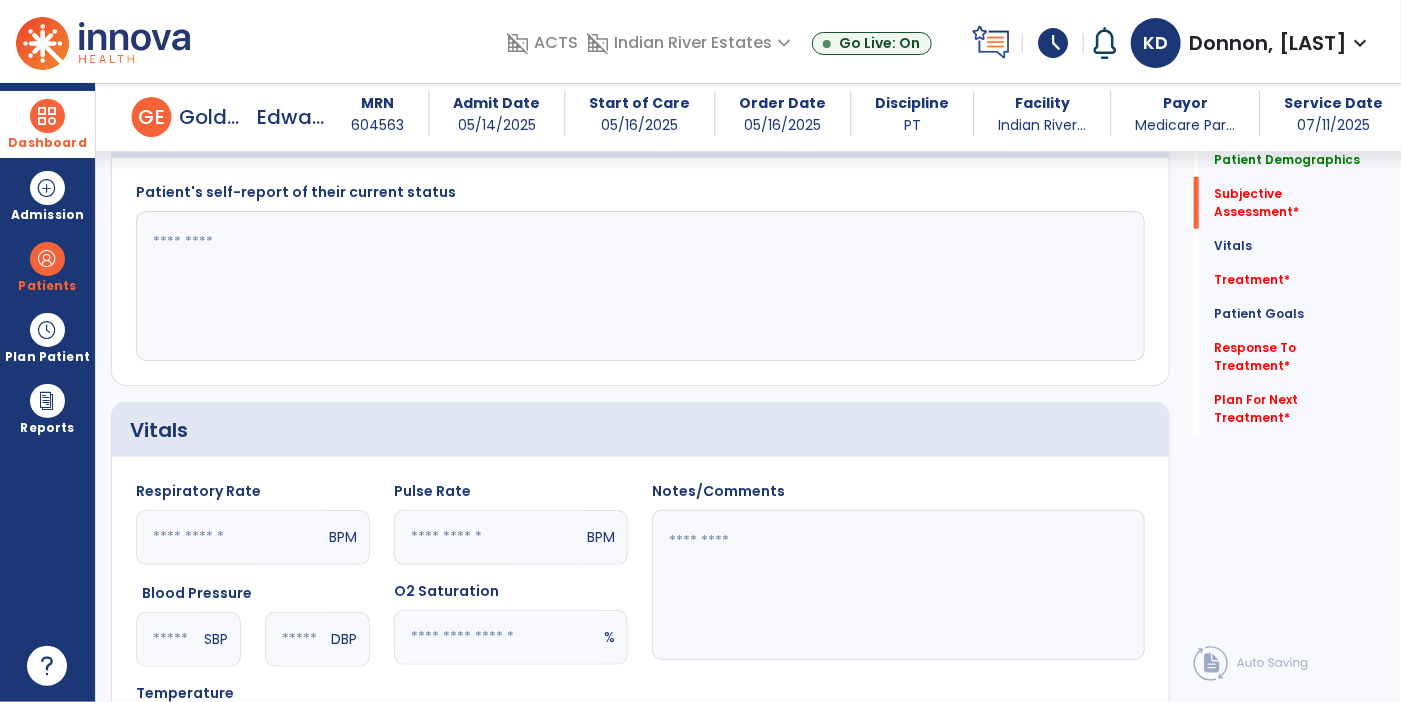 scroll, scrollTop: 546, scrollLeft: 0, axis: vertical 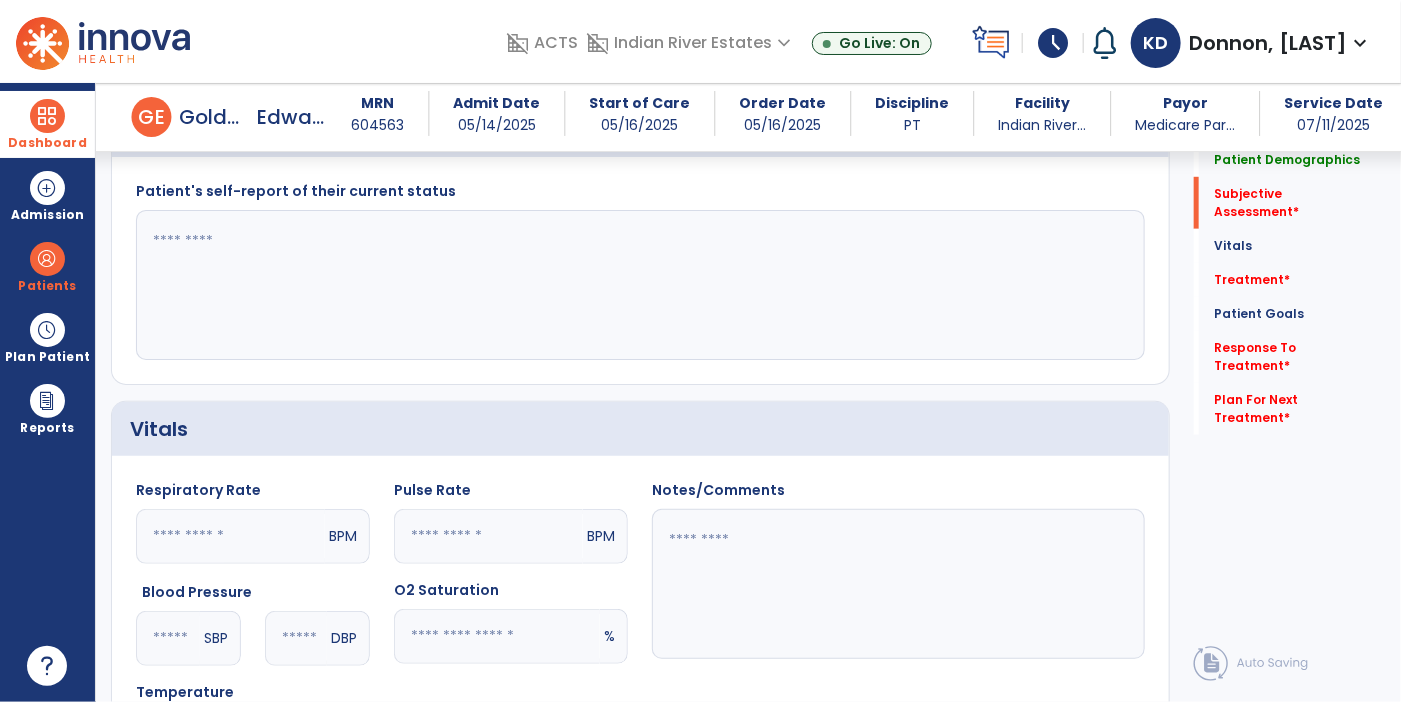 click 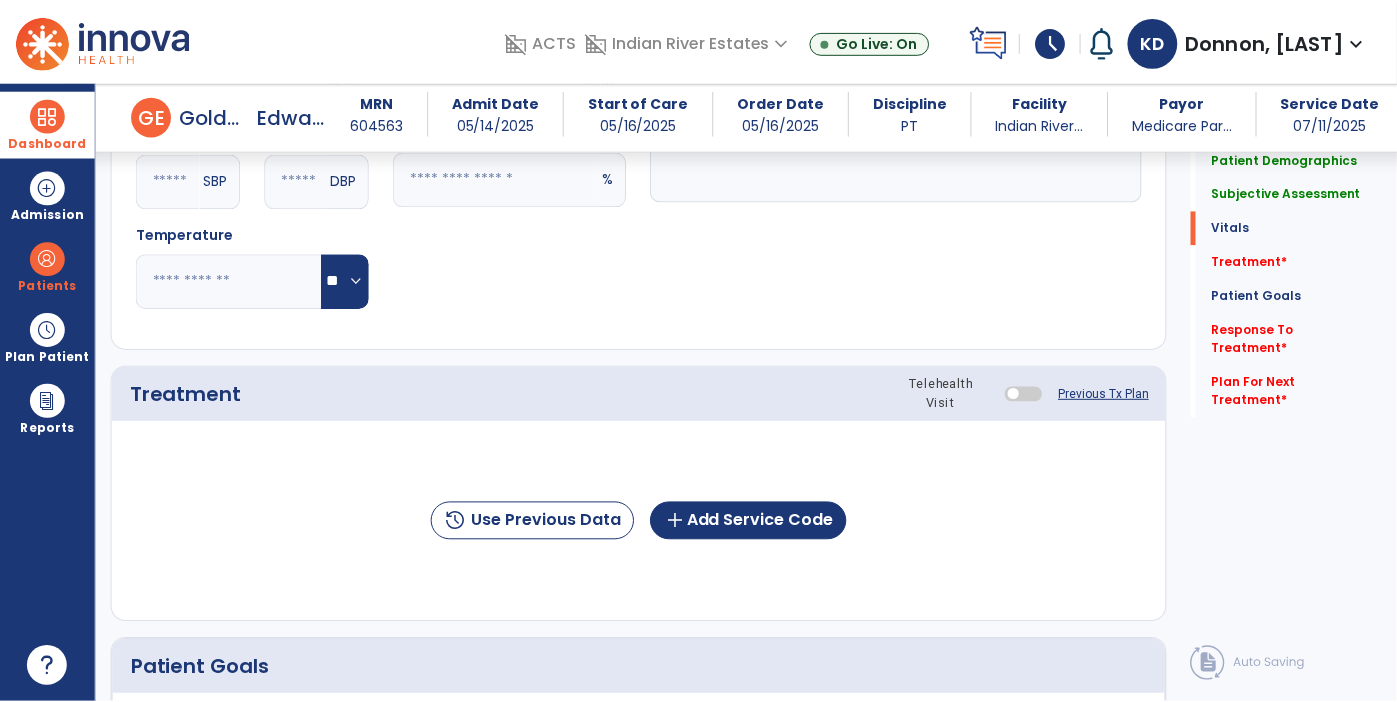 scroll, scrollTop: 1005, scrollLeft: 0, axis: vertical 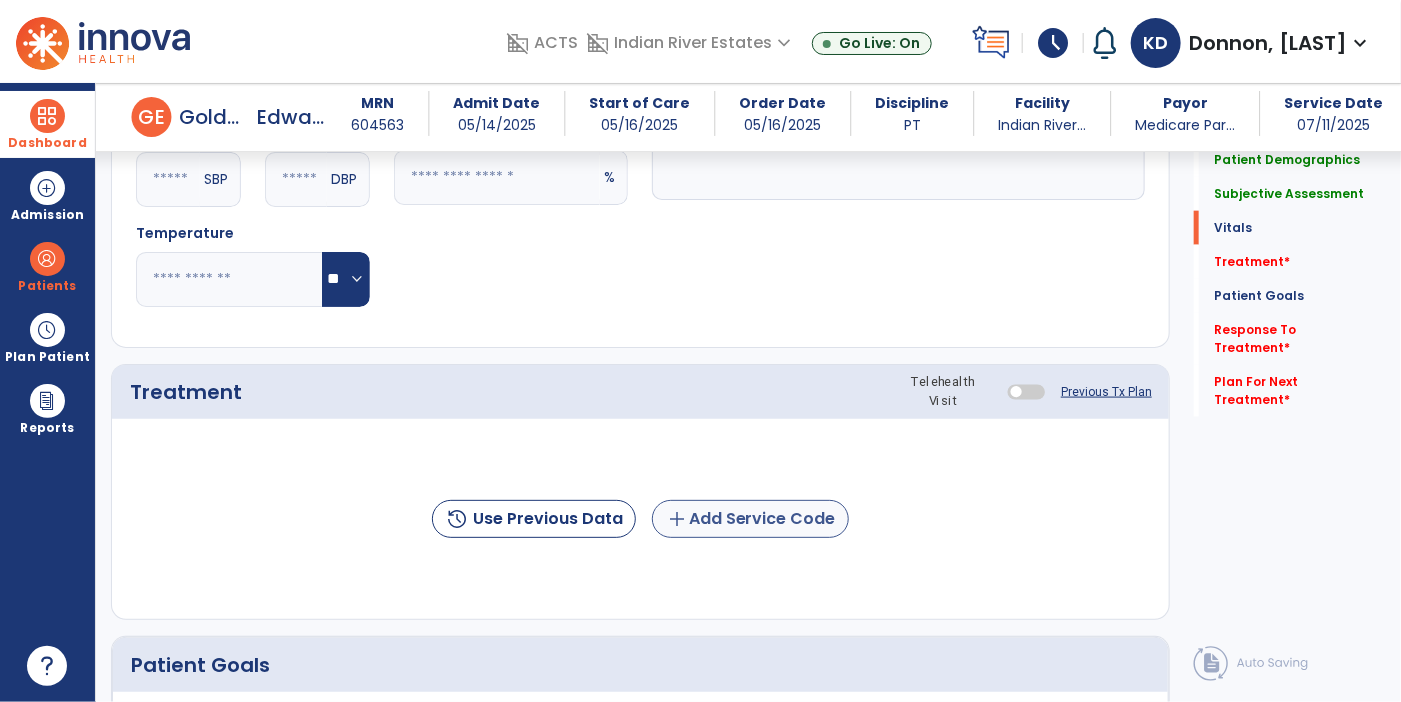type on "**********" 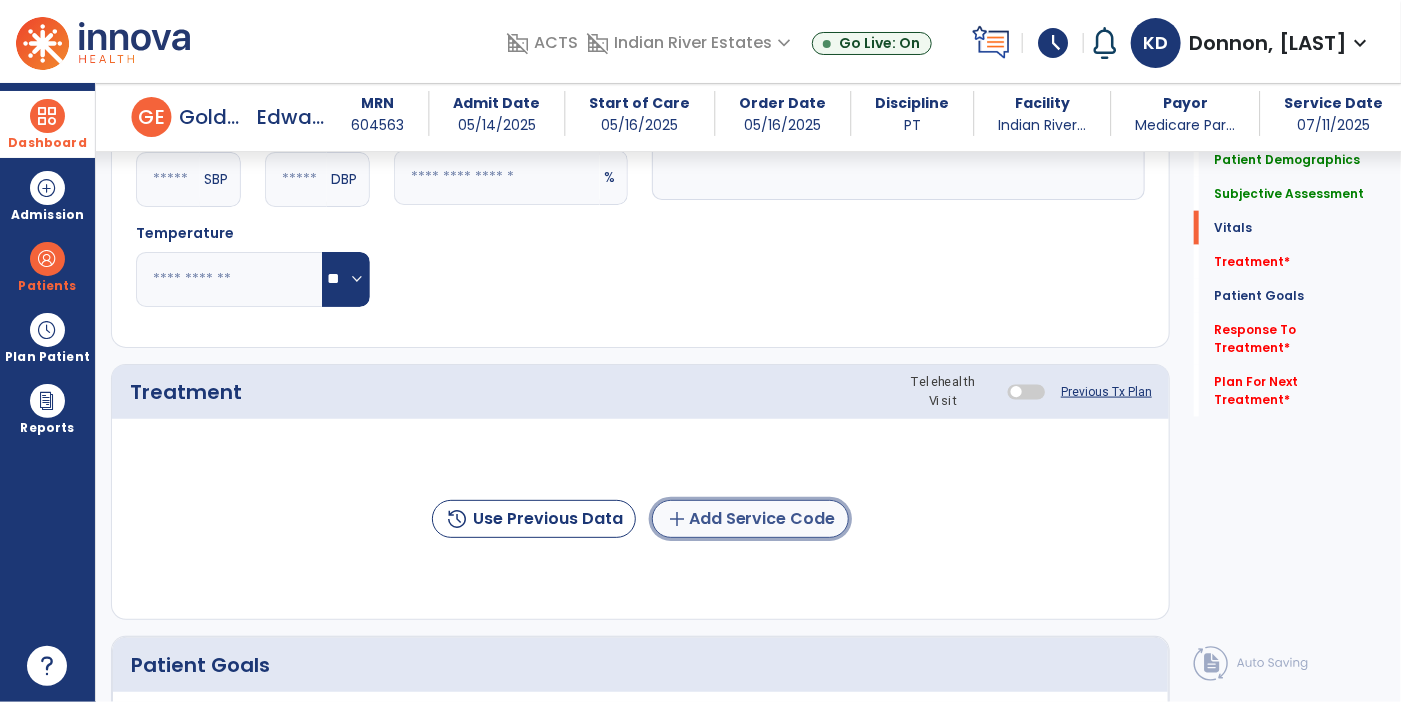 click on "add" 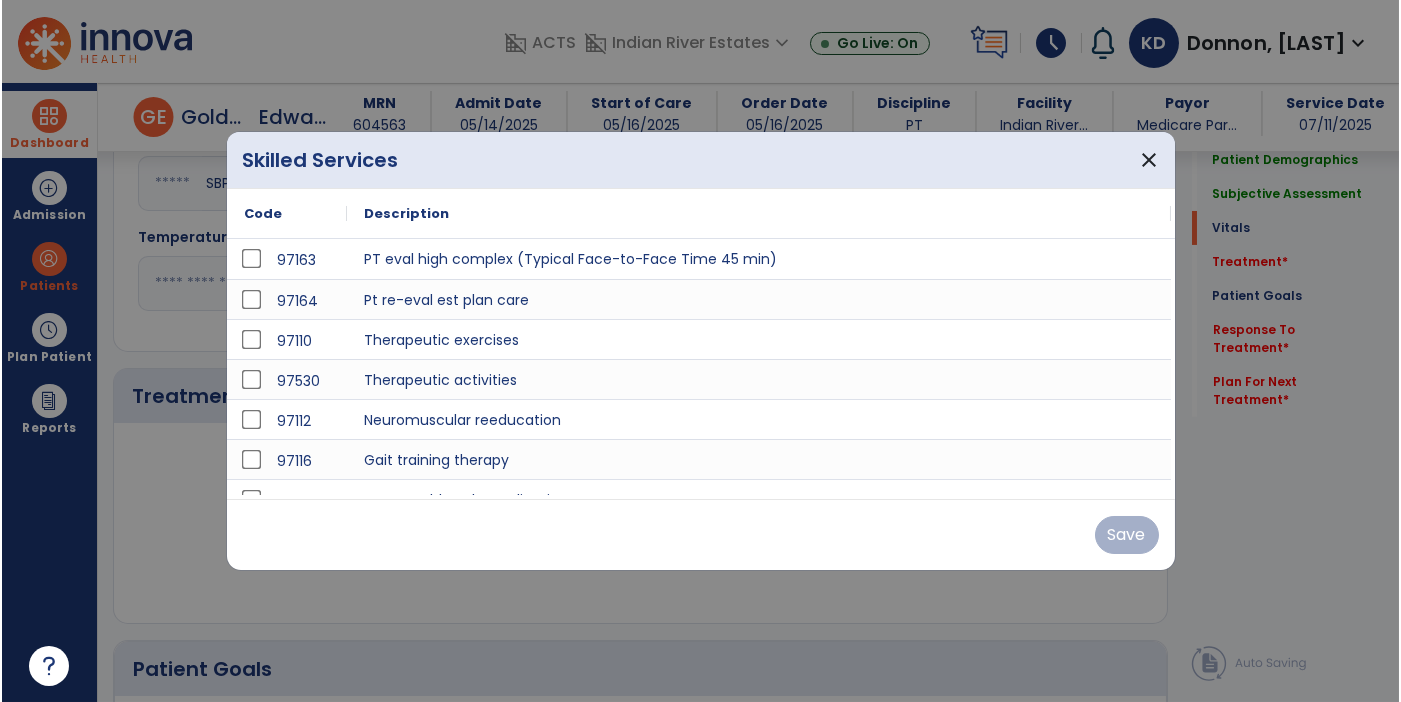 scroll, scrollTop: 1005, scrollLeft: 0, axis: vertical 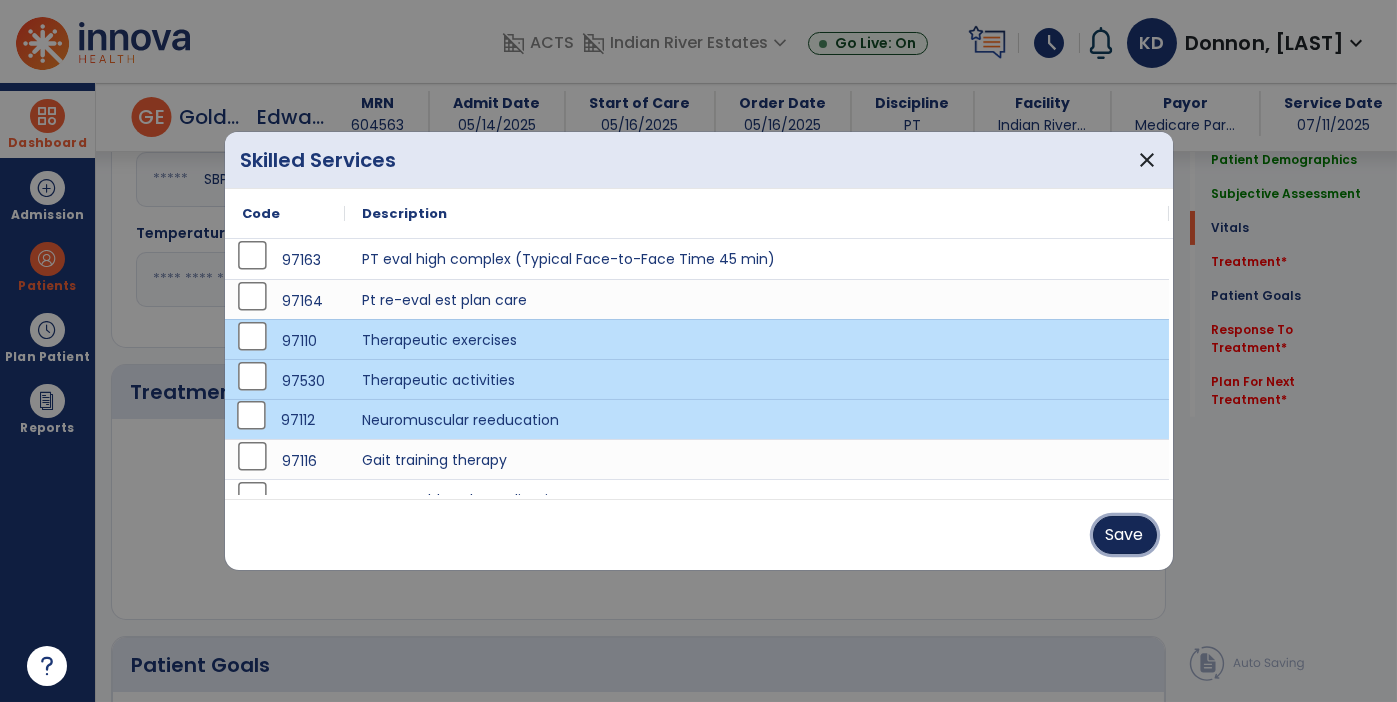 click on "Save" at bounding box center [1125, 535] 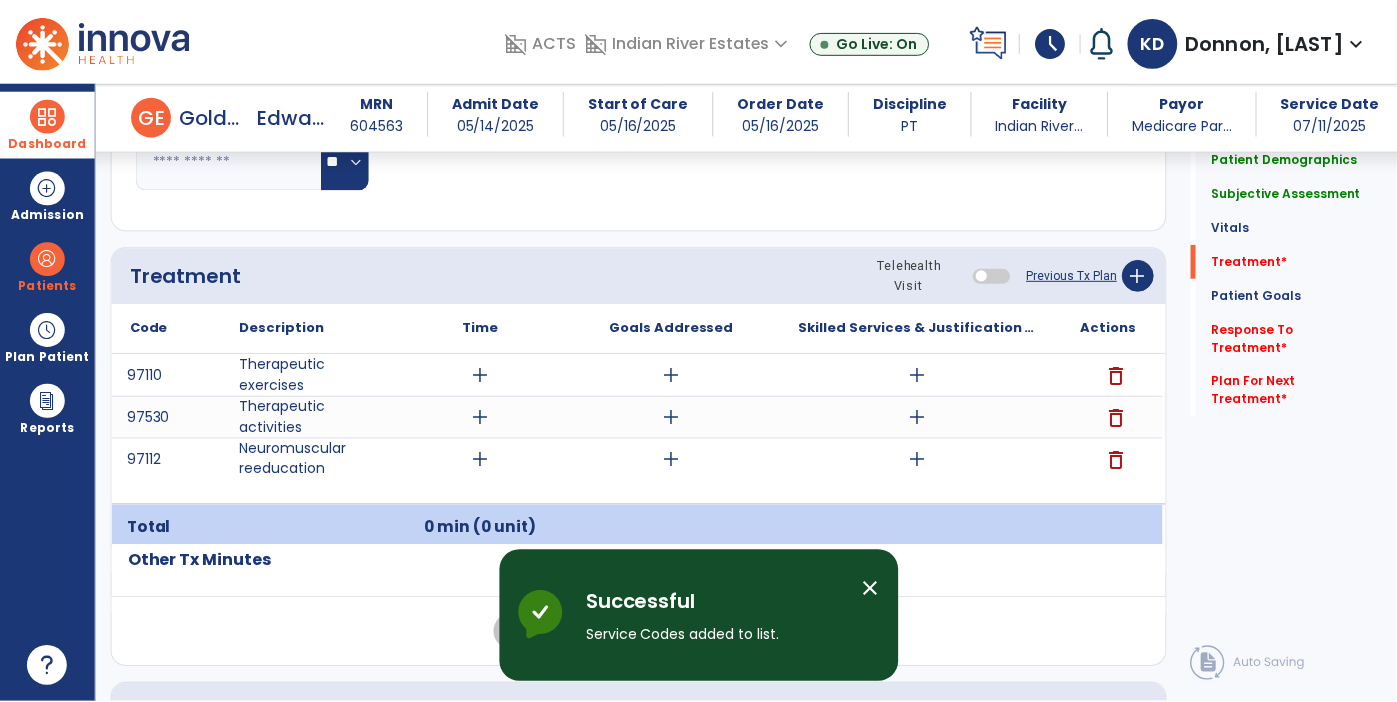 scroll, scrollTop: 1127, scrollLeft: 0, axis: vertical 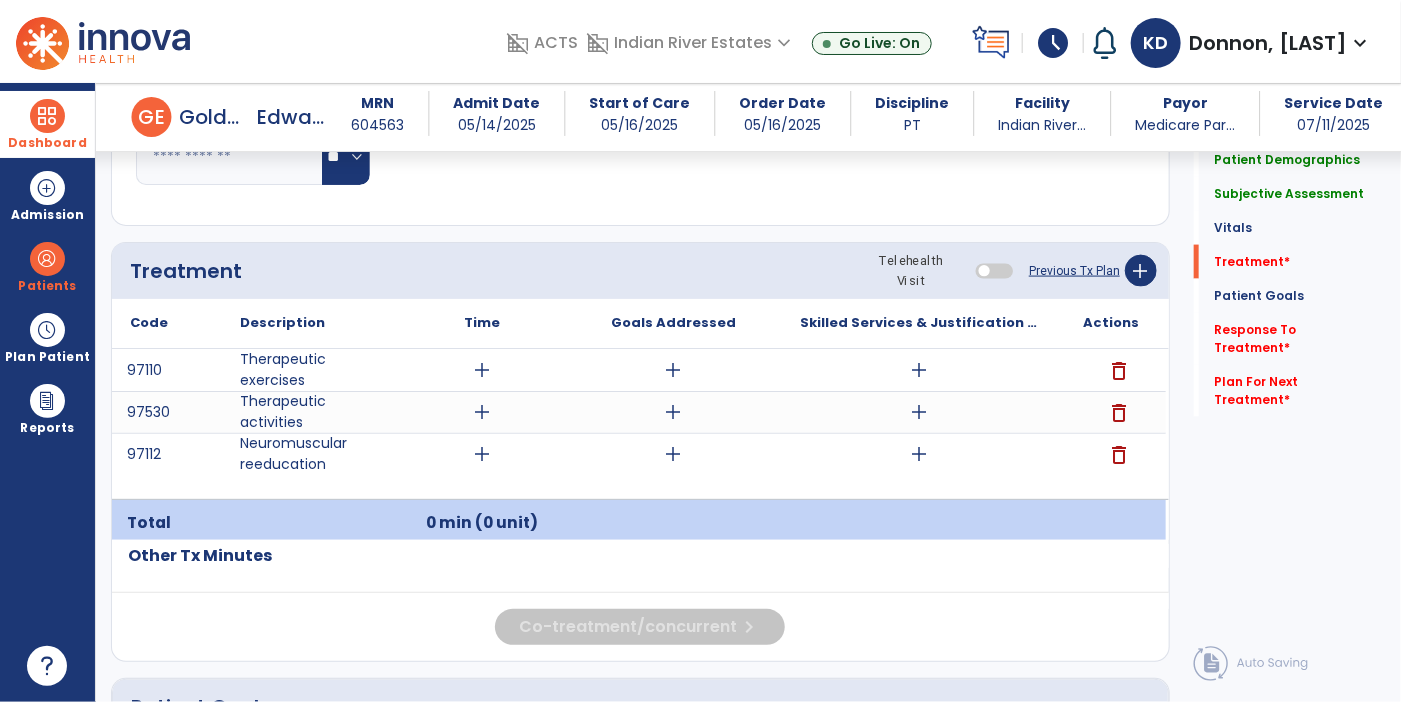 click on "add" at bounding box center (482, 412) 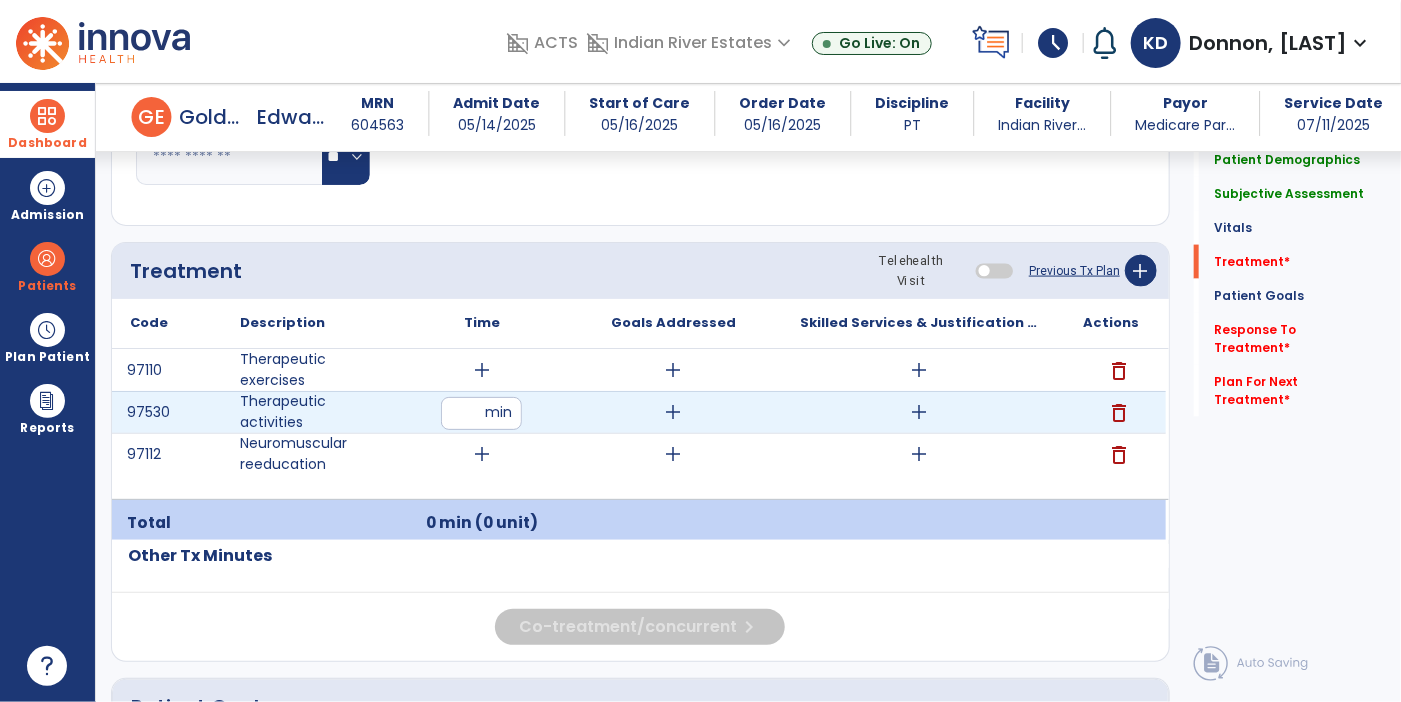 type on "**" 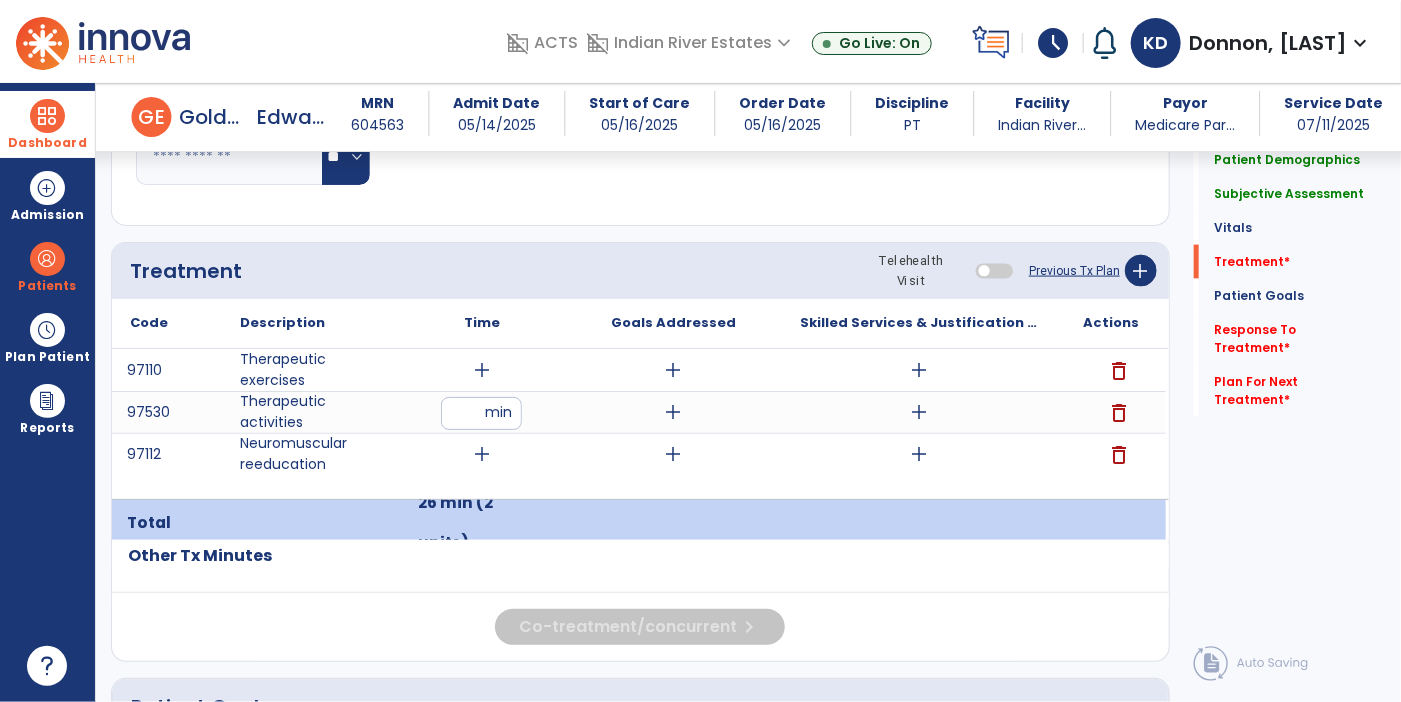 click on "add" at bounding box center (482, 454) 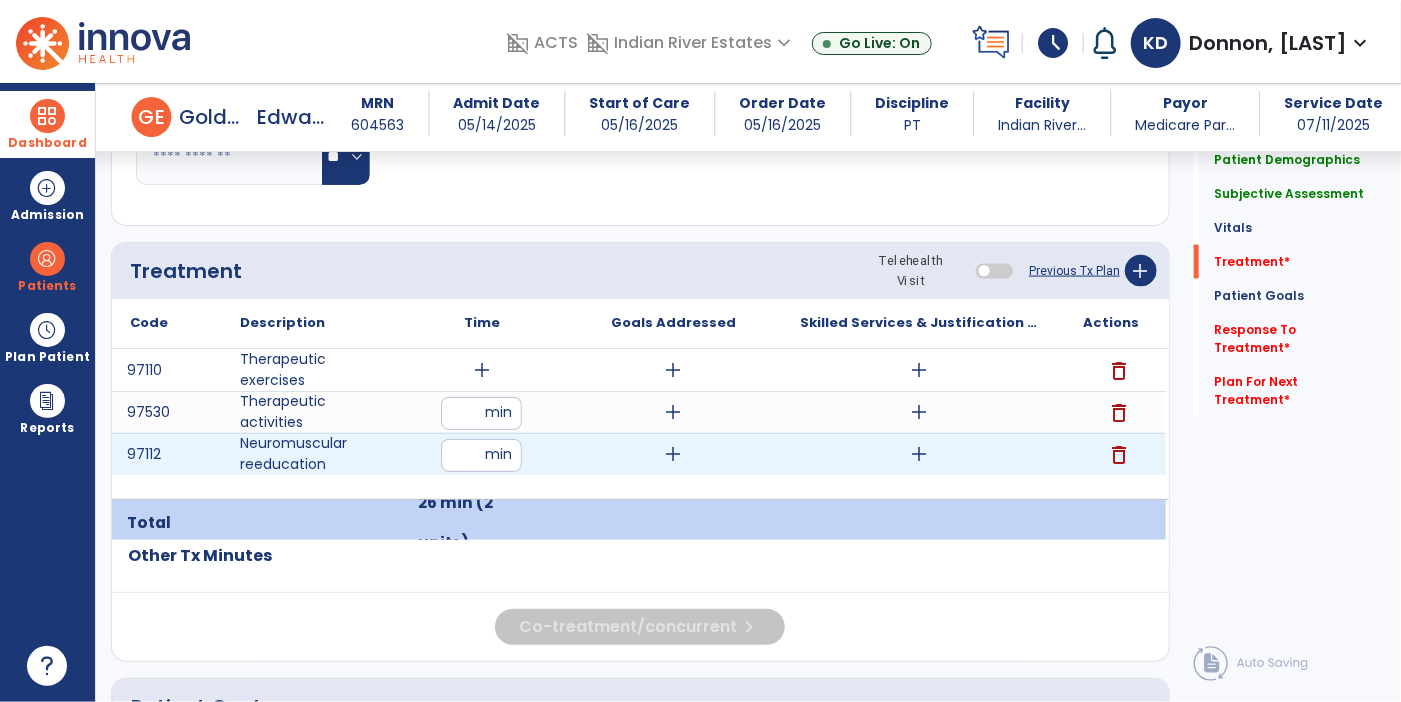 type on "**" 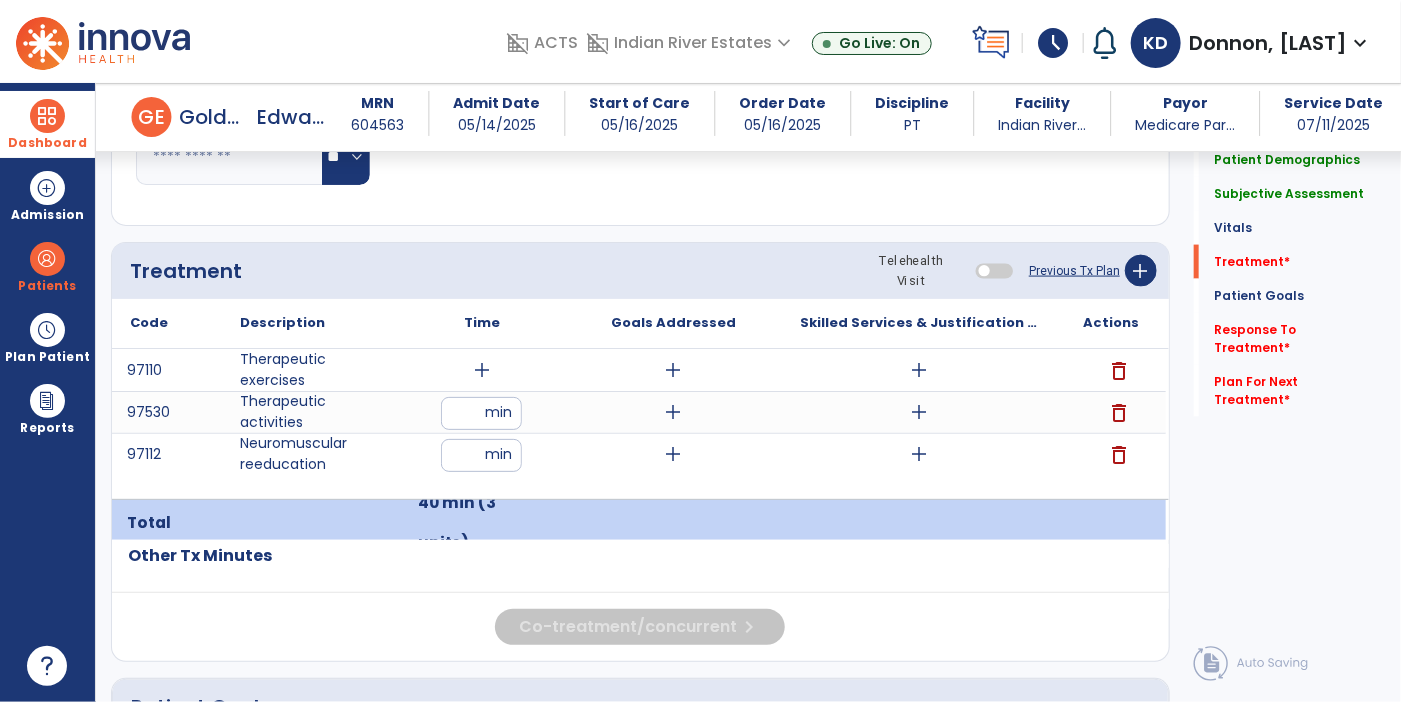 click on "add" at bounding box center [482, 370] 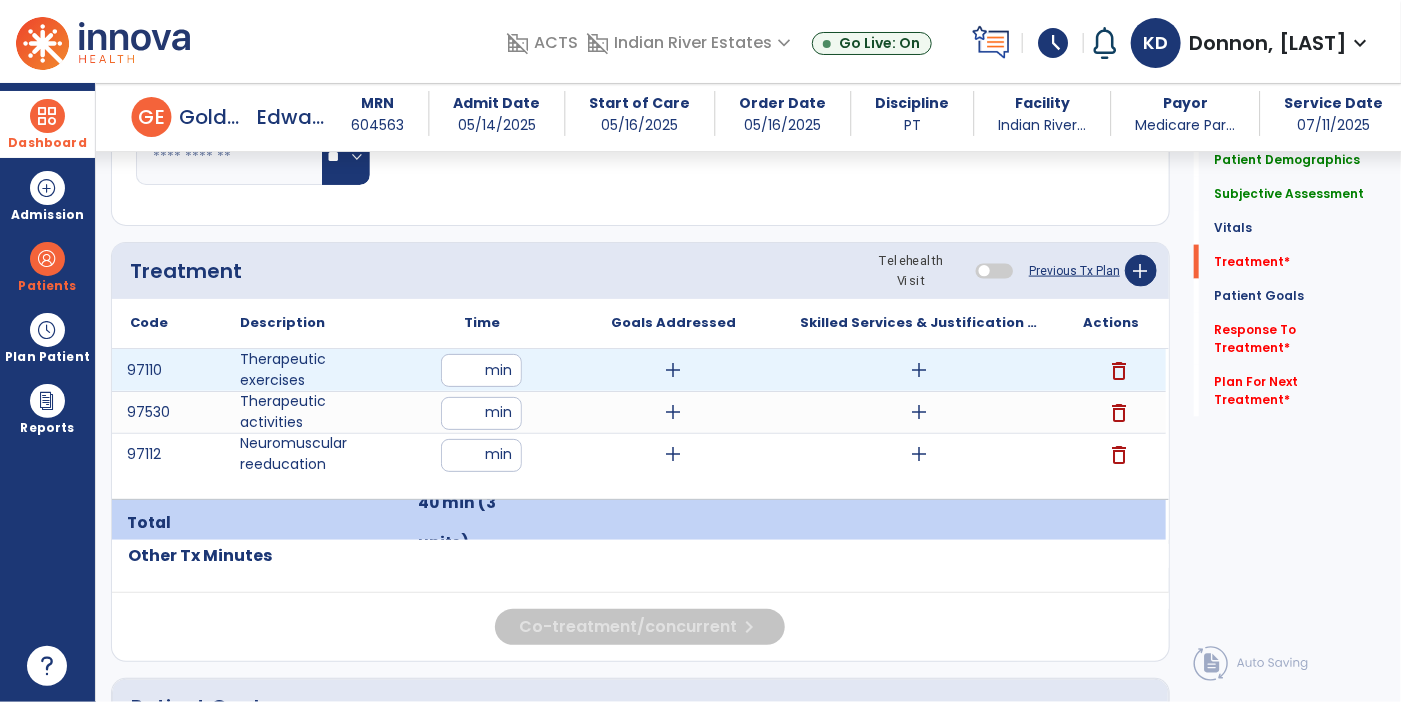 type on "**" 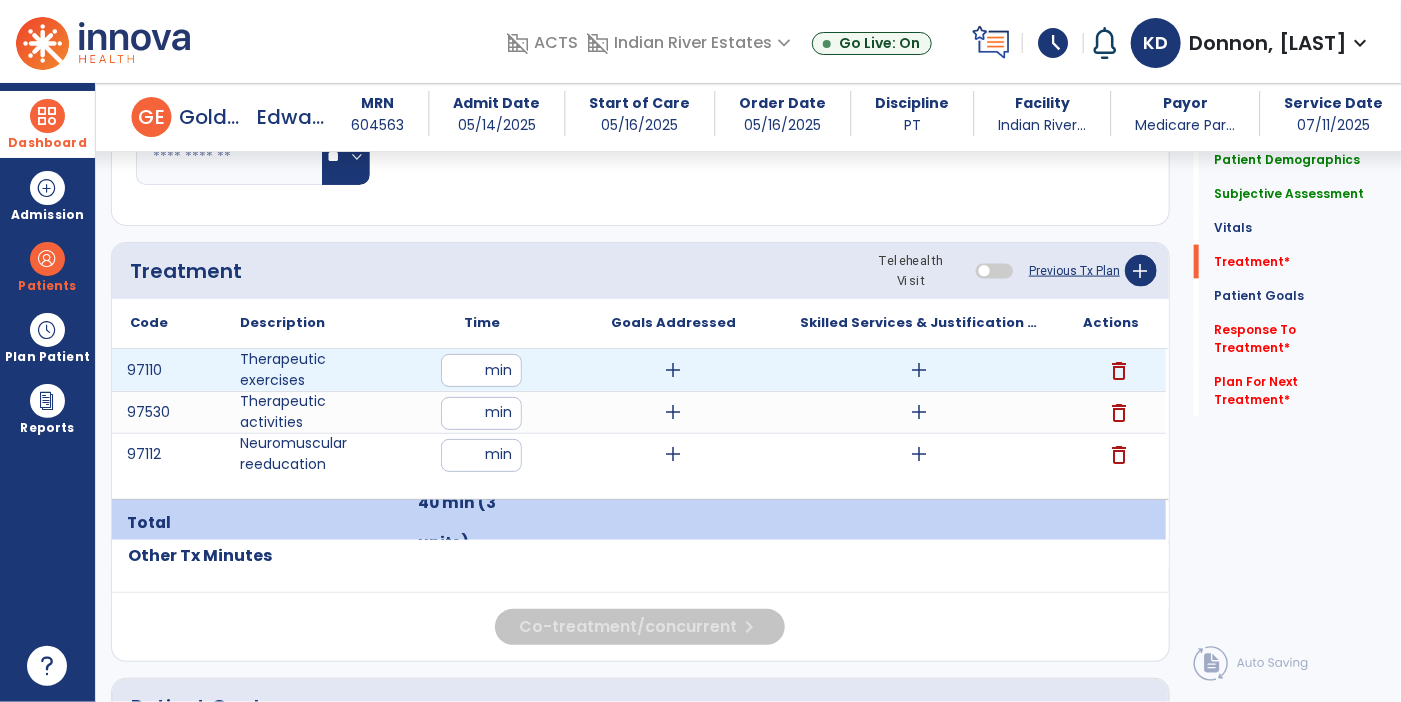 click on "Code
Description
Time" 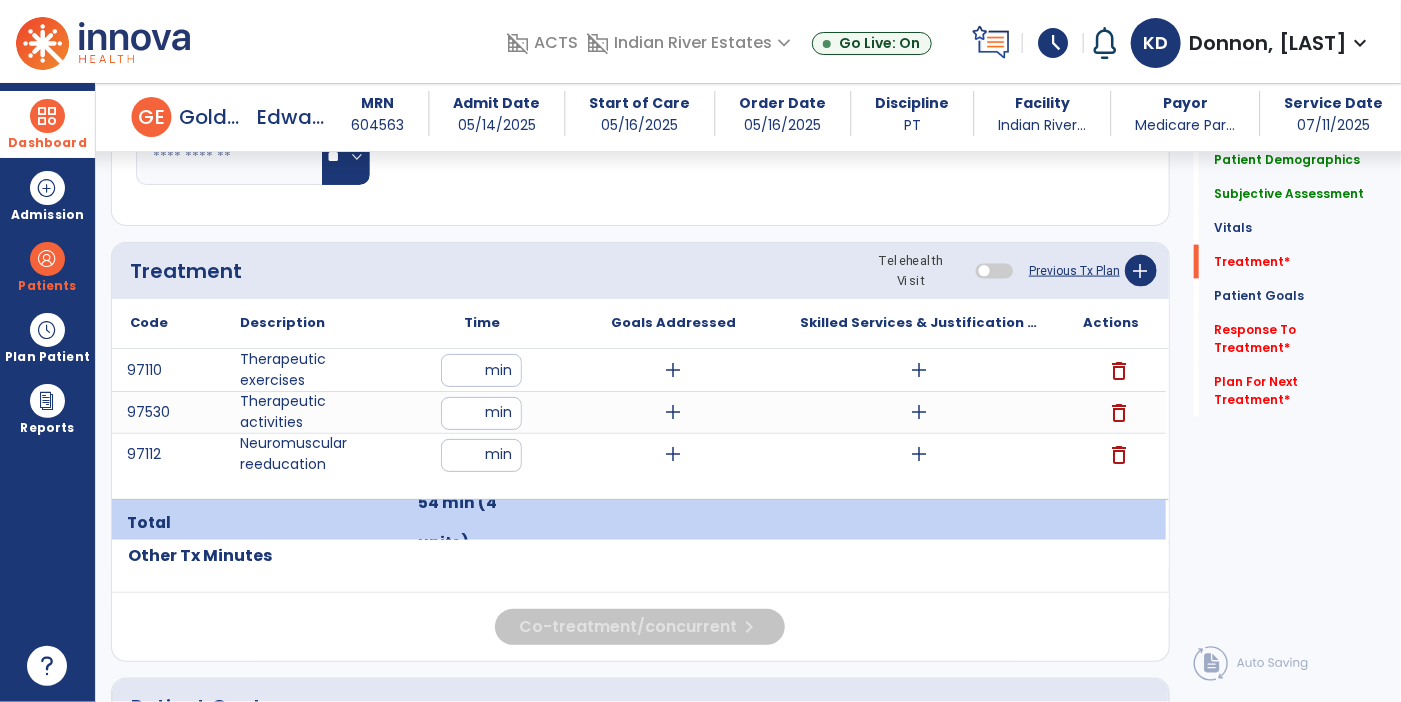 click on "**" at bounding box center (481, 370) 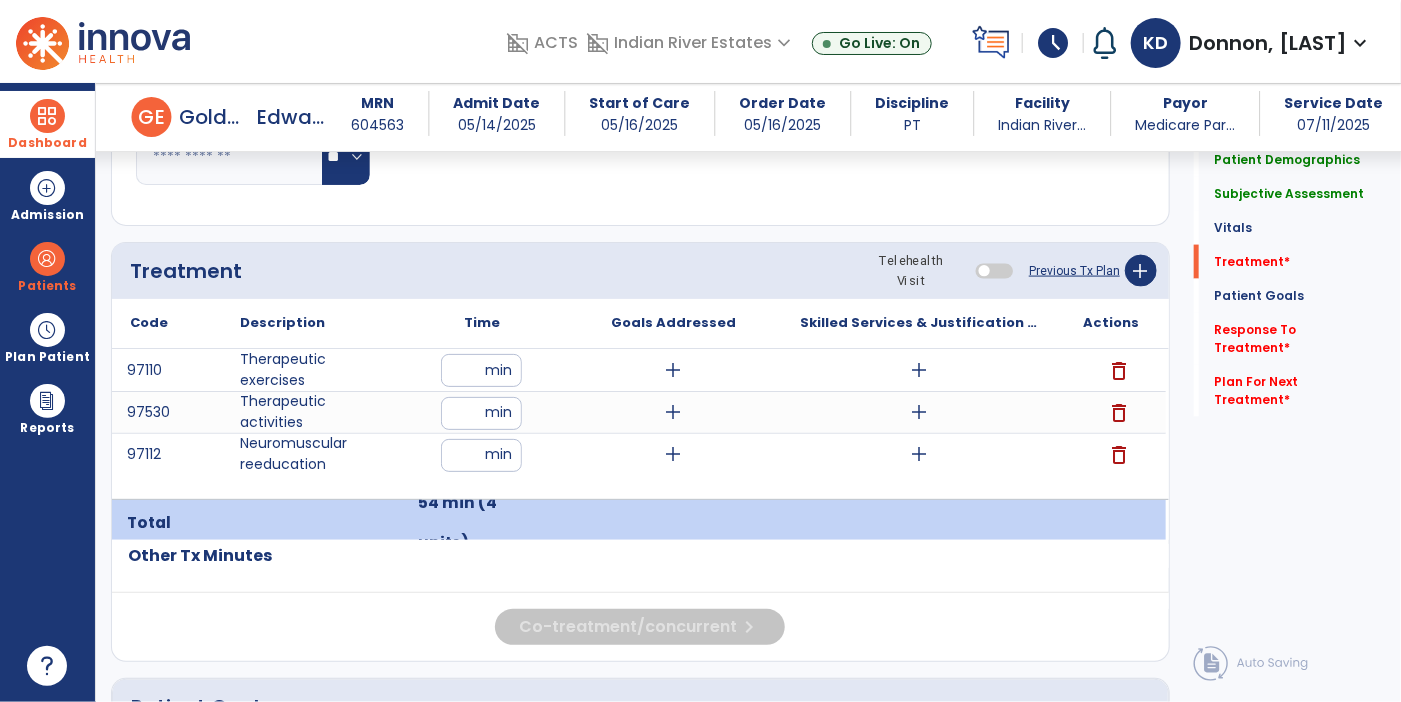 click on "**" at bounding box center [481, 413] 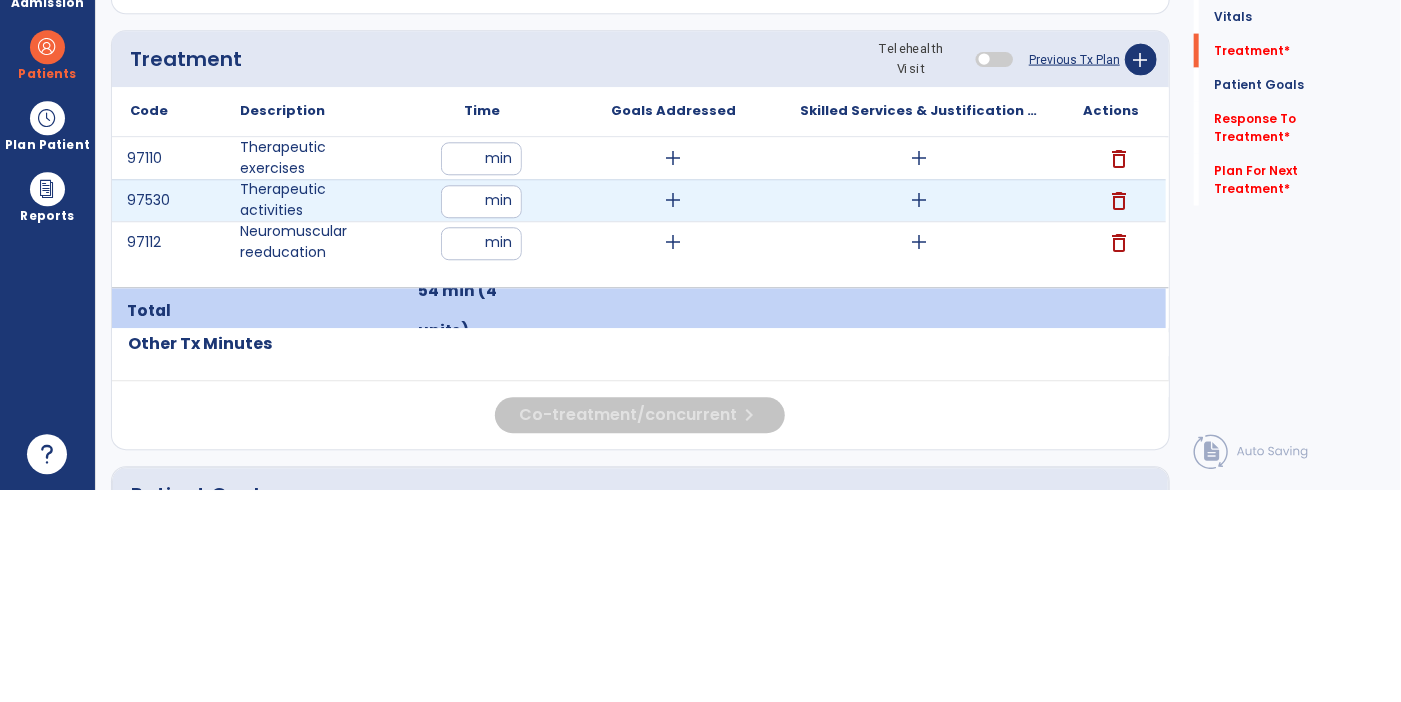 type on "**" 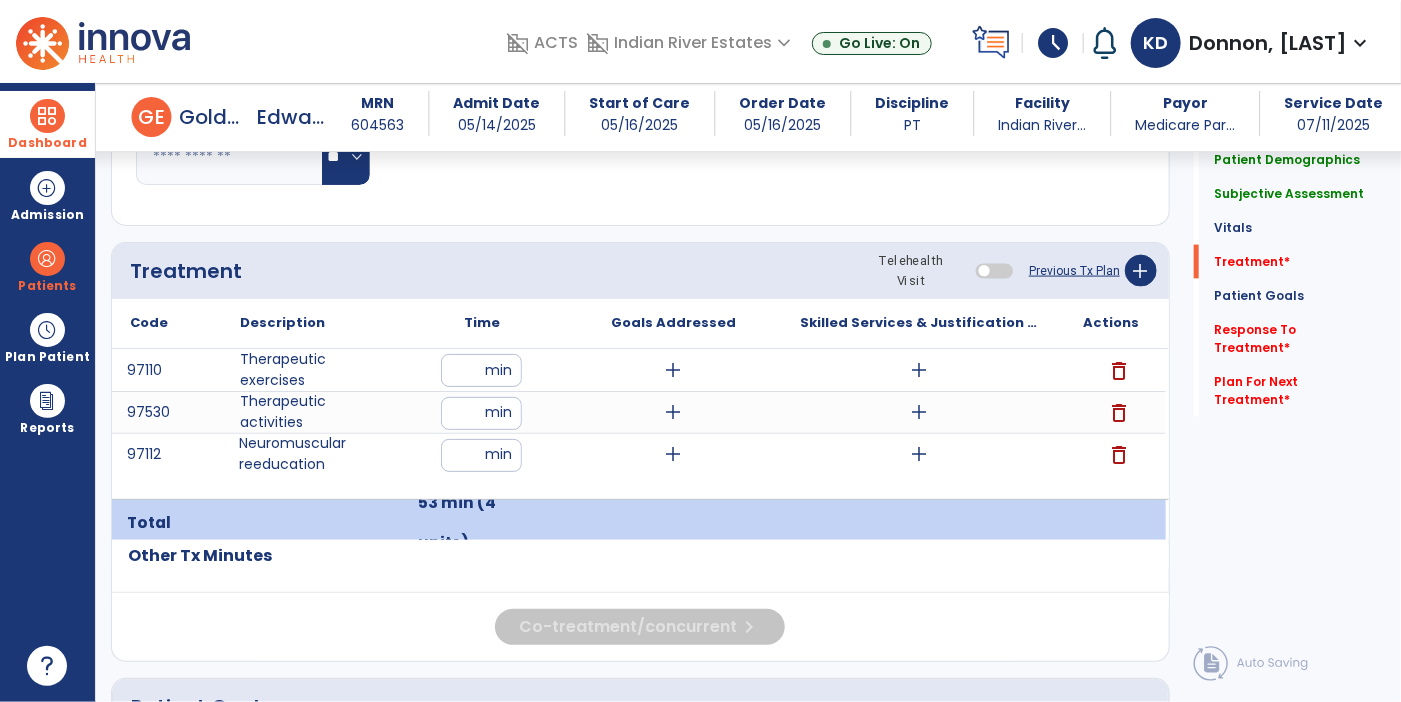 click on "**" at bounding box center [481, 370] 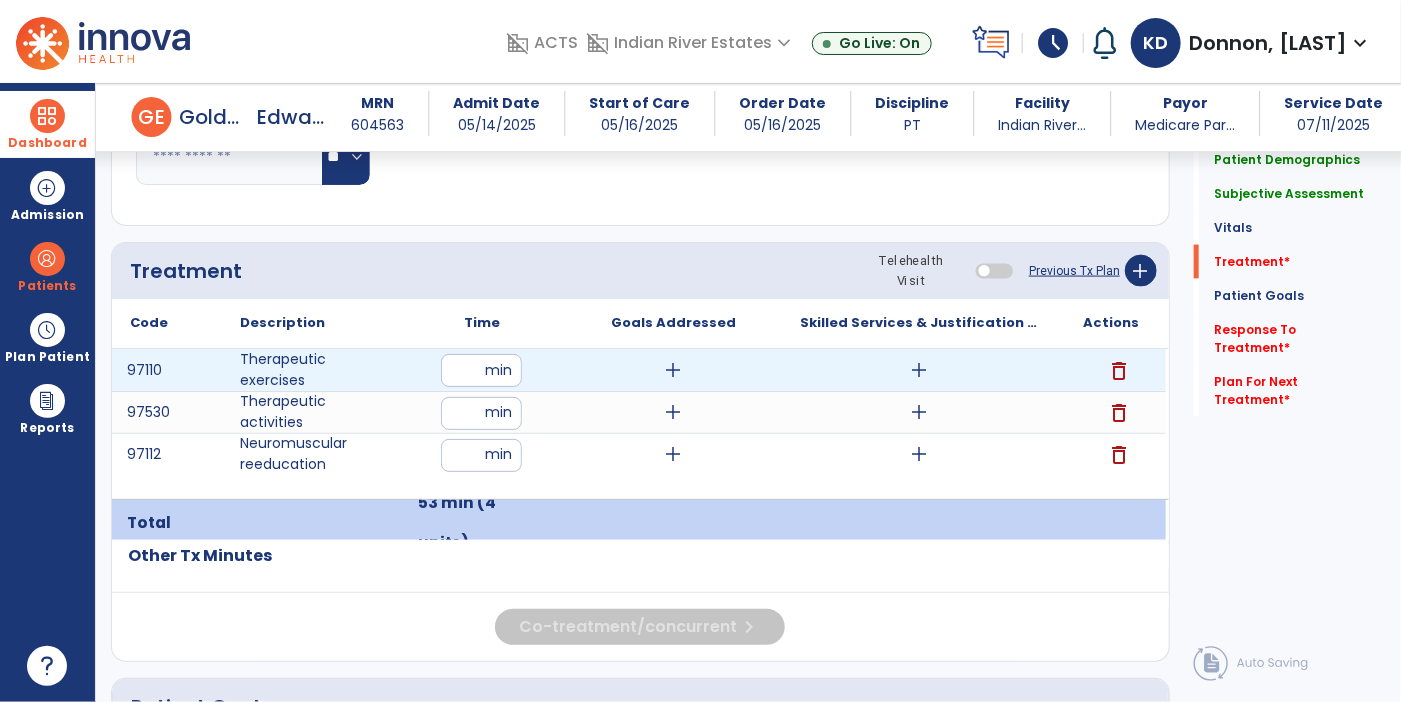type on "**" 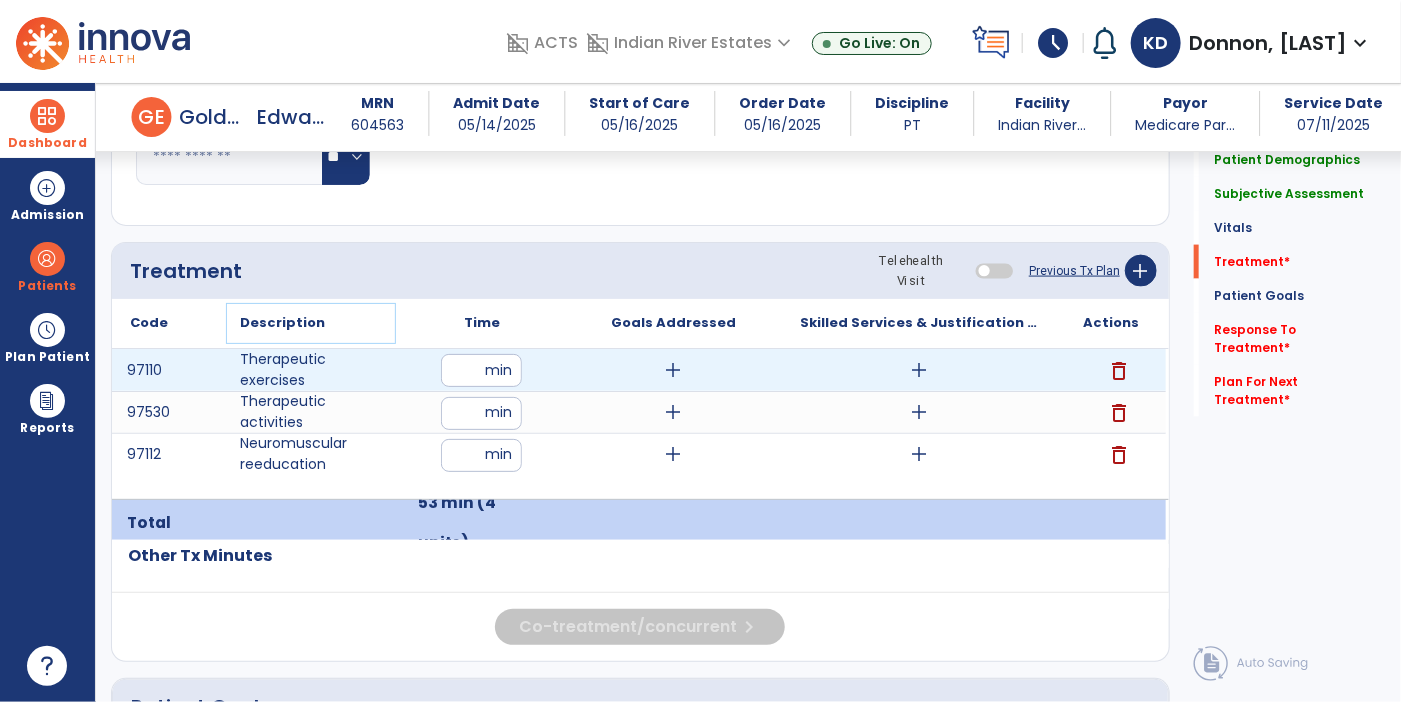 click on "Description" at bounding box center (311, 323) 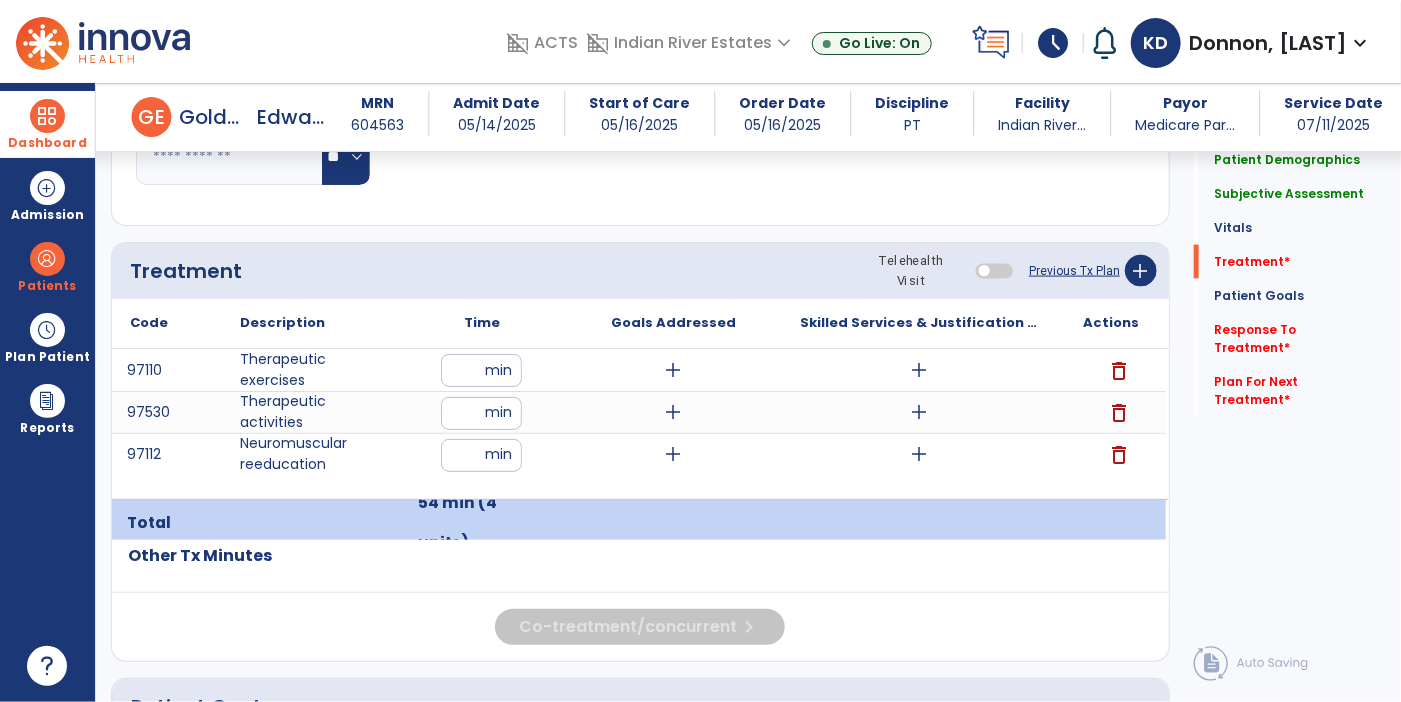click on "add" at bounding box center [920, 370] 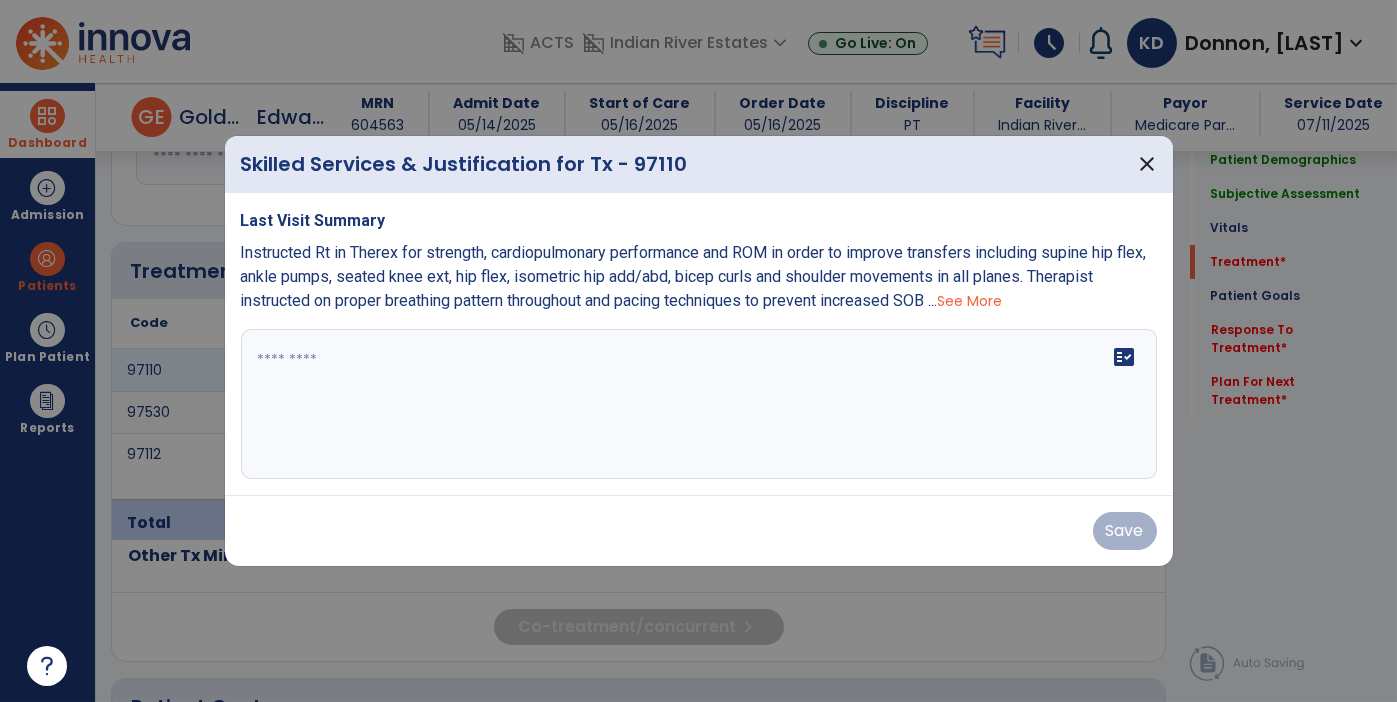 scroll, scrollTop: 1127, scrollLeft: 0, axis: vertical 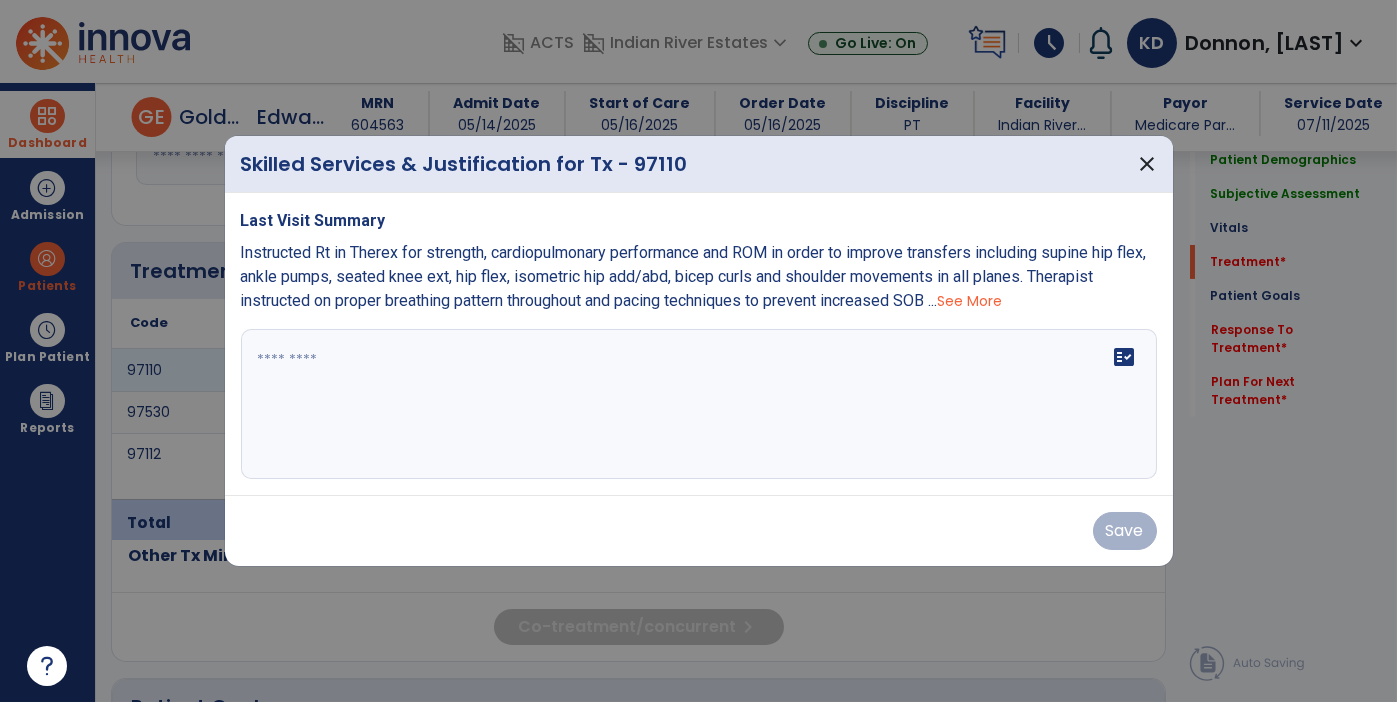 click on "fact_check" at bounding box center [699, 404] 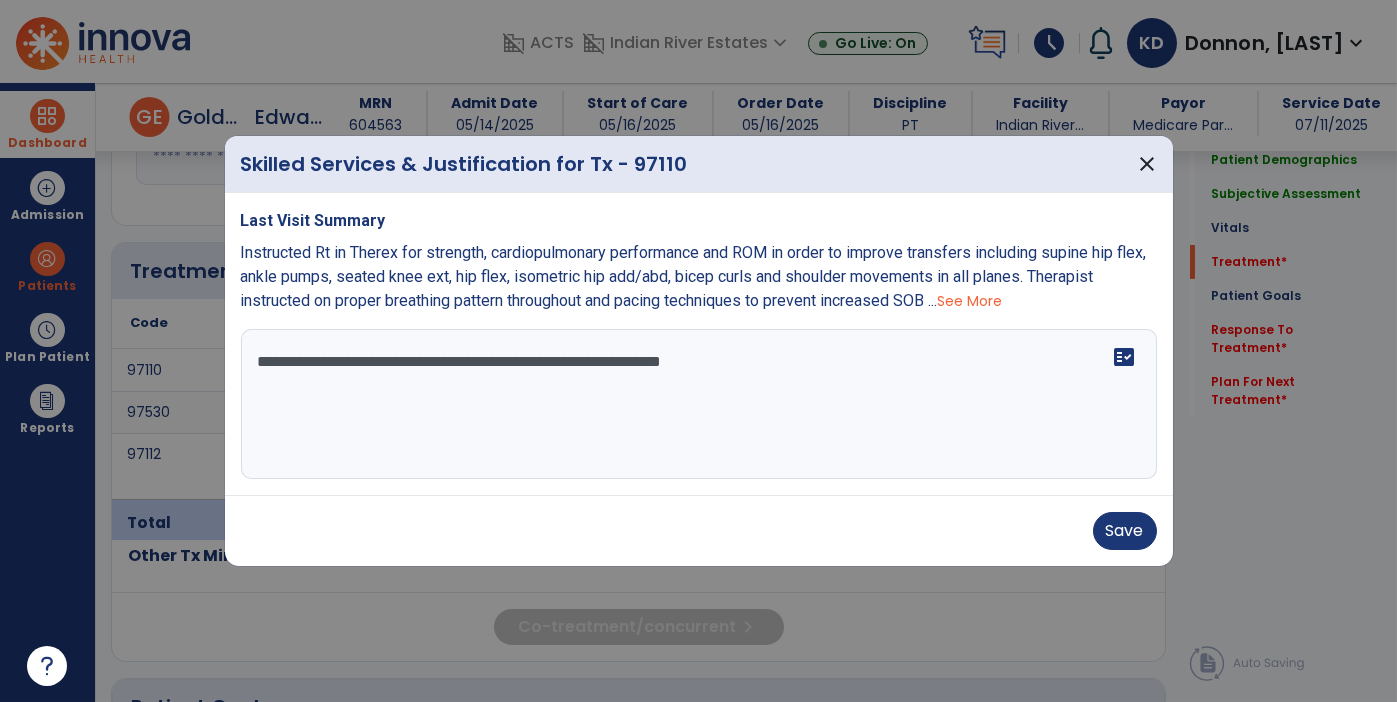 click on "**********" at bounding box center [699, 404] 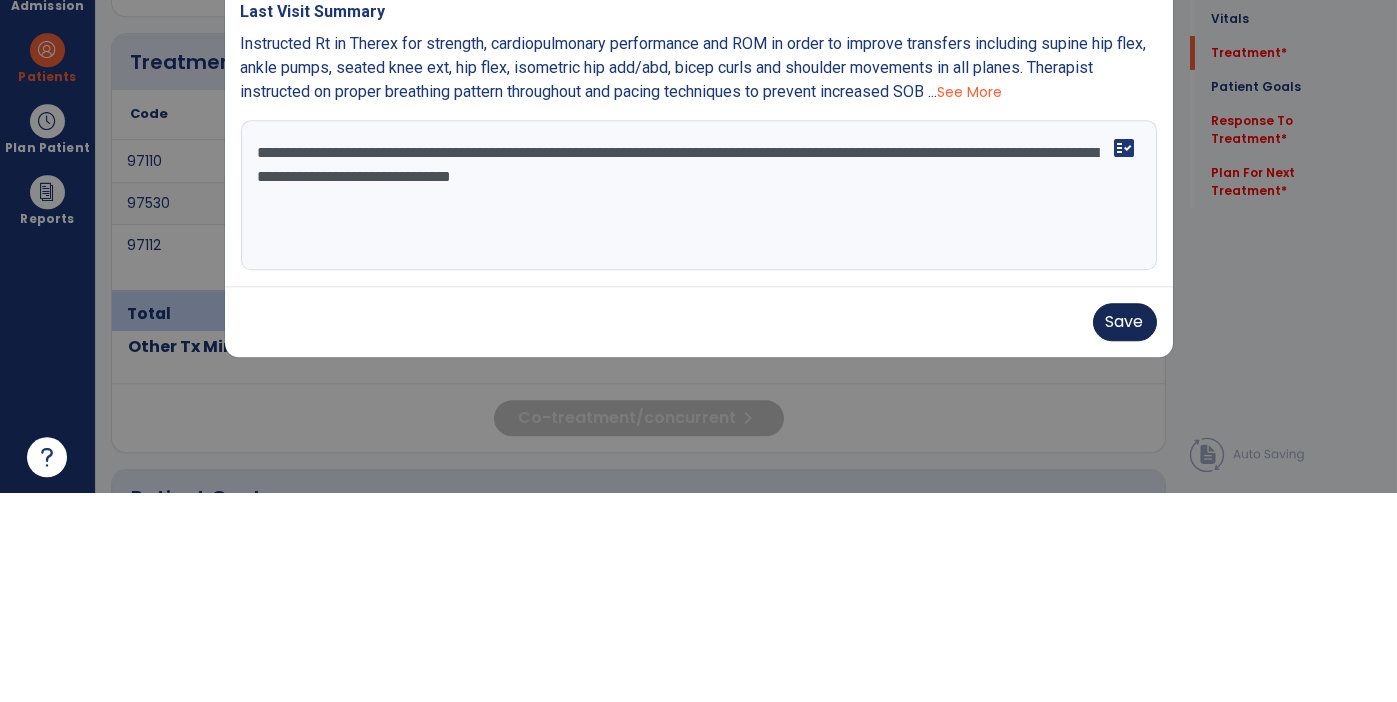 type on "**********" 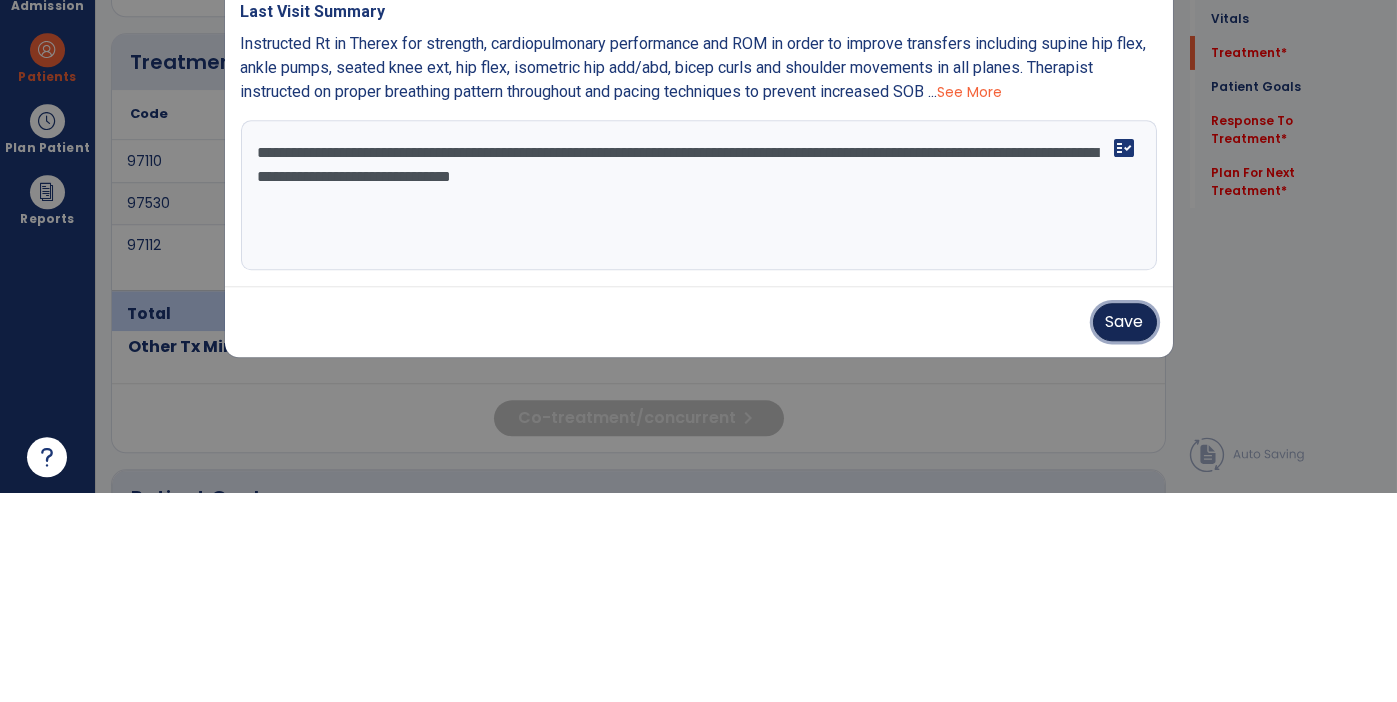 click on "Save" at bounding box center (1125, 531) 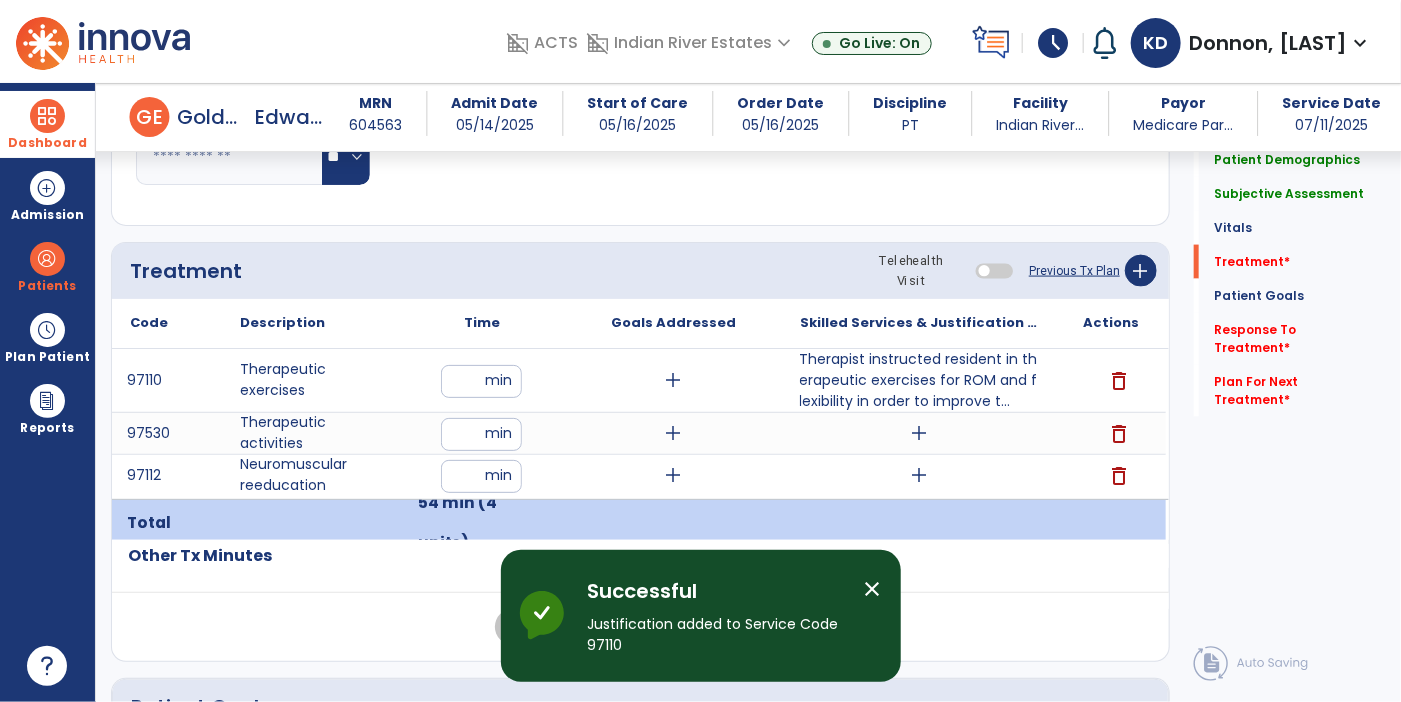 click on "add" at bounding box center [920, 433] 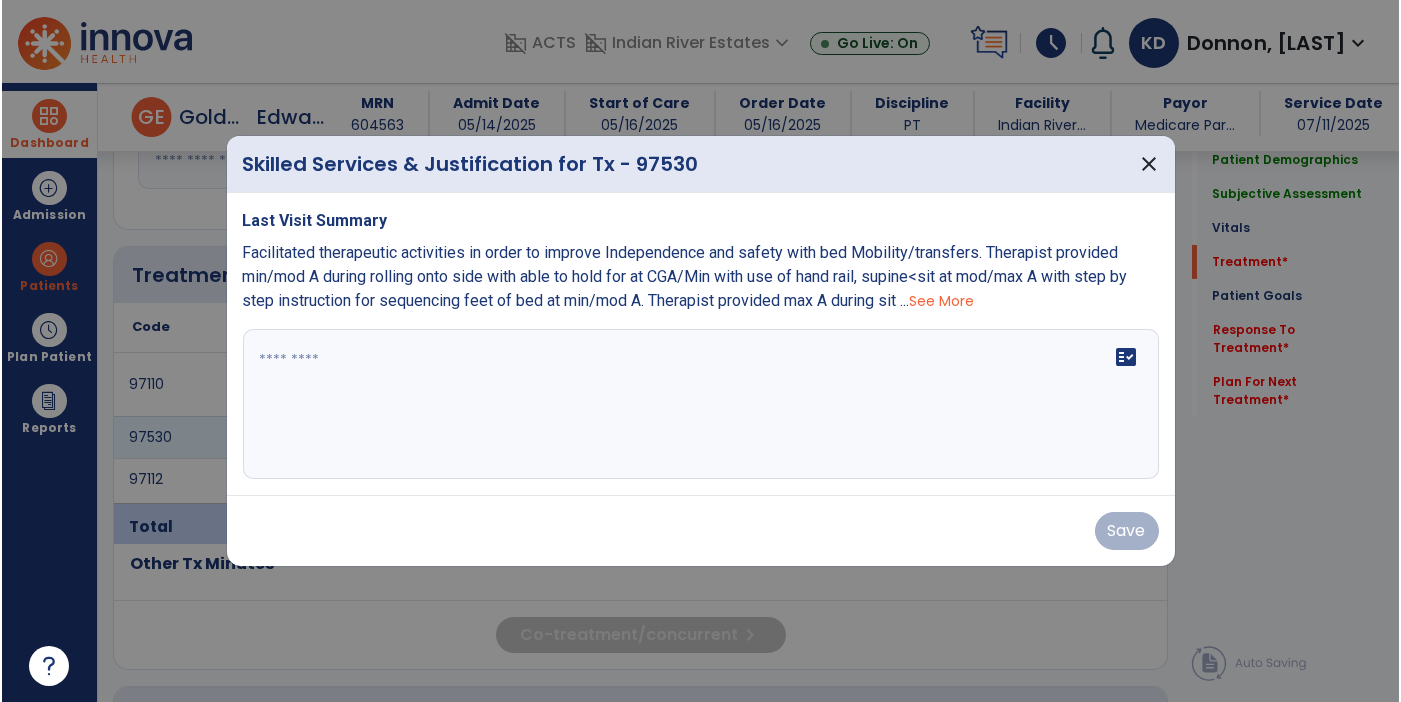 scroll, scrollTop: 1127, scrollLeft: 0, axis: vertical 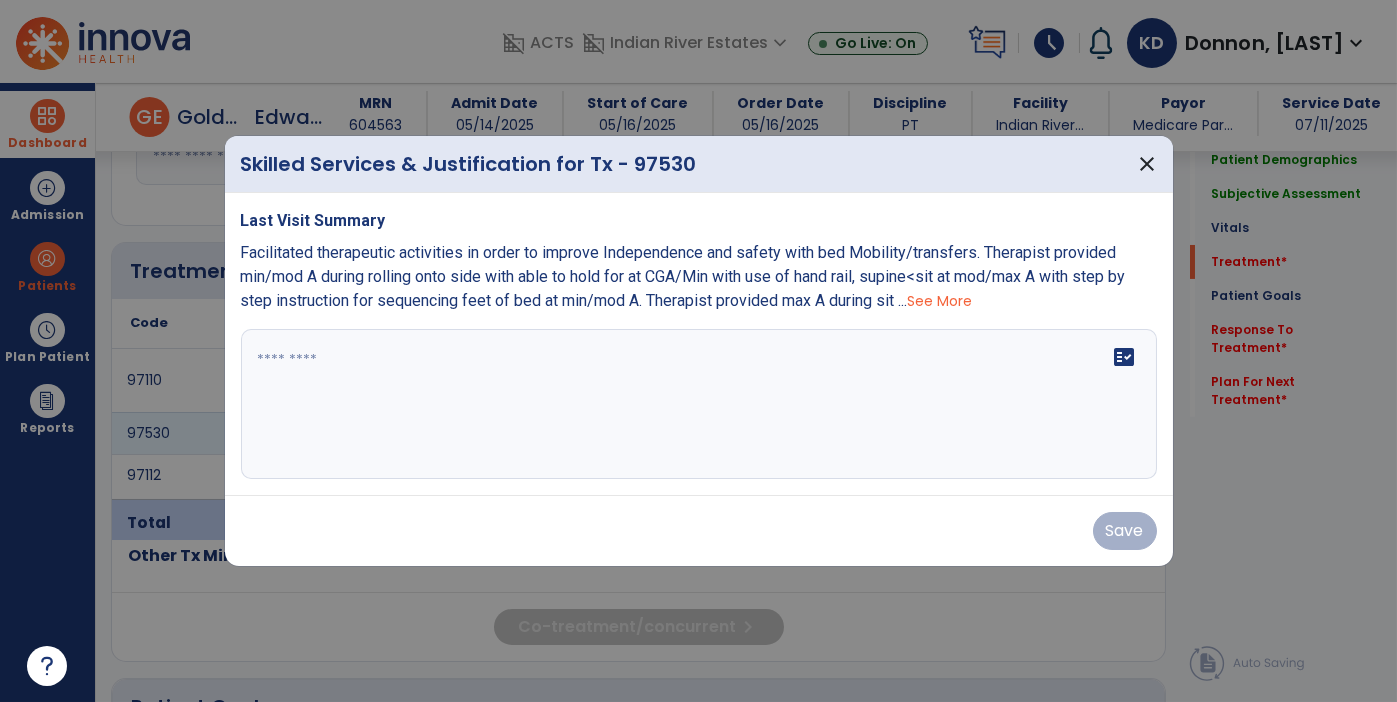 click at bounding box center [699, 404] 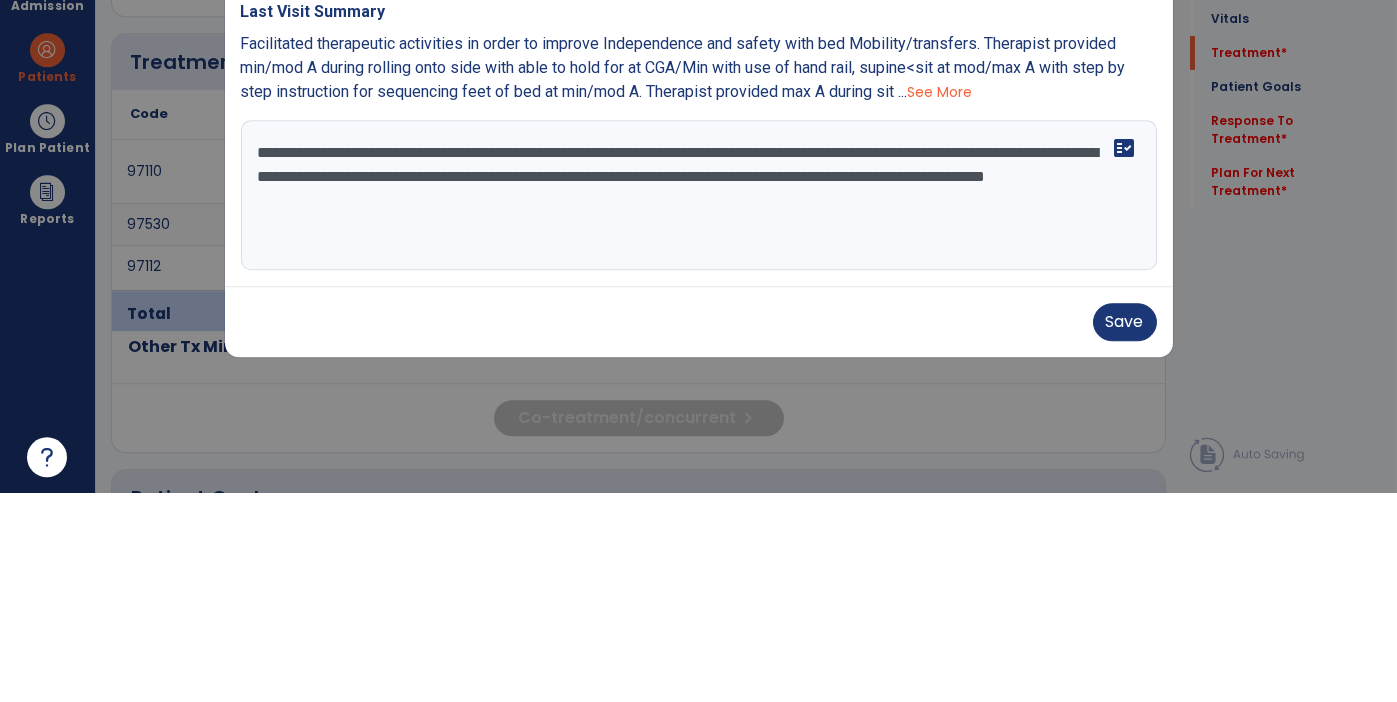 click on "**********" at bounding box center [699, 404] 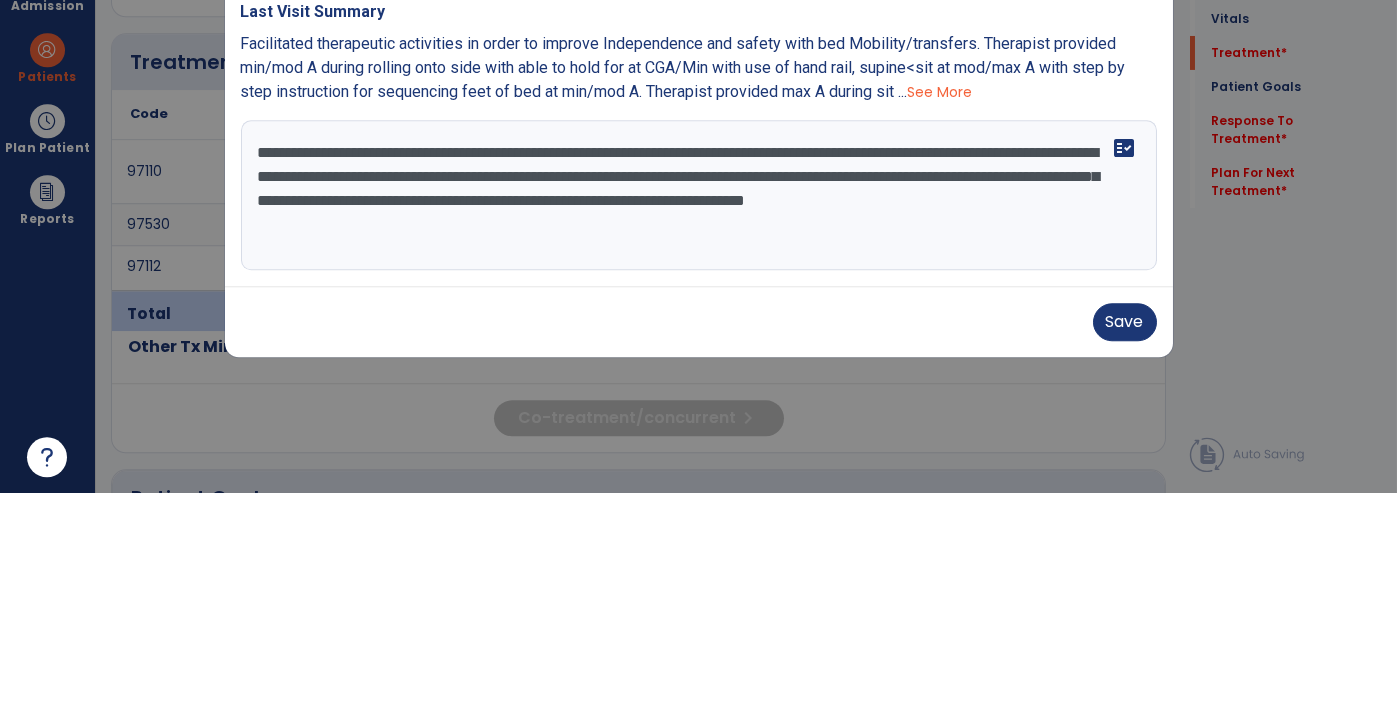 click on "**********" at bounding box center (699, 404) 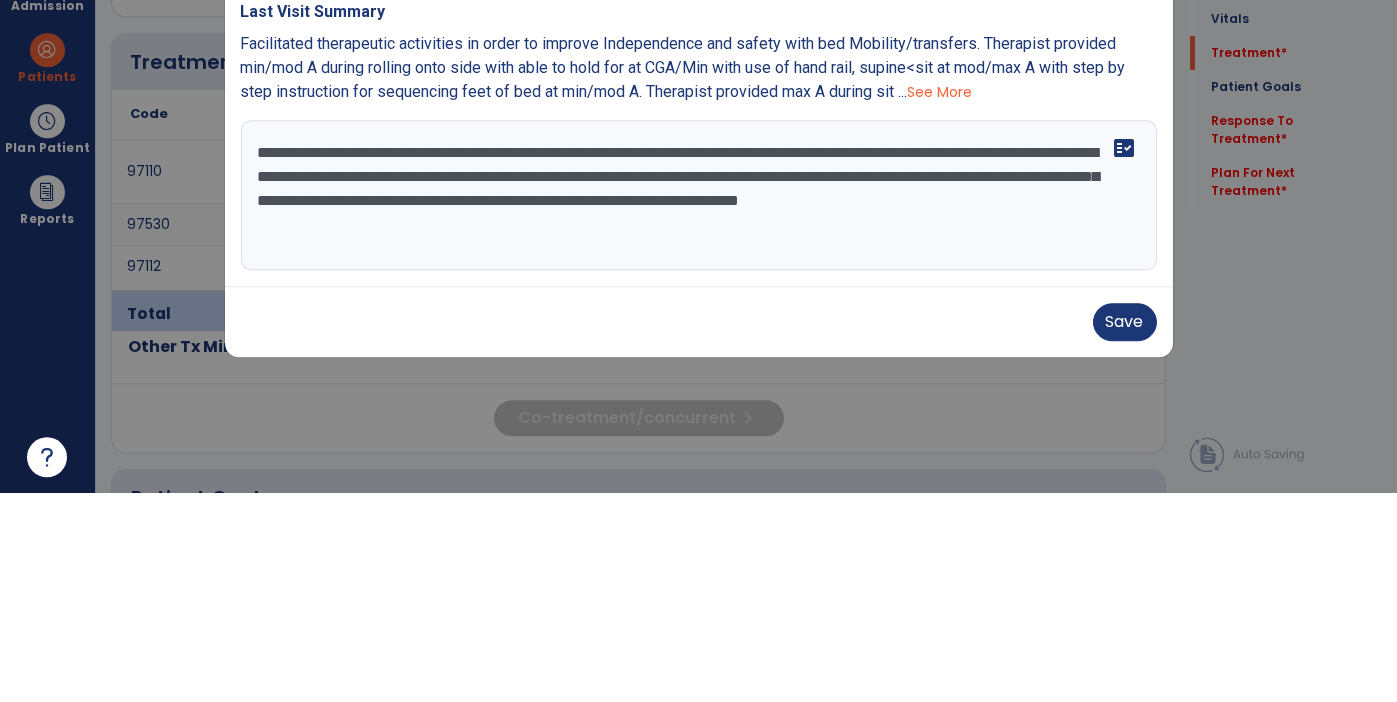 click on "**********" at bounding box center (699, 404) 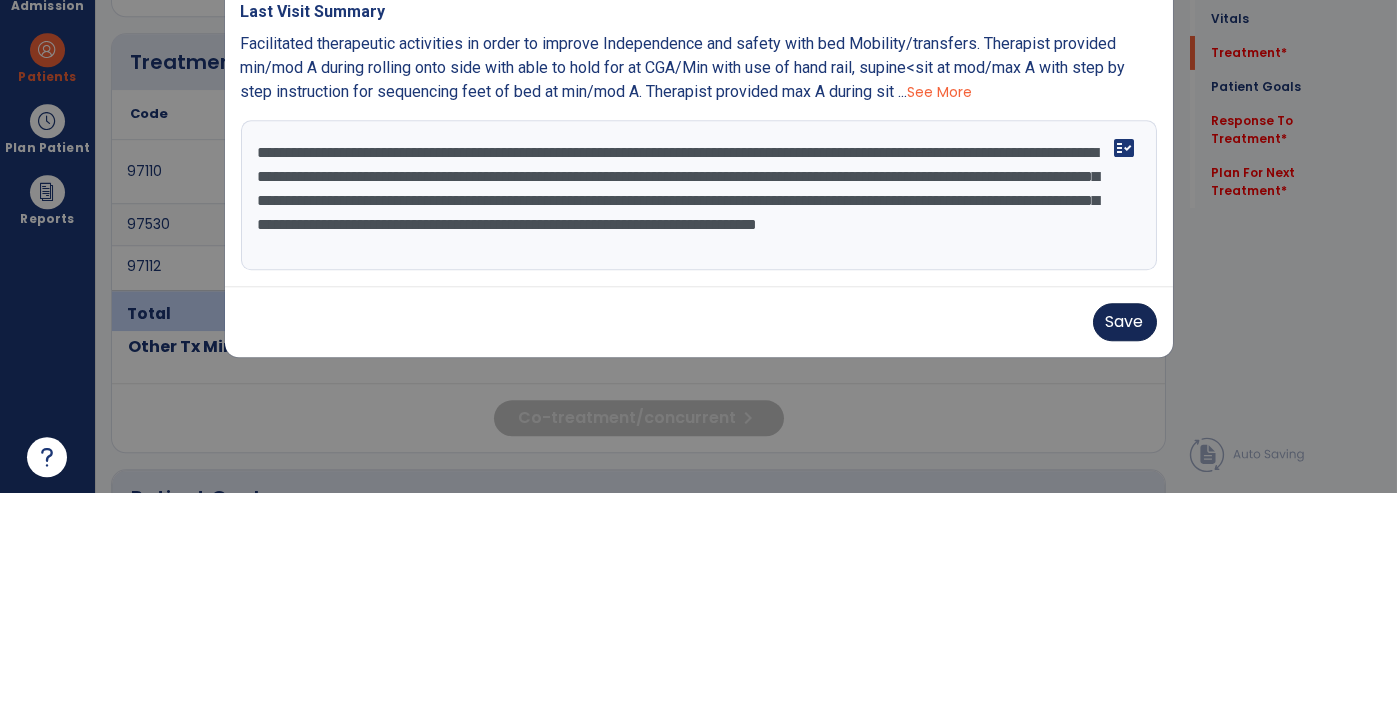 type on "**********" 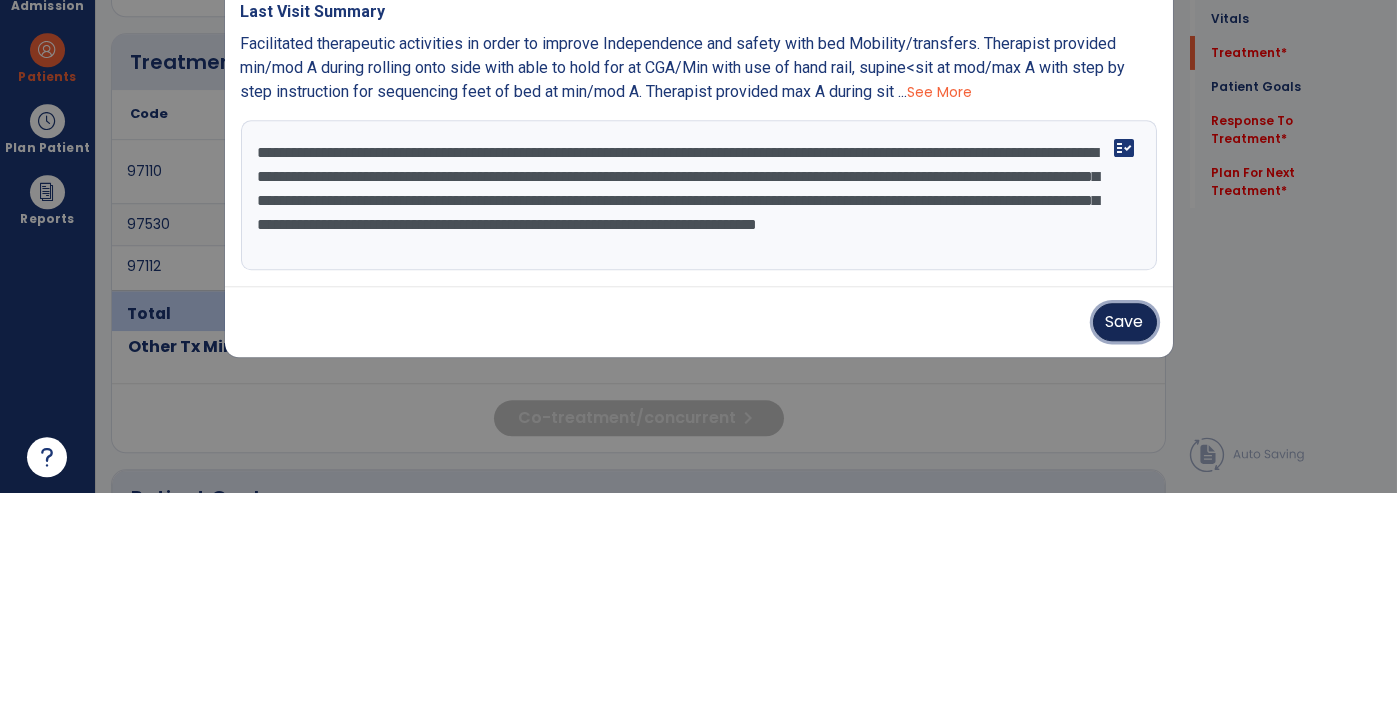 click on "Save" at bounding box center (1125, 531) 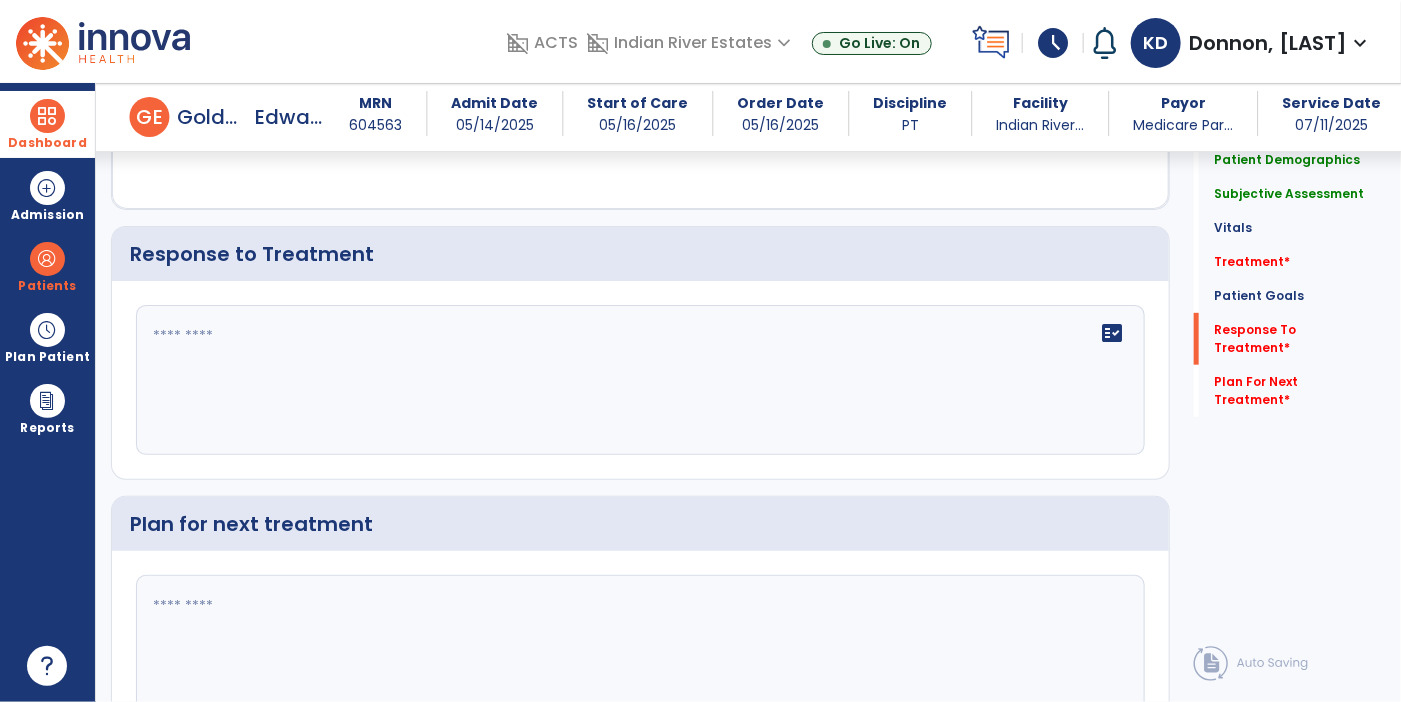 scroll, scrollTop: 3451, scrollLeft: 0, axis: vertical 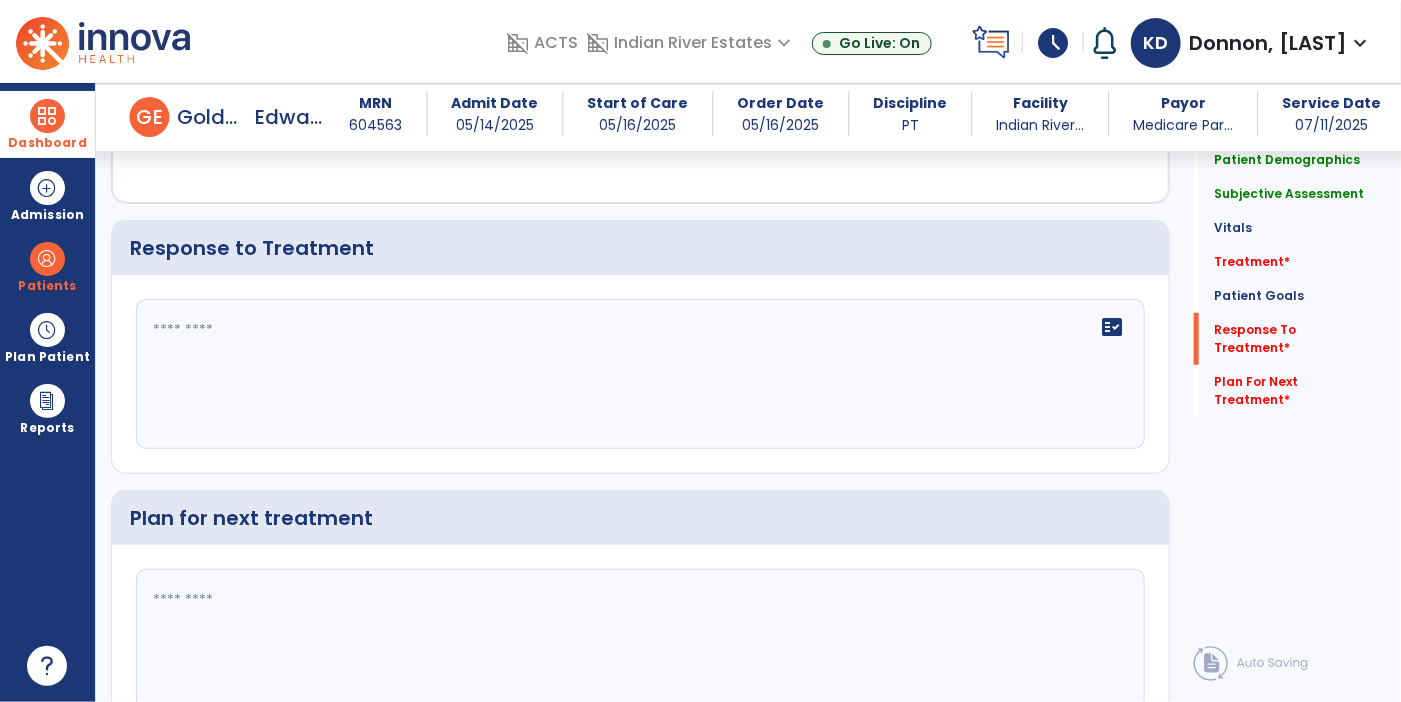 click 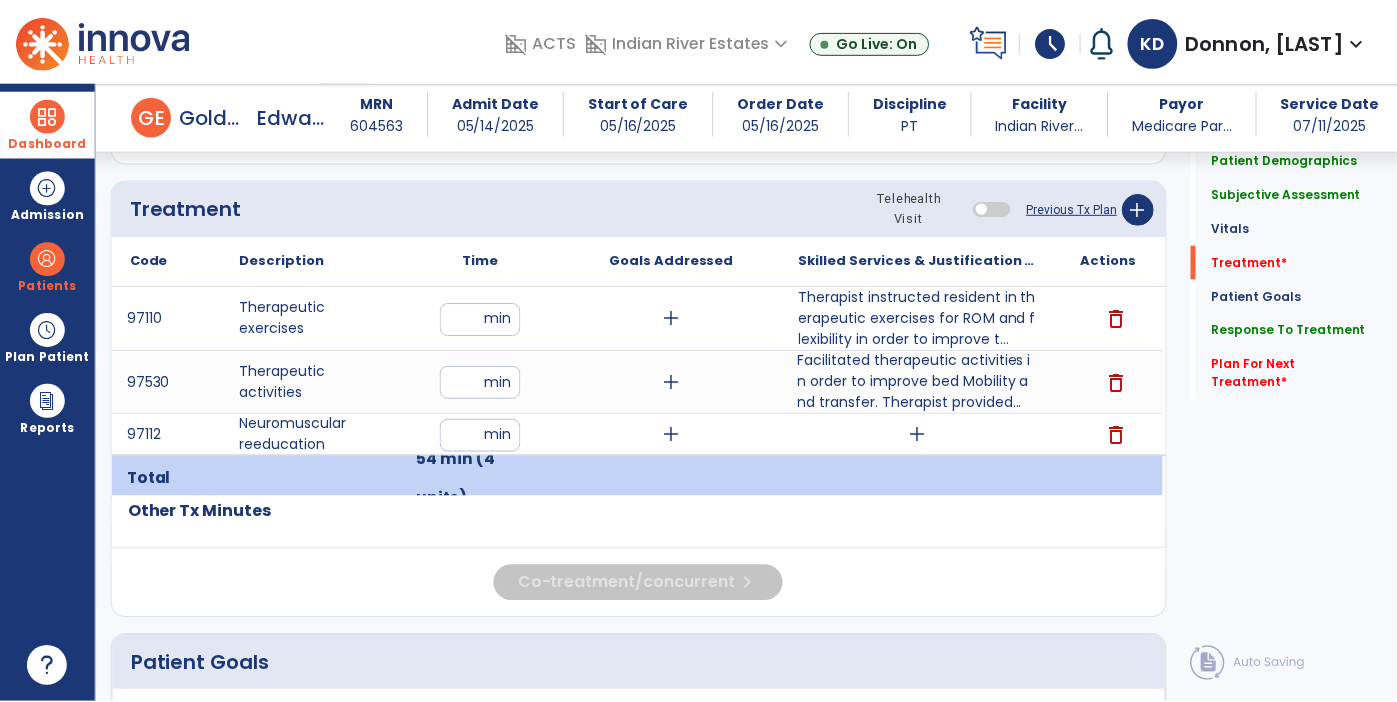 scroll, scrollTop: 1188, scrollLeft: 0, axis: vertical 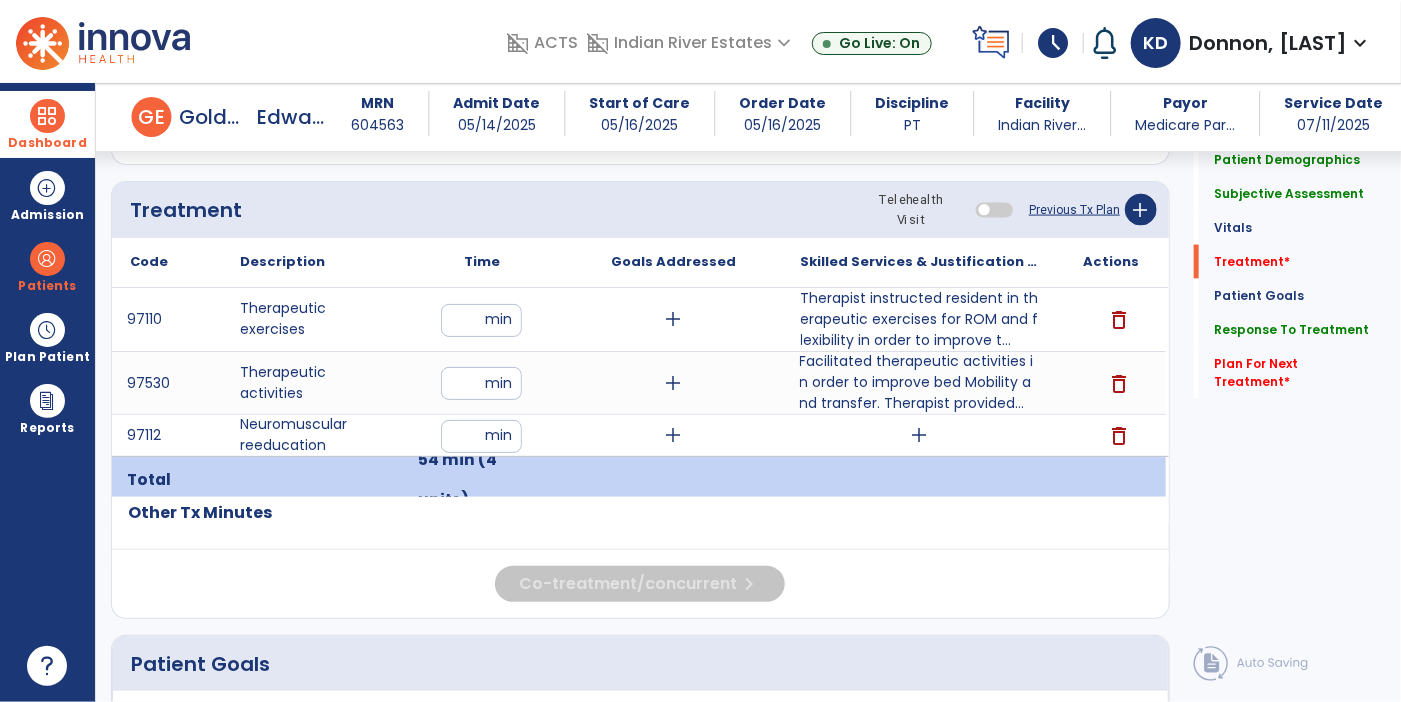 type on "**********" 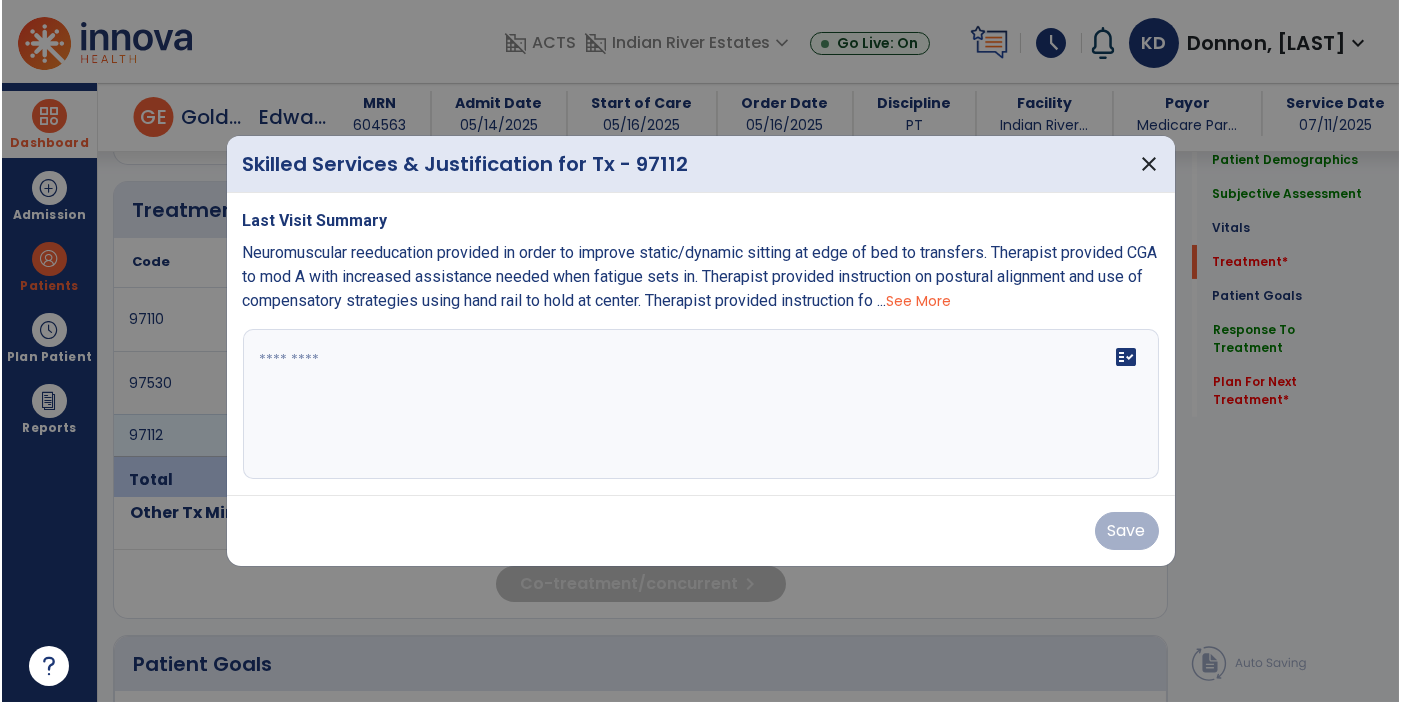 scroll, scrollTop: 1188, scrollLeft: 0, axis: vertical 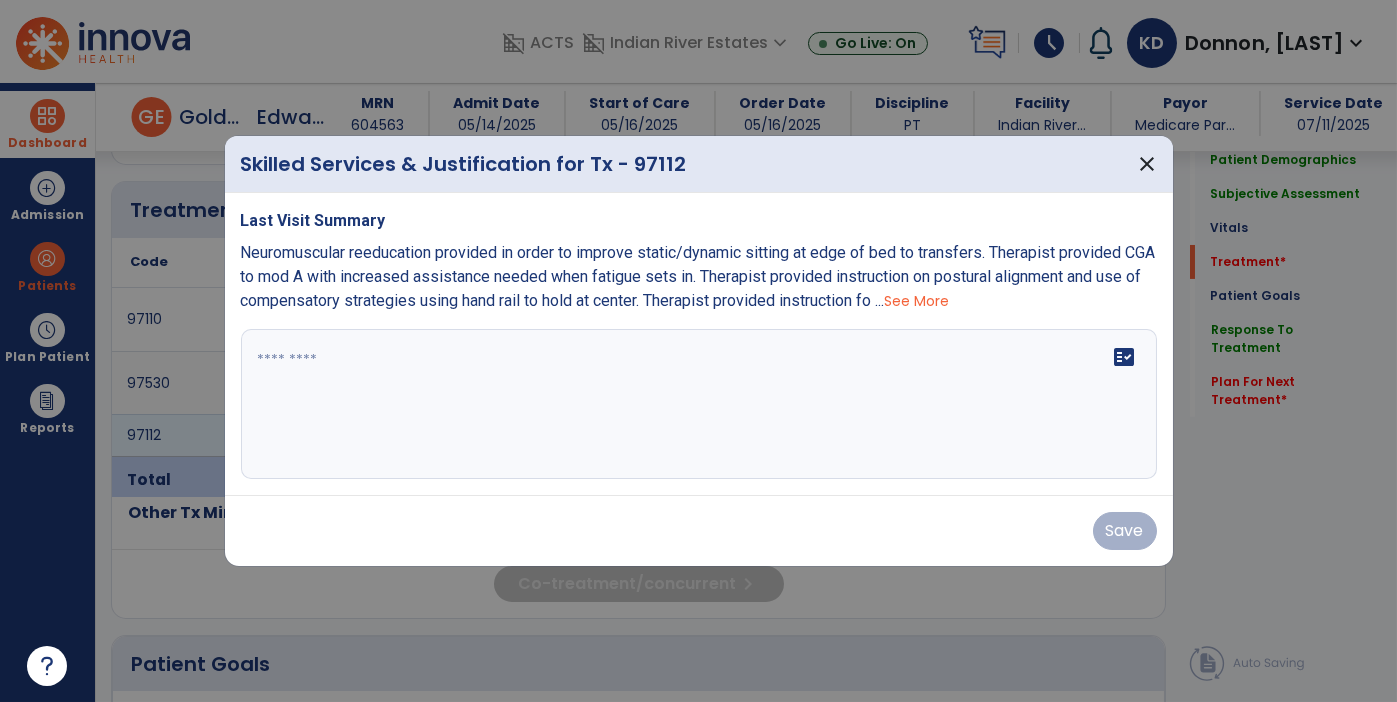 click on "fact_check" at bounding box center [699, 404] 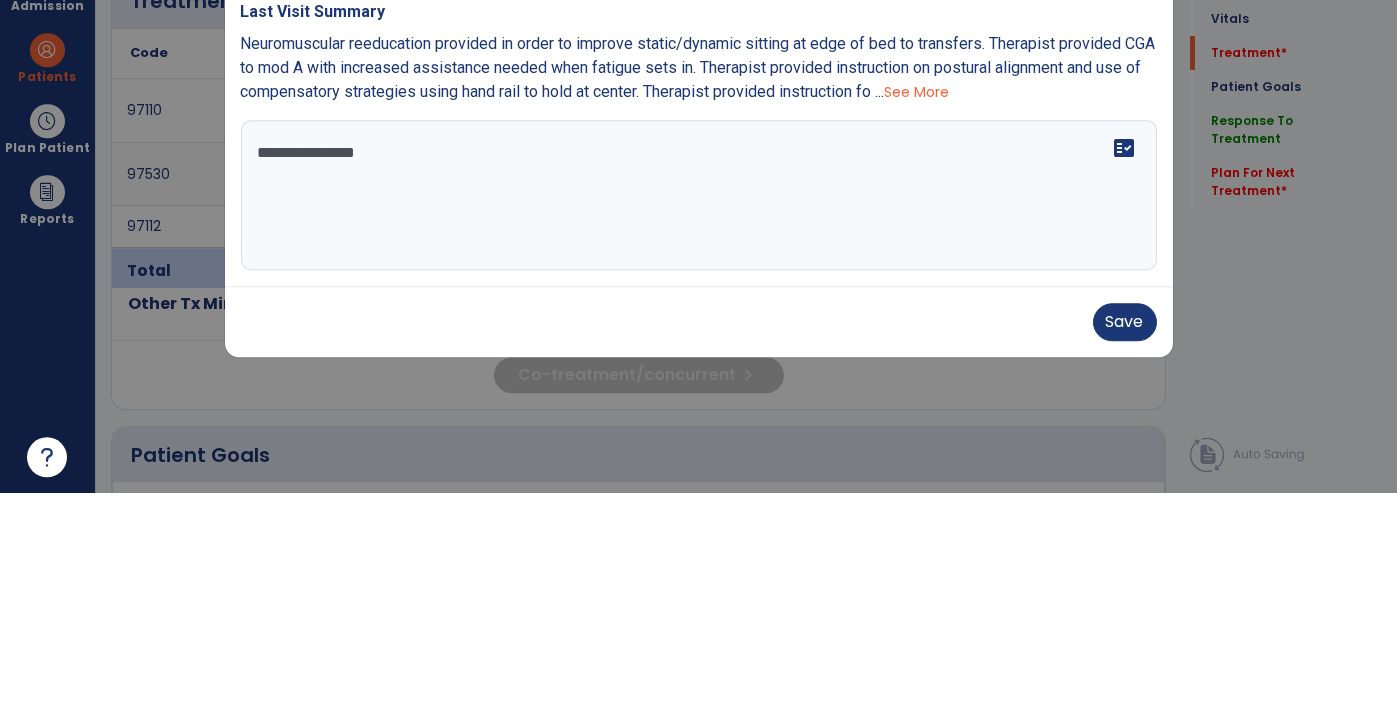 click on "See More" at bounding box center (917, 301) 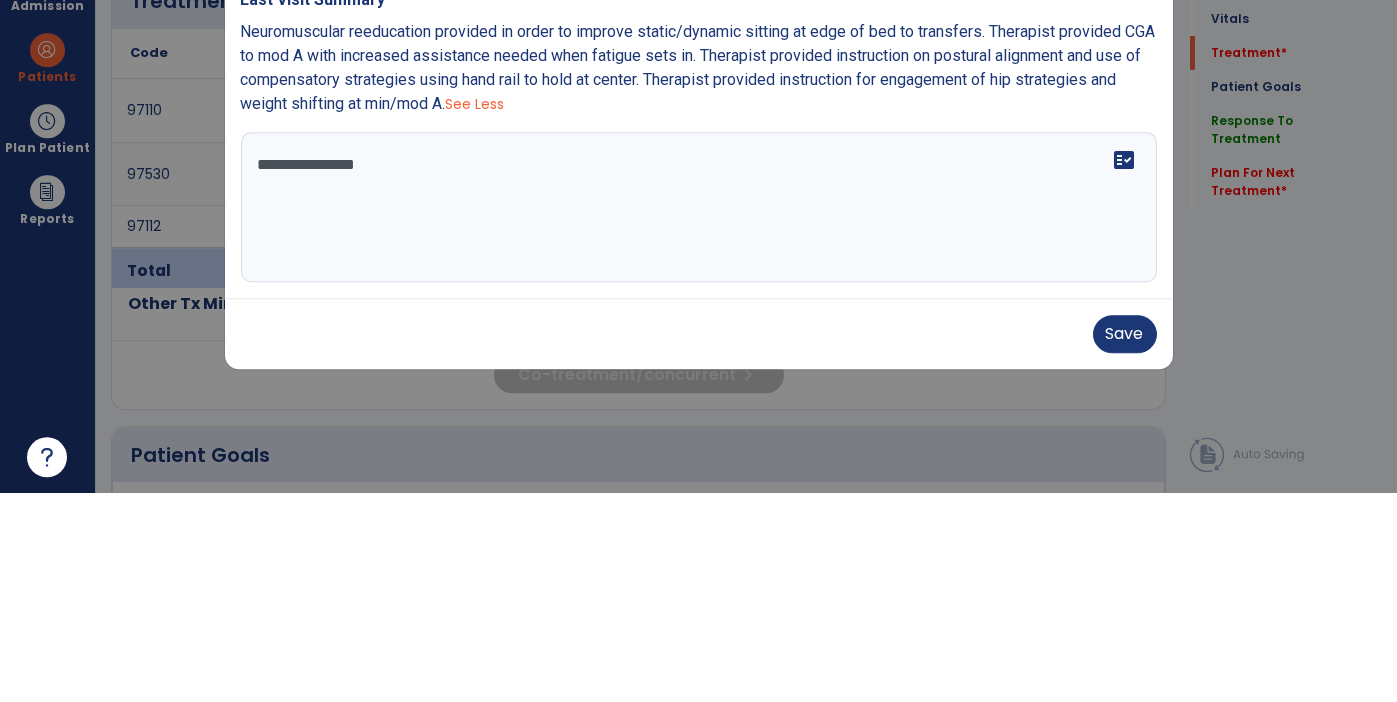 click on "**********" at bounding box center (699, 416) 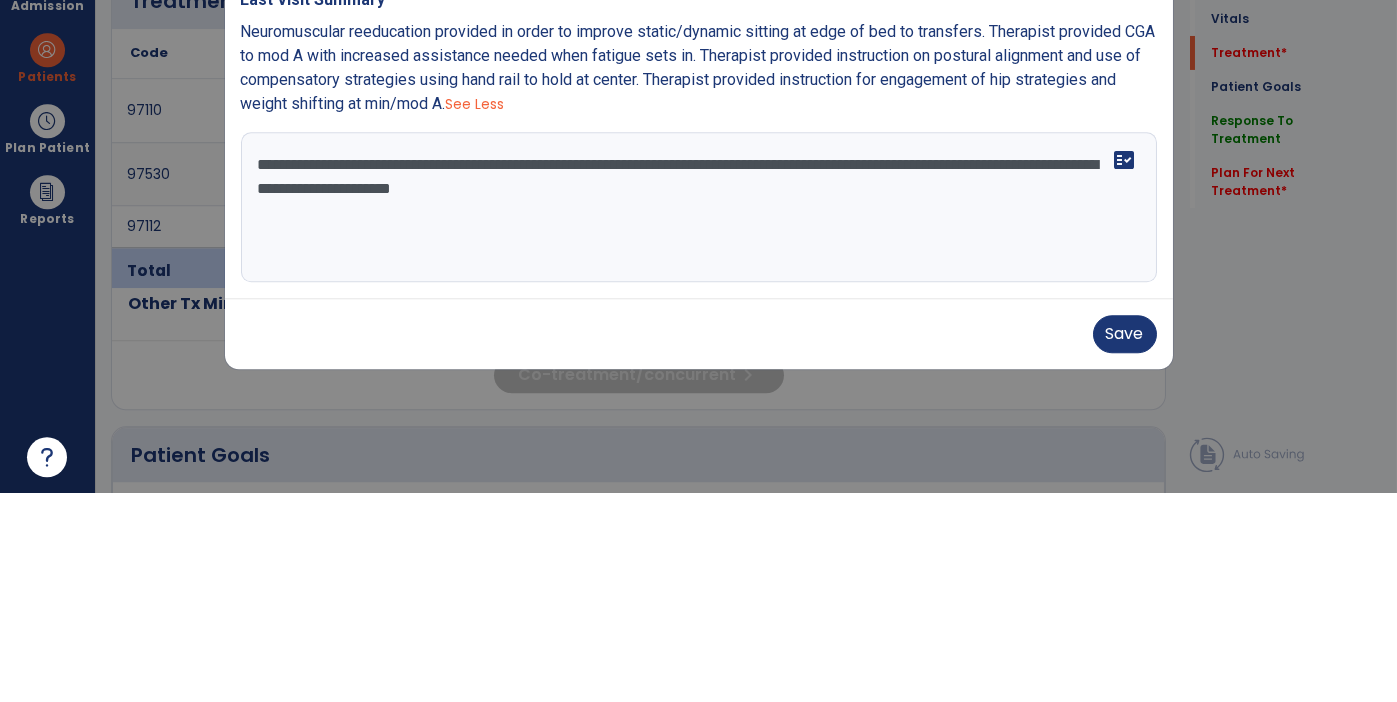 click on "**********" at bounding box center (699, 416) 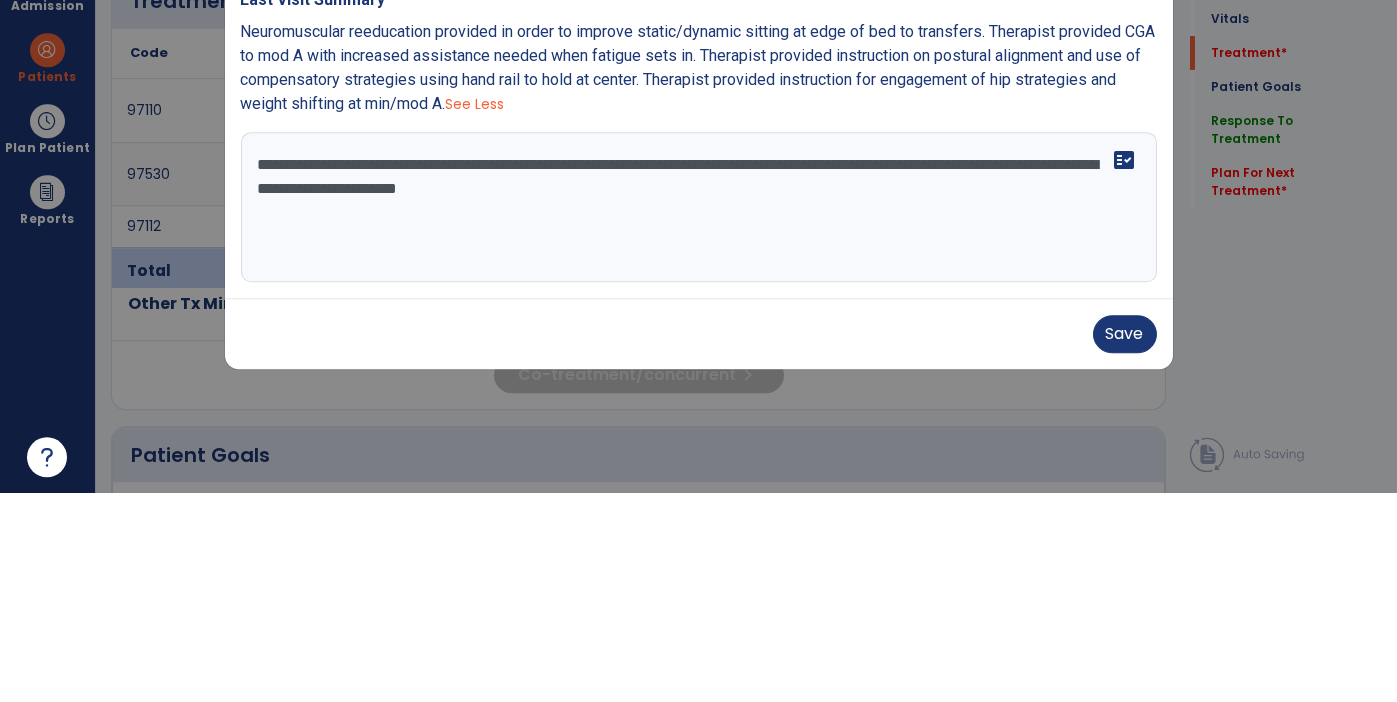 click on "**********" at bounding box center (699, 416) 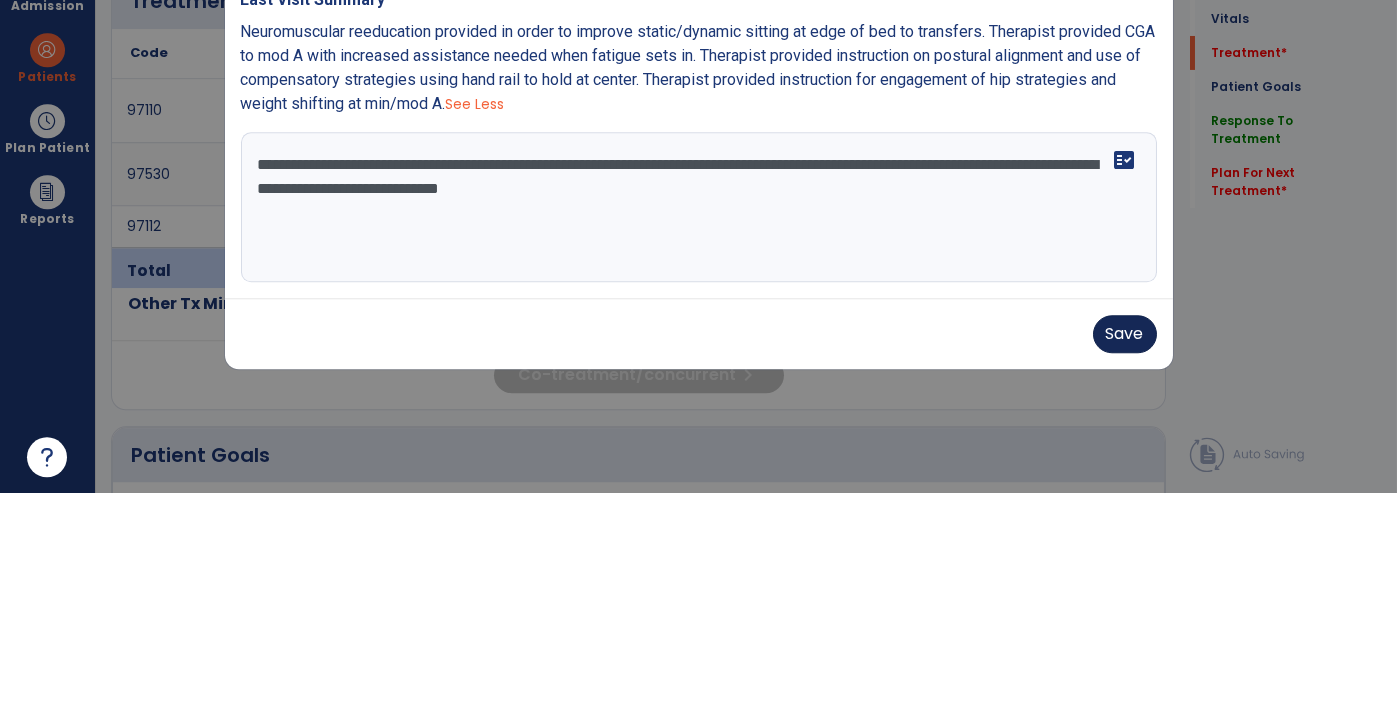 type on "**********" 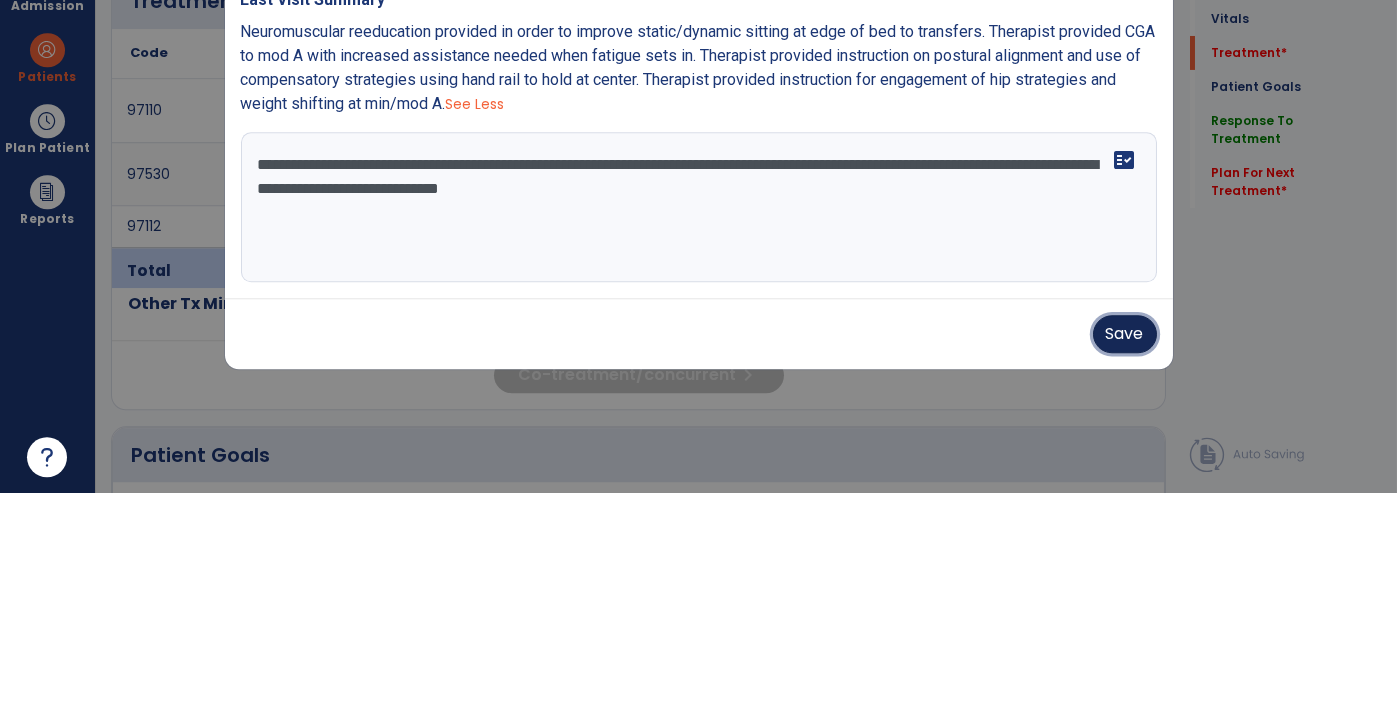 click on "Save" at bounding box center (1125, 543) 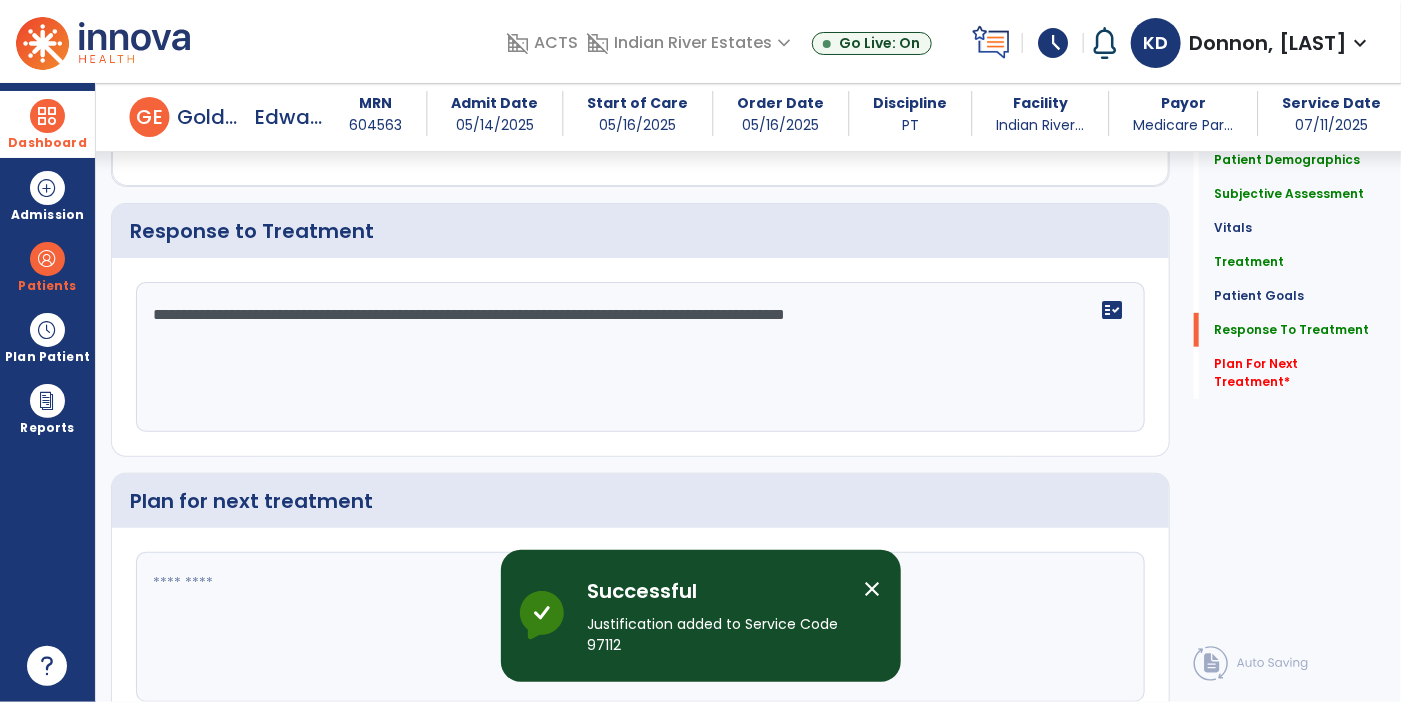 scroll, scrollTop: 3488, scrollLeft: 0, axis: vertical 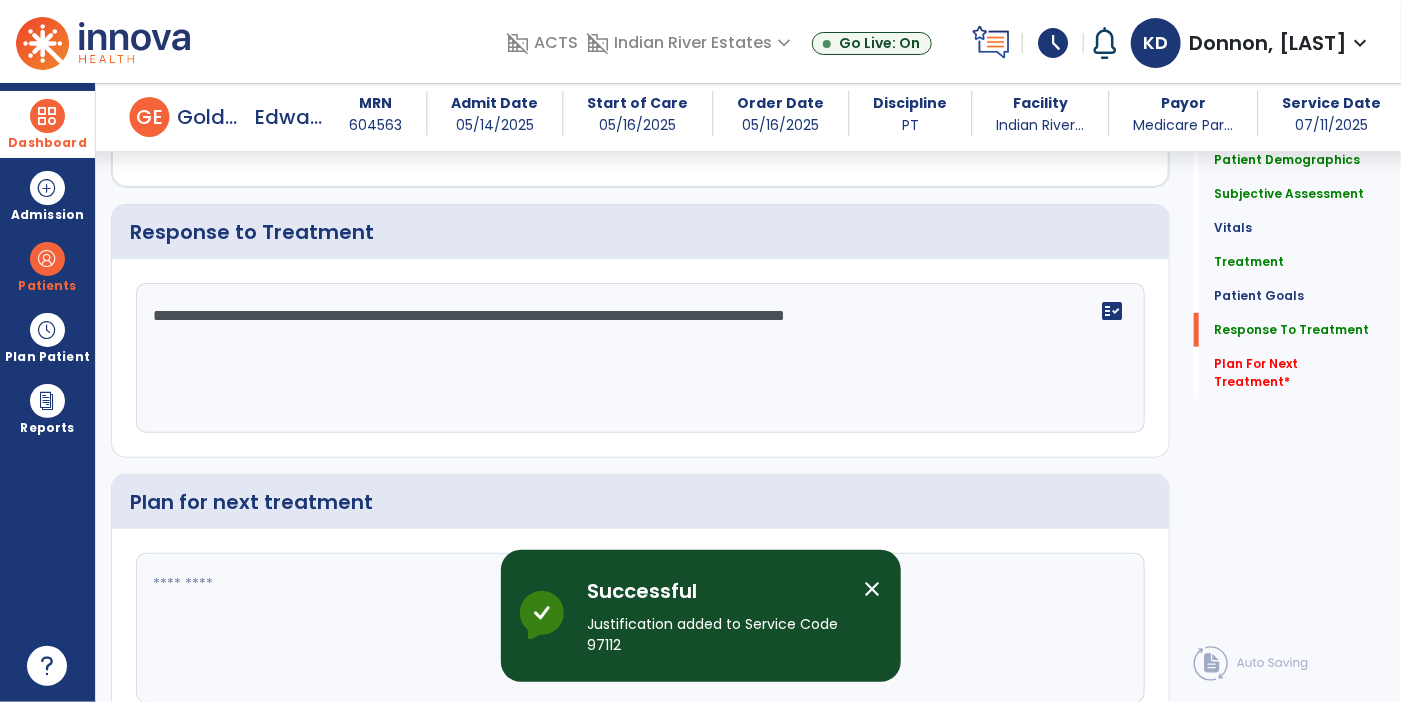 click on "**********" 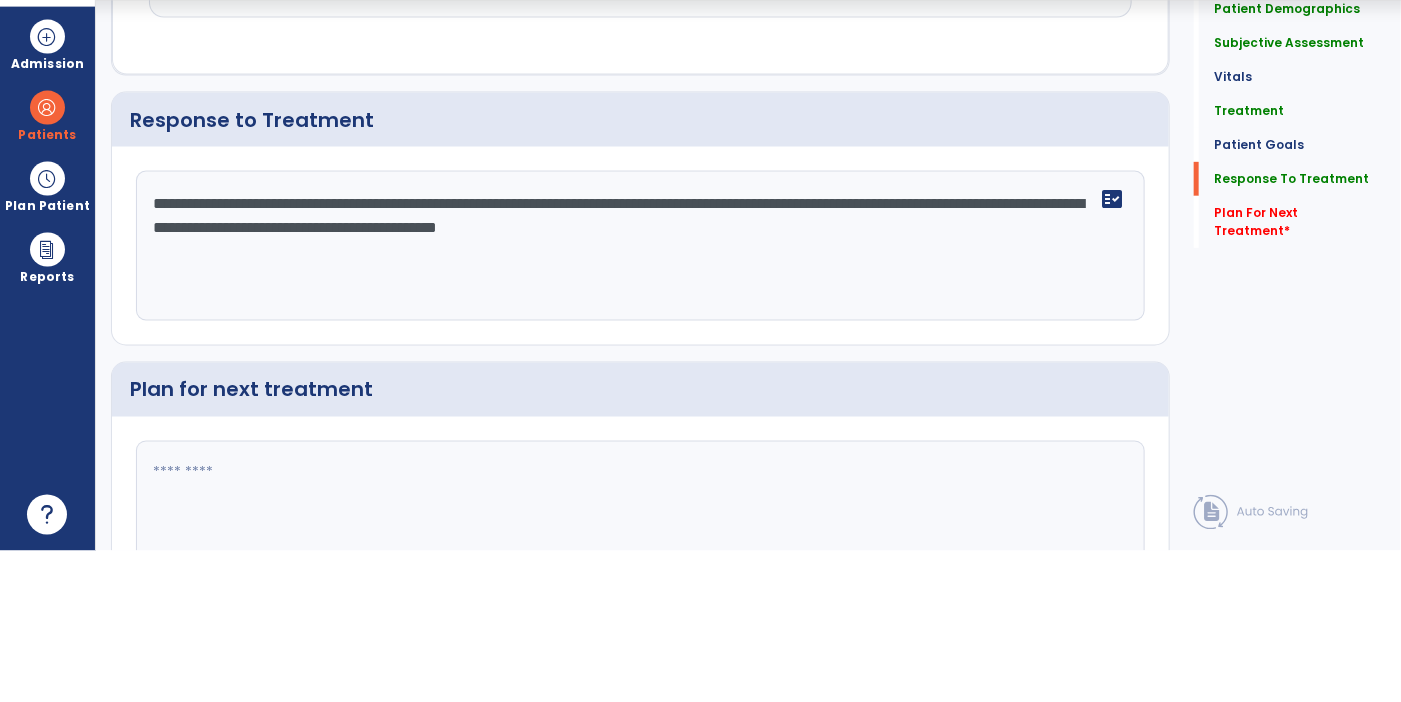 scroll, scrollTop: 3488, scrollLeft: 0, axis: vertical 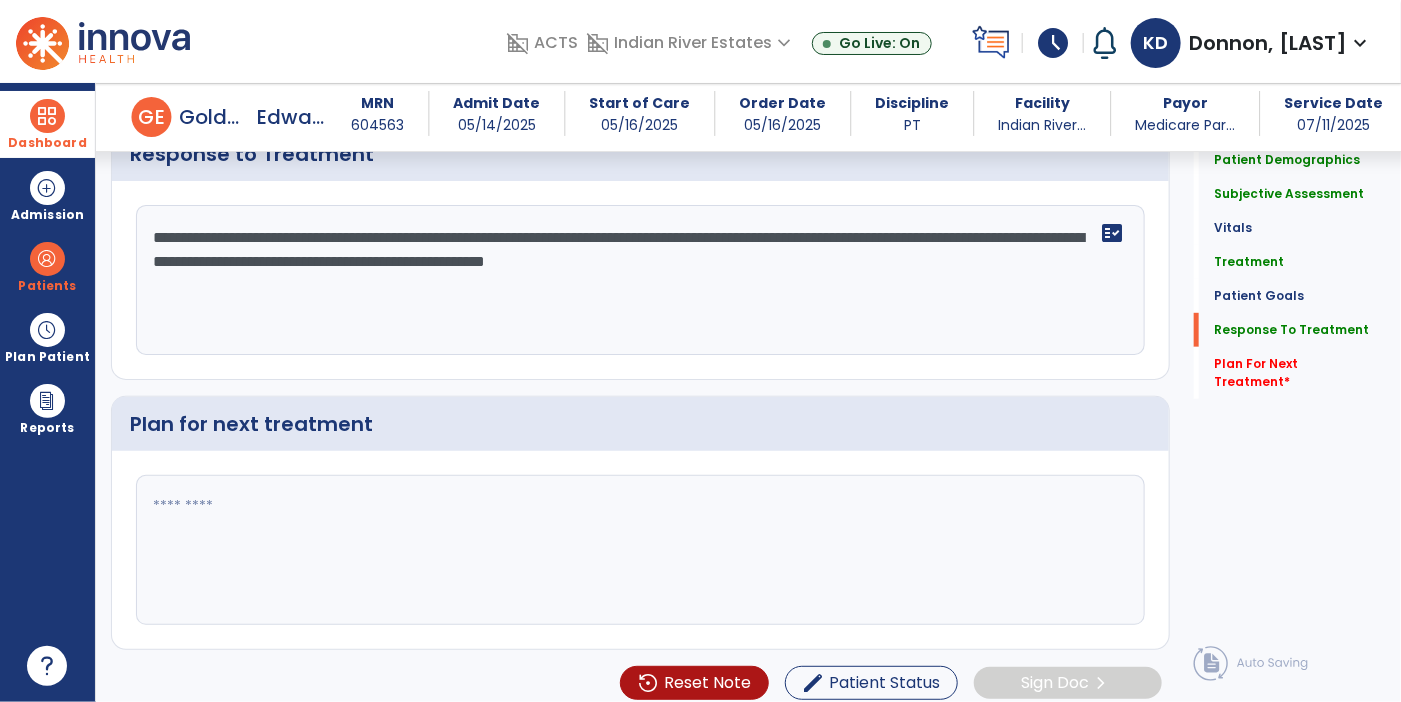 type on "**********" 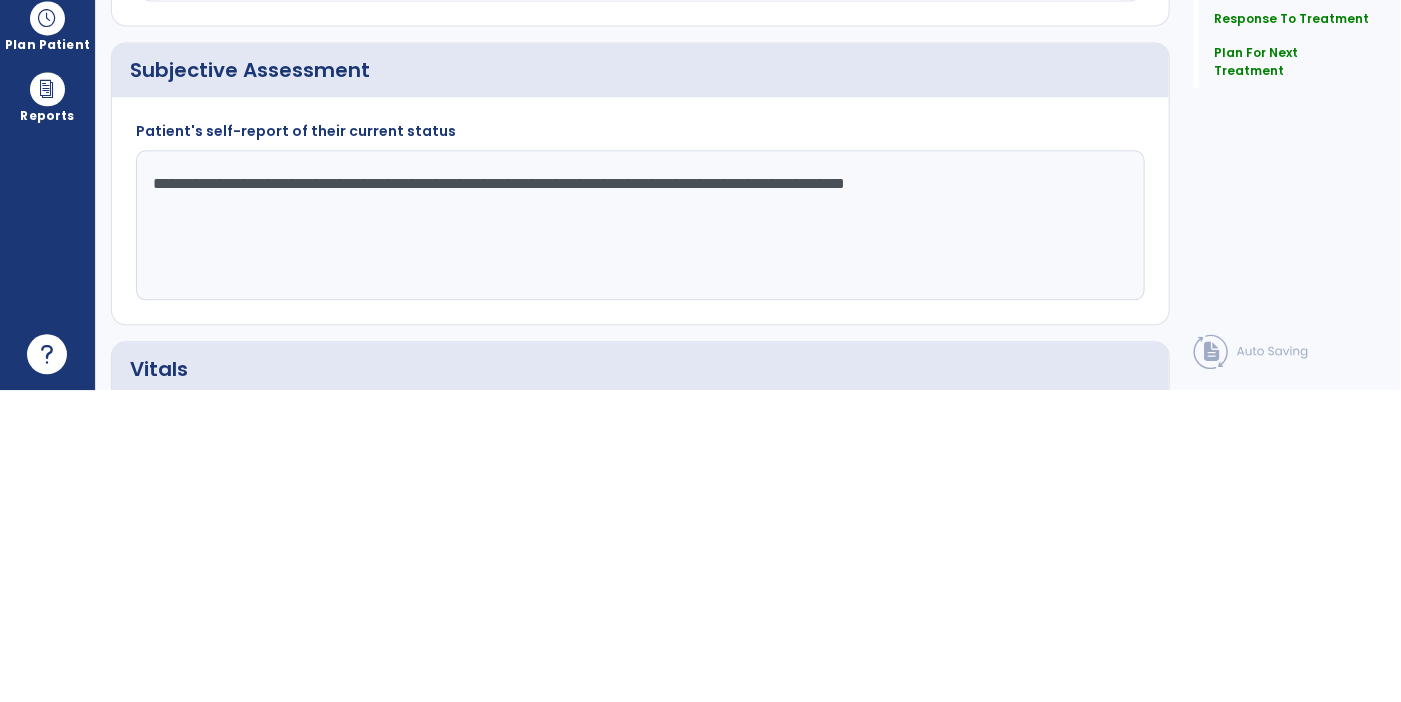 scroll, scrollTop: 302, scrollLeft: 0, axis: vertical 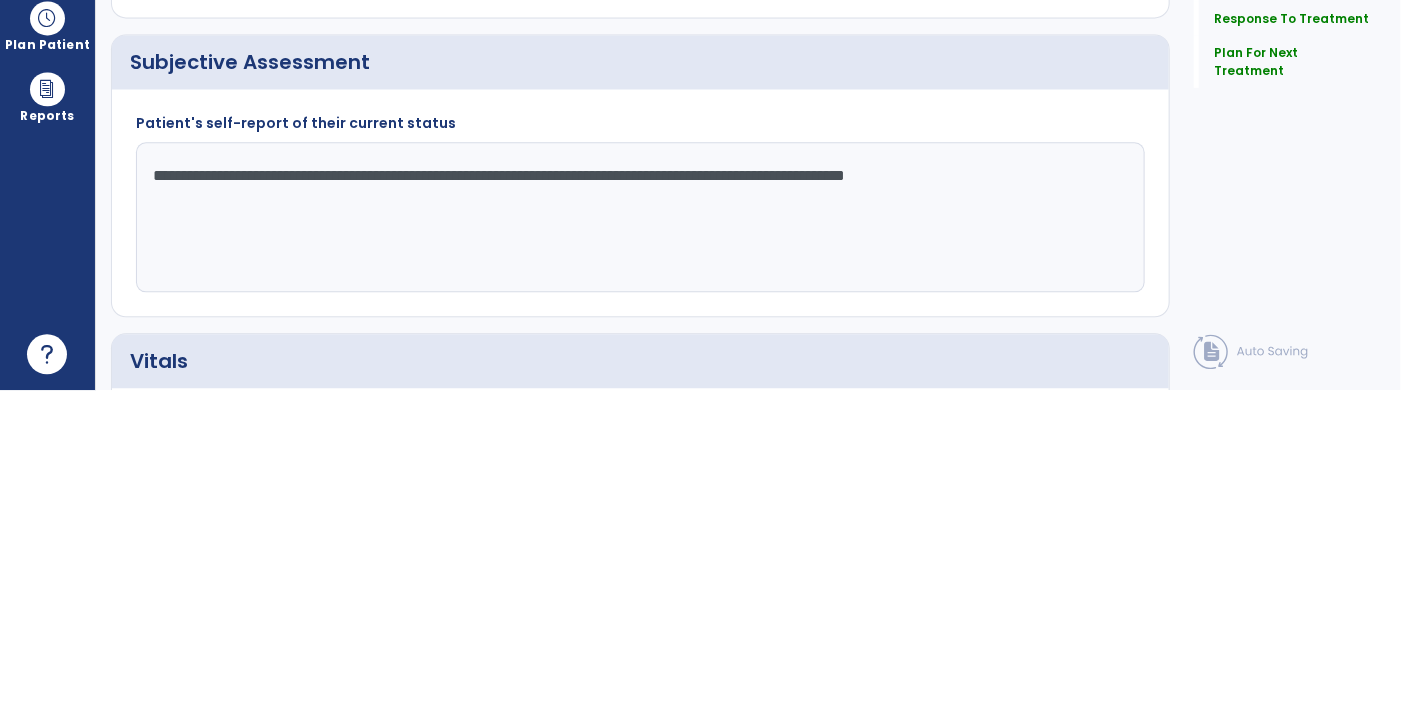 type on "**********" 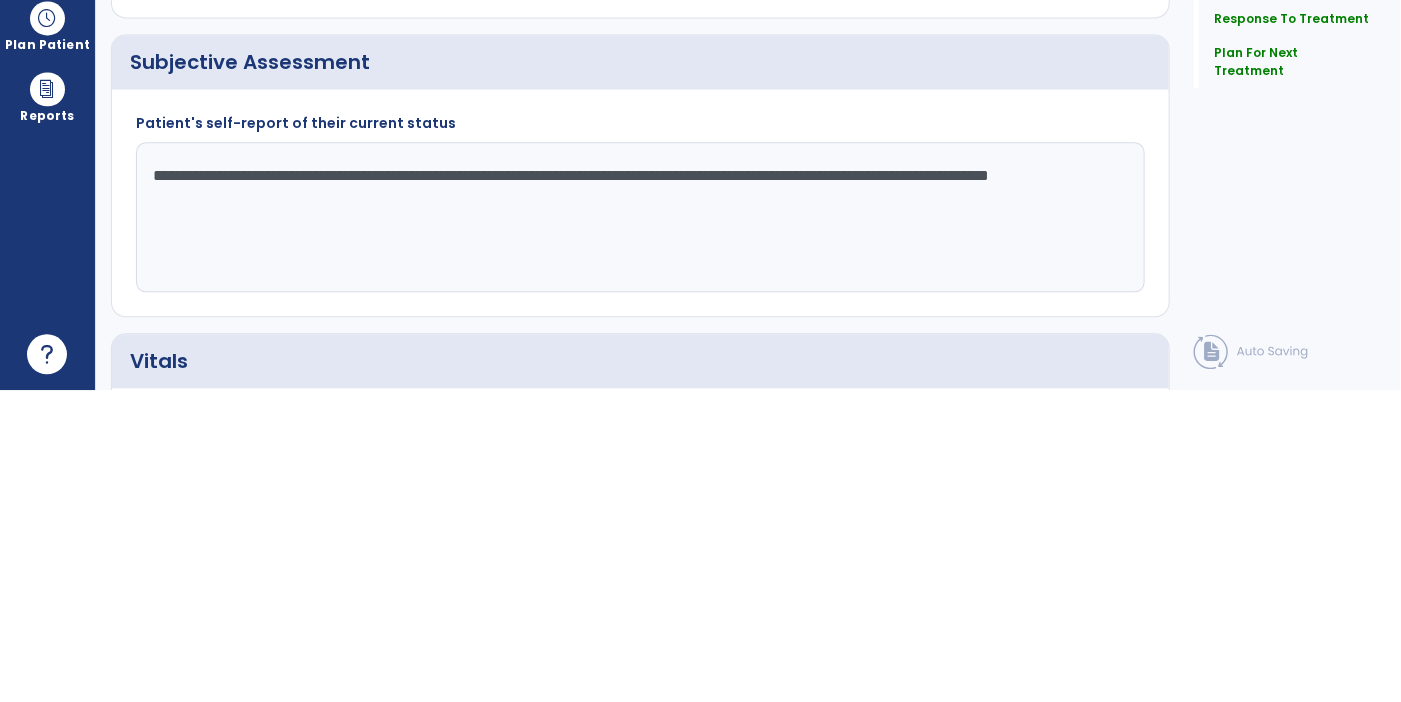 click on "**********" 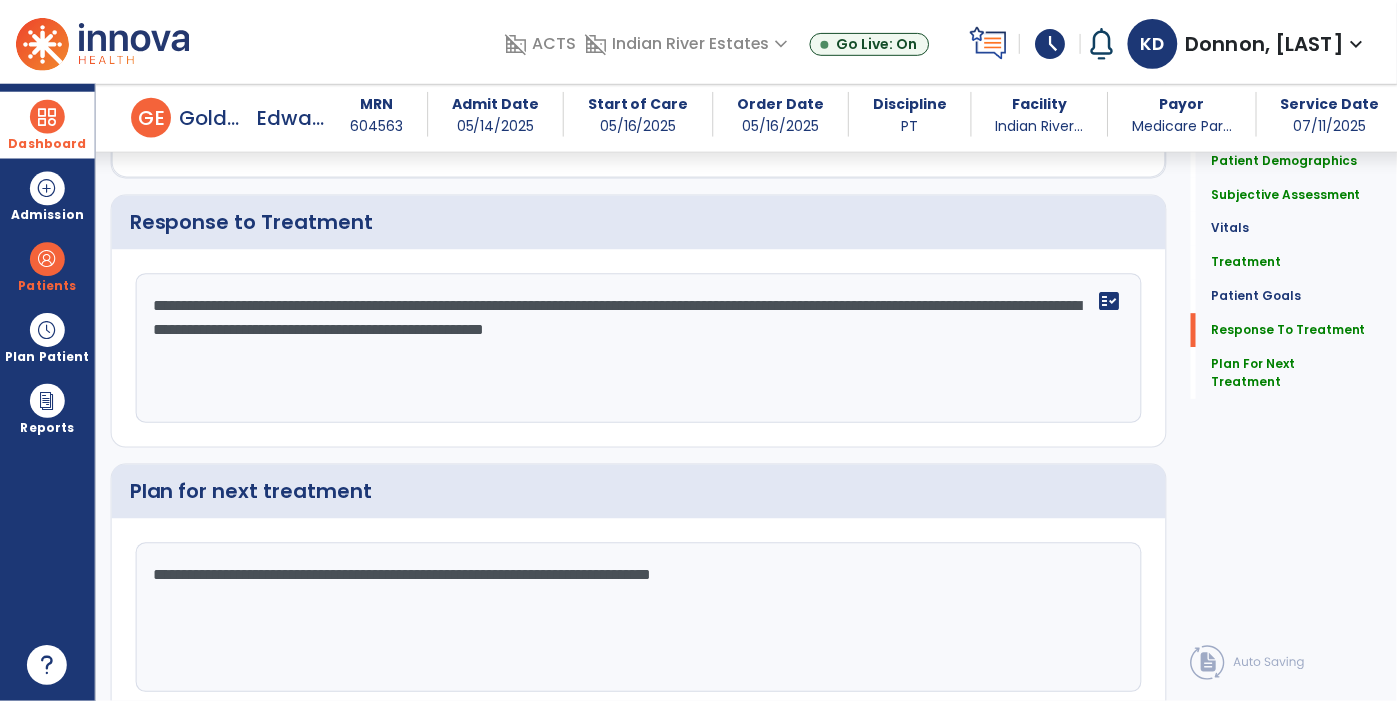 scroll, scrollTop: 3566, scrollLeft: 0, axis: vertical 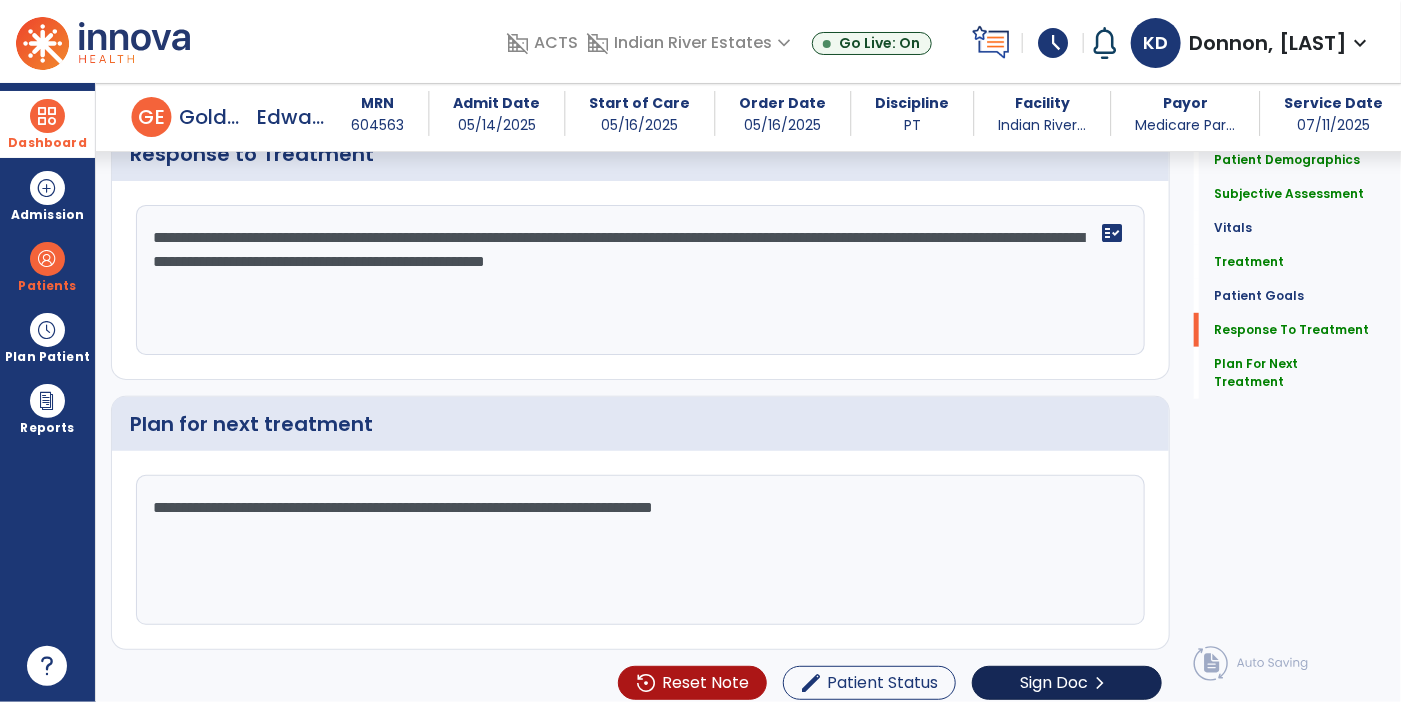 type on "**********" 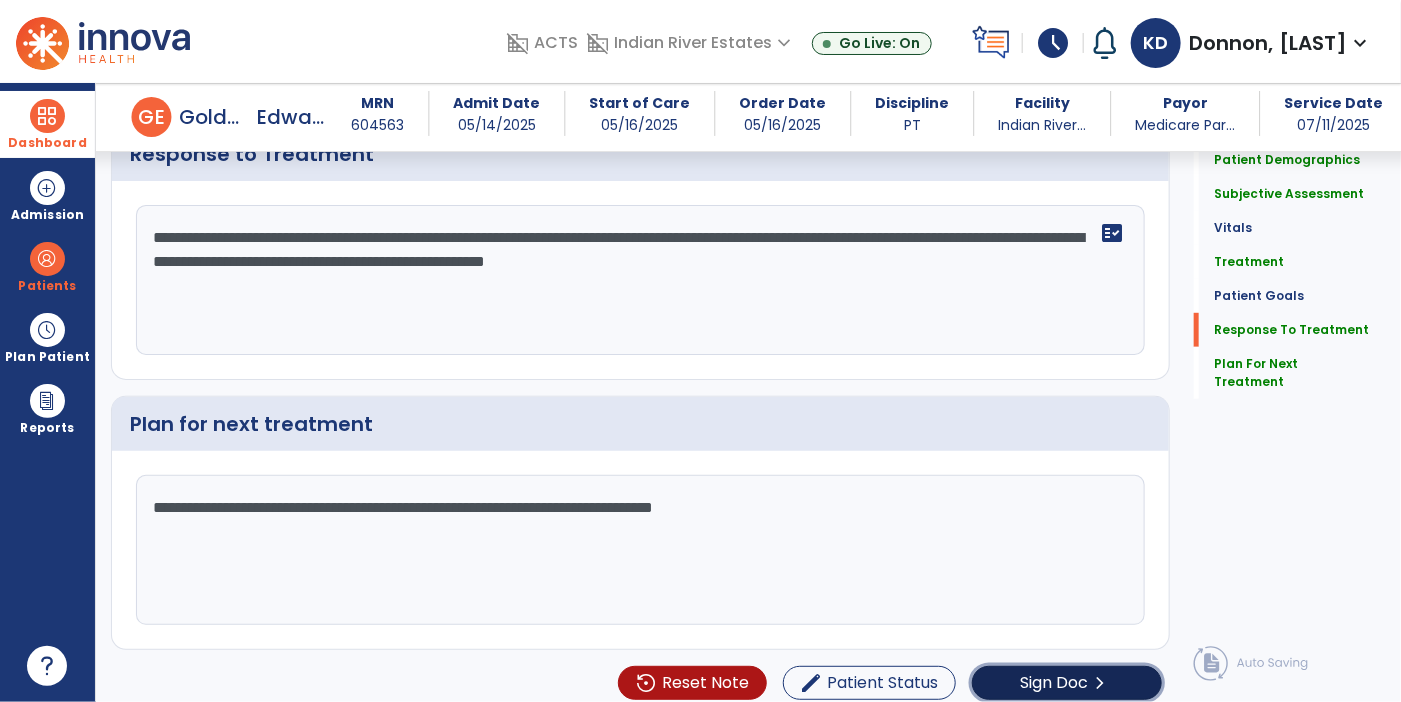 click on "Sign Doc" 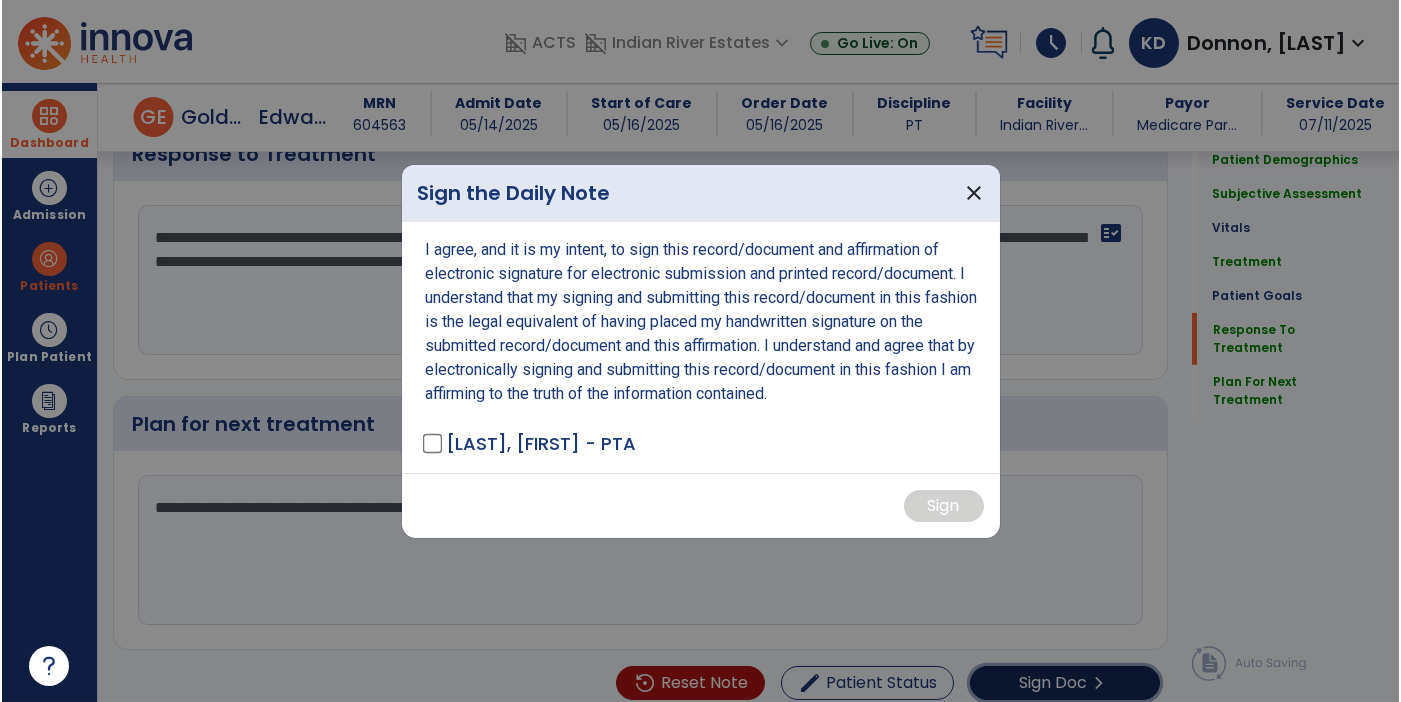 scroll, scrollTop: 3566, scrollLeft: 0, axis: vertical 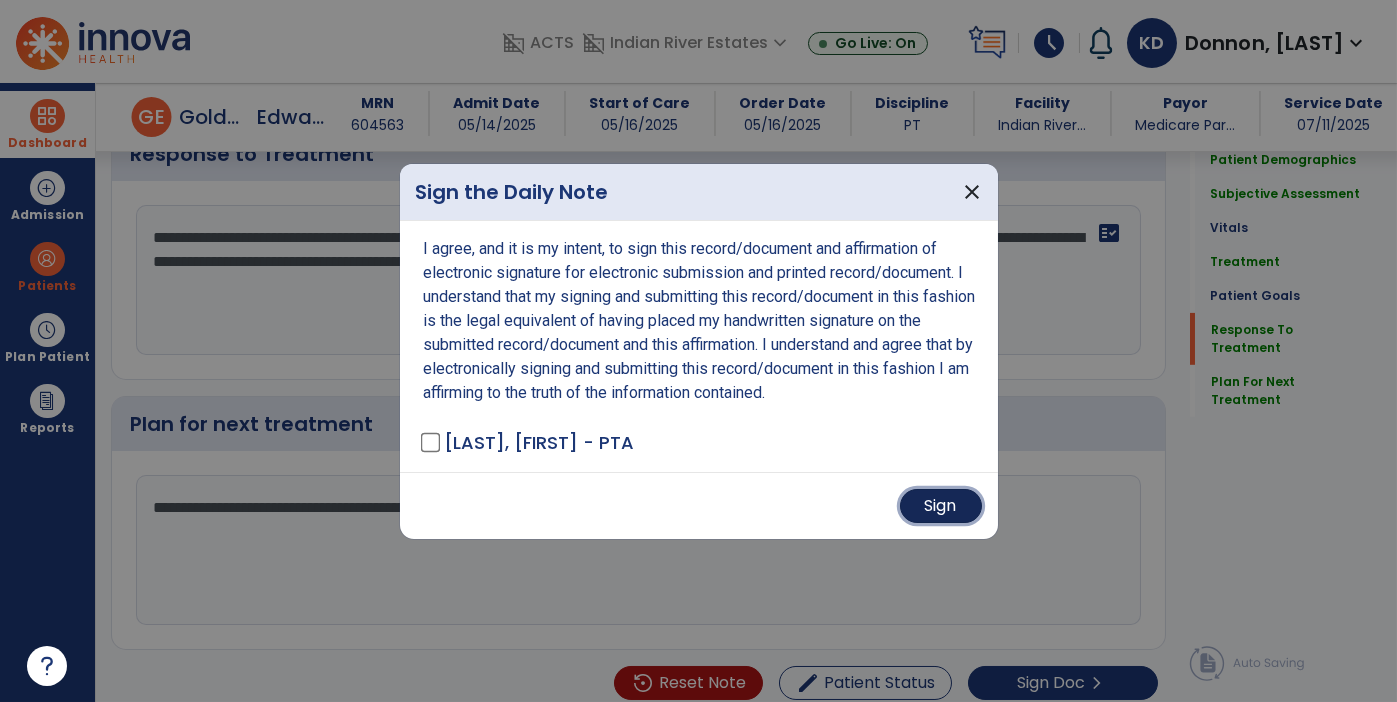 click on "Sign" at bounding box center (941, 506) 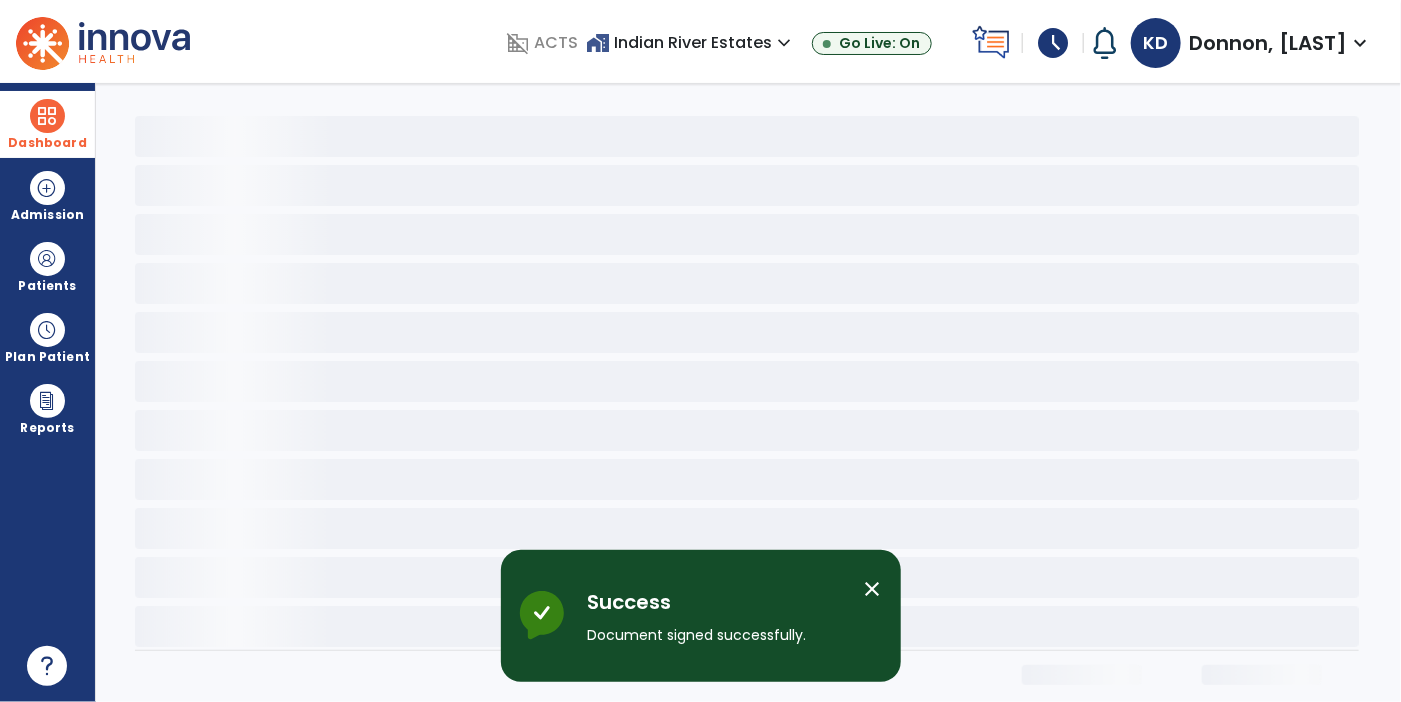 scroll, scrollTop: 0, scrollLeft: 0, axis: both 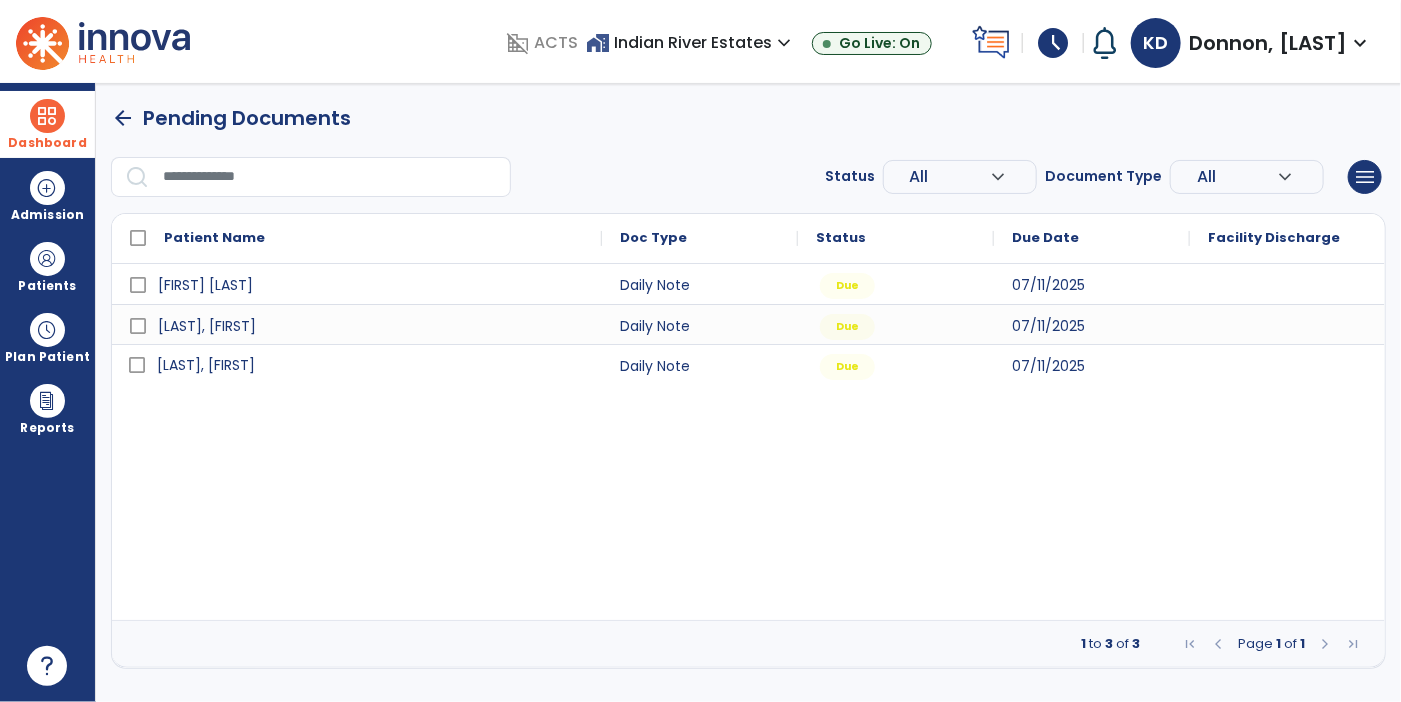 click on "[LAST], [FIRST]" at bounding box center (206, 365) 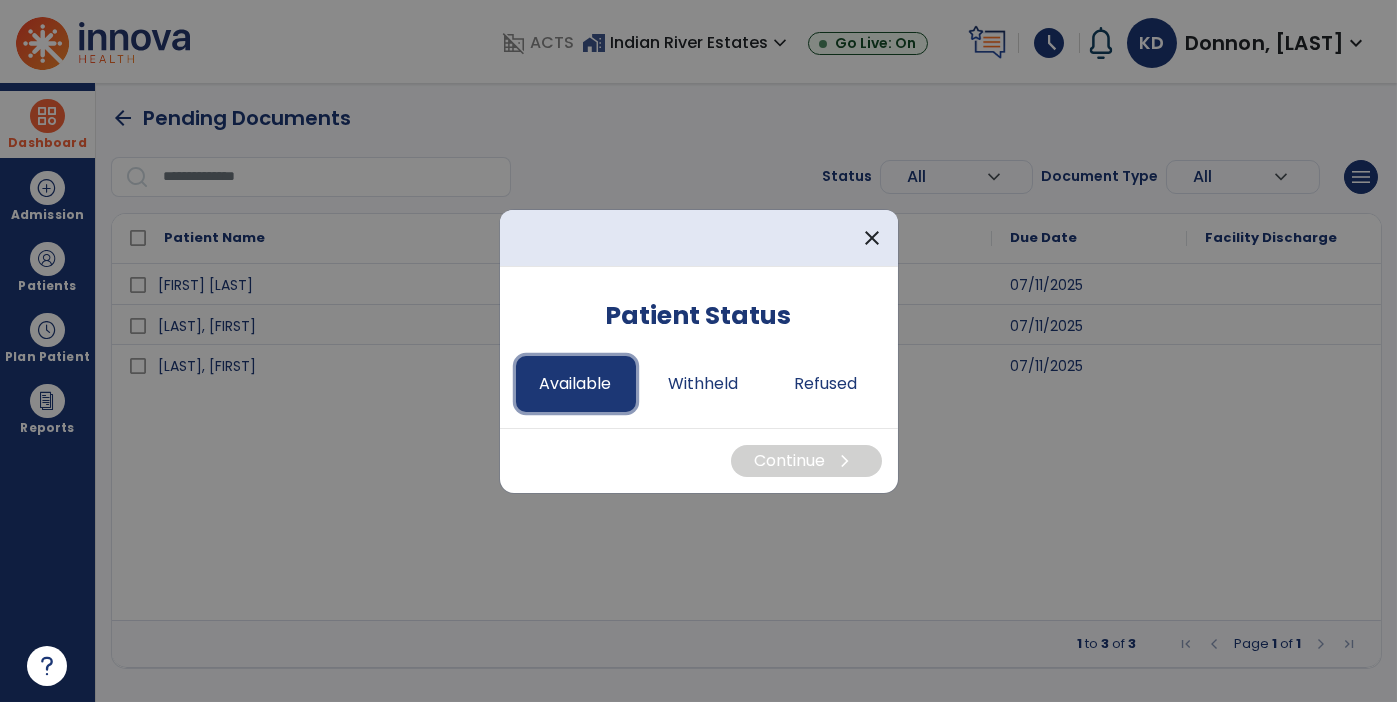 click on "Available" at bounding box center (576, 384) 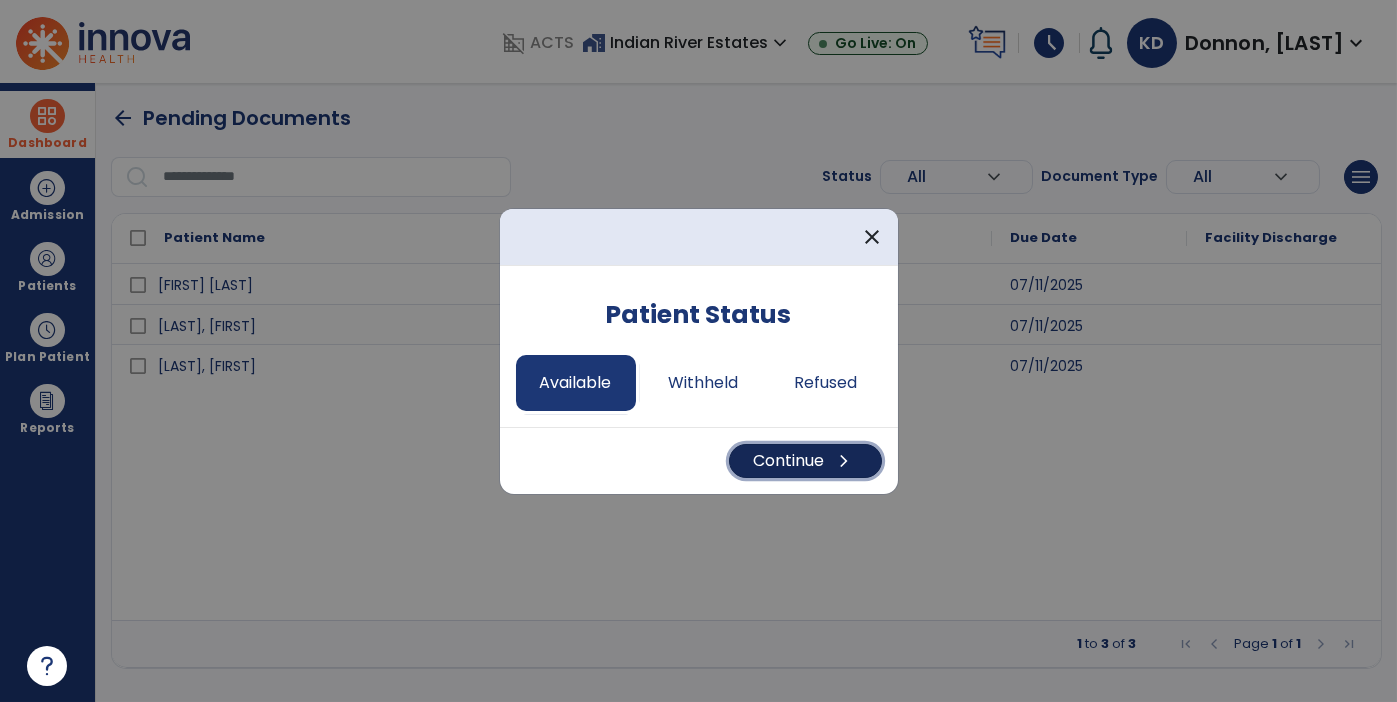 click on "Continue   chevron_right" at bounding box center (805, 461) 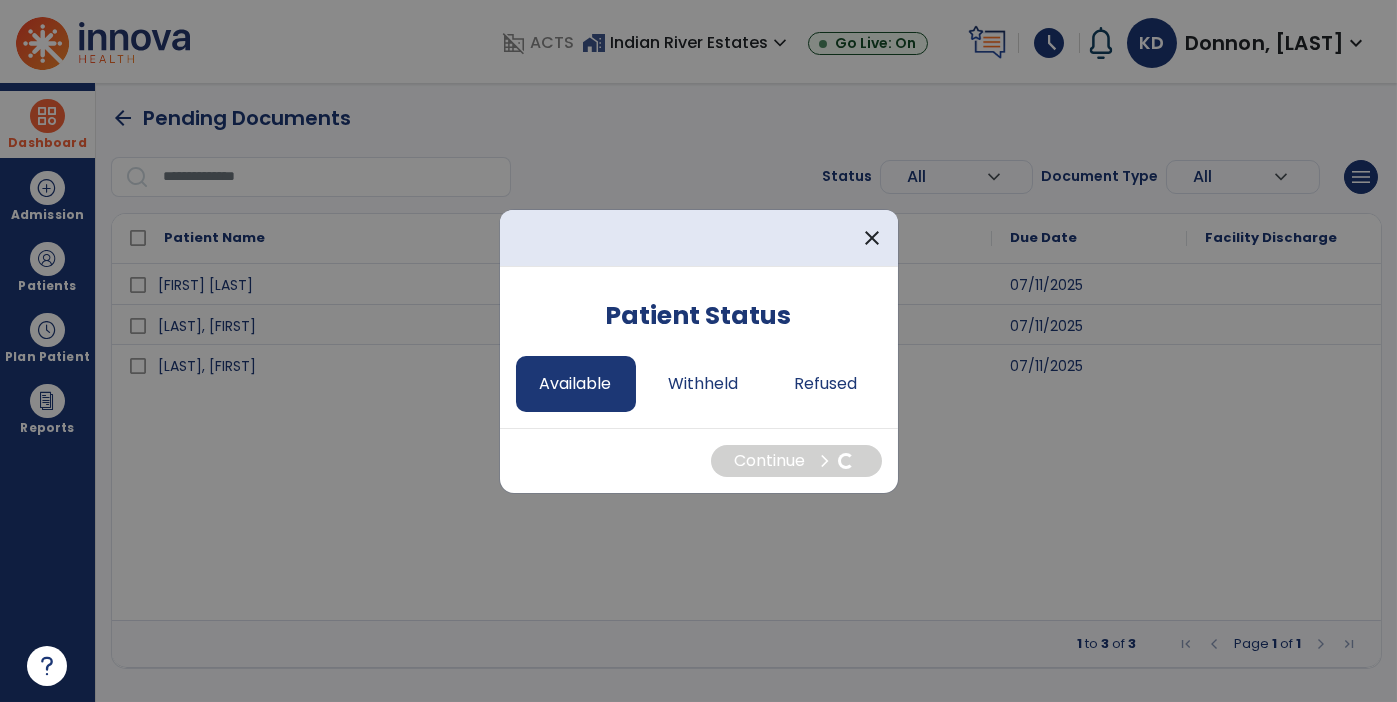 select on "*" 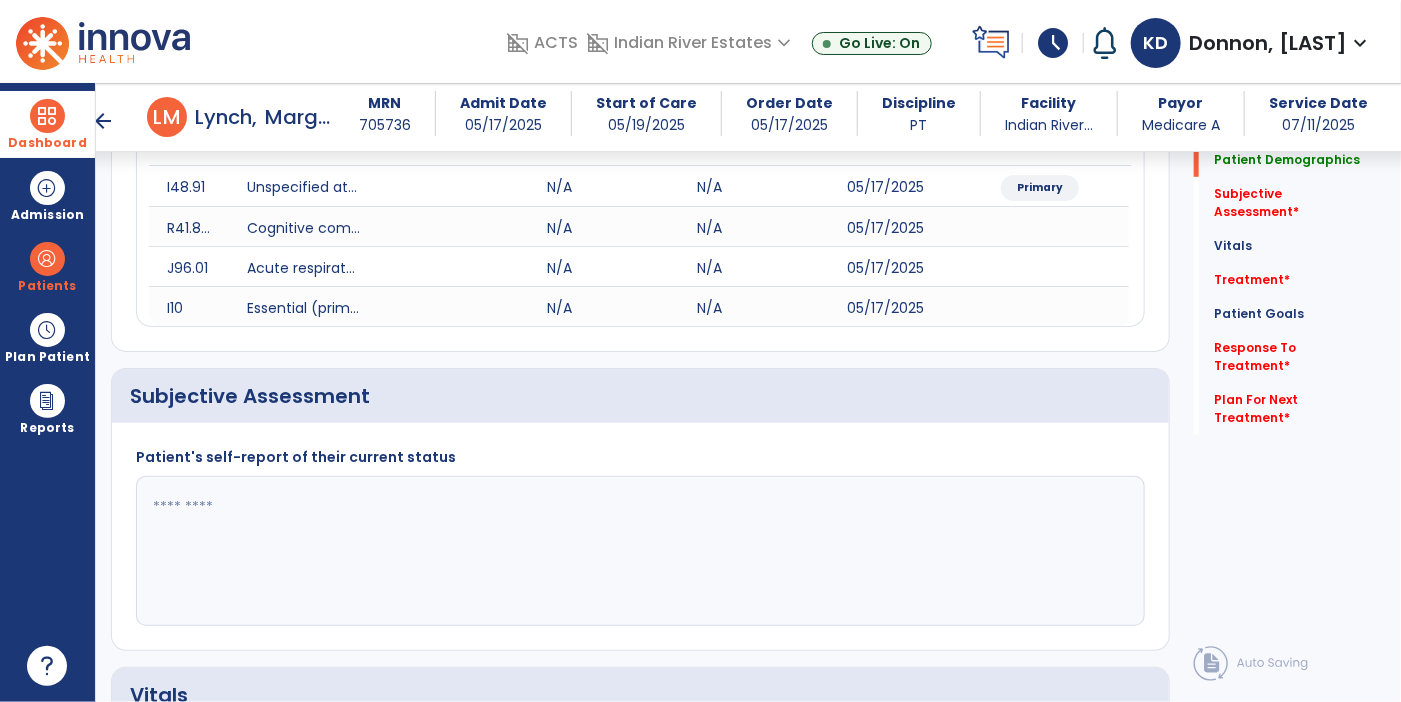 scroll, scrollTop: 294, scrollLeft: 0, axis: vertical 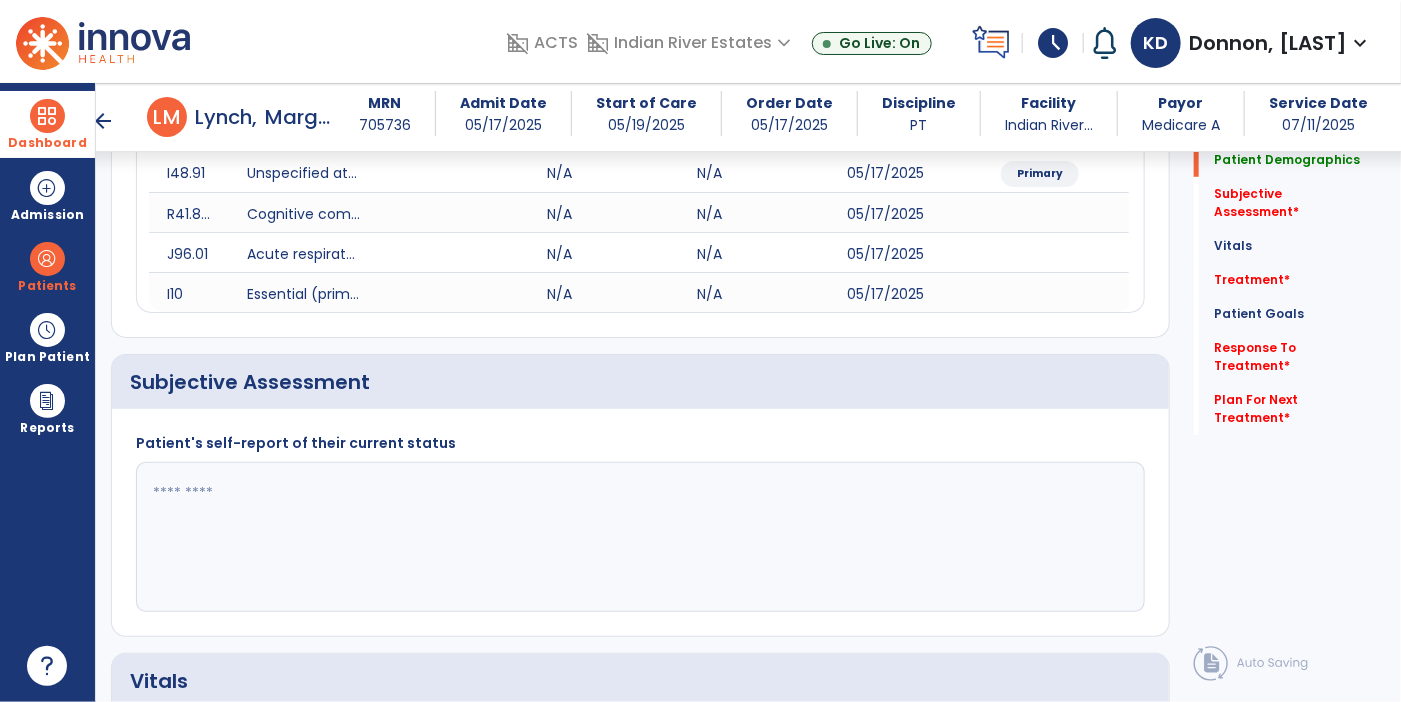 click 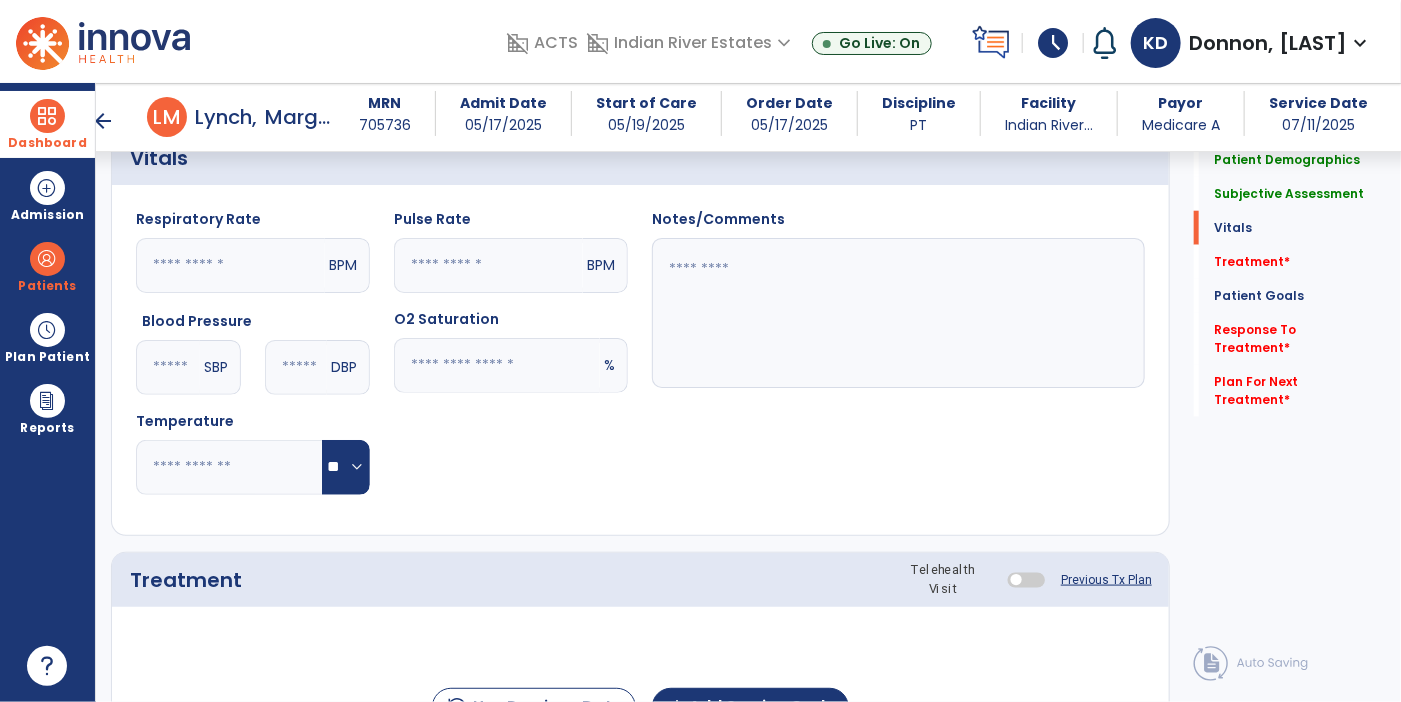 scroll, scrollTop: 806, scrollLeft: 0, axis: vertical 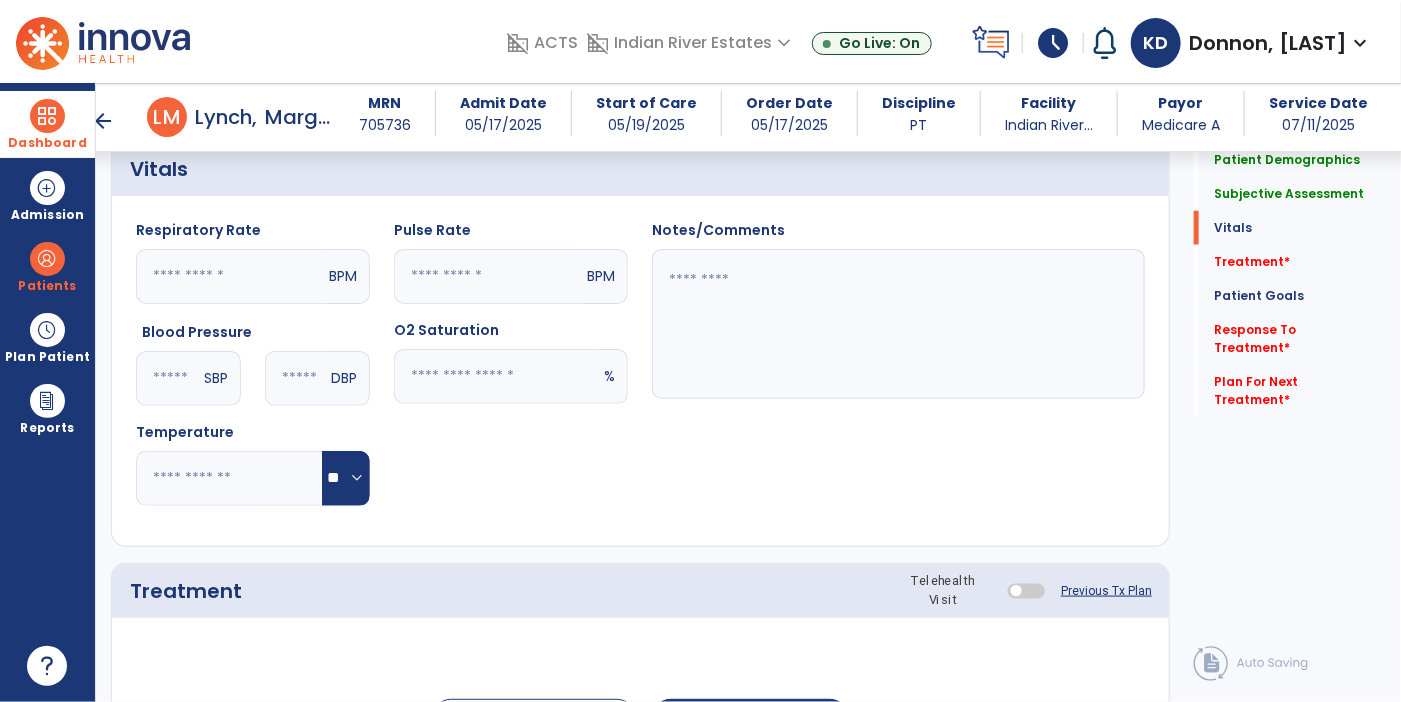 type on "**********" 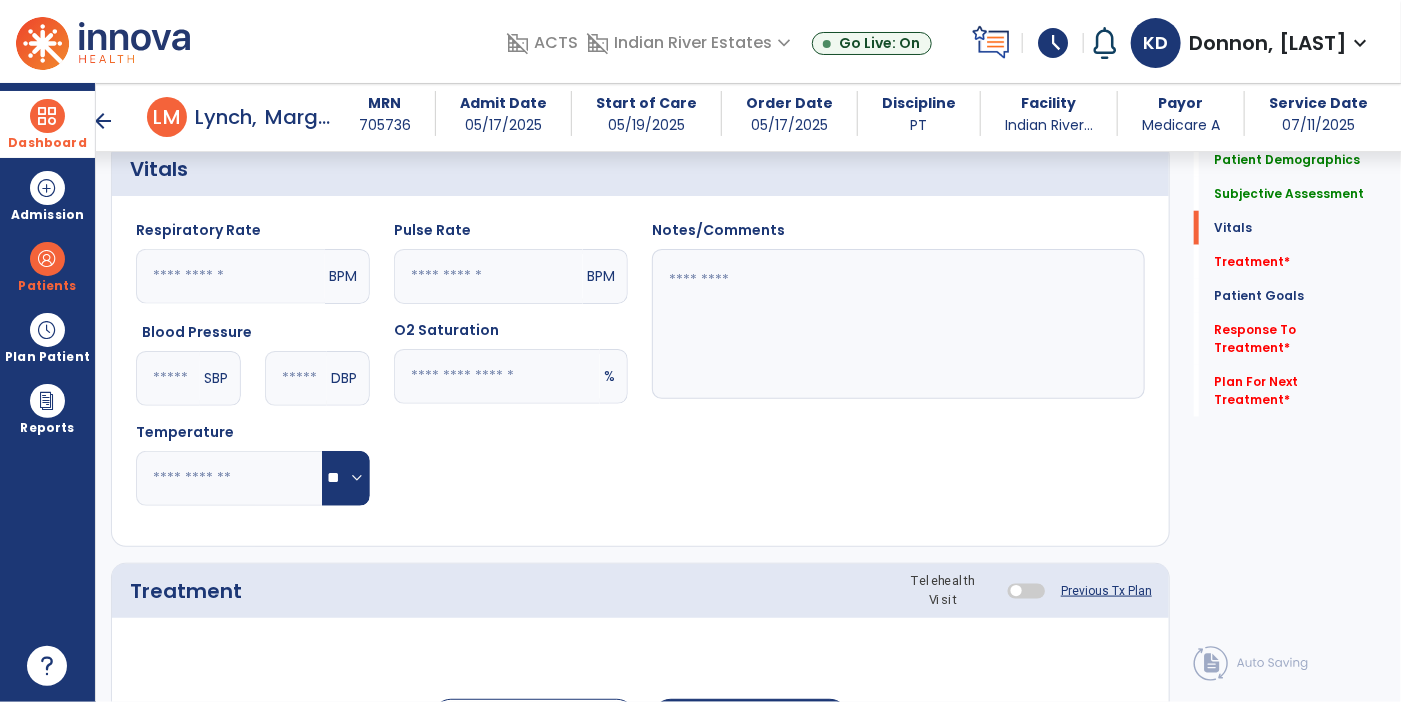 click 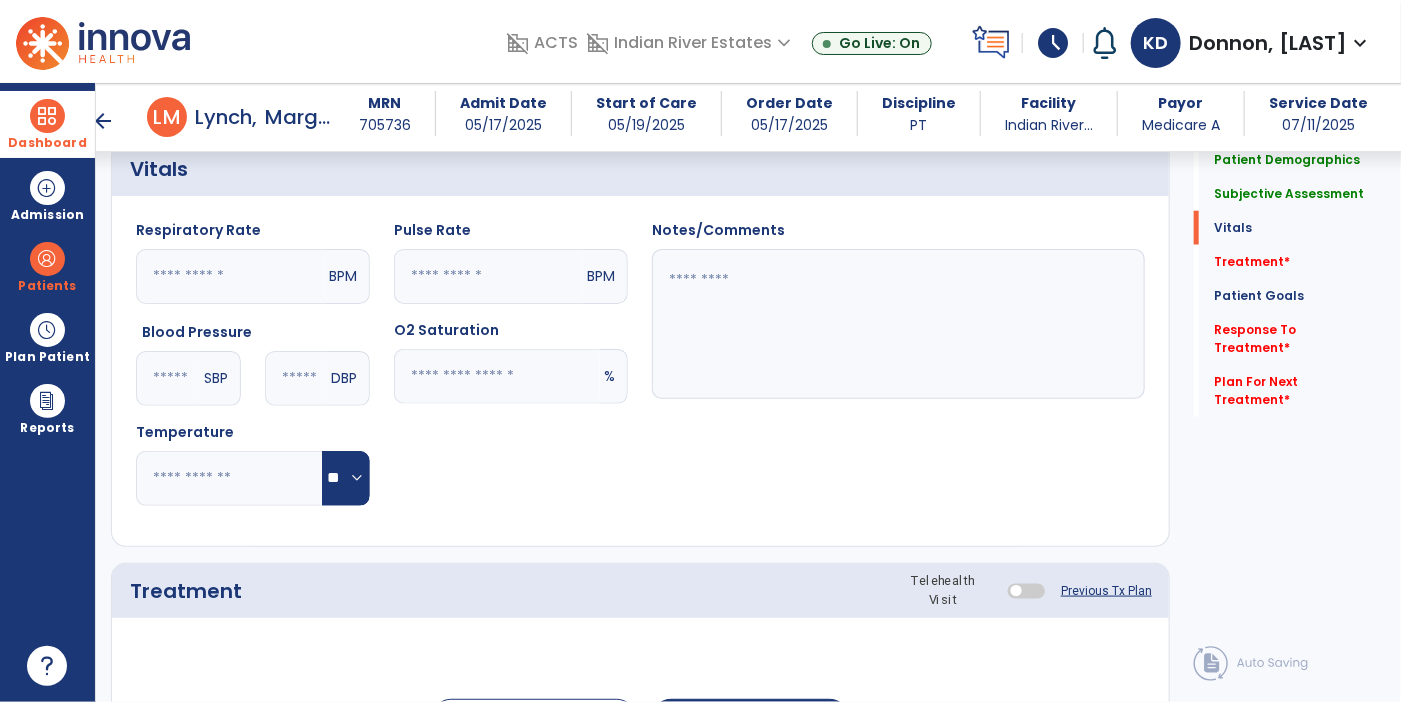 click 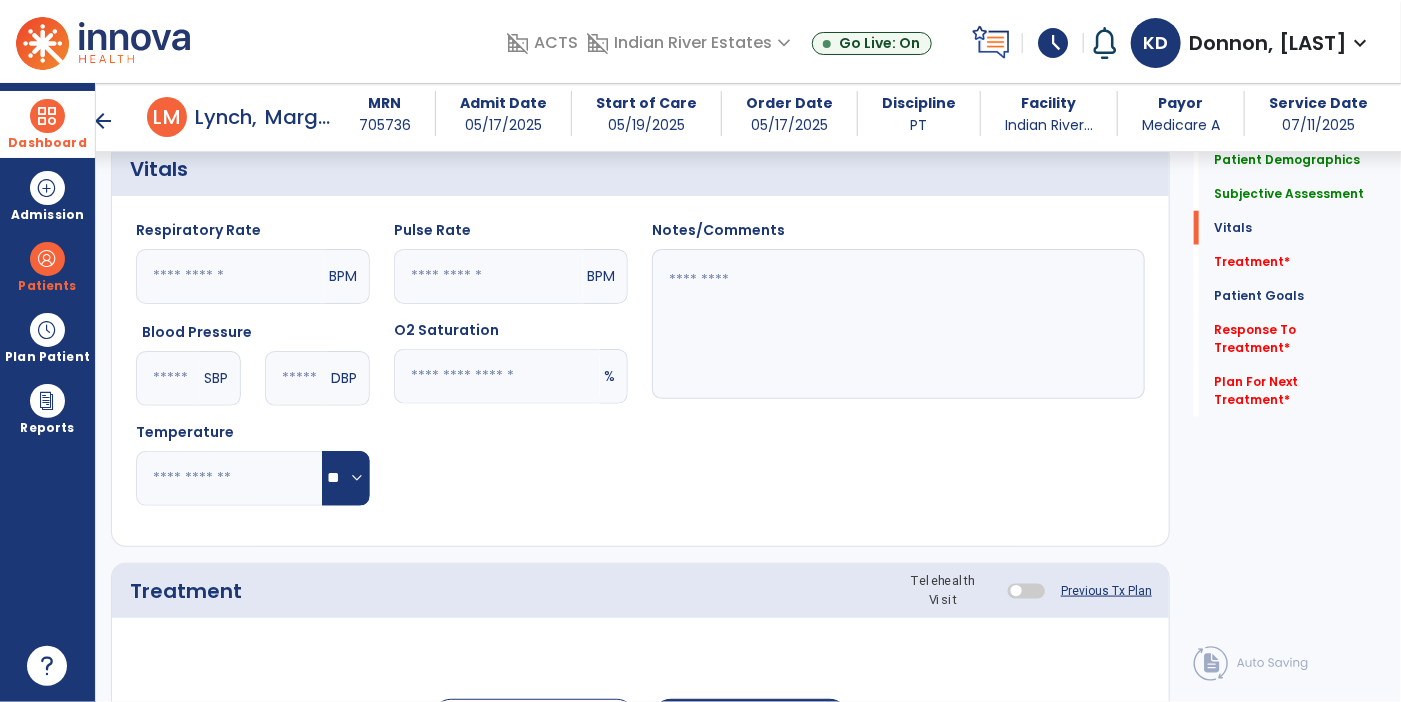 type on "**" 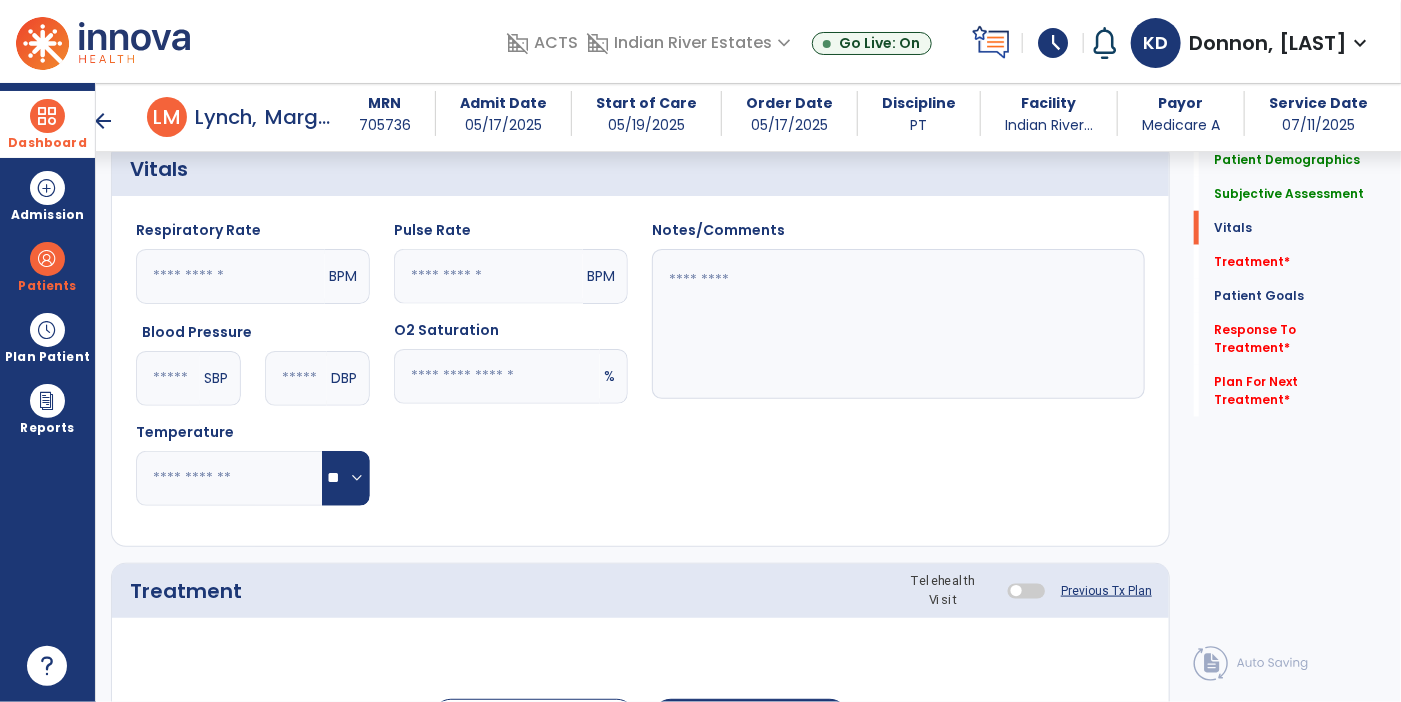 click 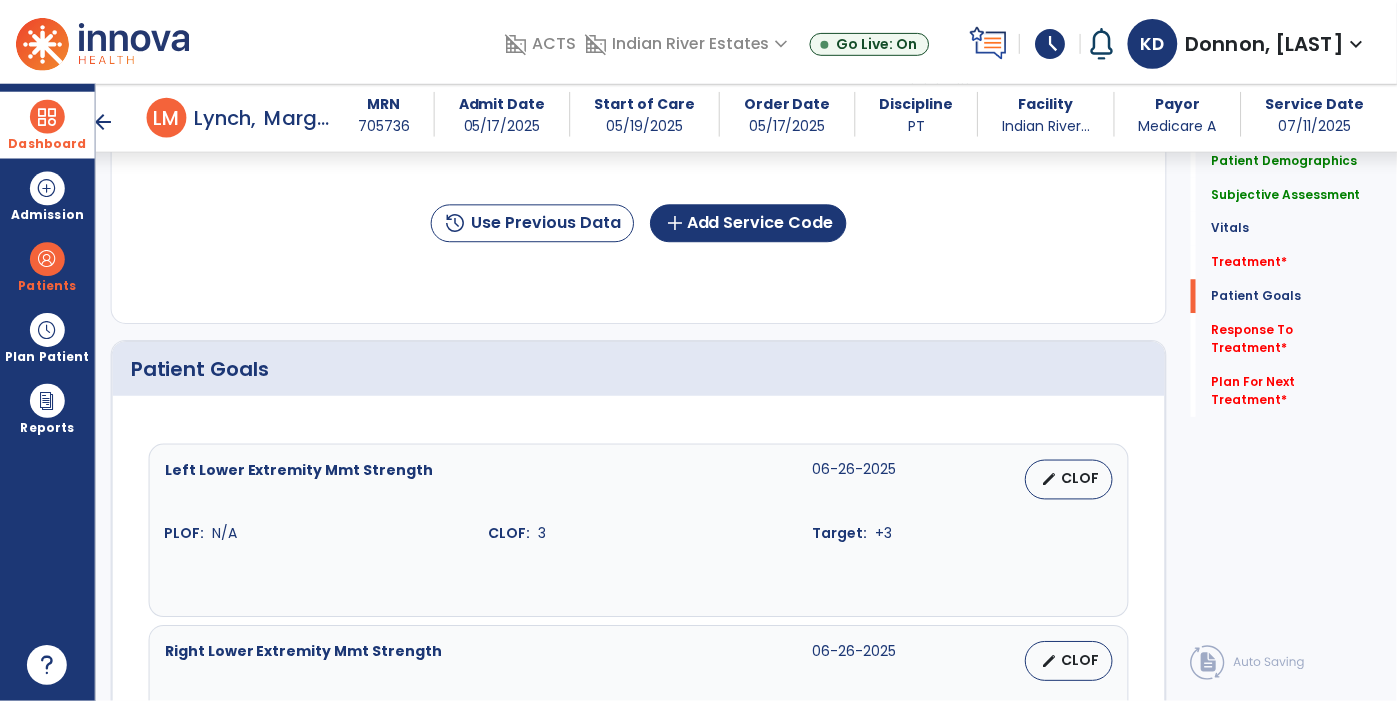 scroll, scrollTop: 1303, scrollLeft: 0, axis: vertical 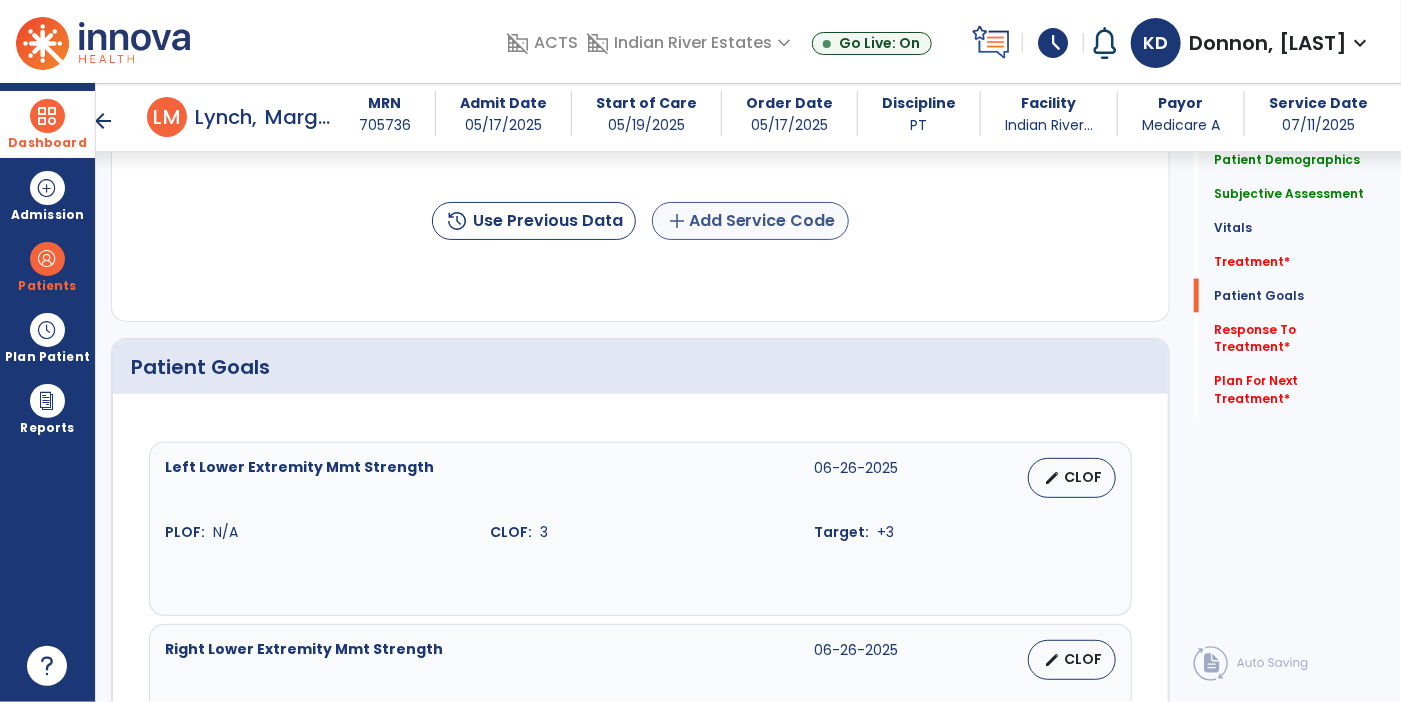 type on "**" 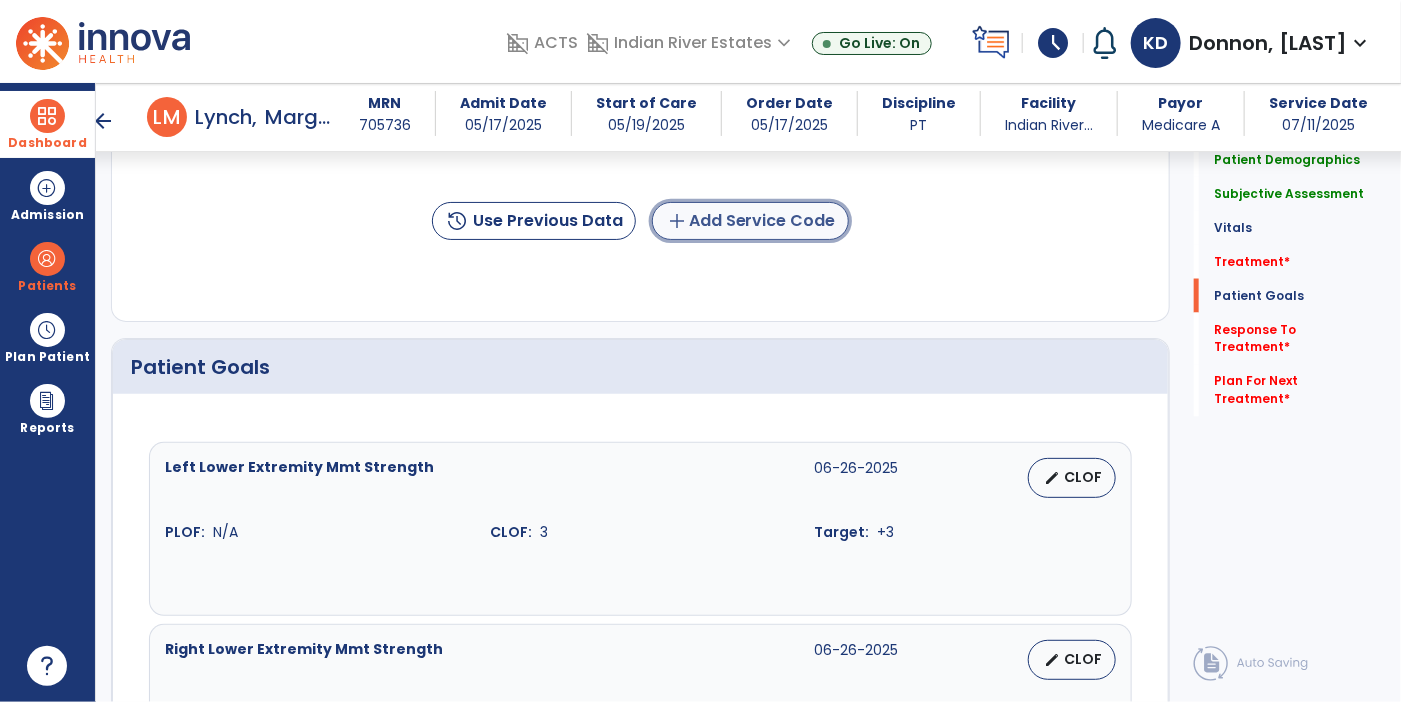 click on "add" 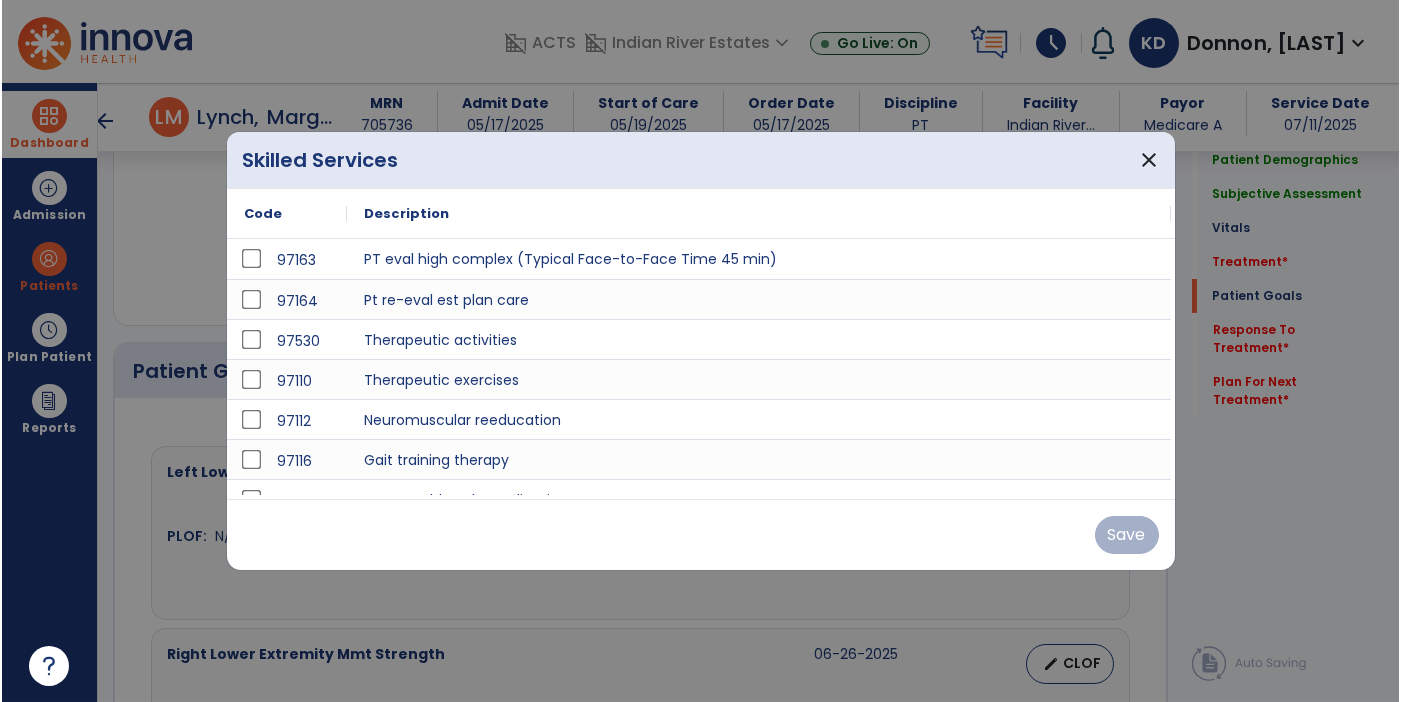scroll, scrollTop: 1303, scrollLeft: 0, axis: vertical 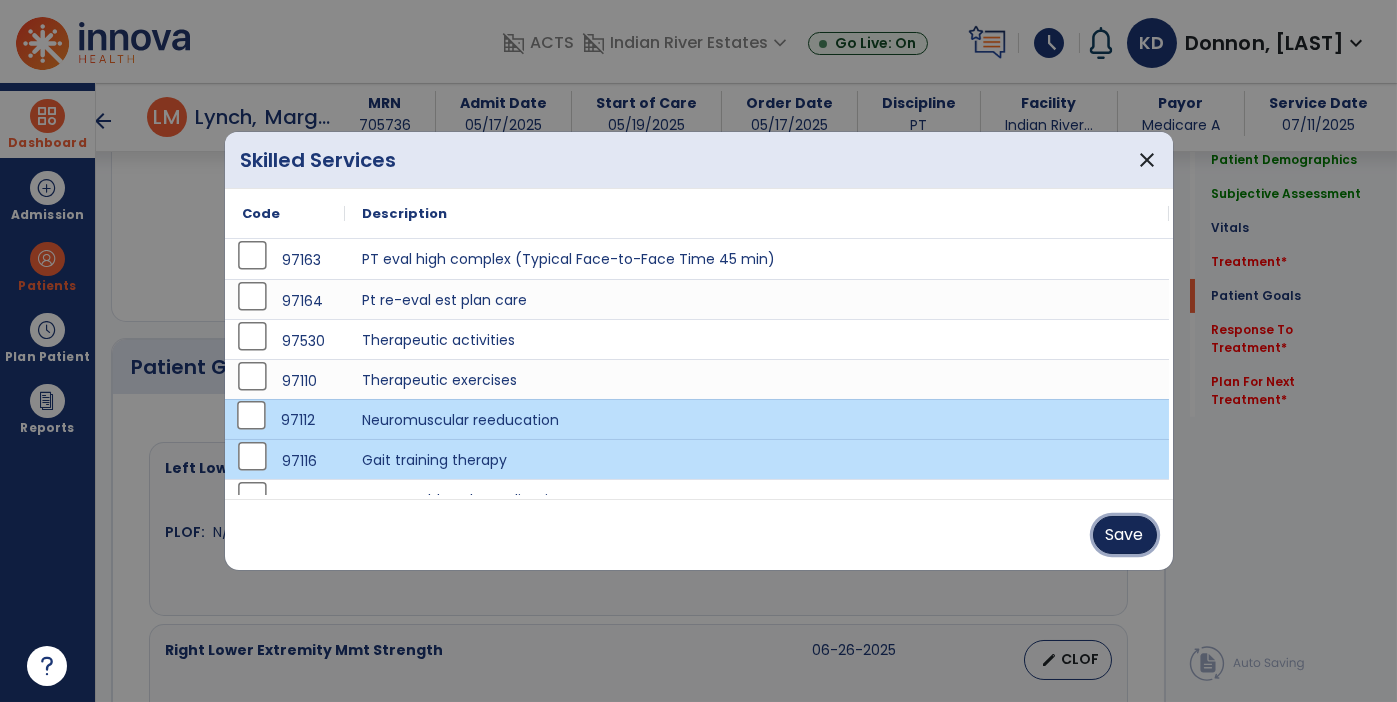 click on "Save" at bounding box center (1125, 535) 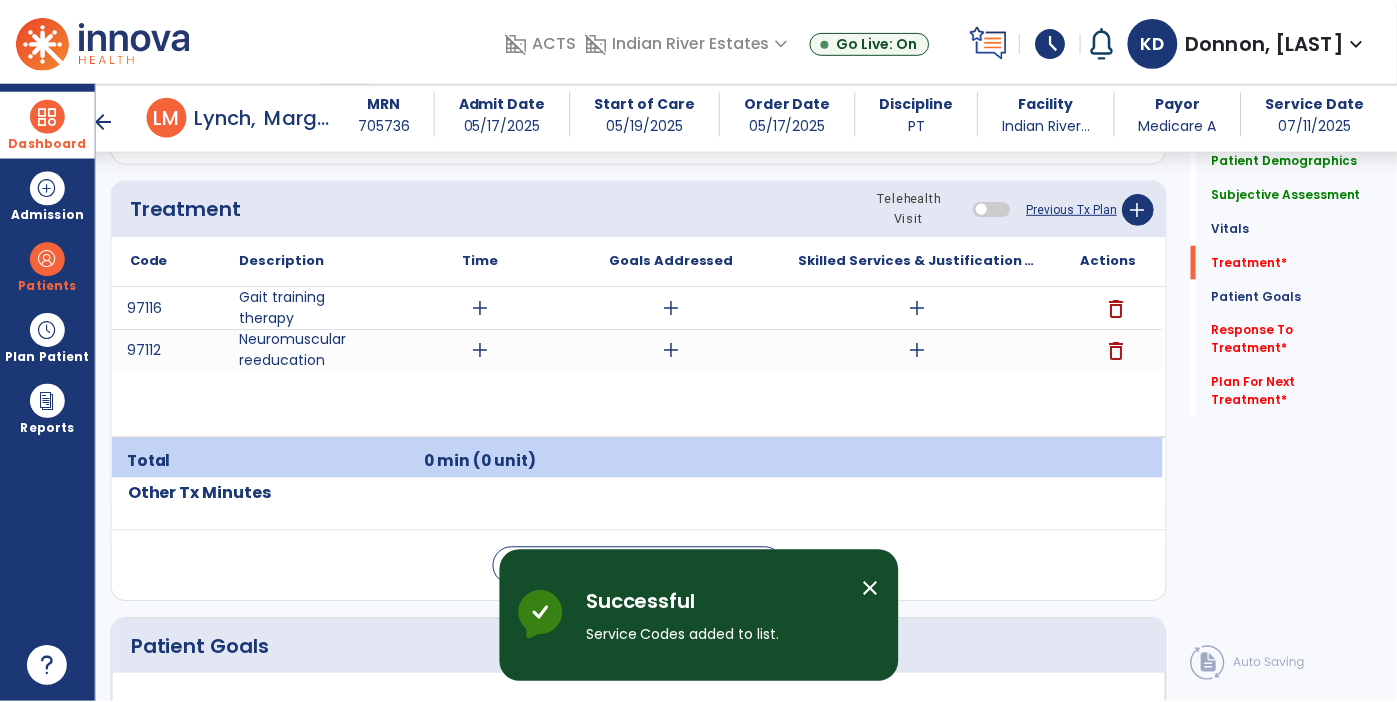 scroll, scrollTop: 1186, scrollLeft: 0, axis: vertical 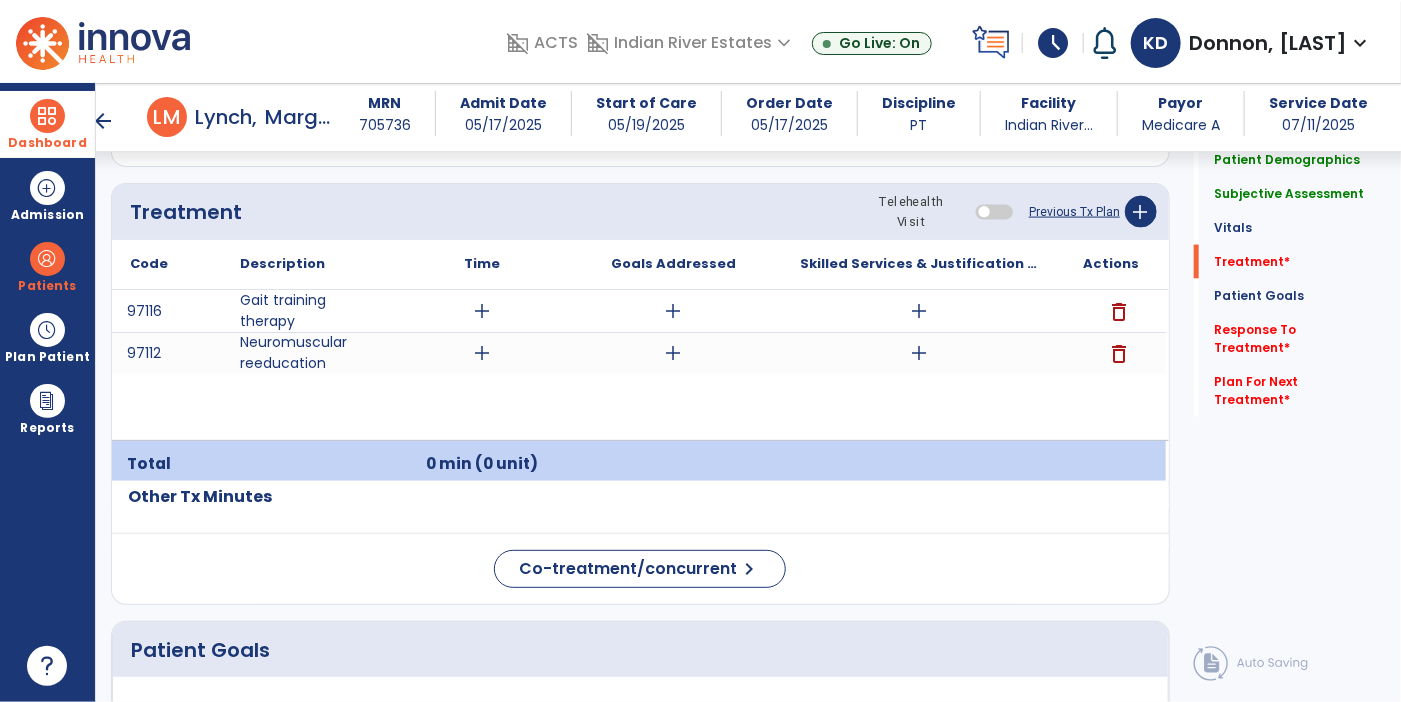 click on "add" at bounding box center [482, 311] 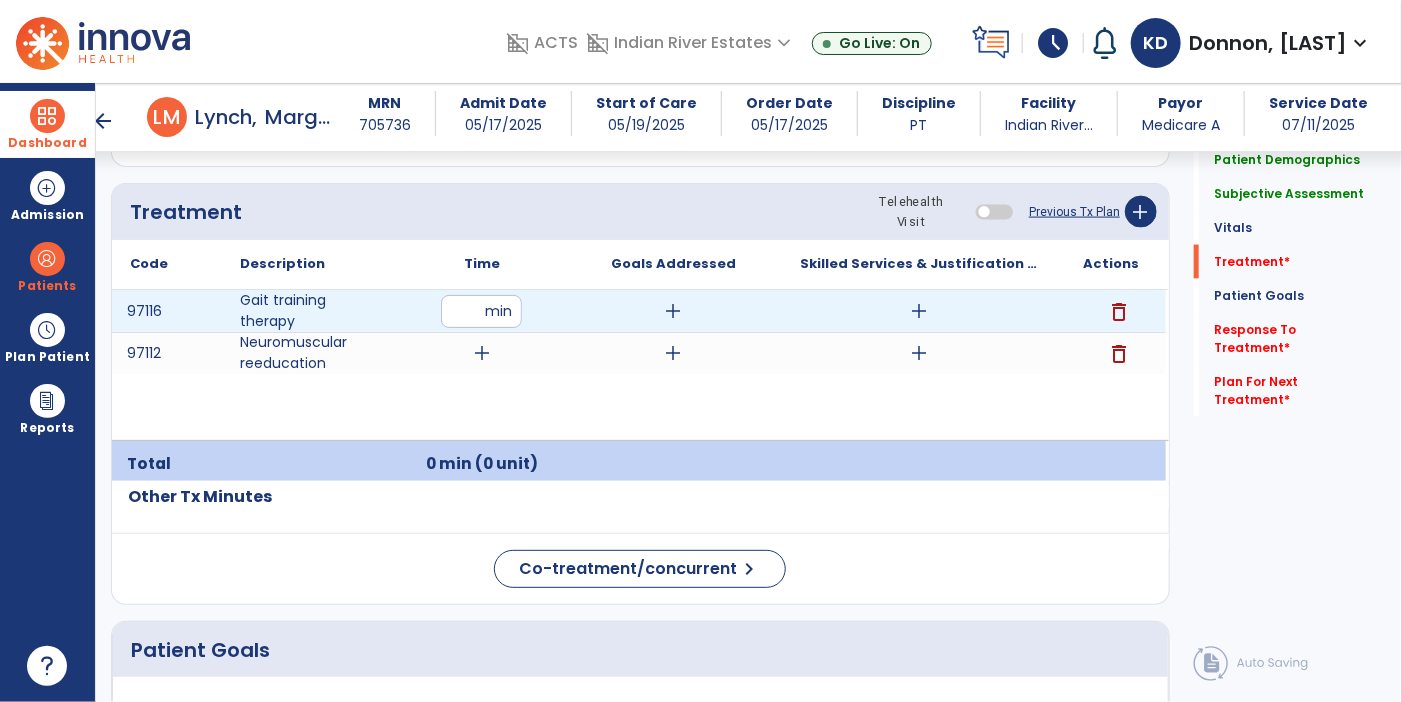 type on "**" 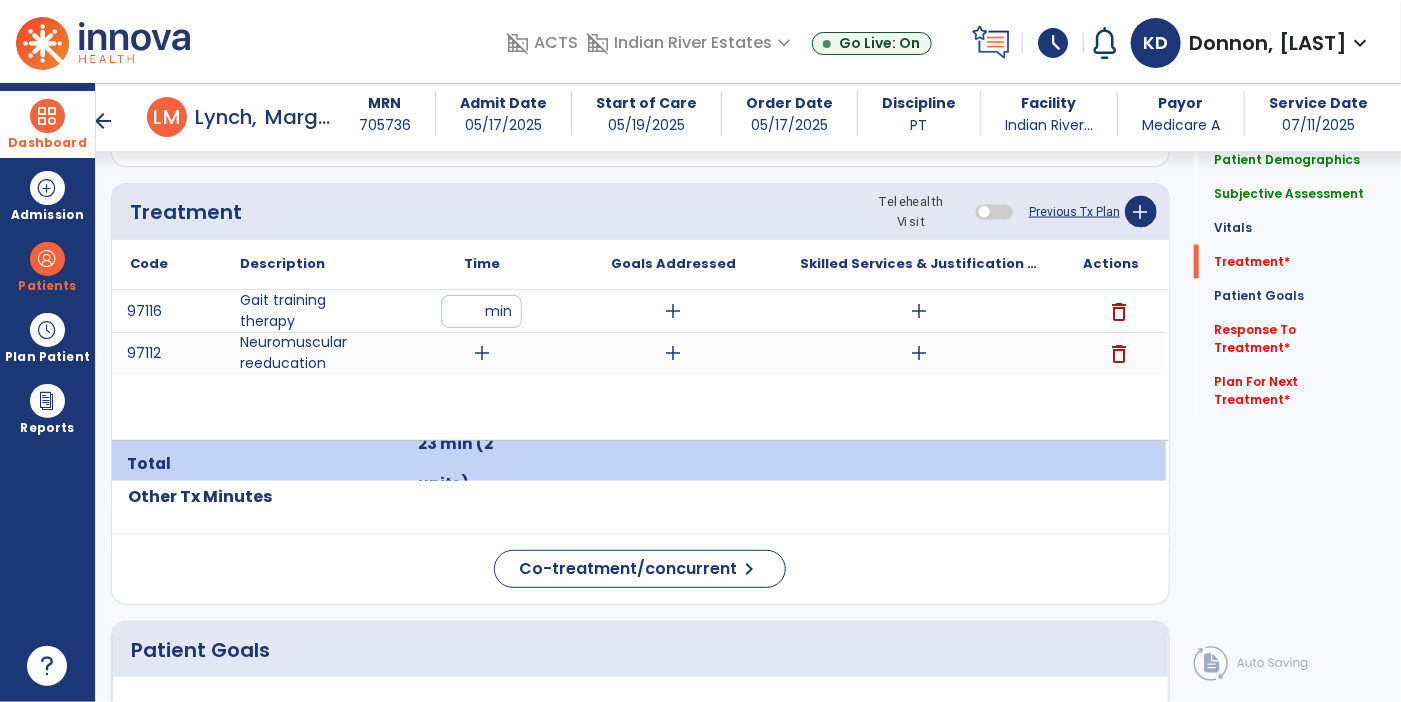 click on "add" at bounding box center [482, 353] 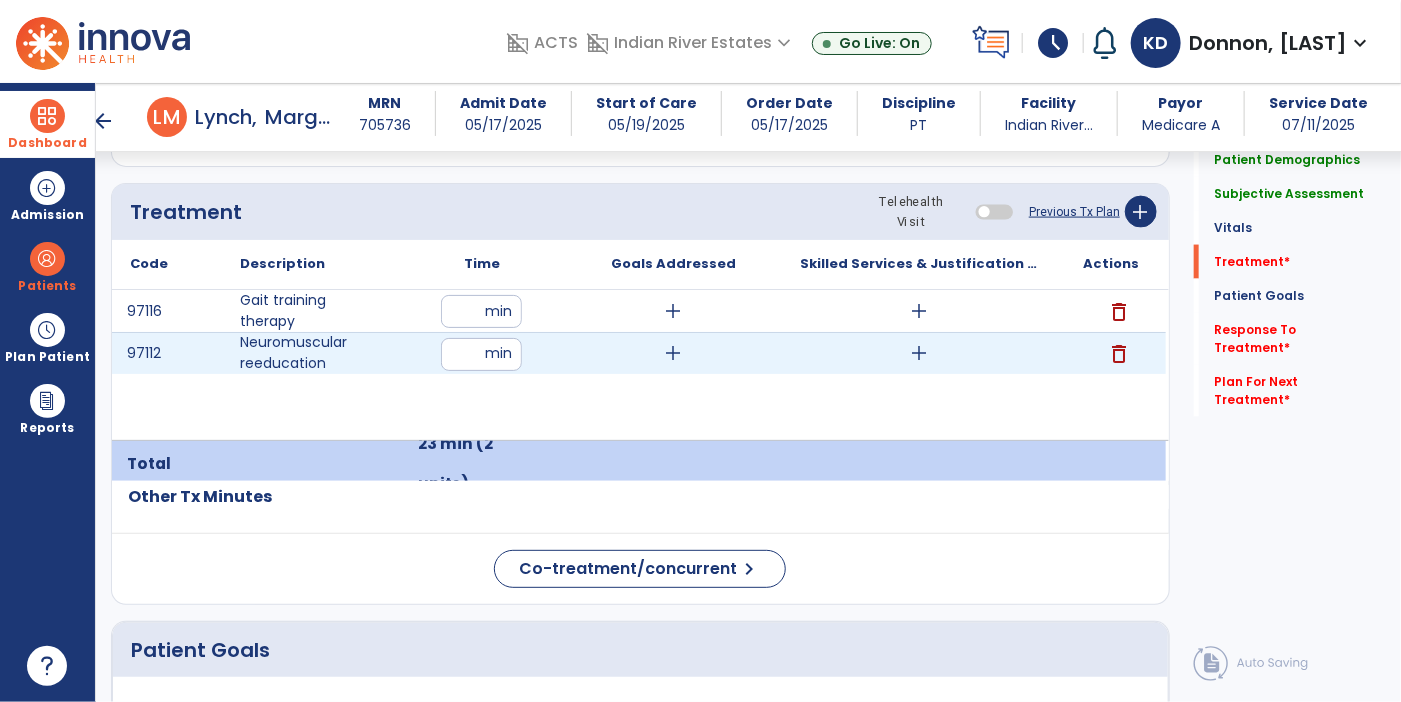 type on "*" 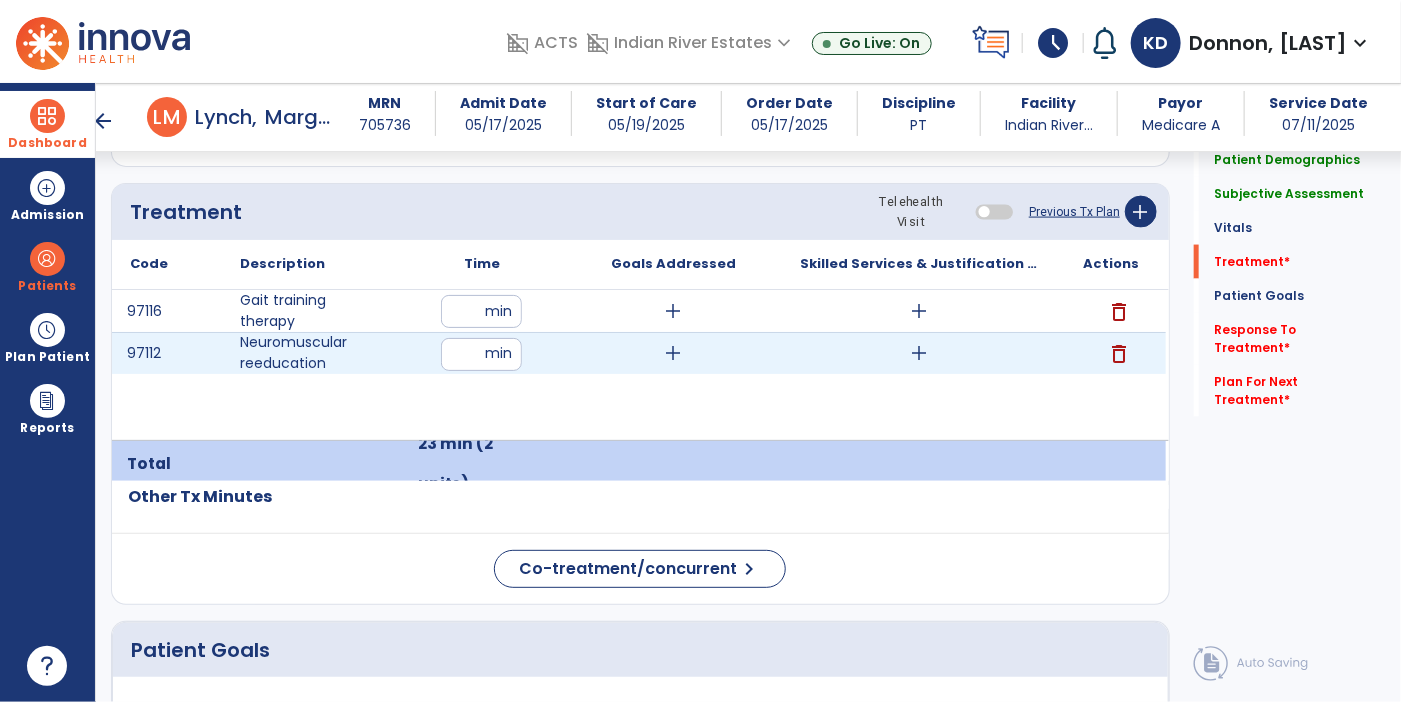 type on "**" 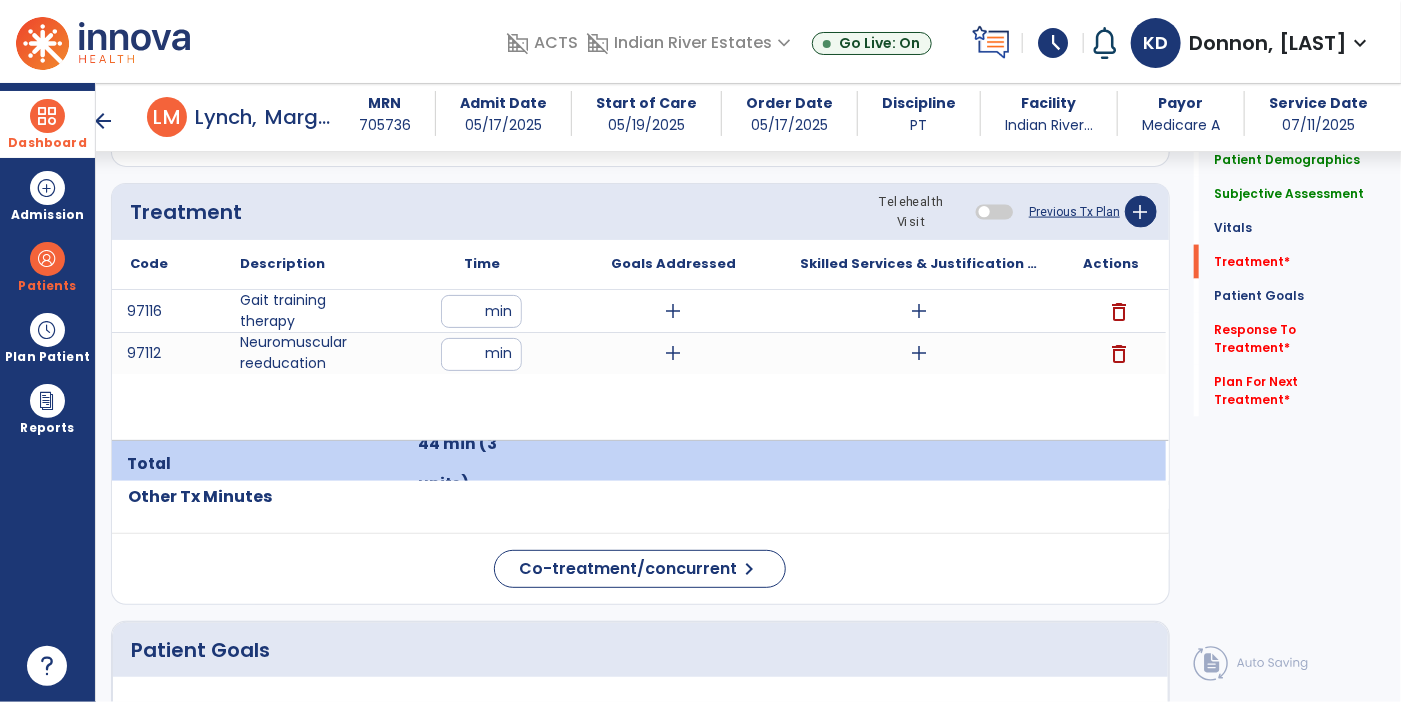 click on "add" at bounding box center [920, 311] 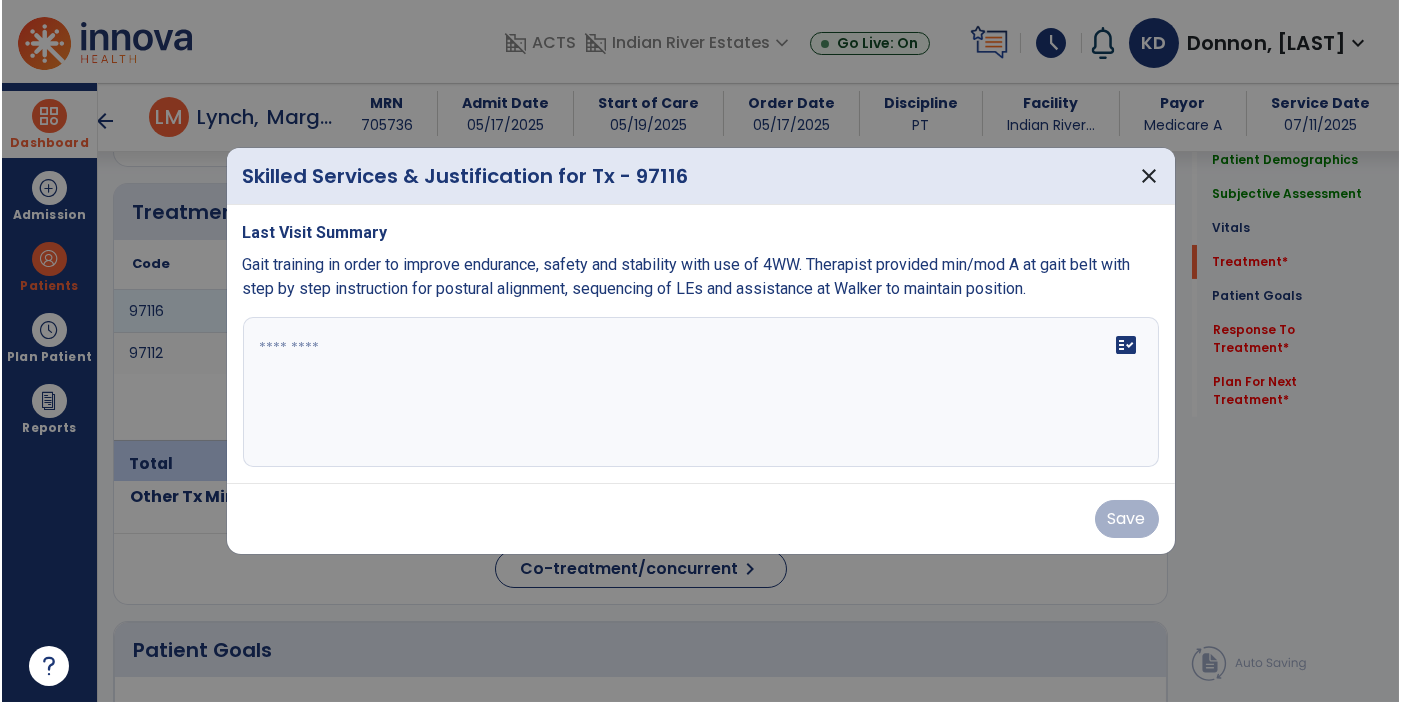 scroll, scrollTop: 1186, scrollLeft: 0, axis: vertical 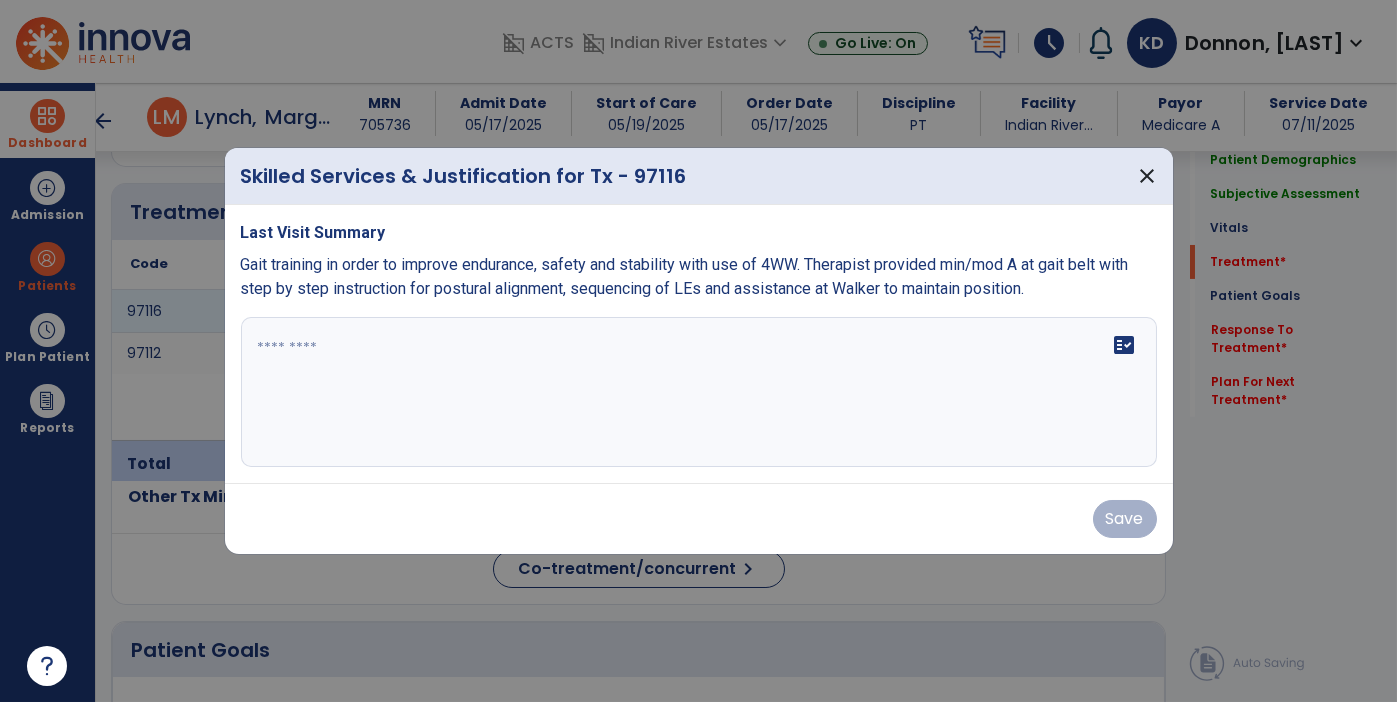 click at bounding box center (699, 392) 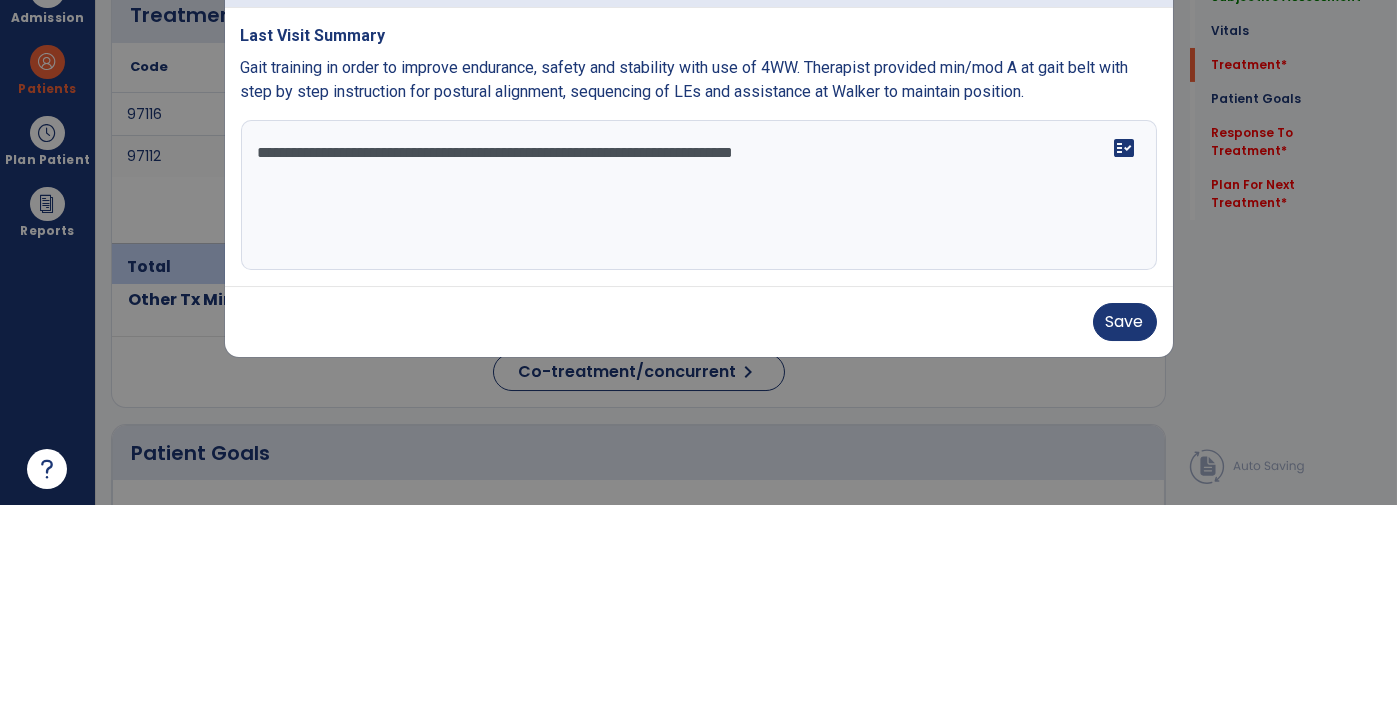 click on "**********" at bounding box center (699, 392) 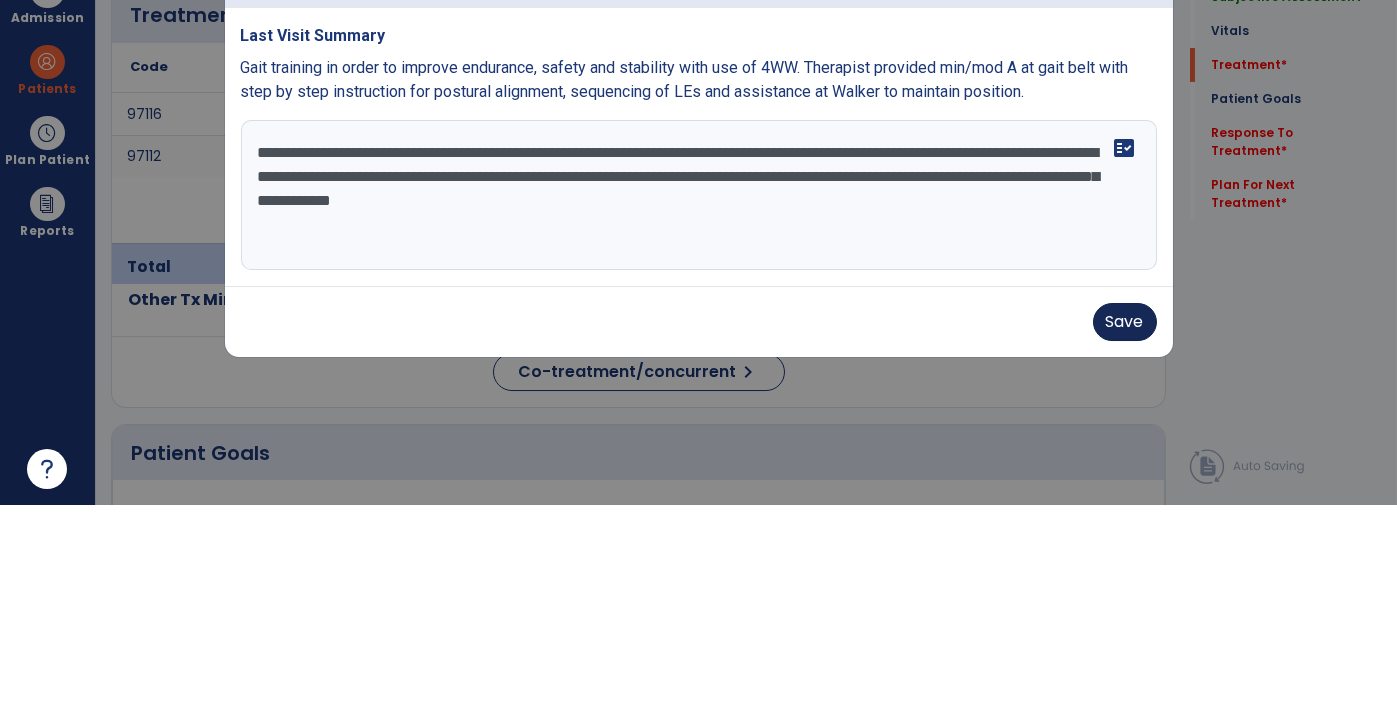 type on "**********" 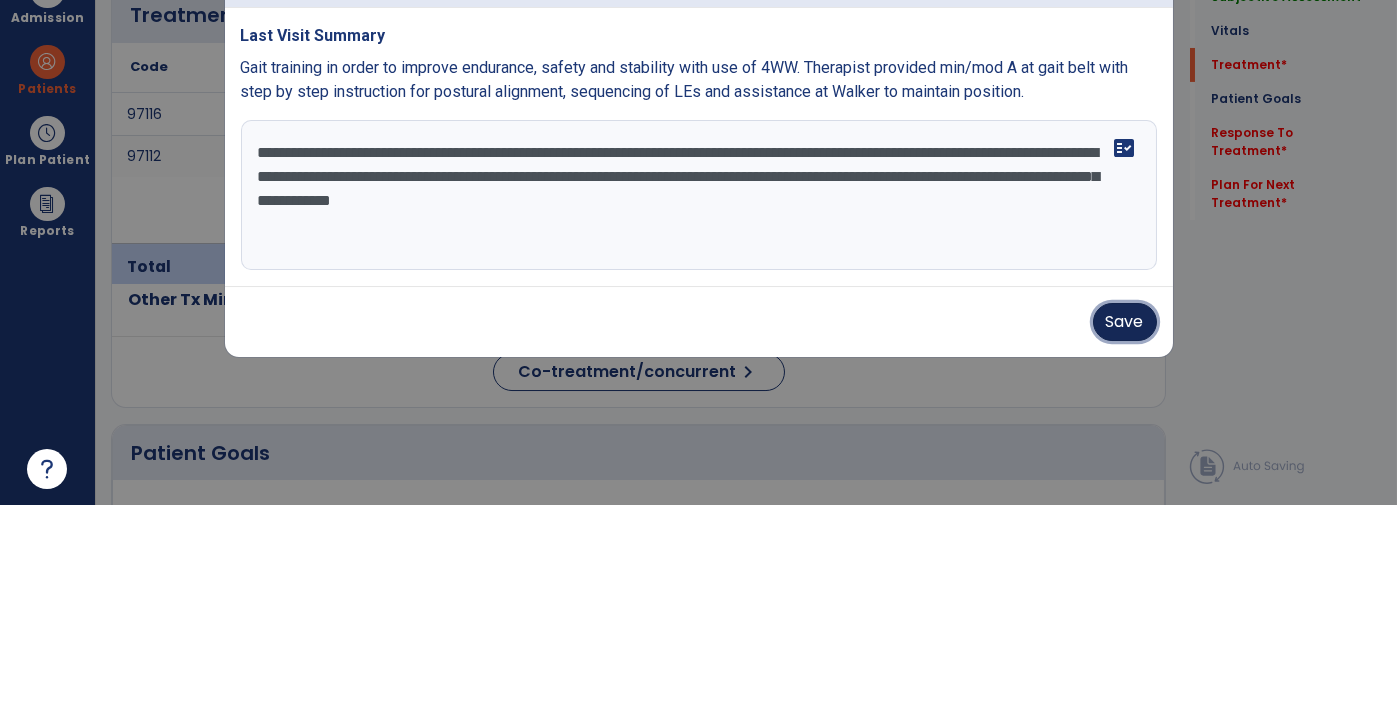 click on "Save" at bounding box center [1125, 519] 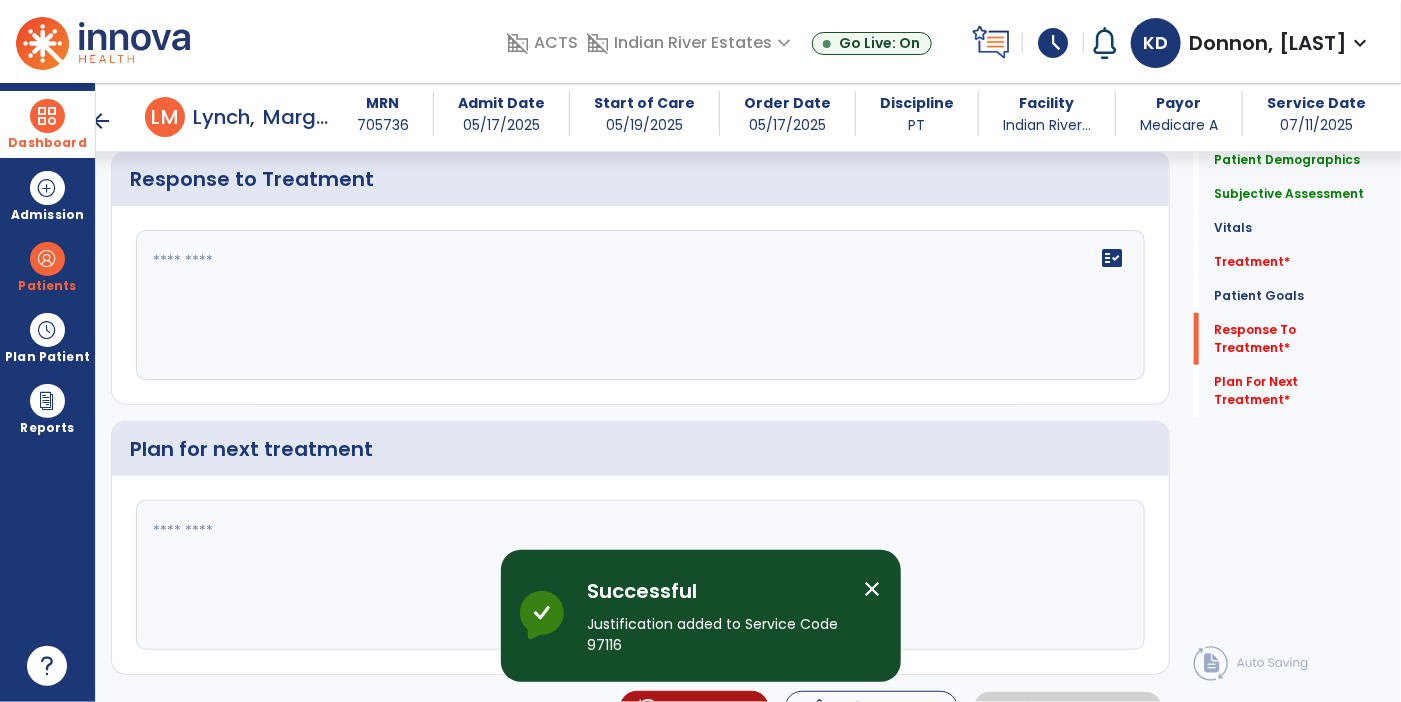 scroll, scrollTop: 3592, scrollLeft: 0, axis: vertical 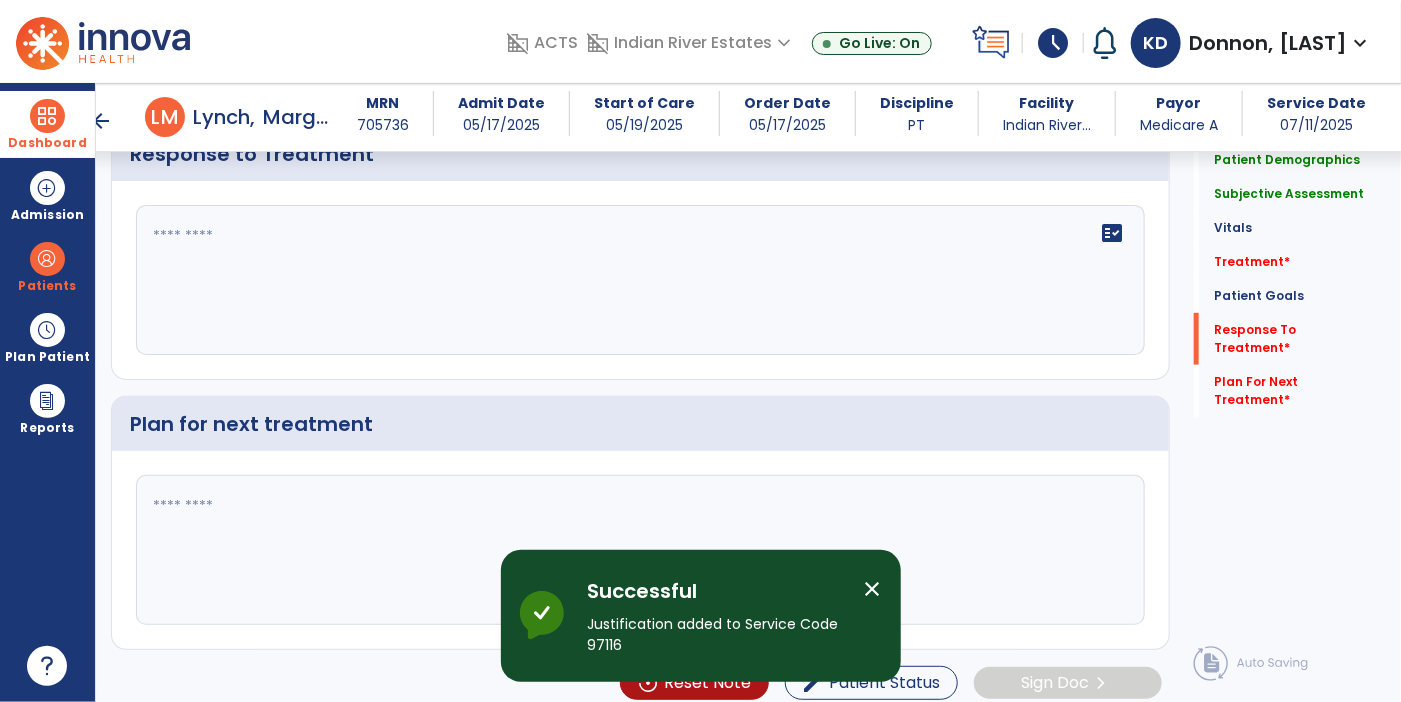 click on "fact_check" 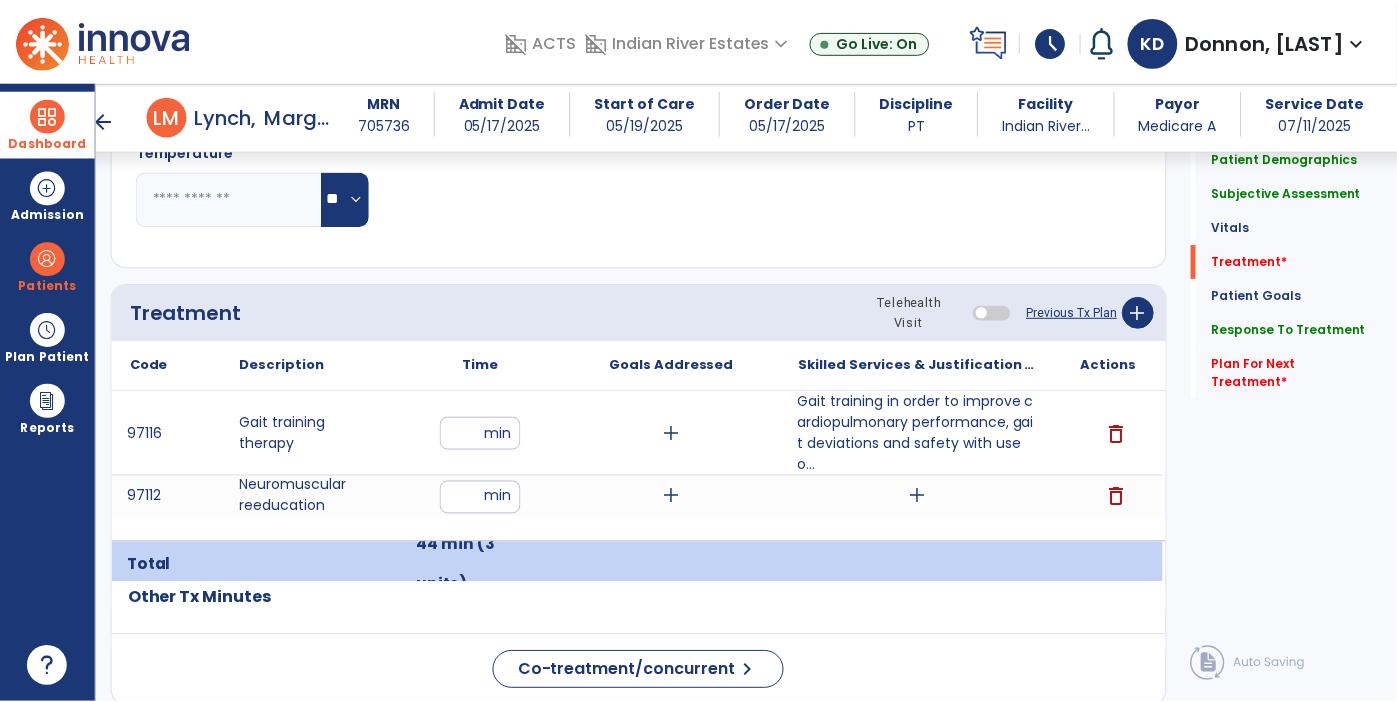 scroll, scrollTop: 1067, scrollLeft: 0, axis: vertical 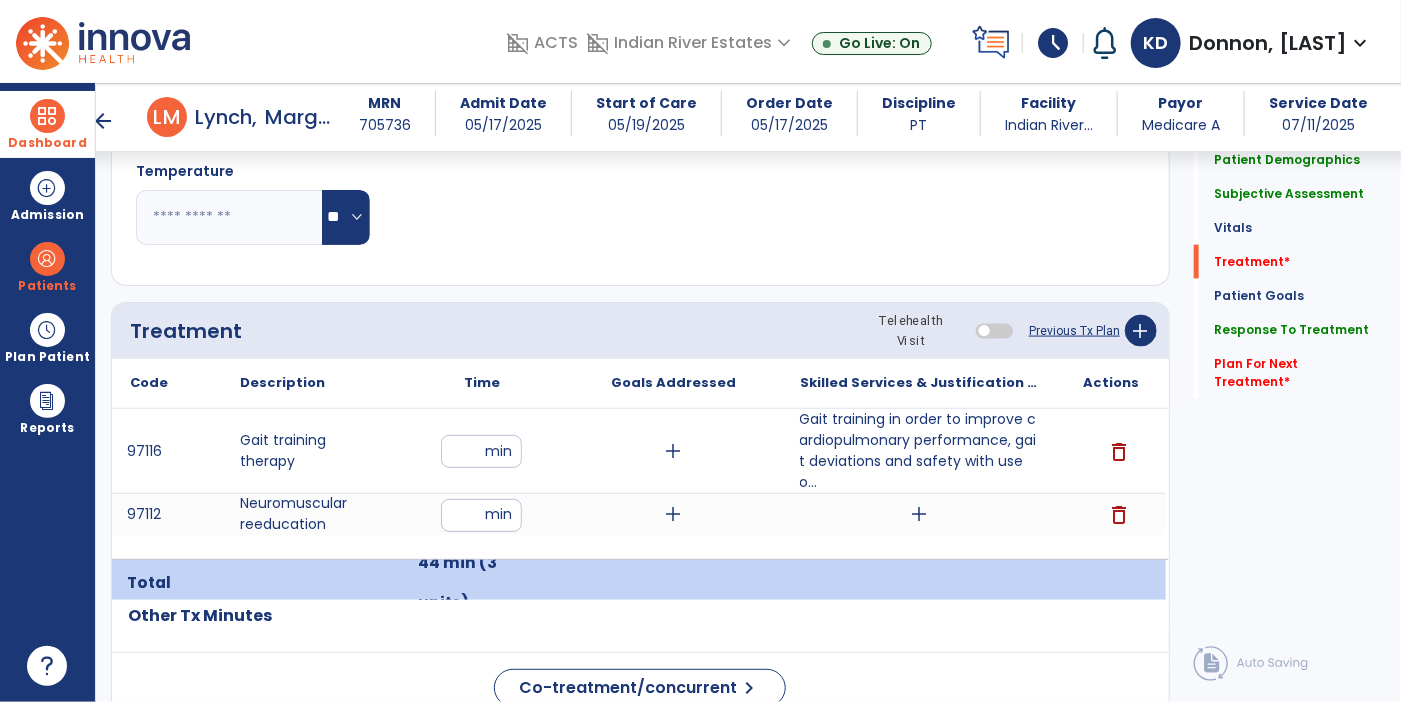 type on "**********" 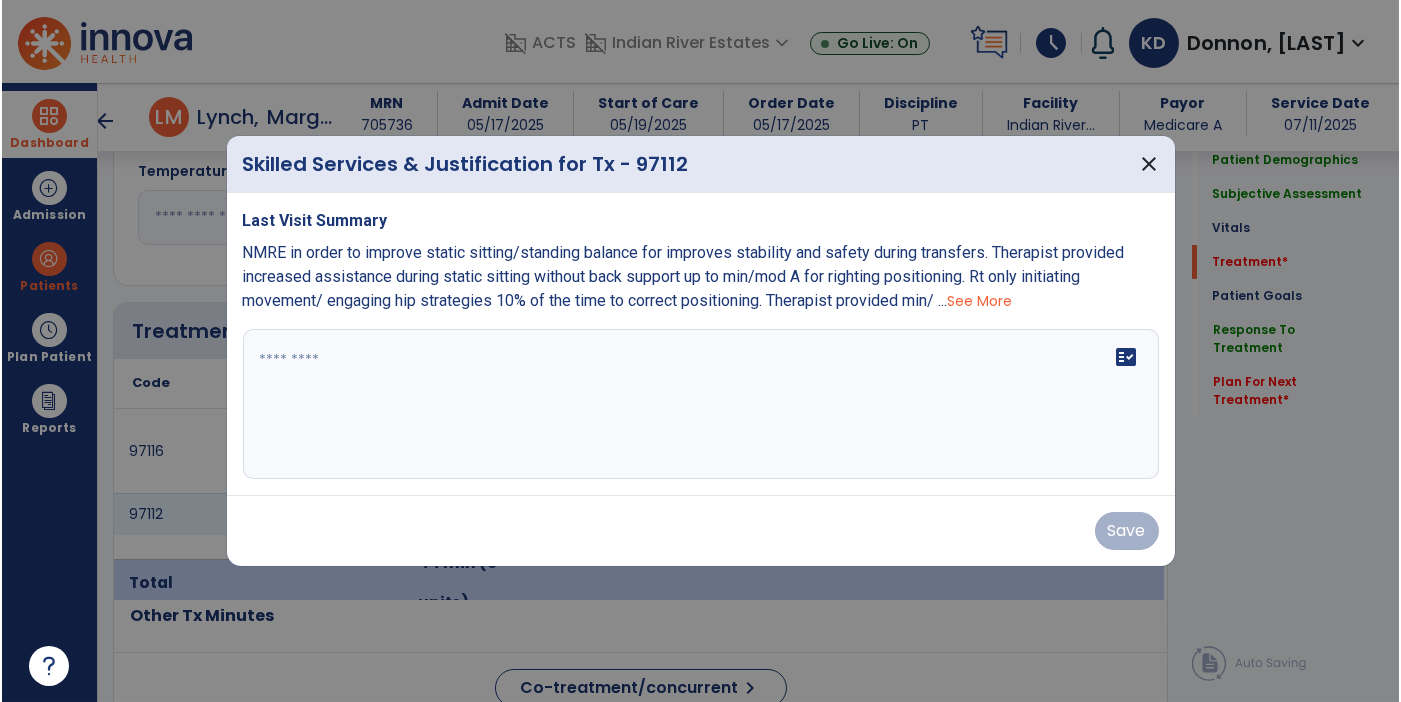 scroll, scrollTop: 1067, scrollLeft: 0, axis: vertical 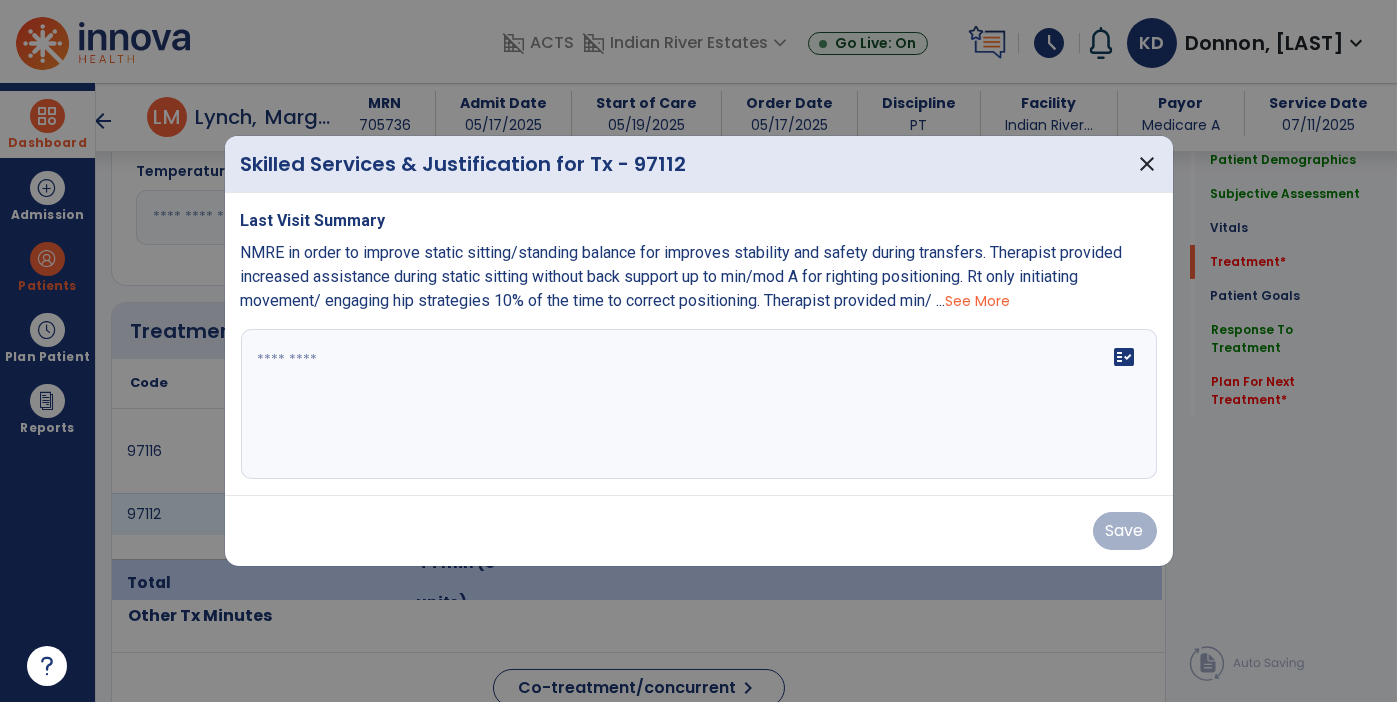 click on "fact_check" at bounding box center (699, 404) 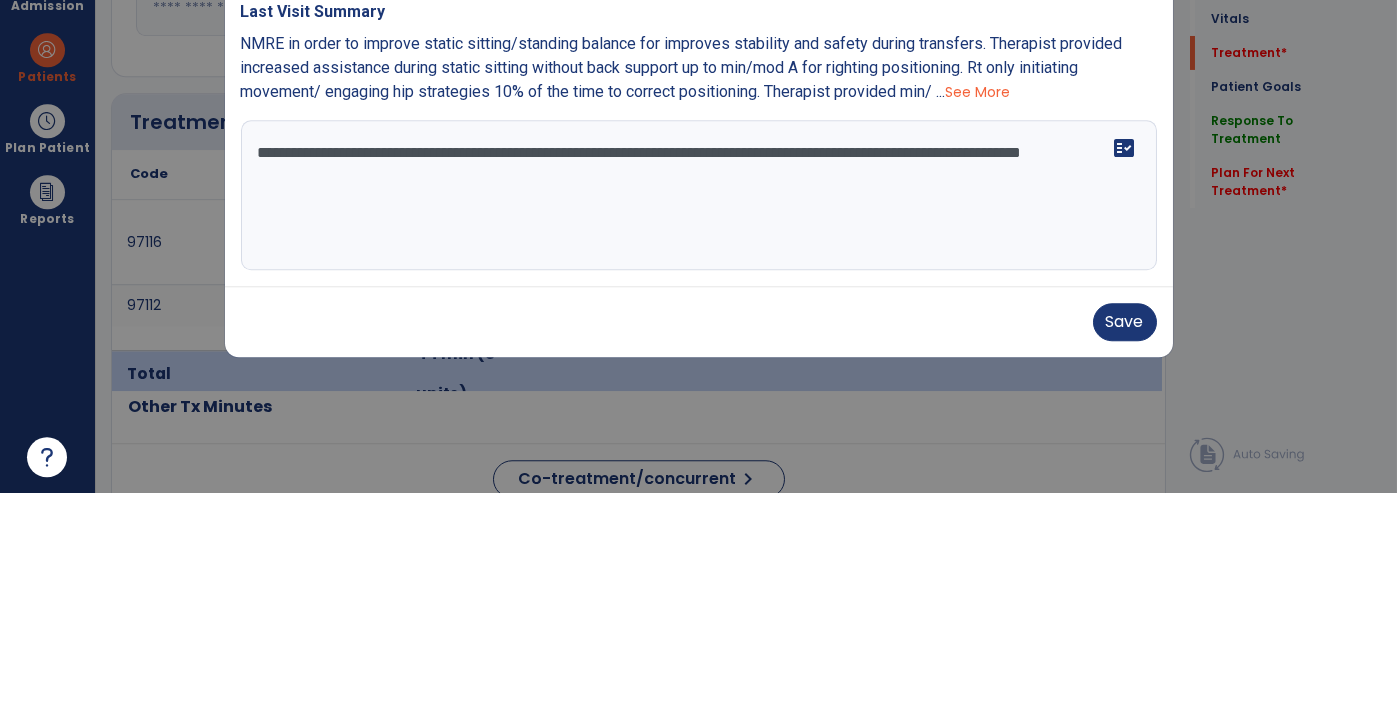 click on "See More" at bounding box center [978, 301] 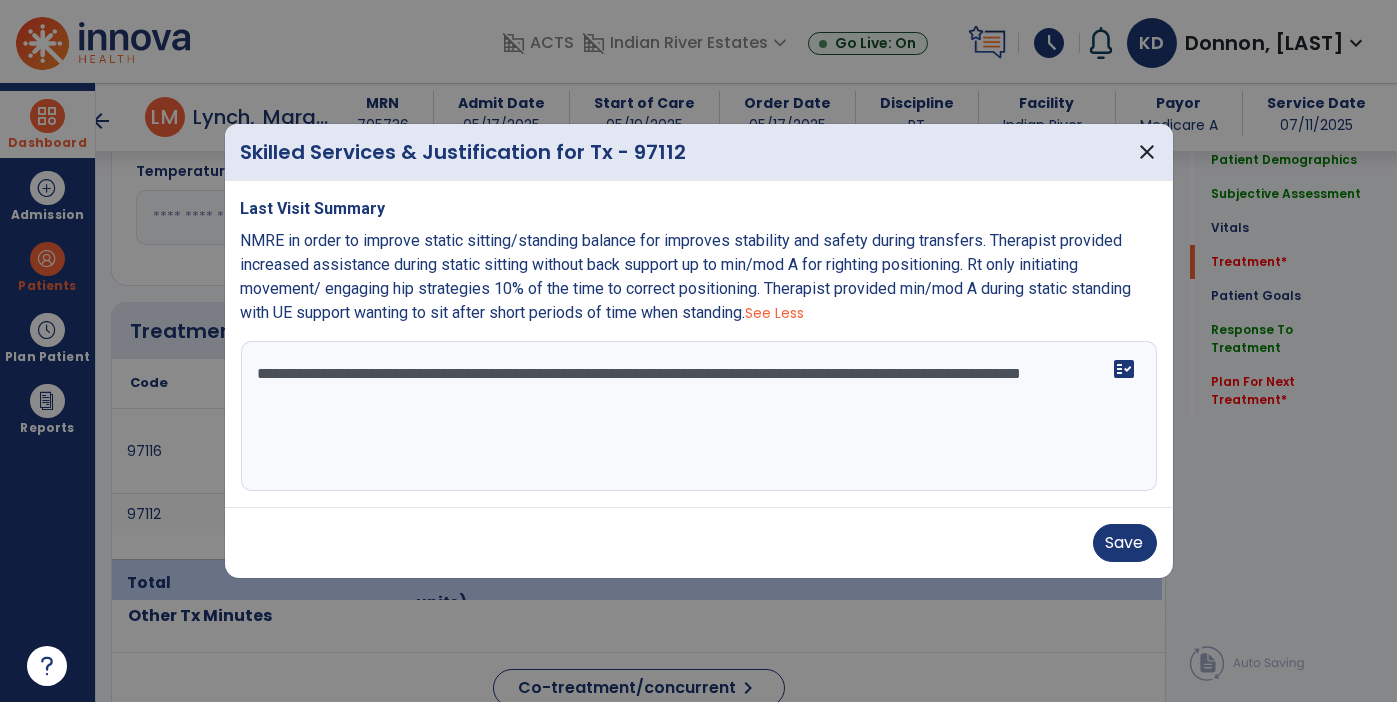 click on "**********" at bounding box center [699, 416] 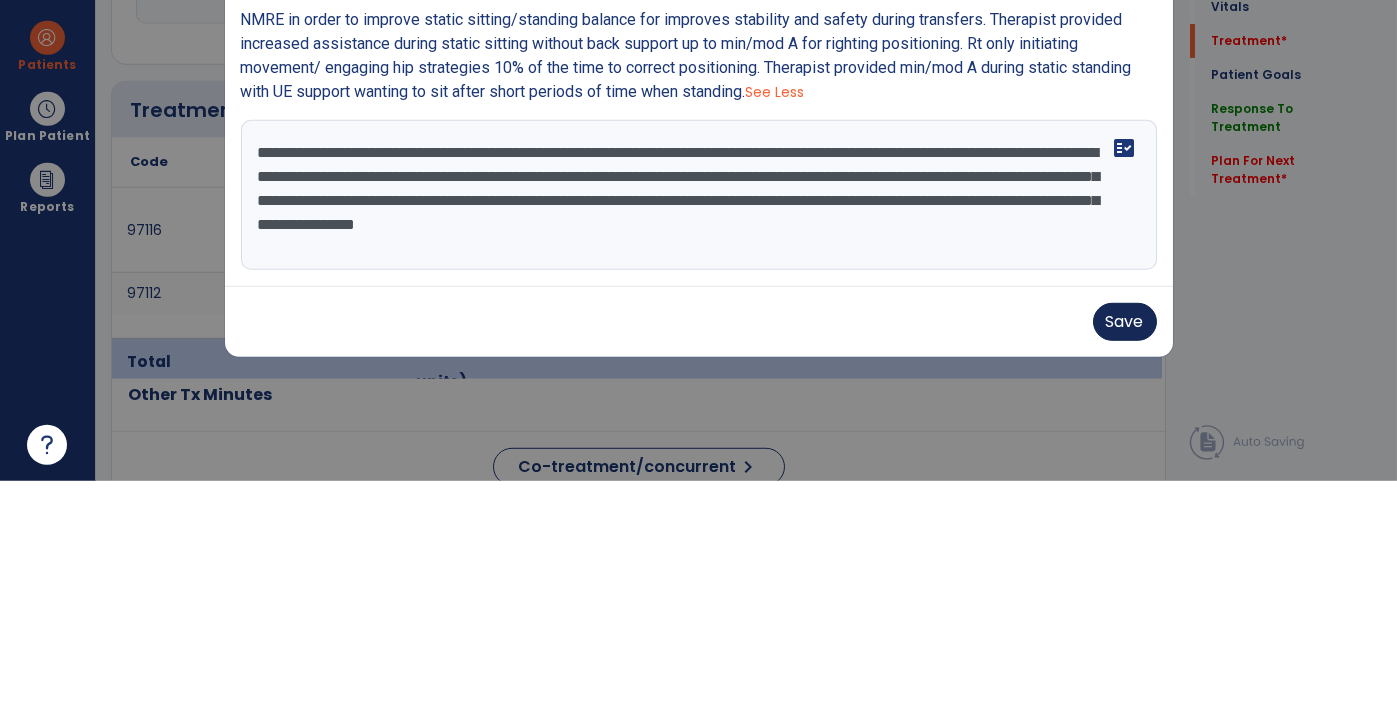 type on "**********" 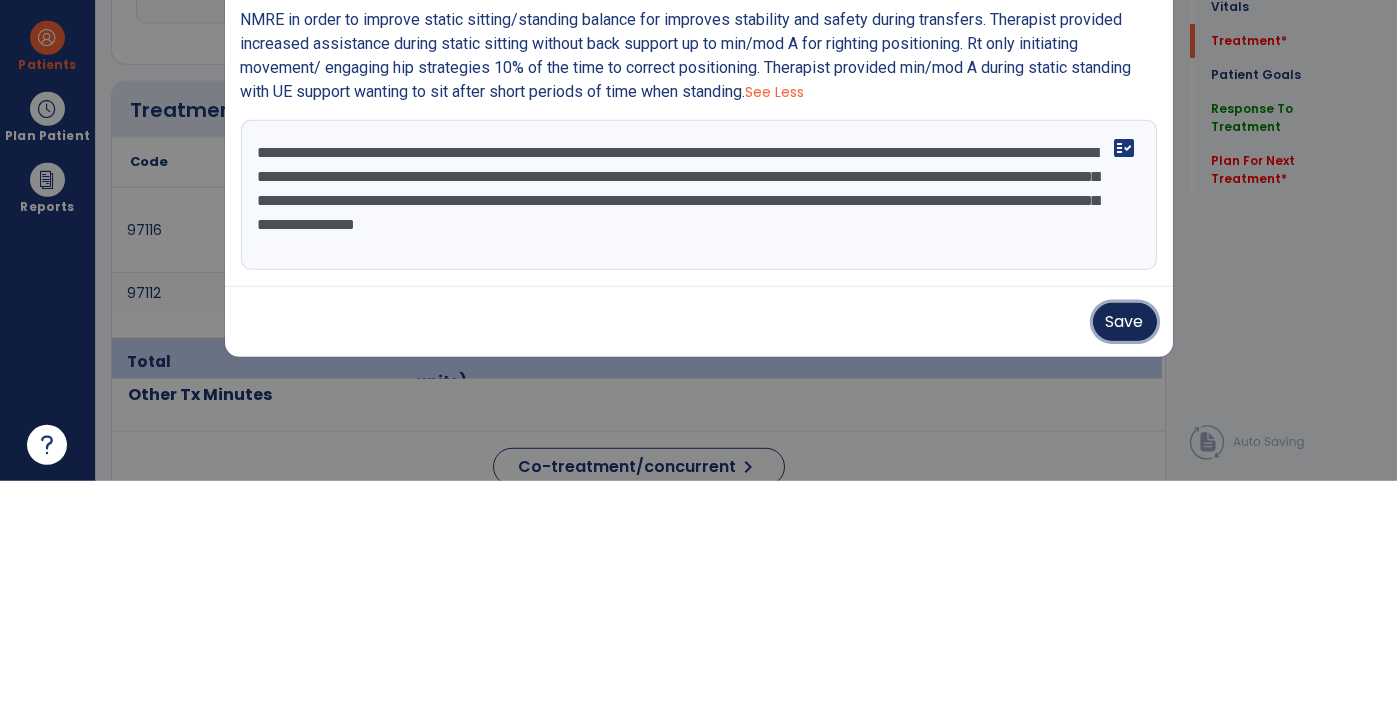 click on "Save" at bounding box center [1125, 543] 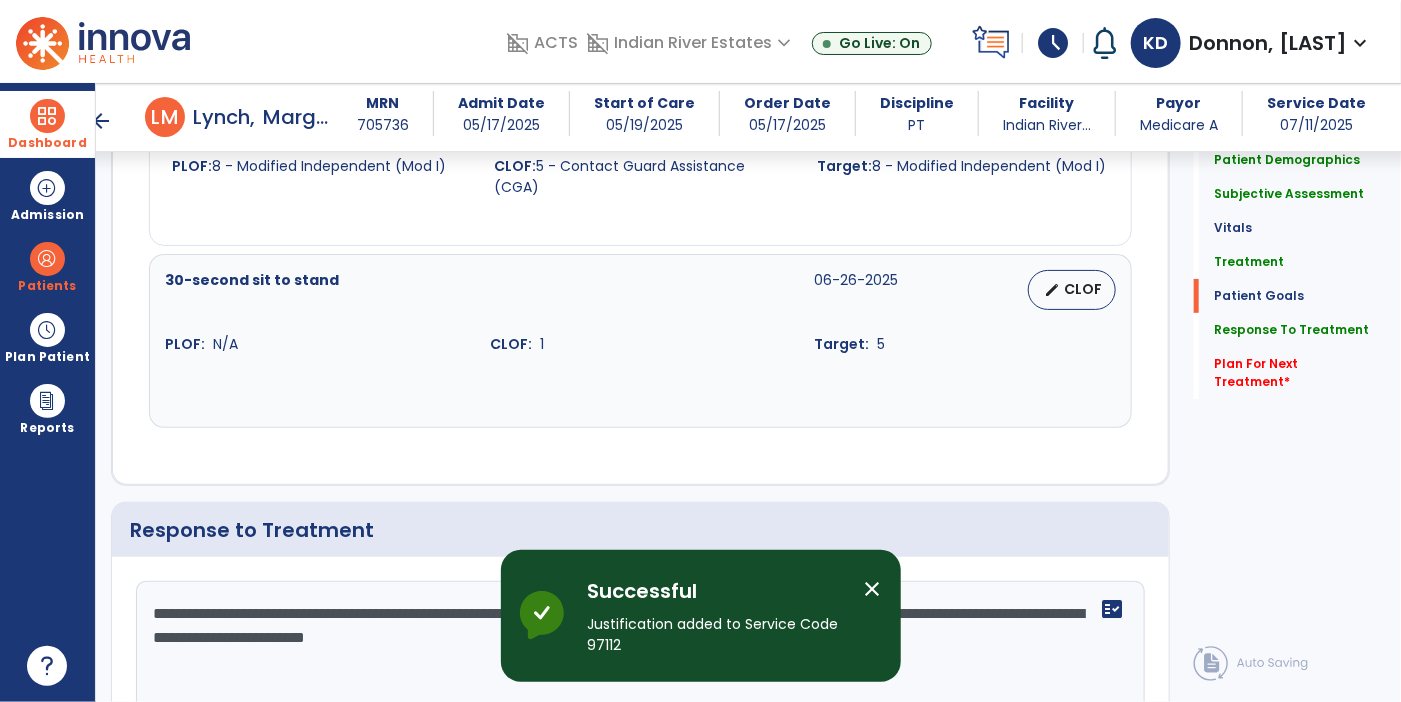 scroll, scrollTop: 3609, scrollLeft: 0, axis: vertical 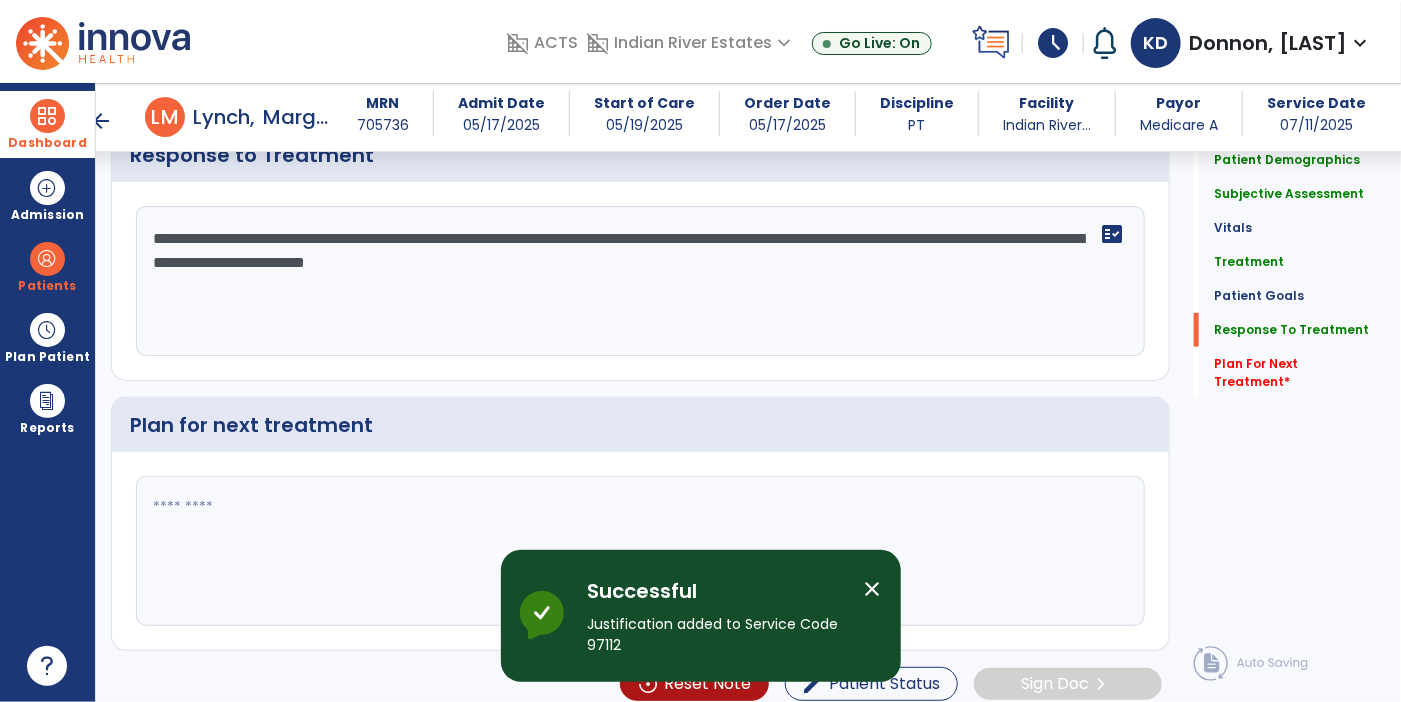 click 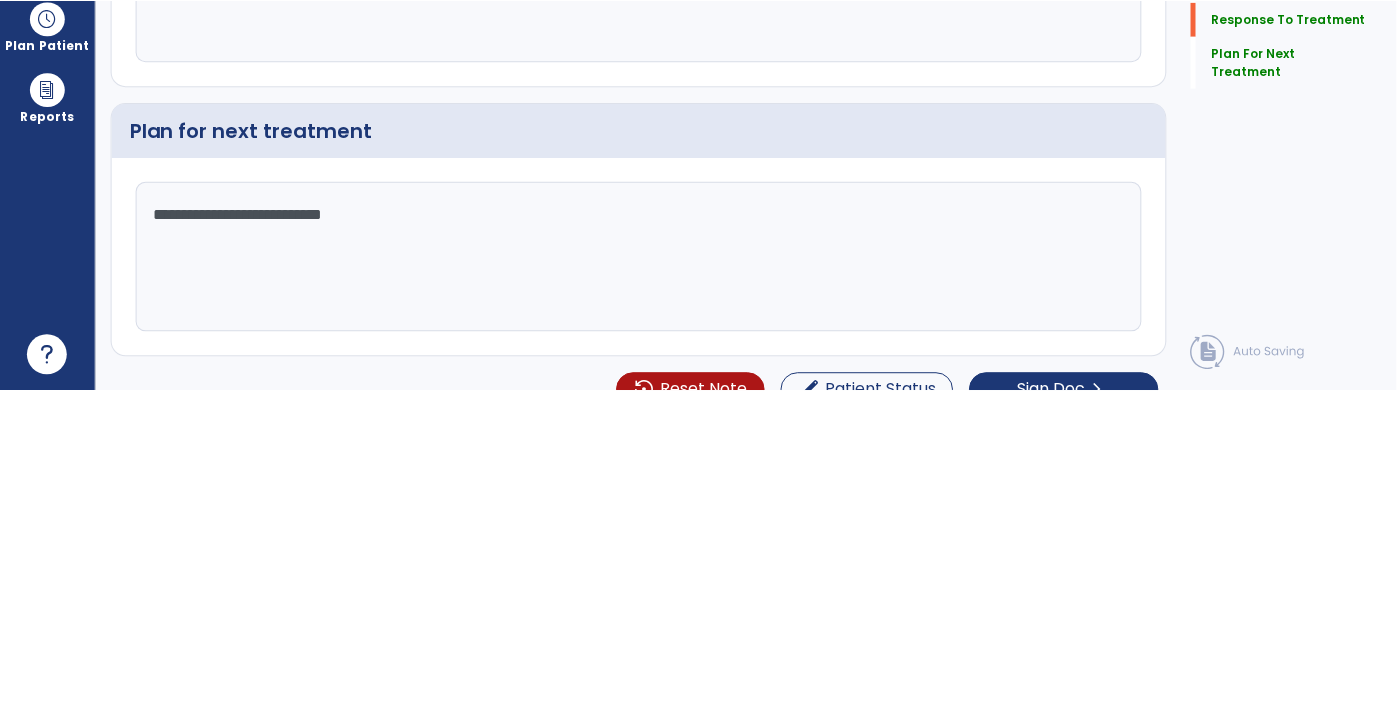 scroll, scrollTop: 3609, scrollLeft: 0, axis: vertical 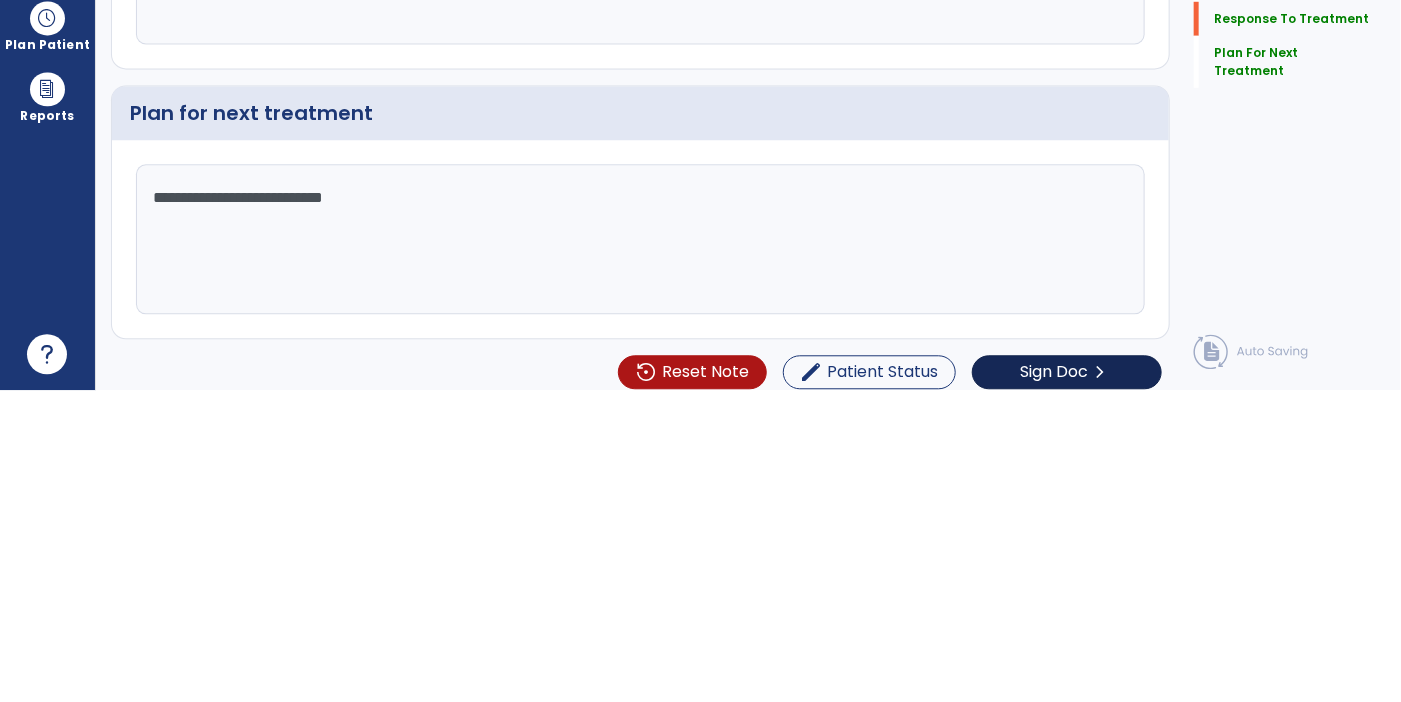 type on "**********" 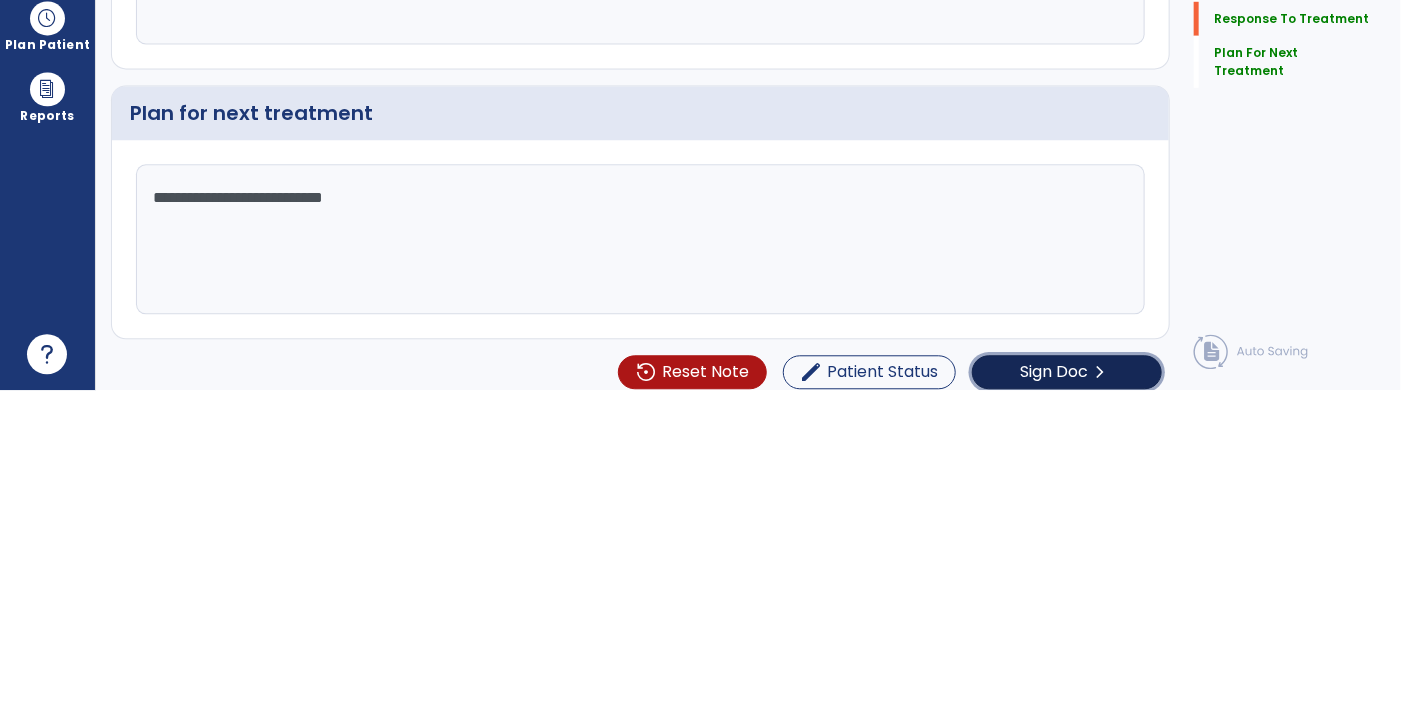 click on "Sign Doc  chevron_right" 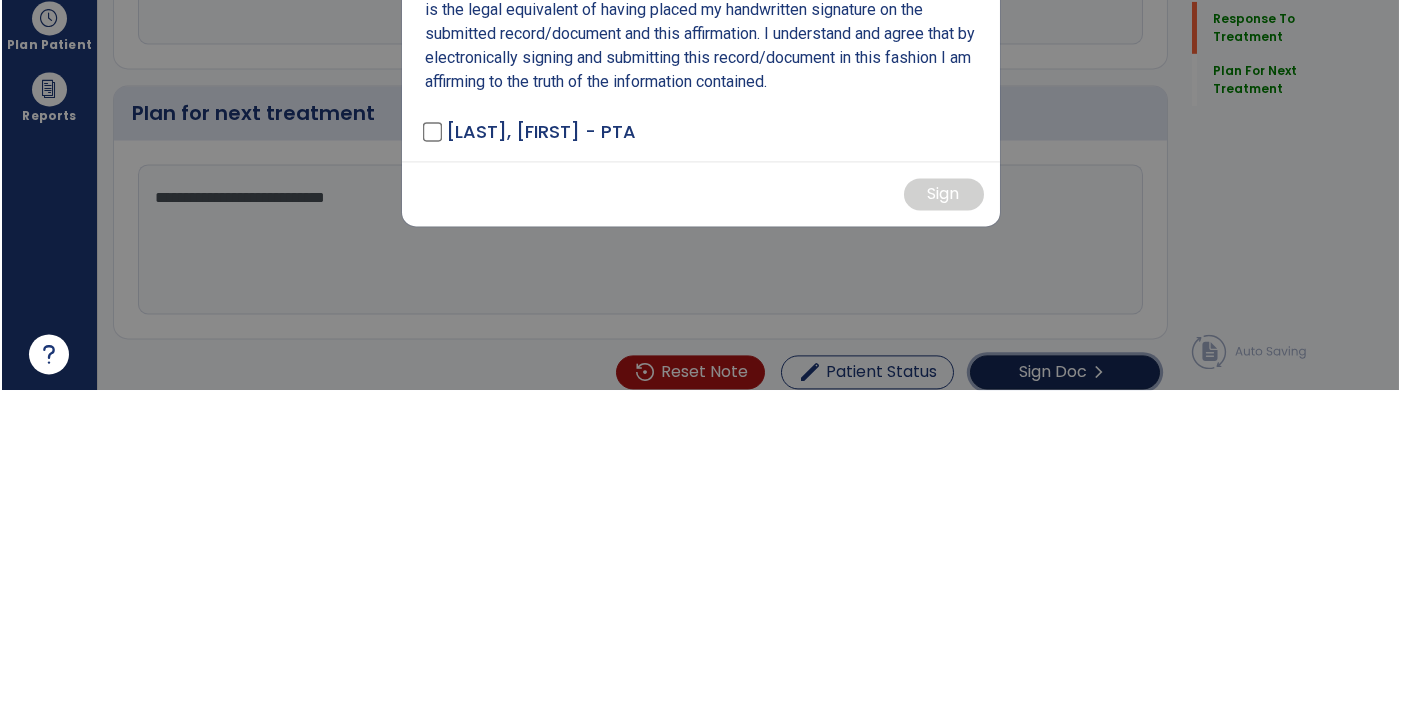 scroll, scrollTop: 3609, scrollLeft: 0, axis: vertical 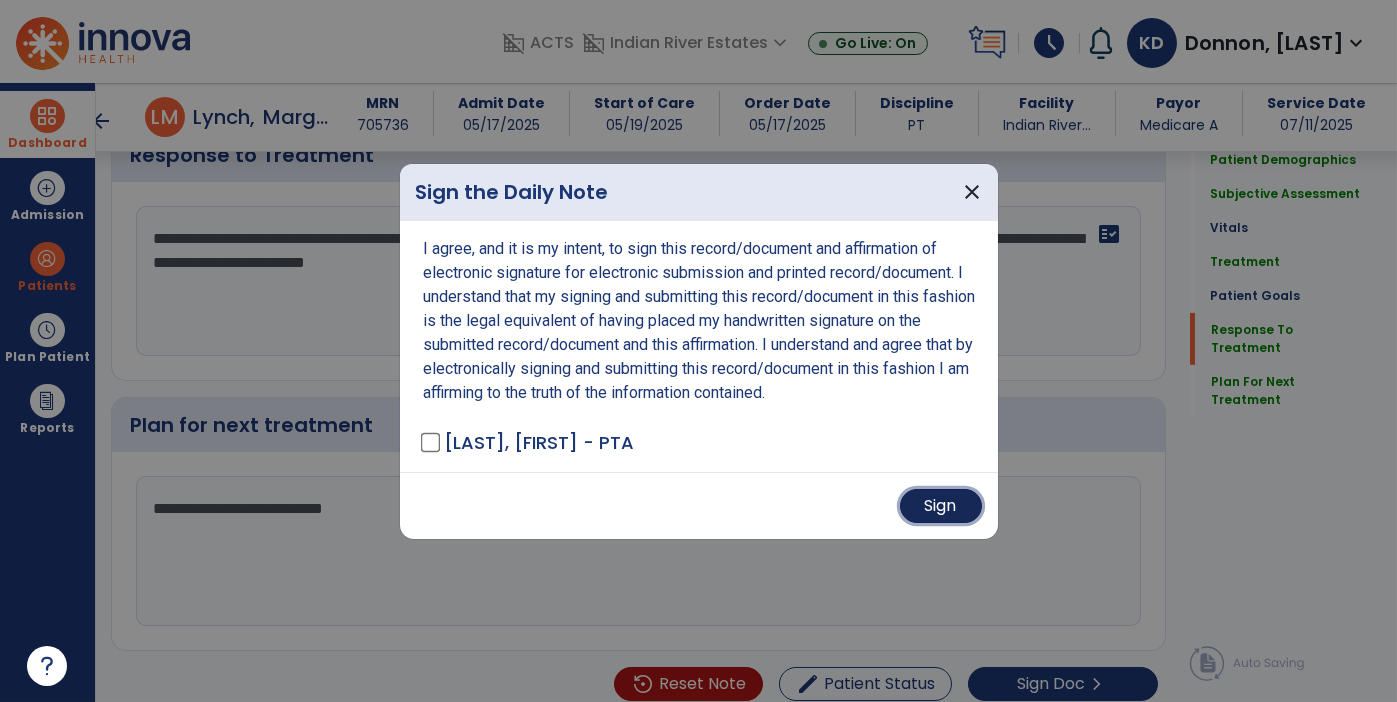 click on "Sign" at bounding box center (941, 506) 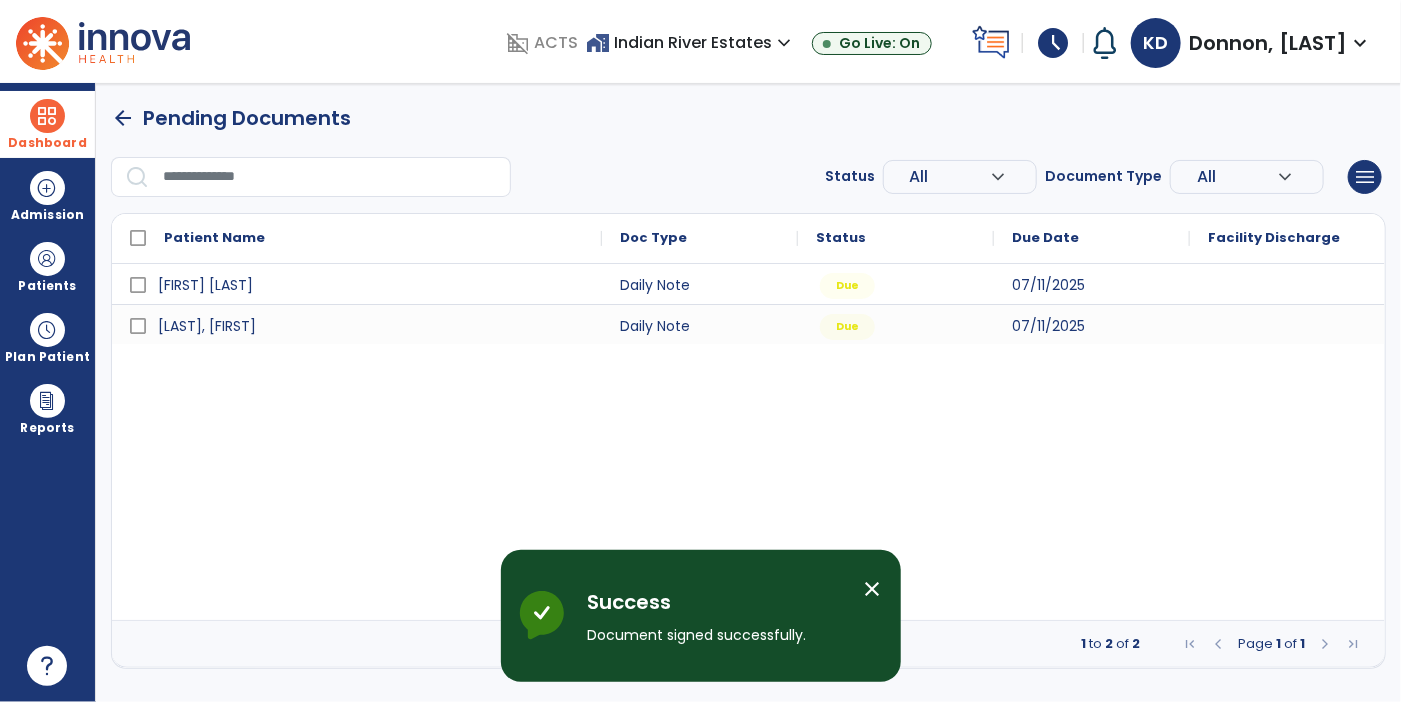 scroll, scrollTop: 0, scrollLeft: 0, axis: both 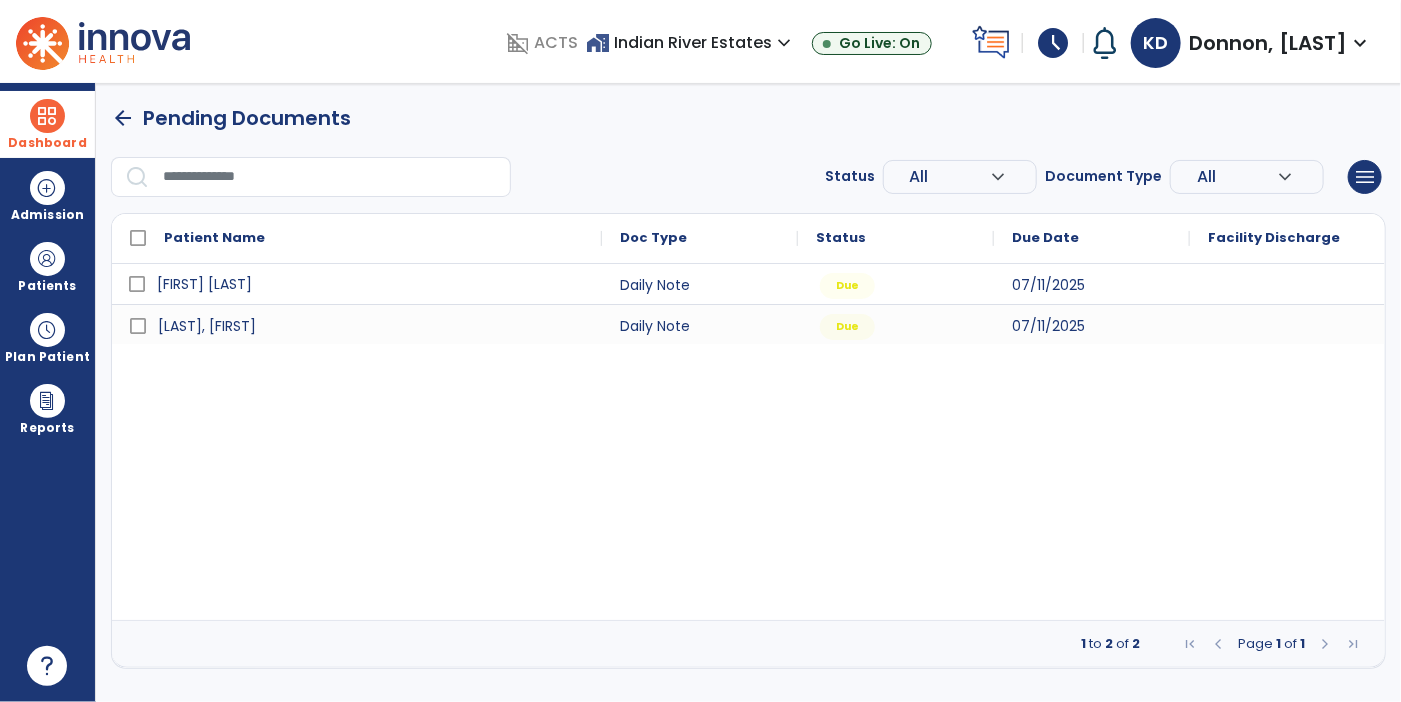 click on "[FIRST] [LAST]" at bounding box center (204, 284) 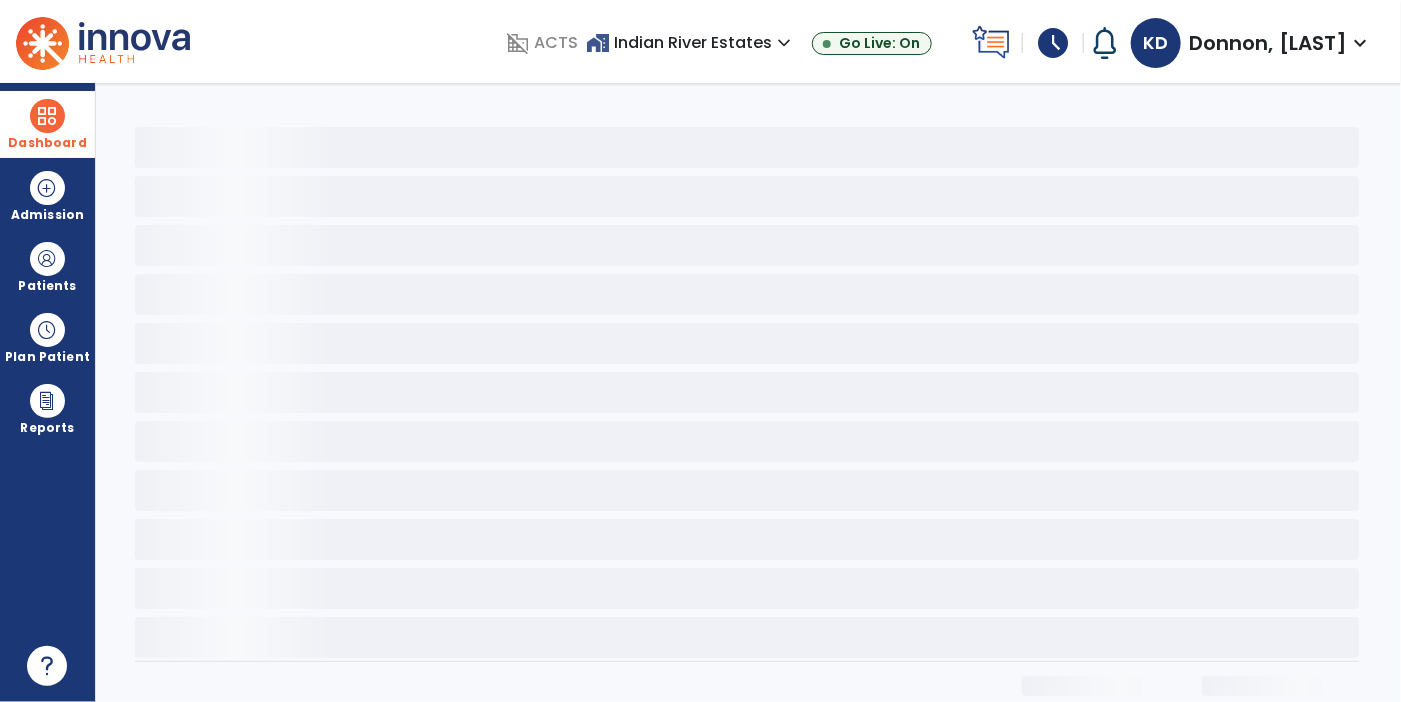 click at bounding box center (47, 116) 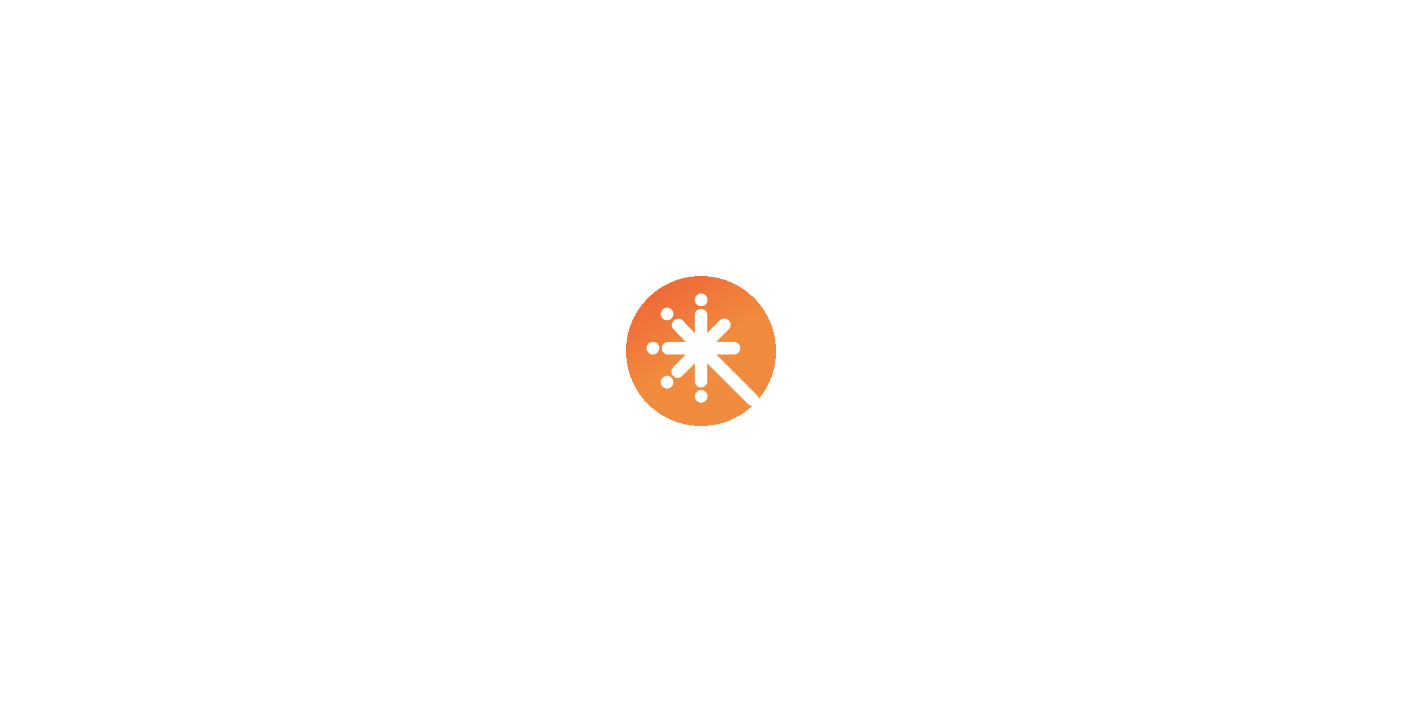 scroll, scrollTop: 0, scrollLeft: 0, axis: both 